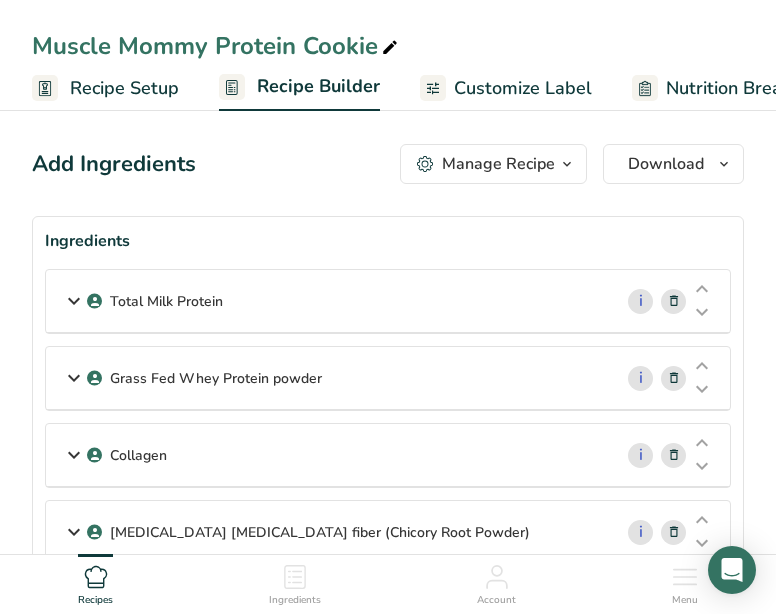 scroll, scrollTop: 469, scrollLeft: 0, axis: vertical 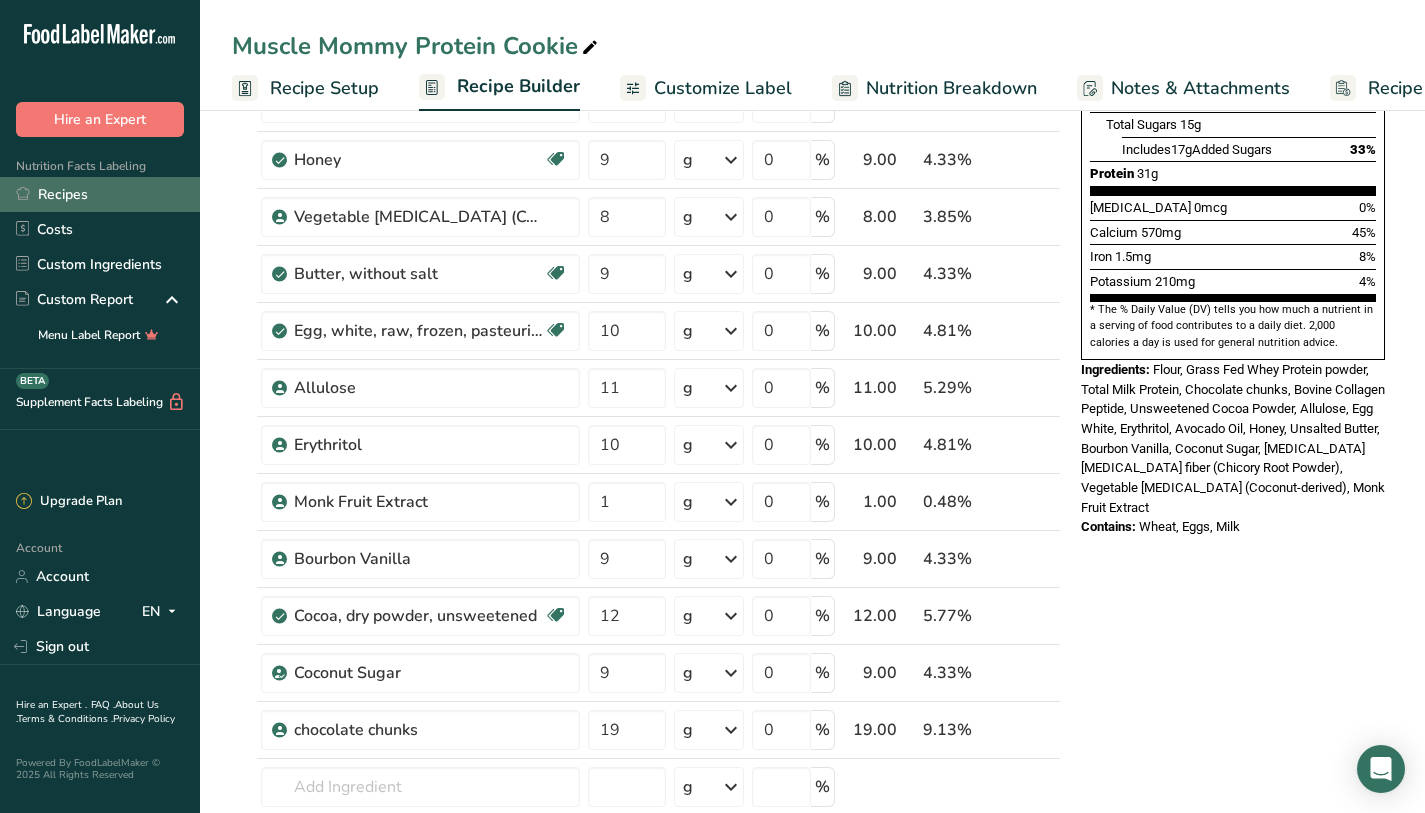 click on "Recipes" at bounding box center [100, 194] 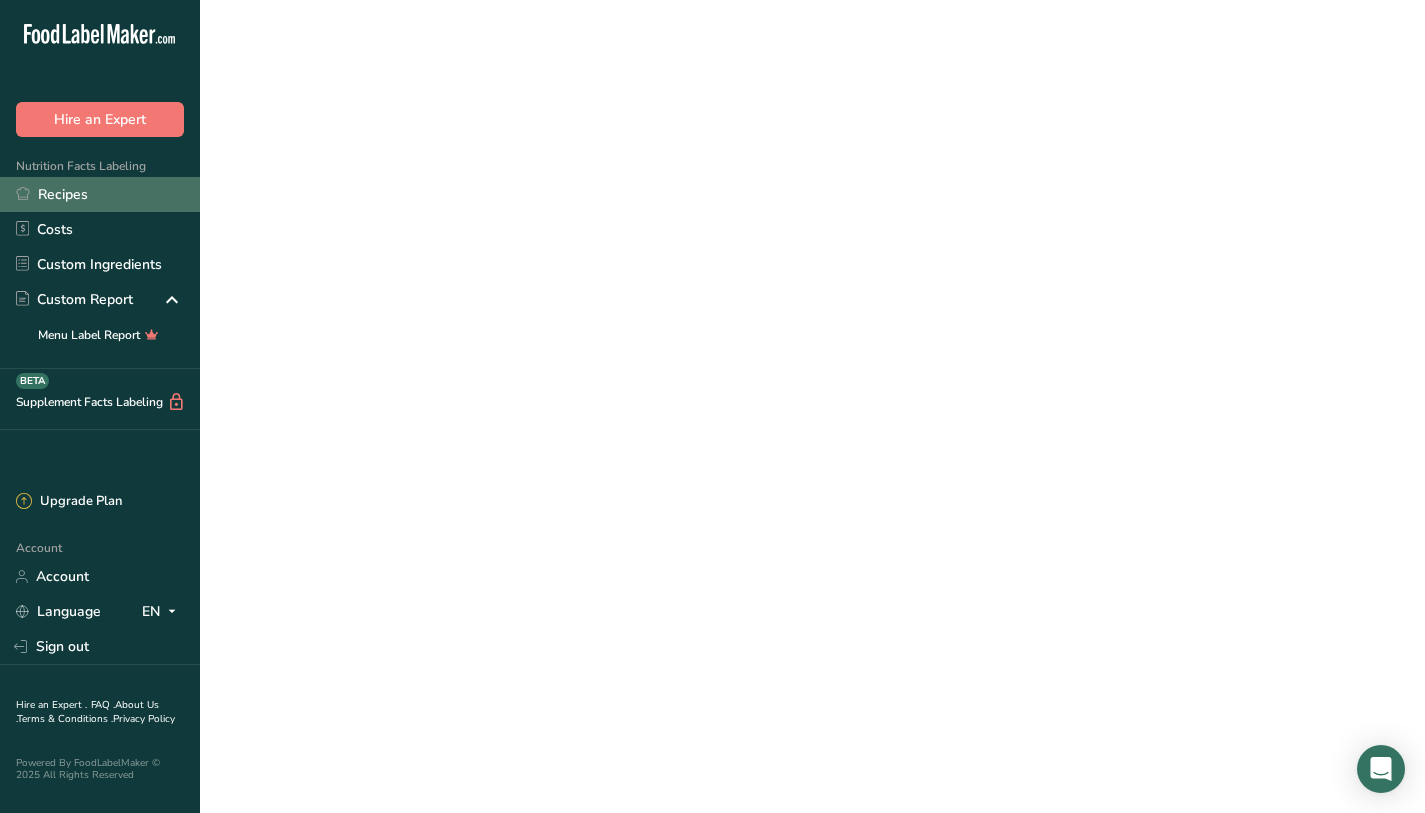 scroll, scrollTop: 0, scrollLeft: 0, axis: both 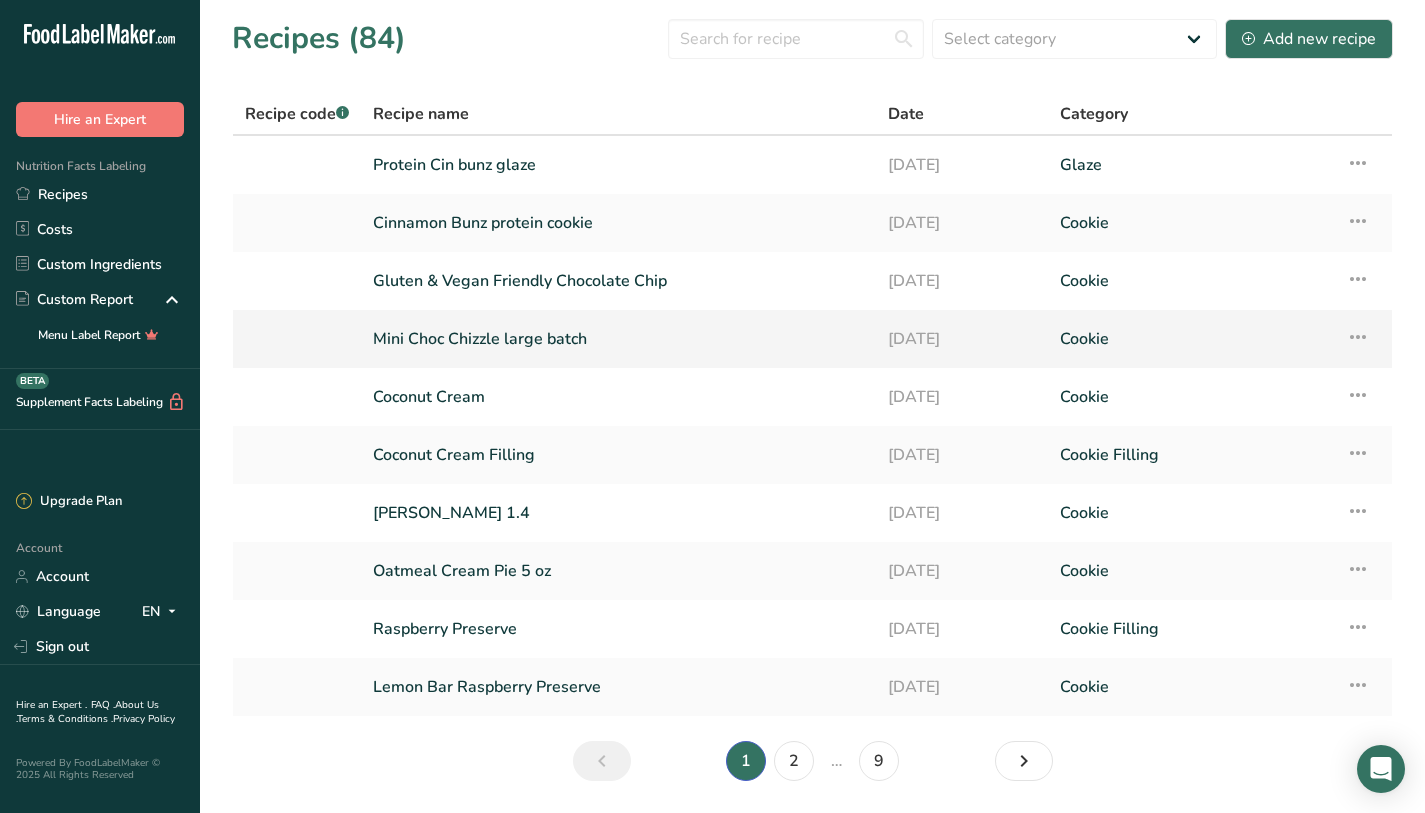 click on "Mini Choc Chizzle large batch" at bounding box center [618, 339] 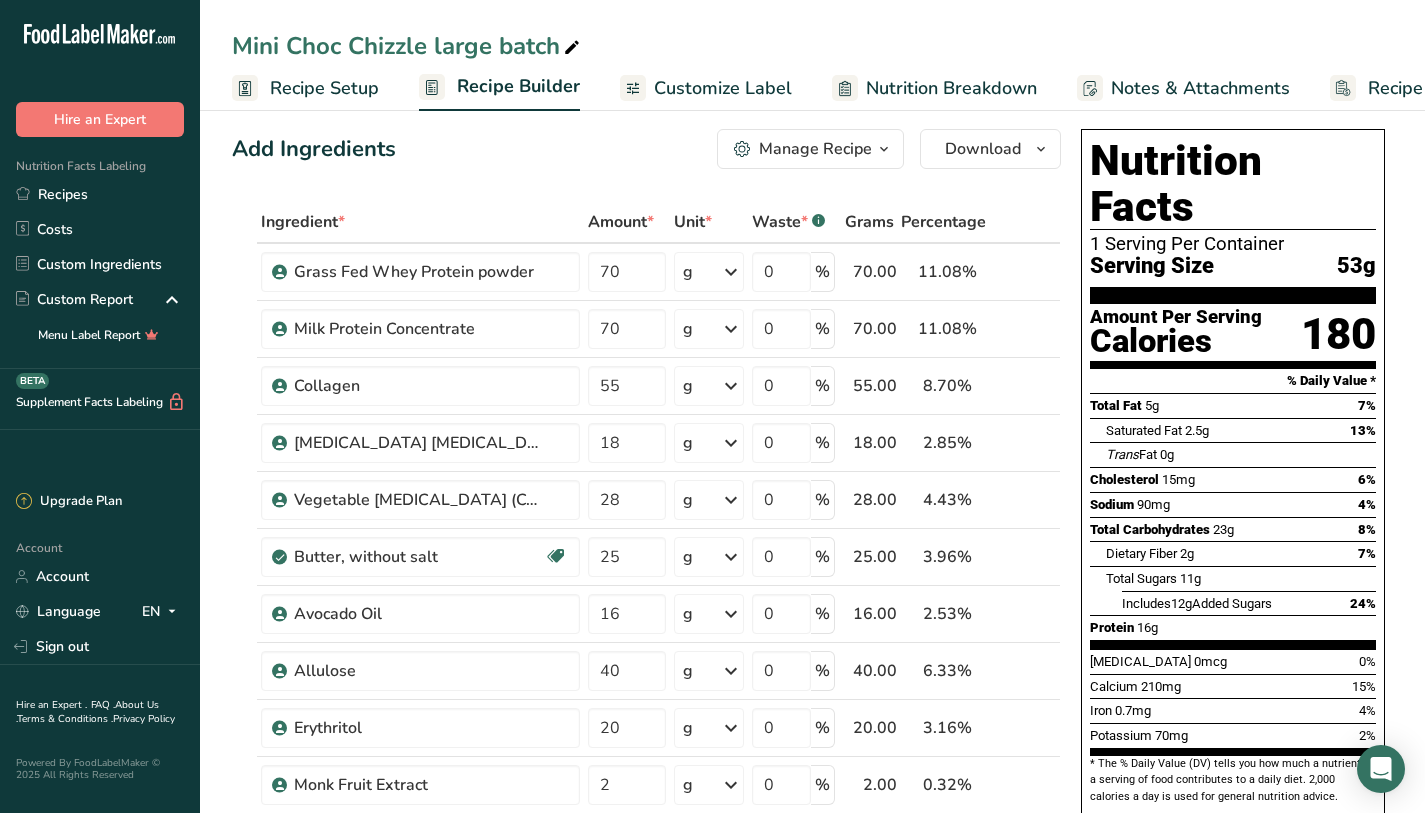 scroll, scrollTop: 18, scrollLeft: 0, axis: vertical 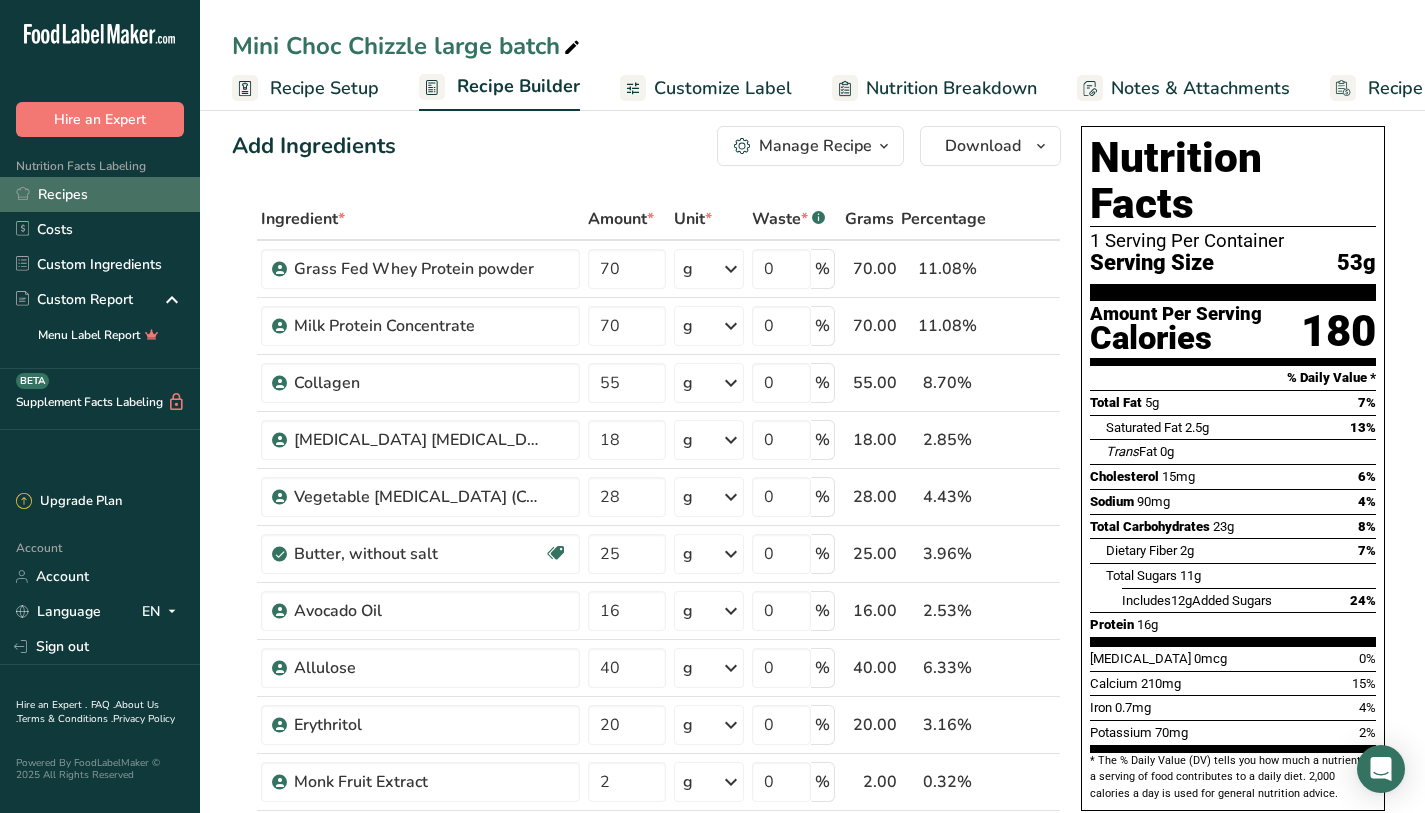 click on "Recipes" at bounding box center [100, 194] 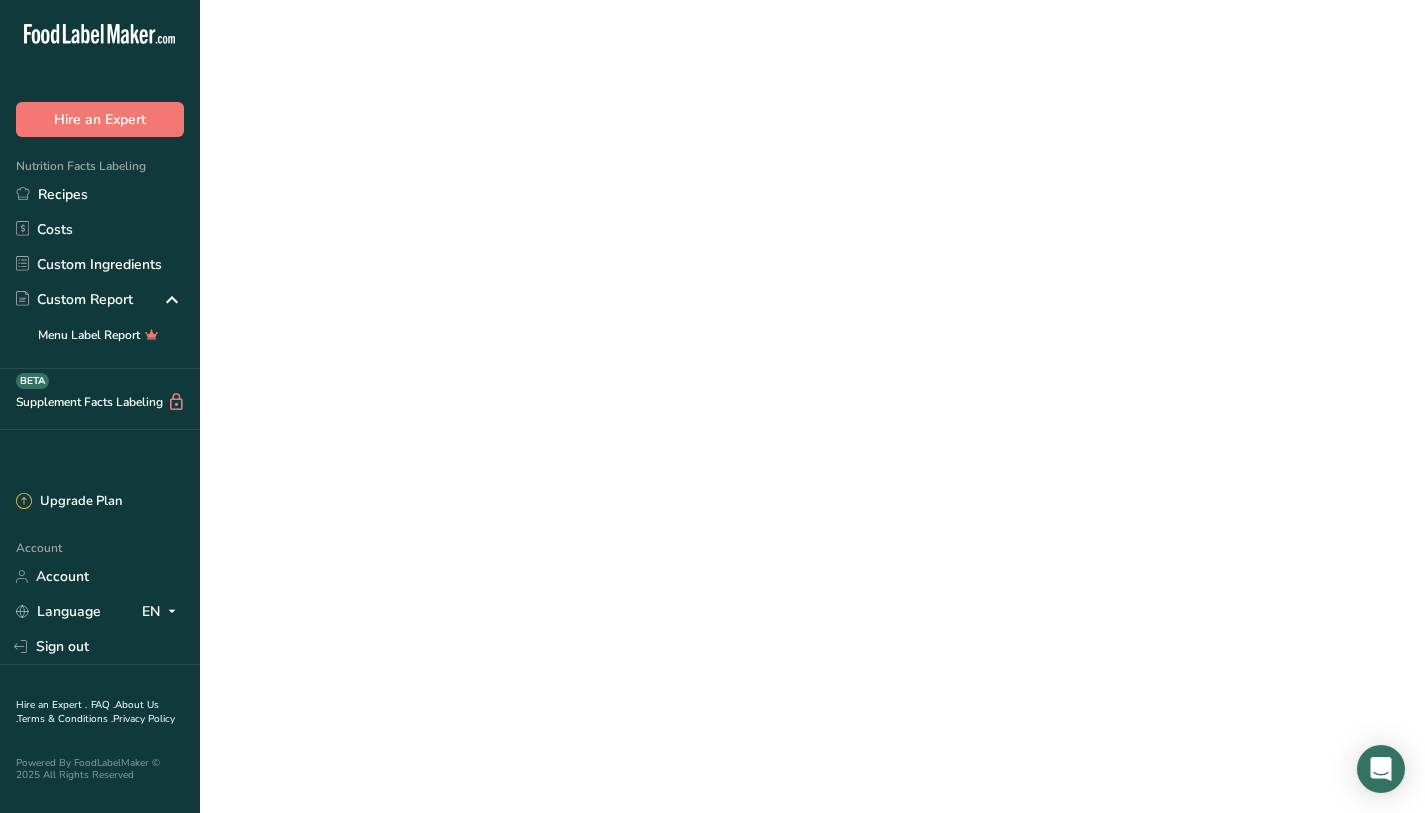 scroll, scrollTop: 0, scrollLeft: 0, axis: both 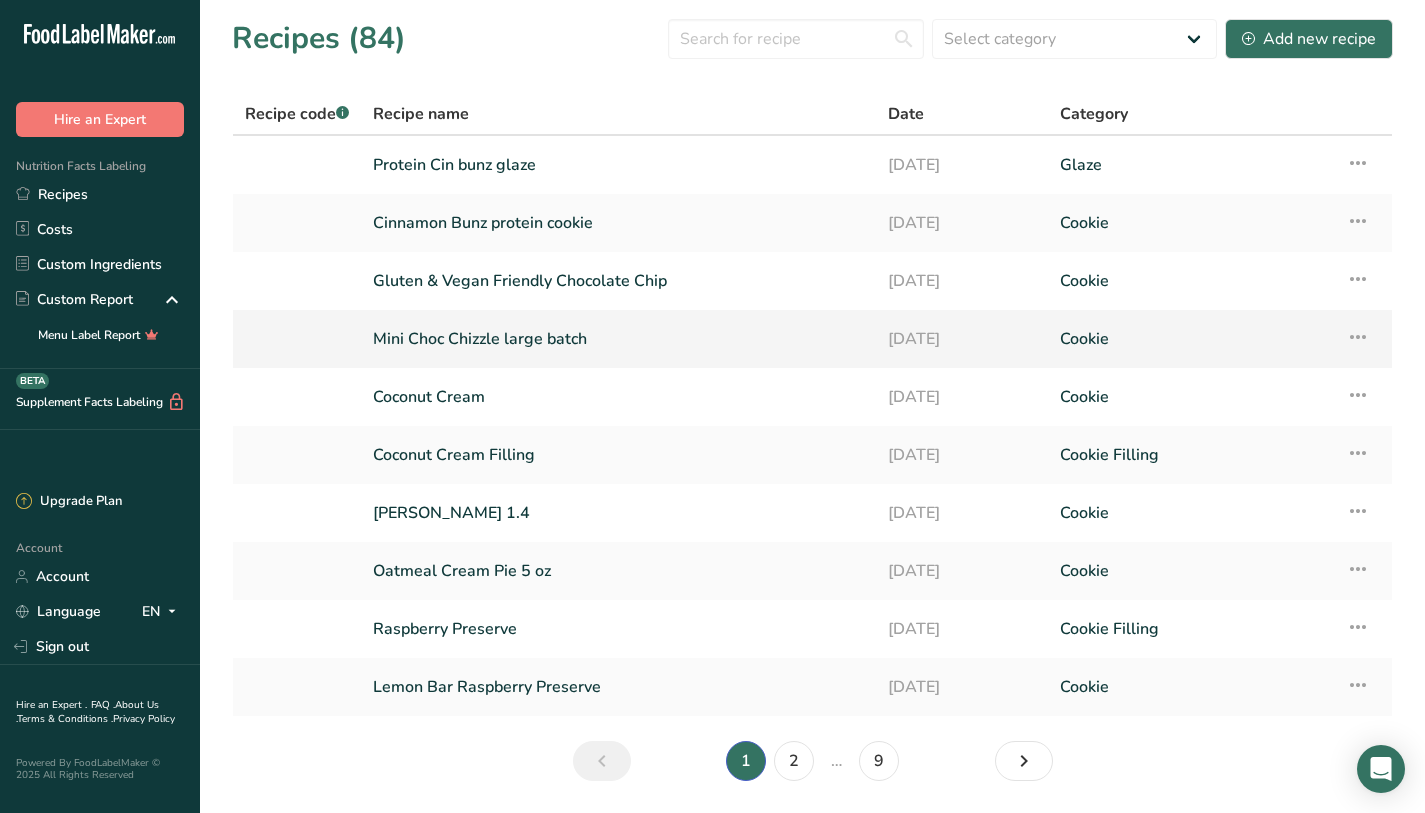click on "Mini Choc Chizzle large batch" at bounding box center [618, 339] 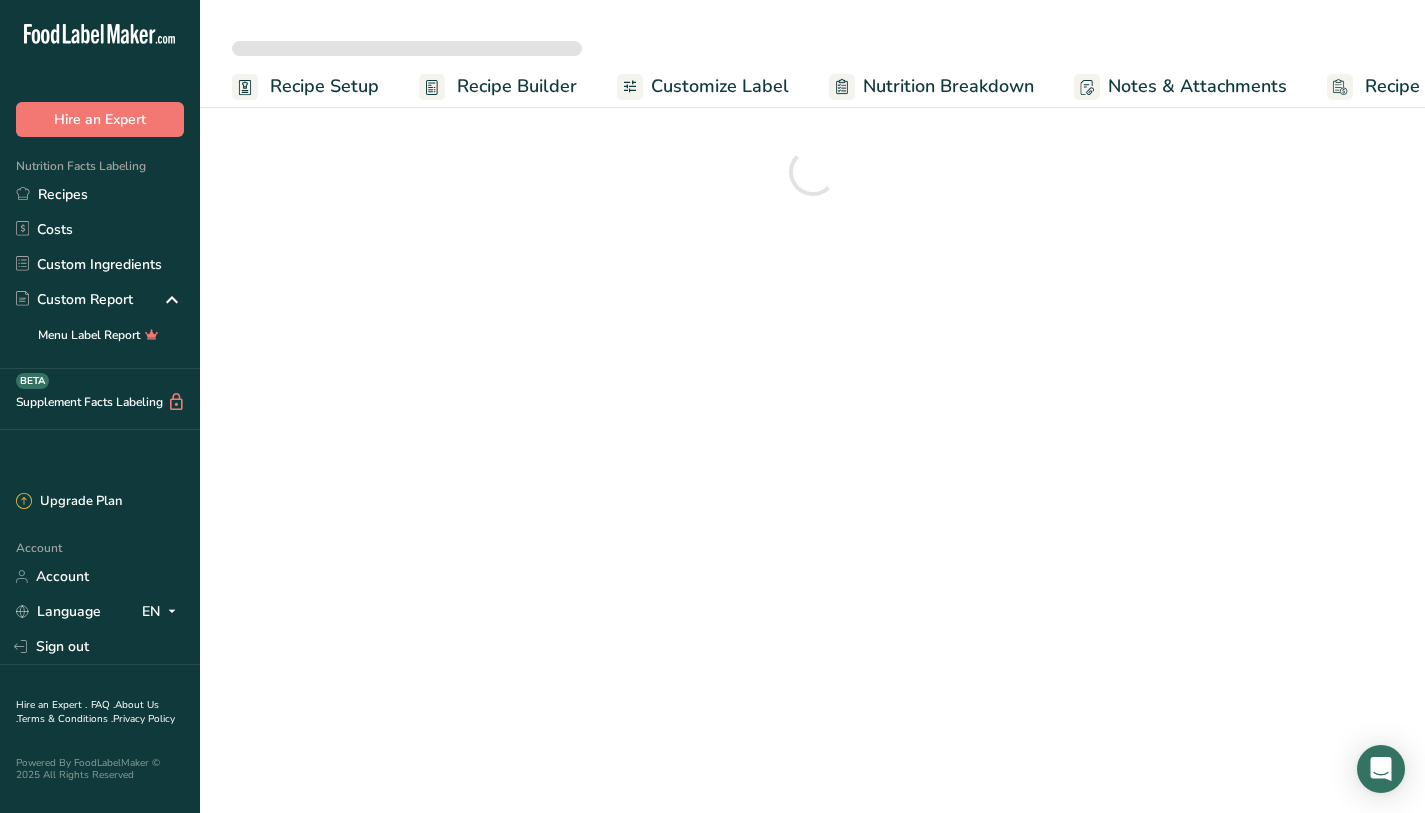 click on "Recipe Setup" at bounding box center [324, 86] 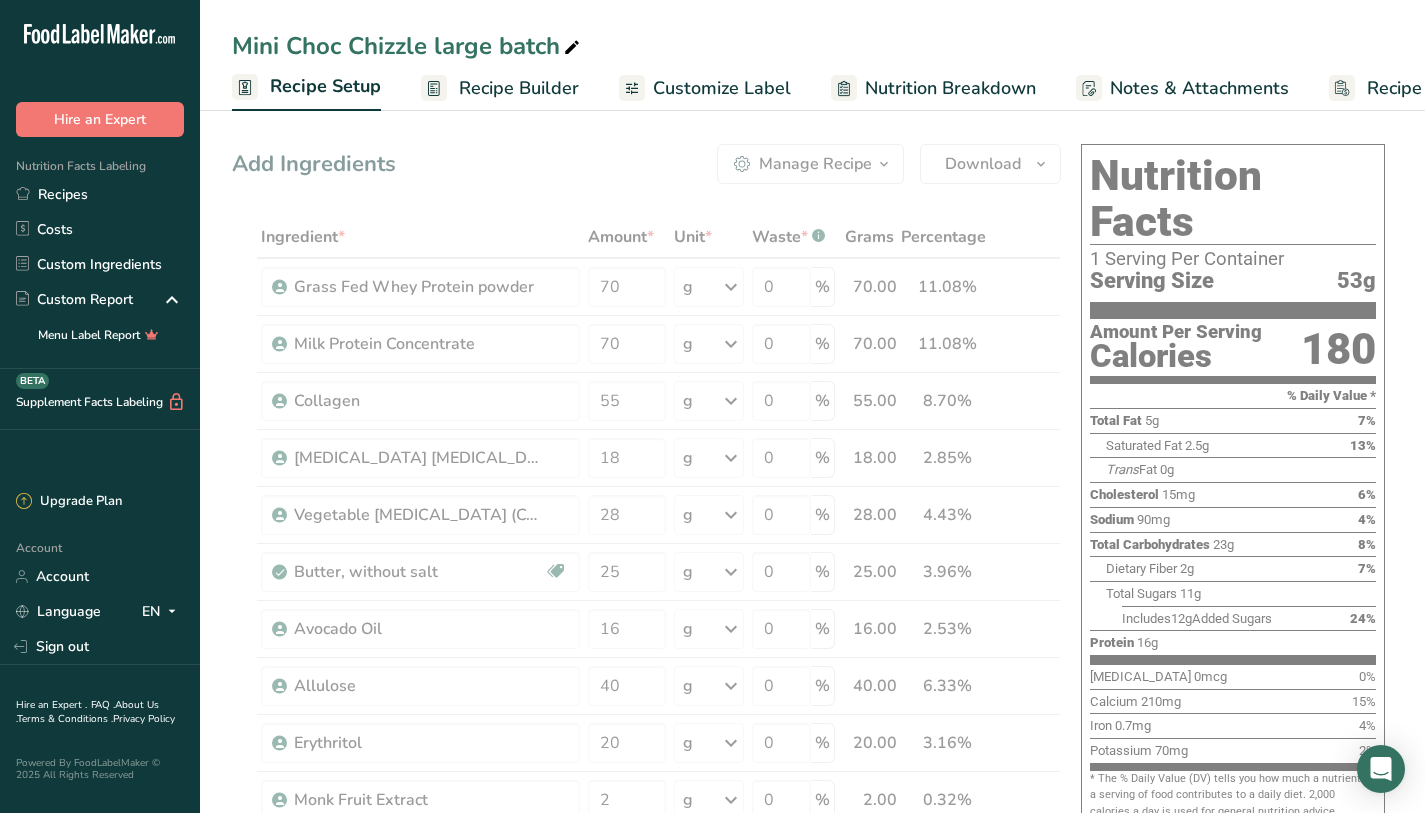 scroll, scrollTop: 0, scrollLeft: 7, axis: horizontal 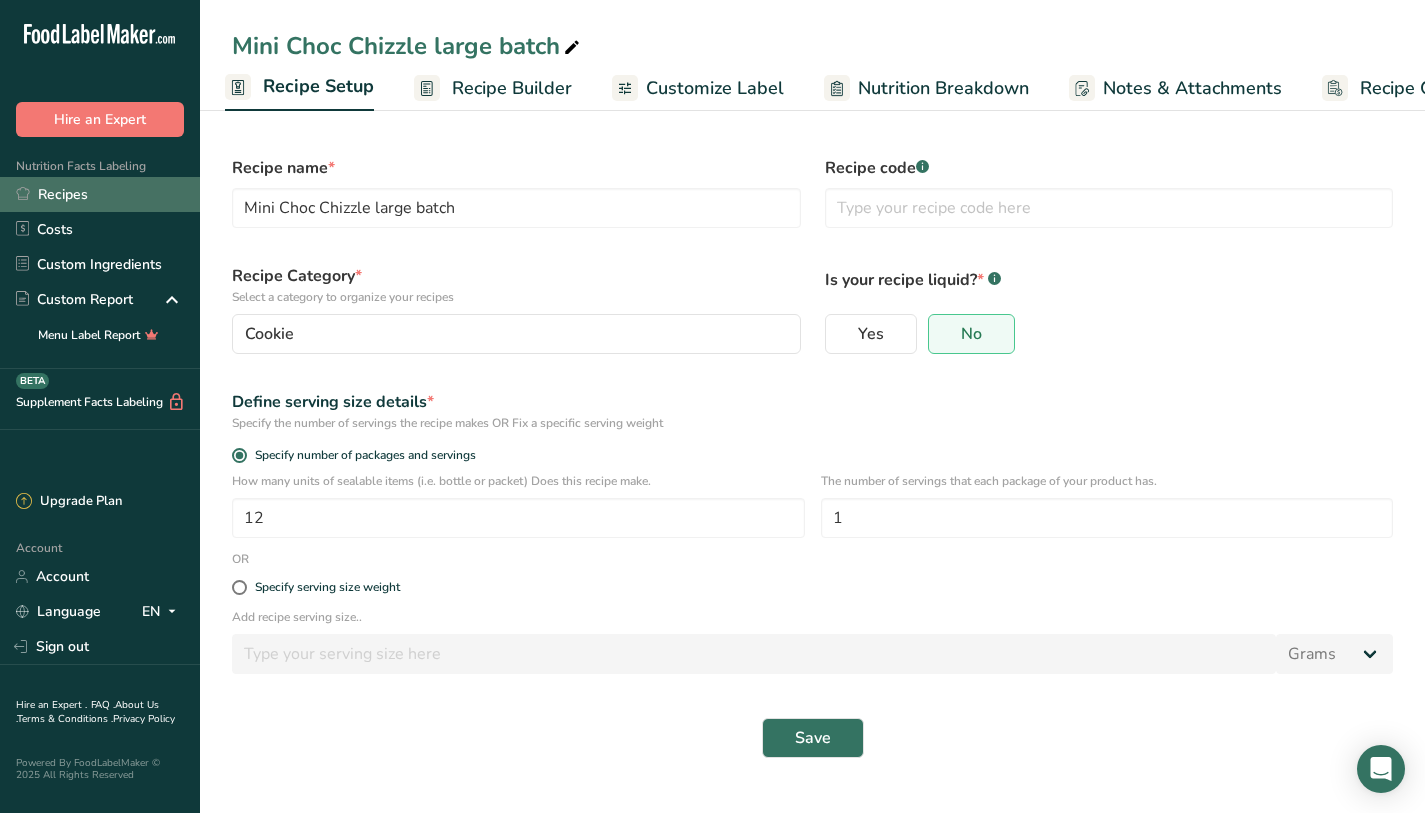 click on "Recipes" at bounding box center [100, 194] 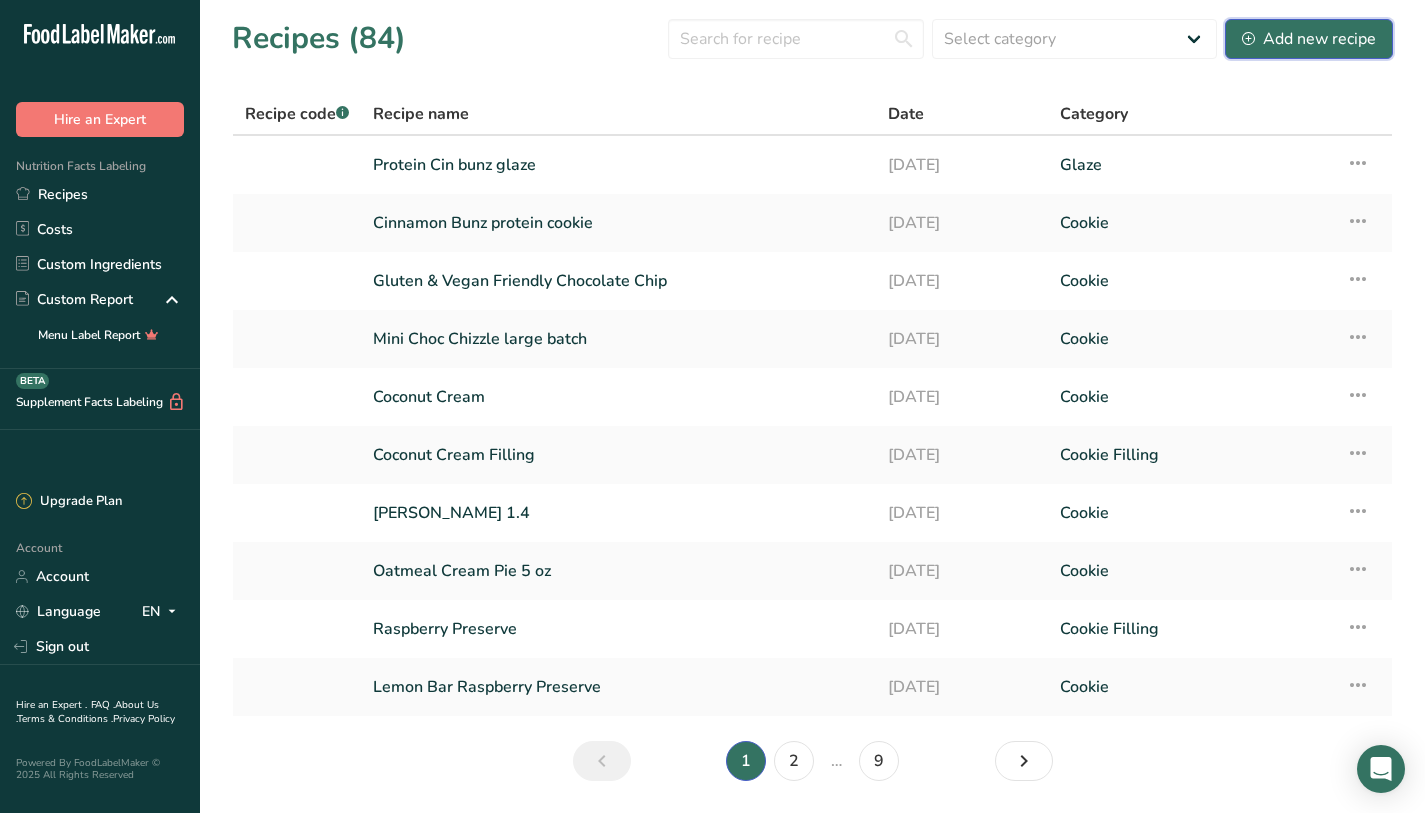 click on "Add new recipe" at bounding box center [1309, 39] 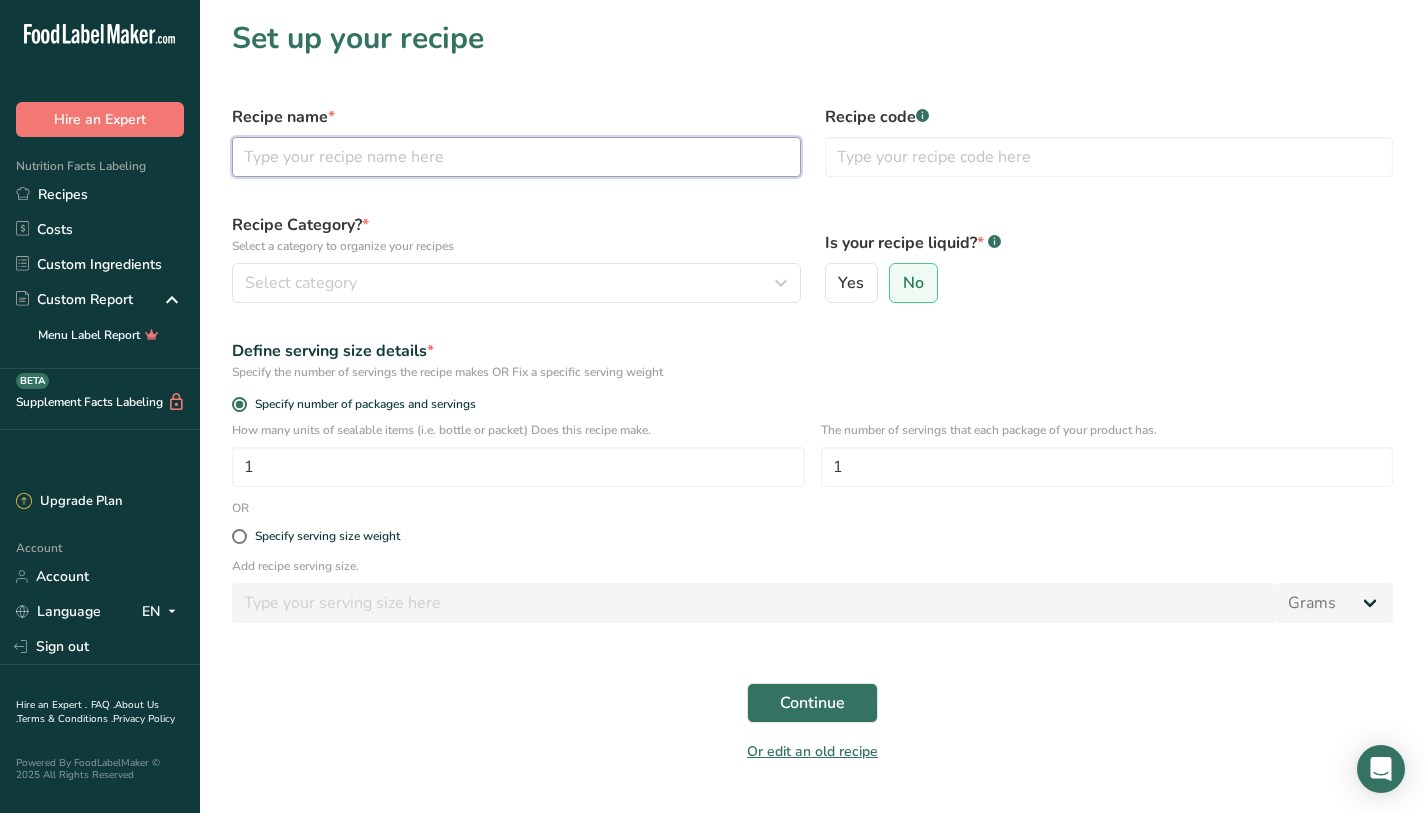 click at bounding box center (516, 157) 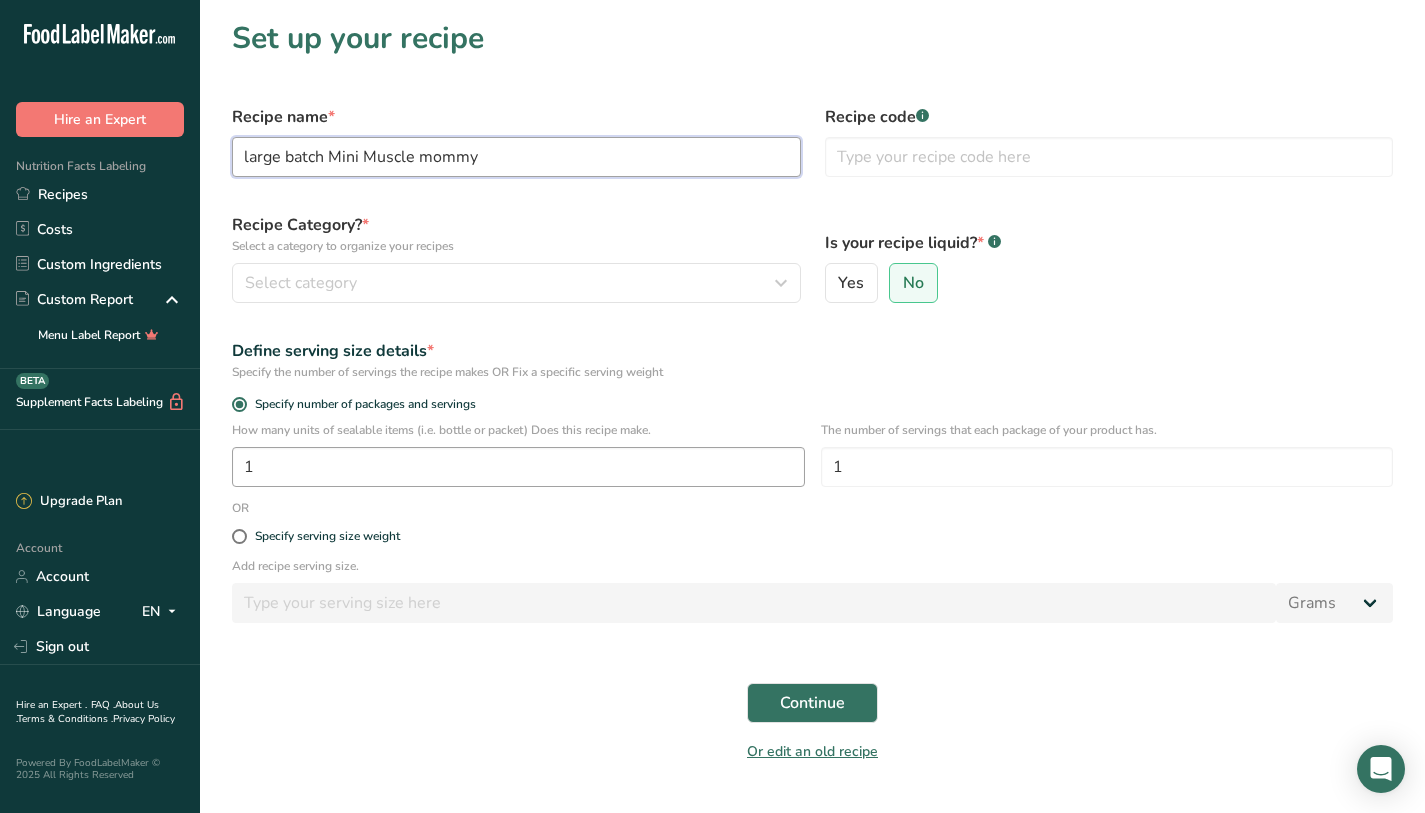 type on "large batch Mini Muscle mommy" 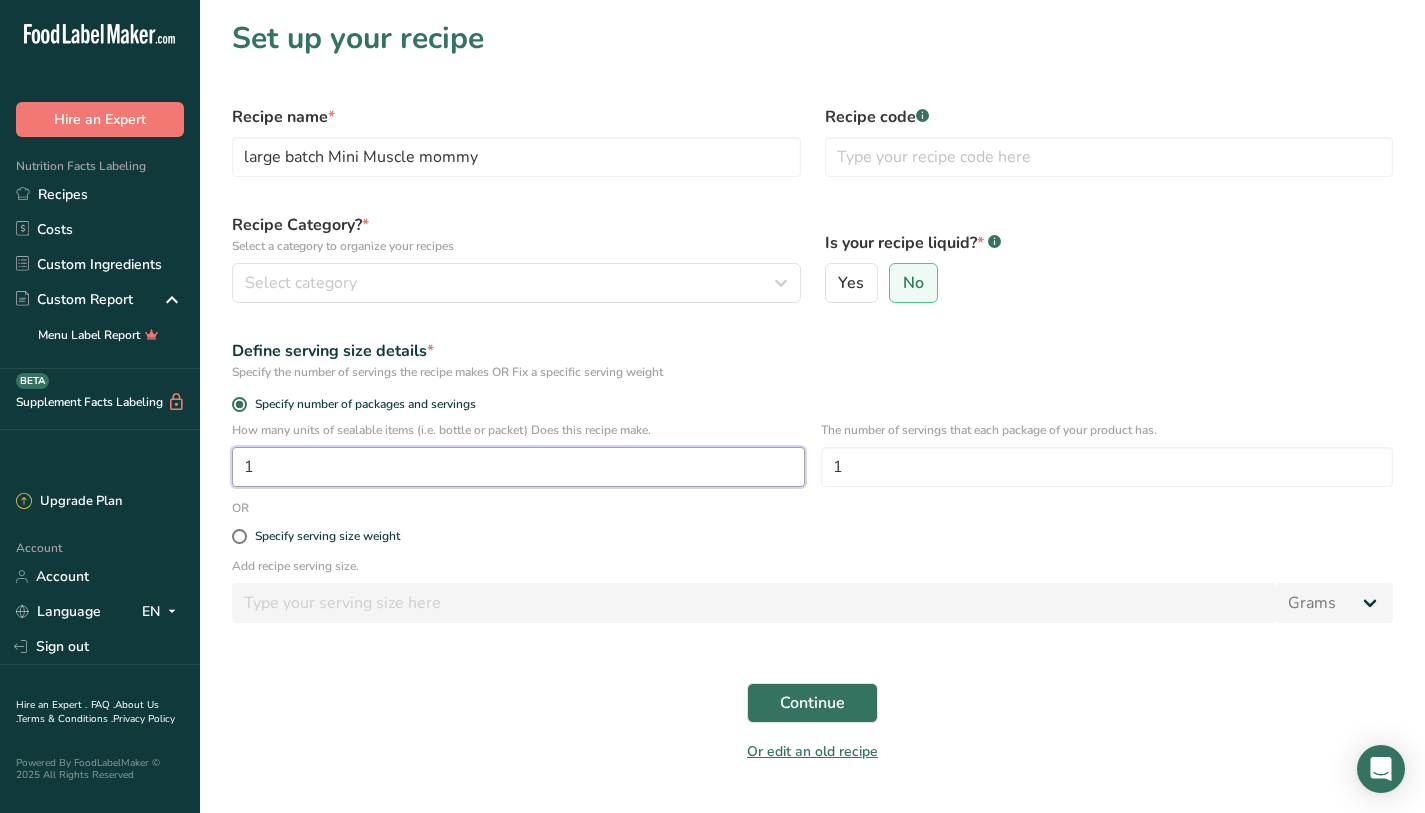 click on "1" at bounding box center [518, 467] 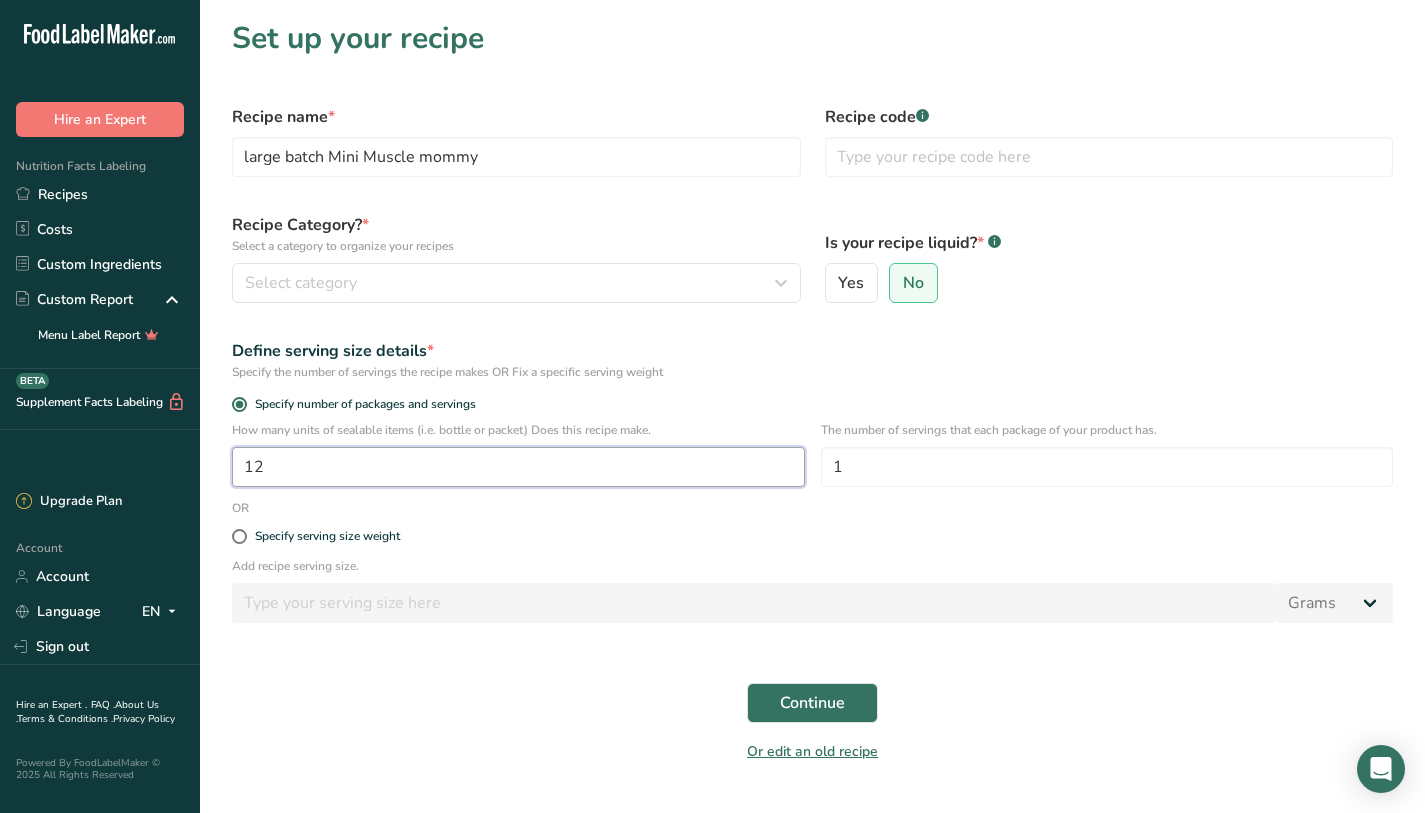 type on "12" 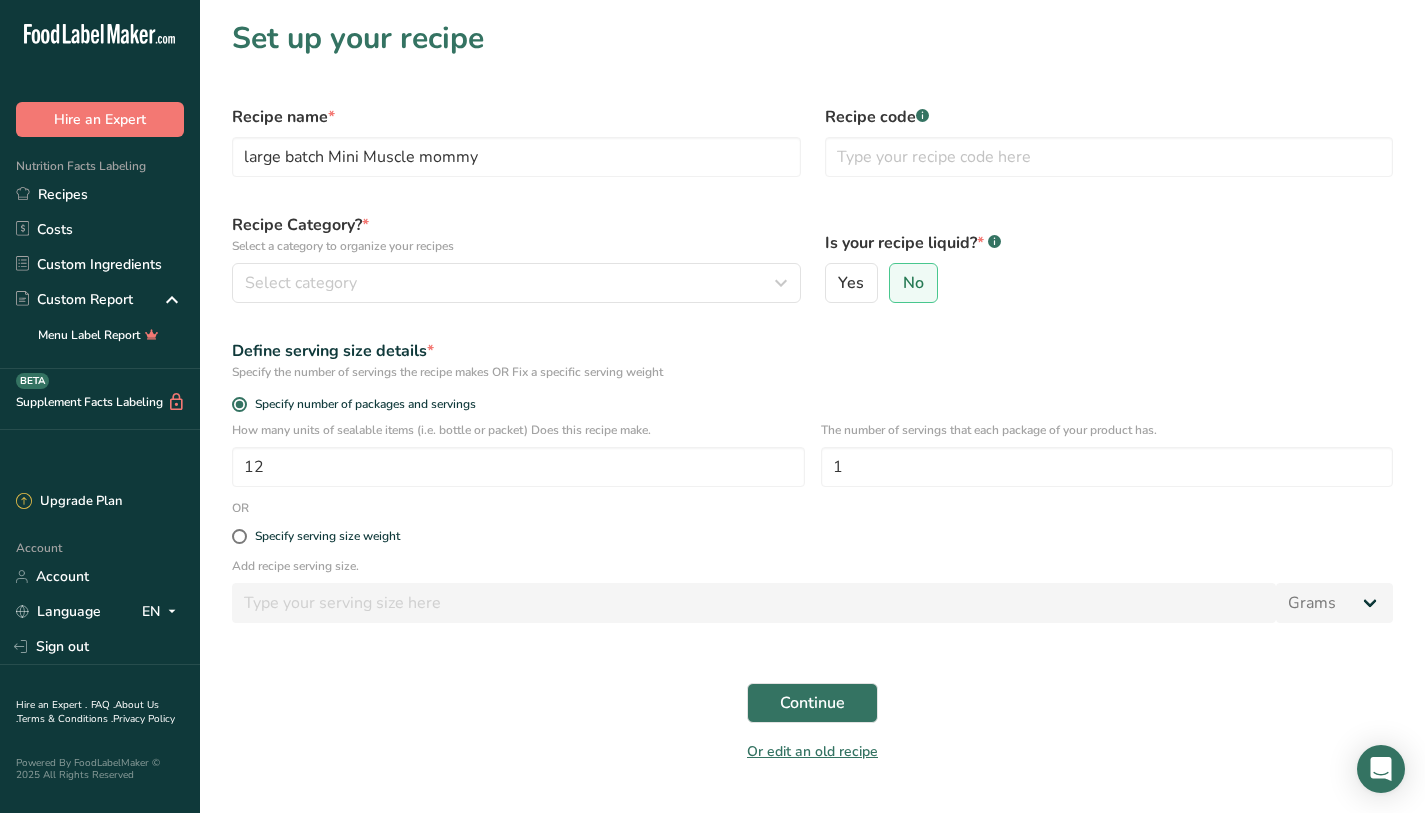 click on "Or edit an old recipe" at bounding box center [812, 755] 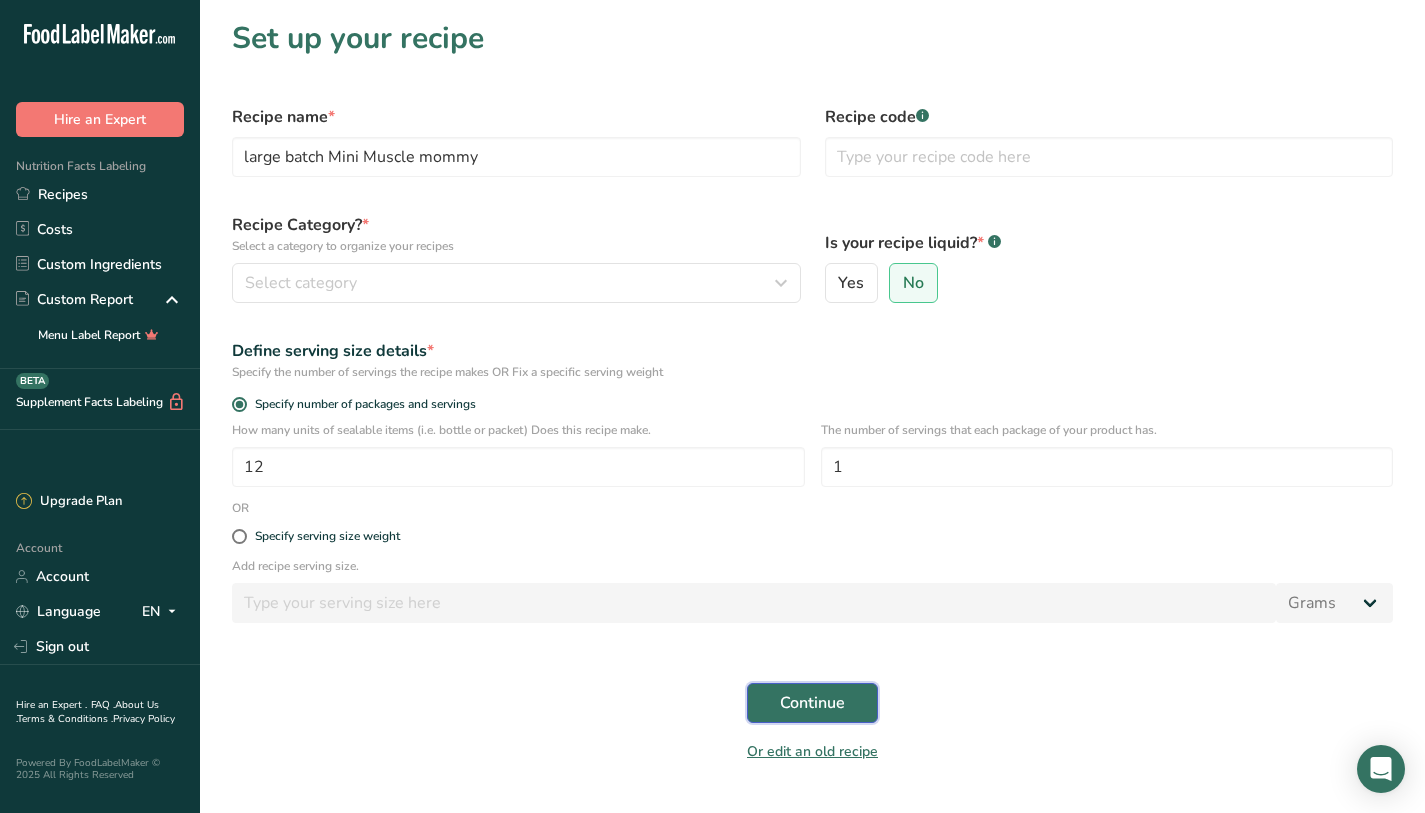 click on "Continue" at bounding box center (812, 703) 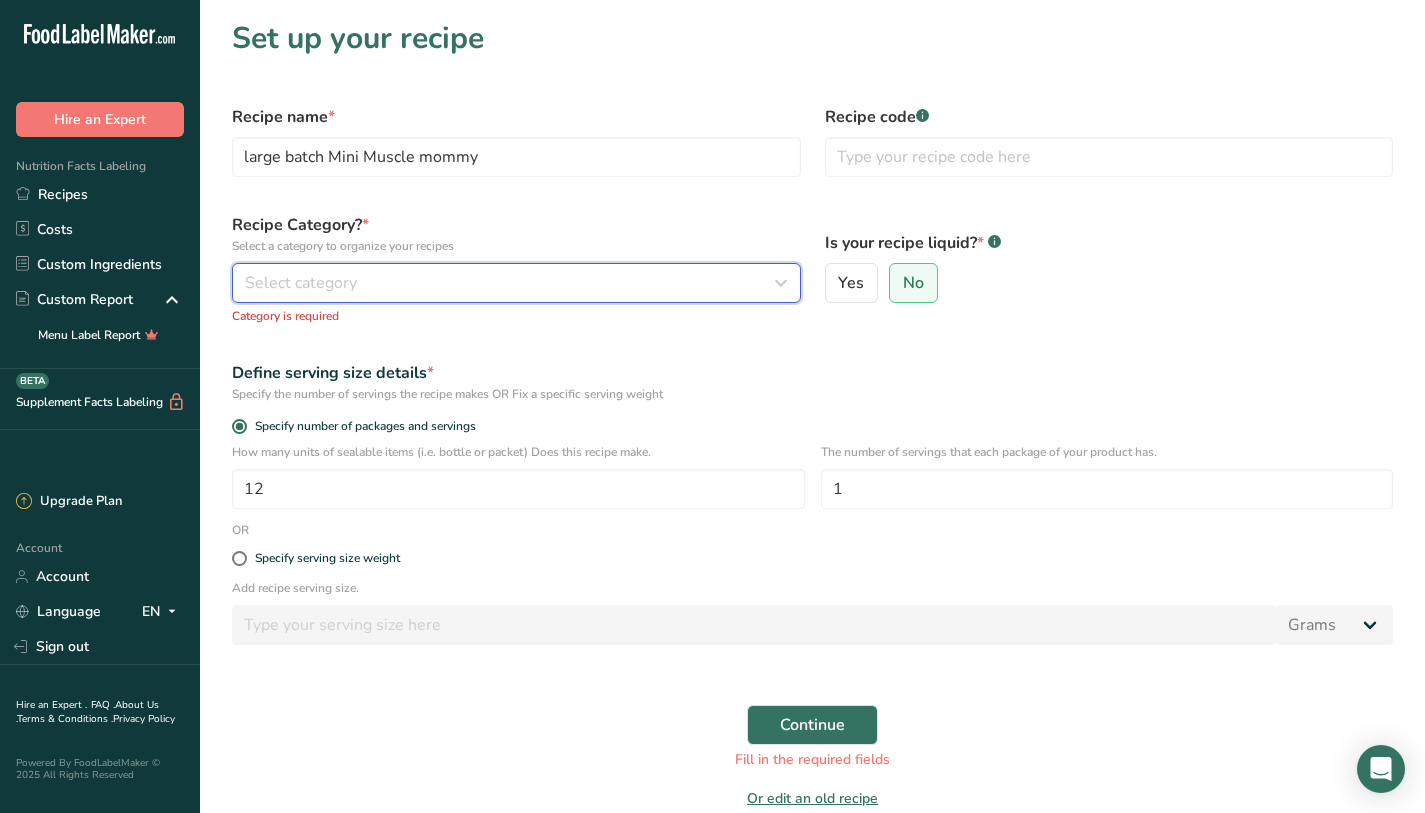 click on "Select category" at bounding box center (510, 283) 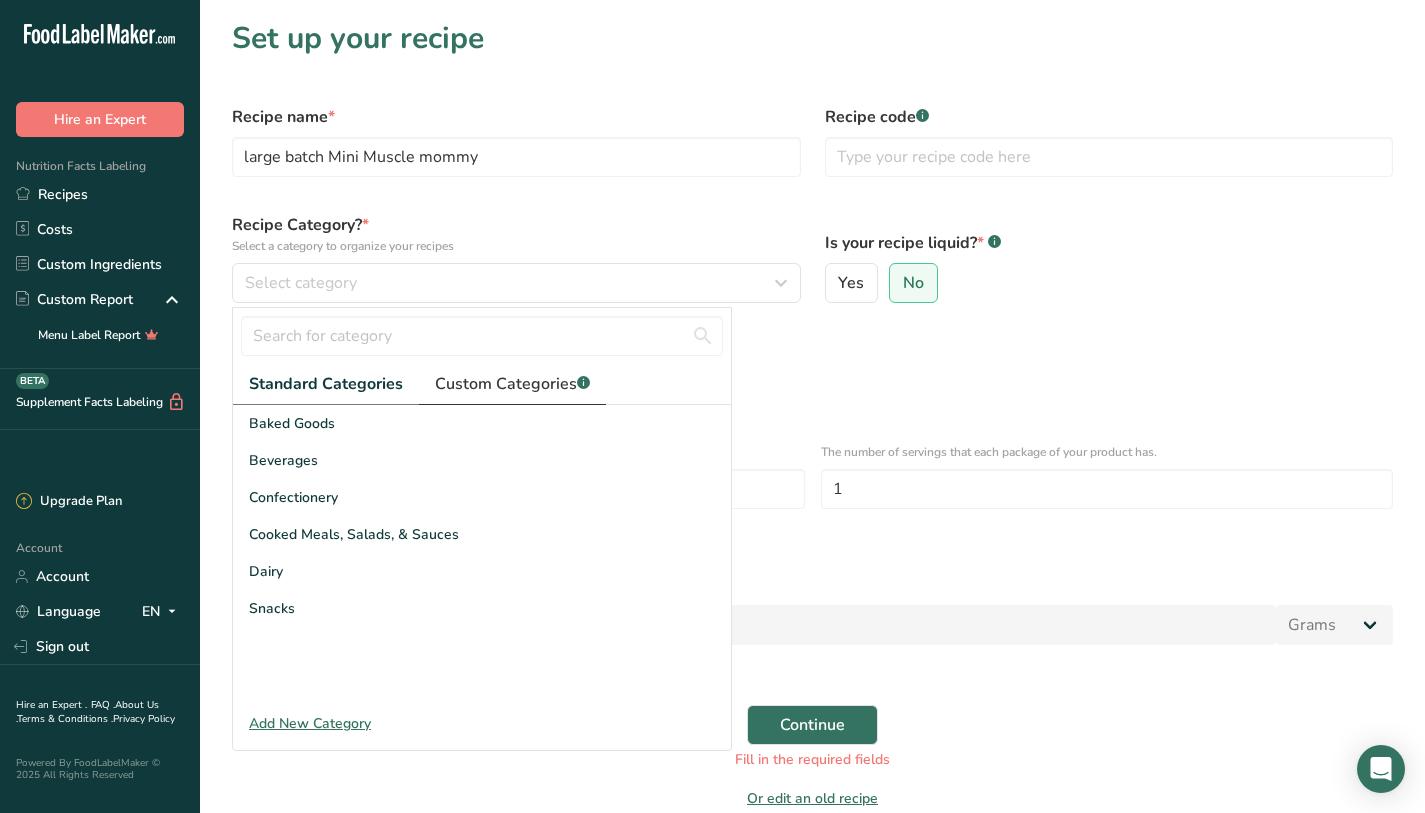 click on "Custom Categories
.a-a{fill:#347362;}.b-a{fill:#fff;}" at bounding box center [512, 384] 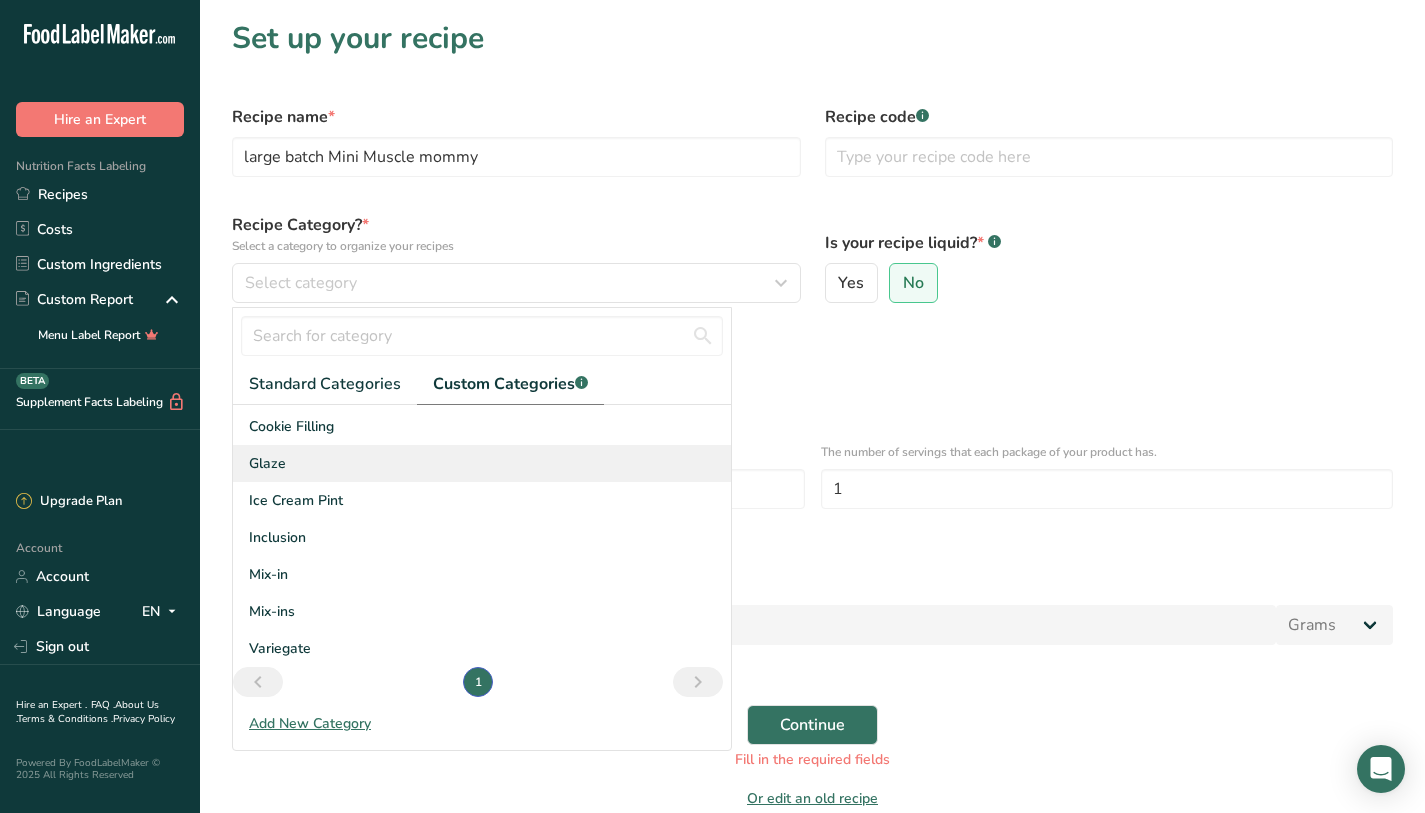 scroll, scrollTop: 0, scrollLeft: 0, axis: both 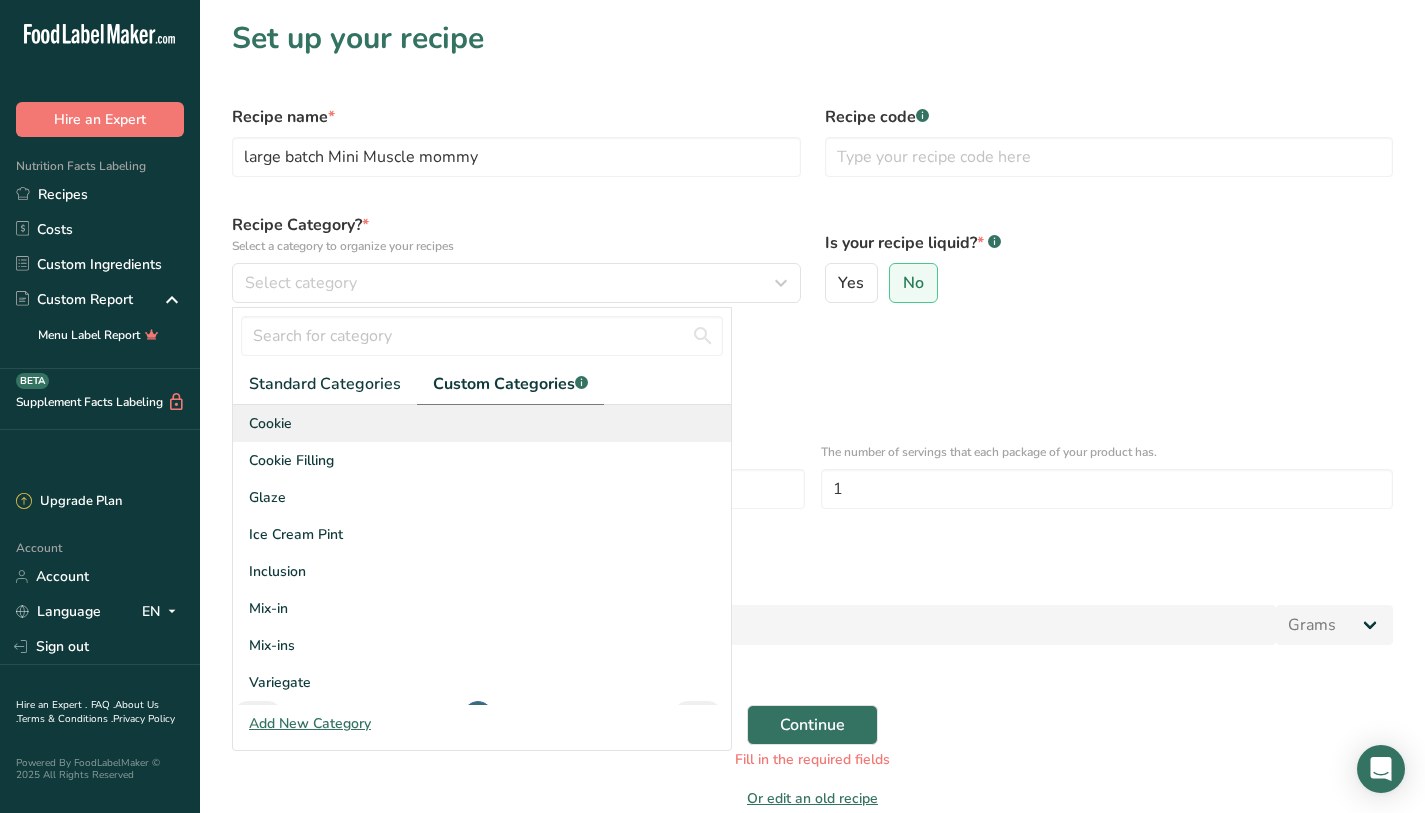 click on "Cookie" at bounding box center [482, 423] 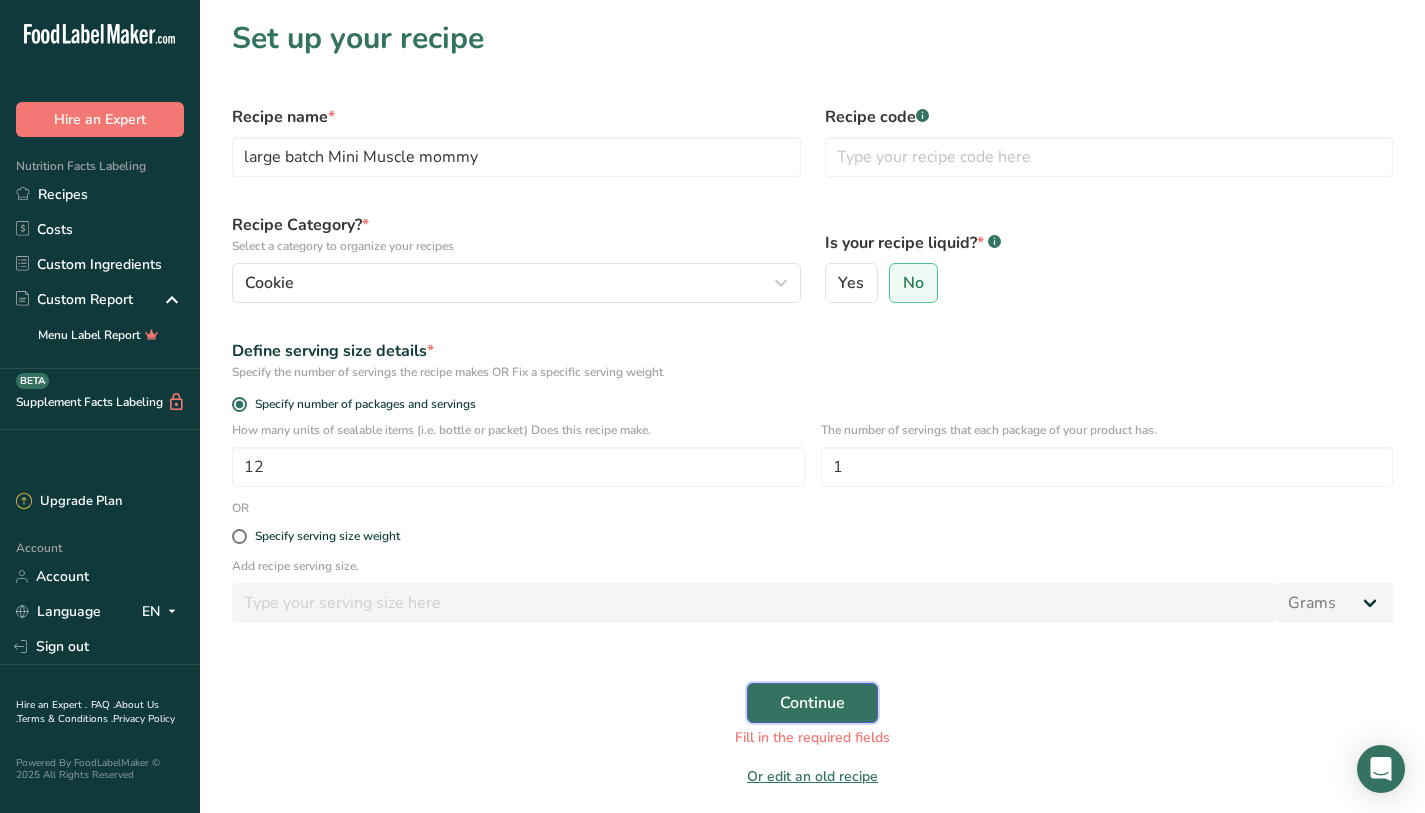 click on "Continue" at bounding box center [812, 703] 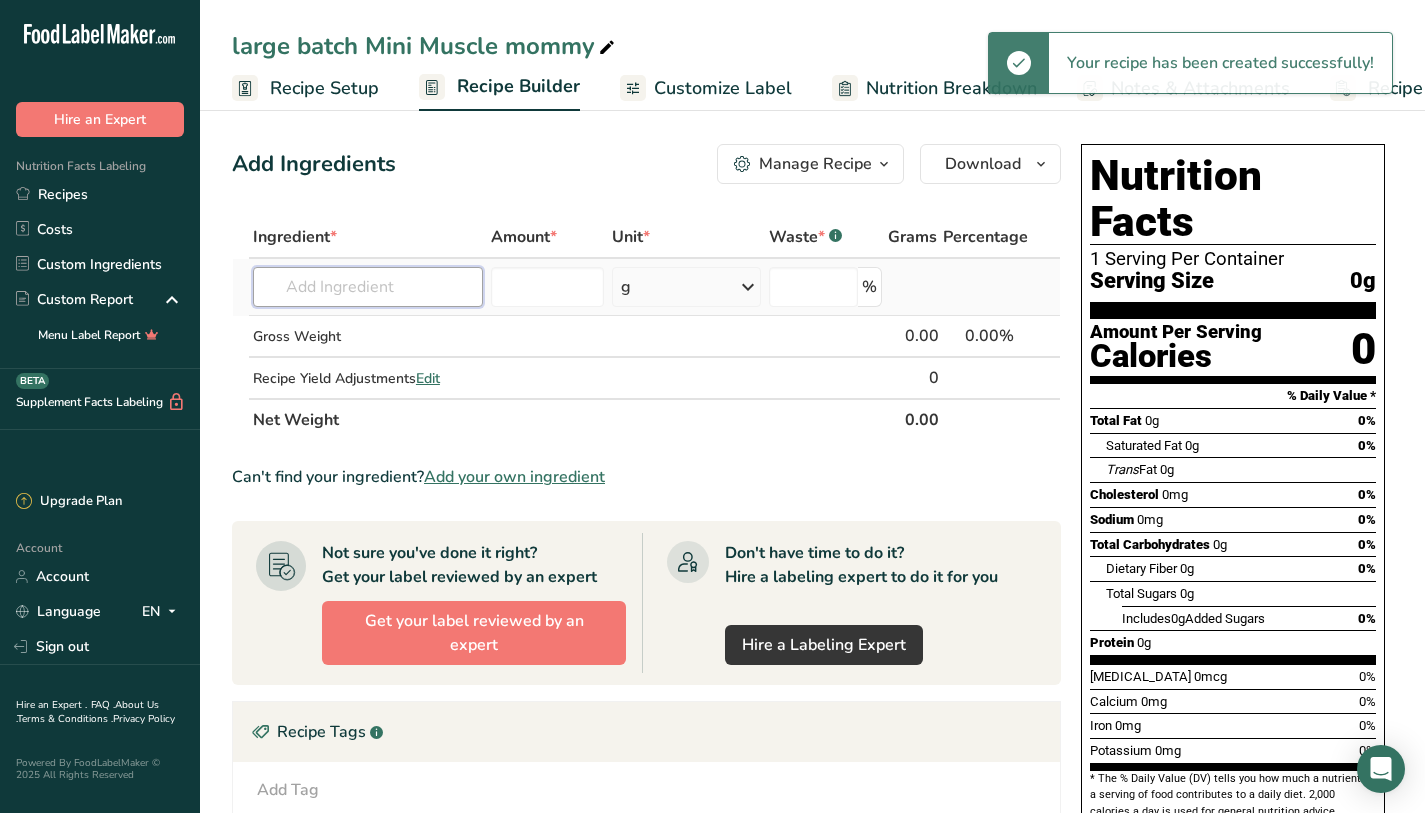 click at bounding box center [368, 287] 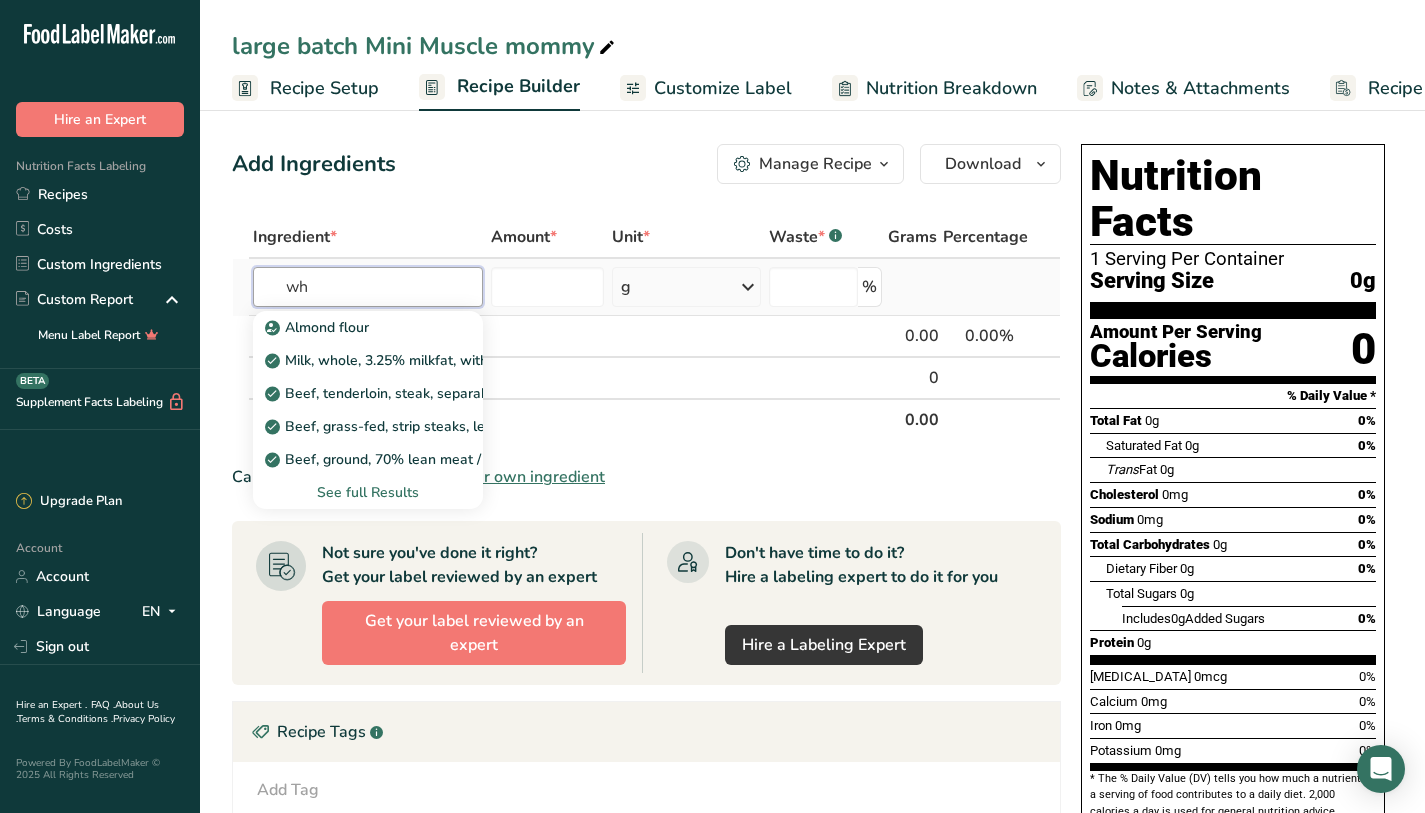 type on "w" 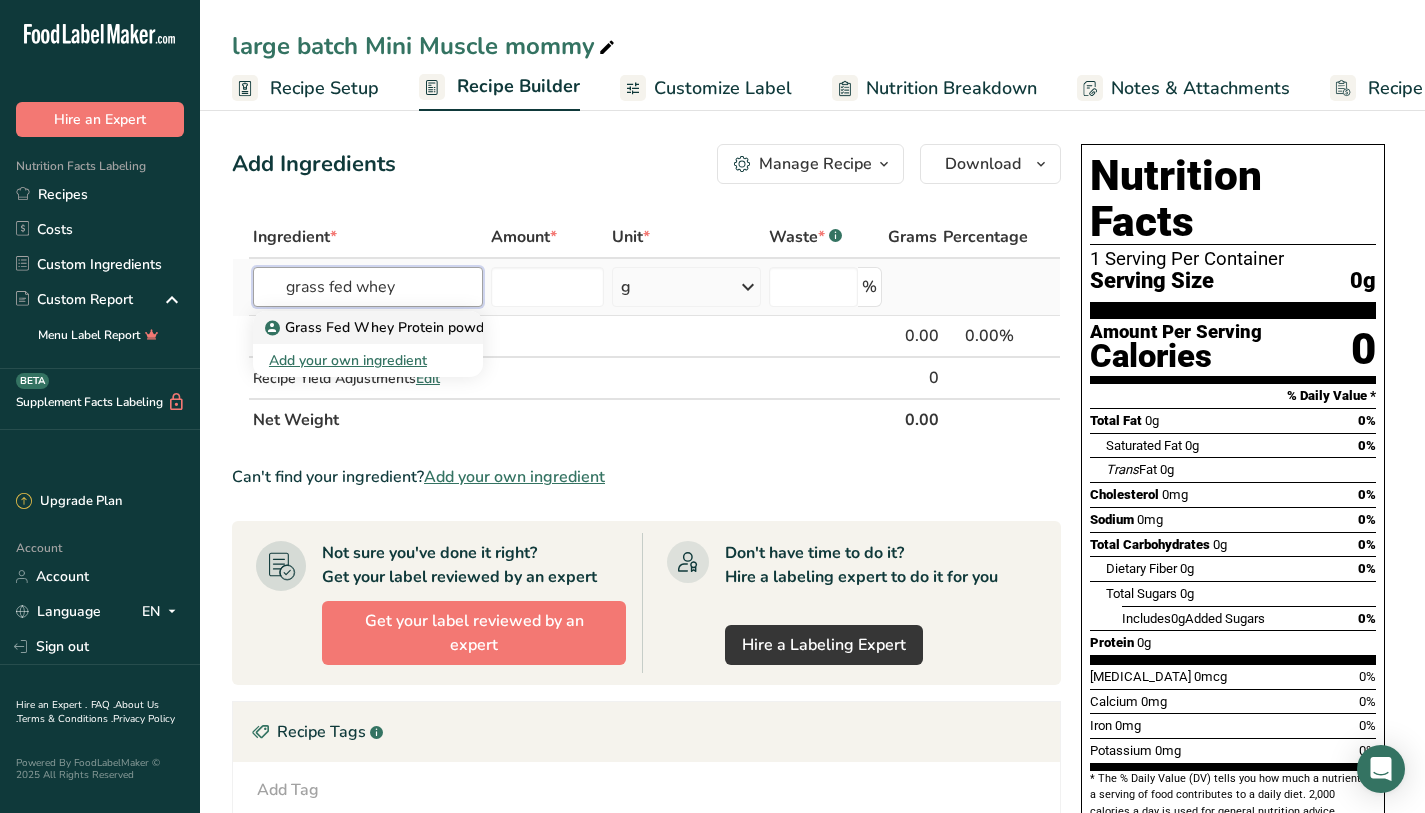 type on "grass fed whey" 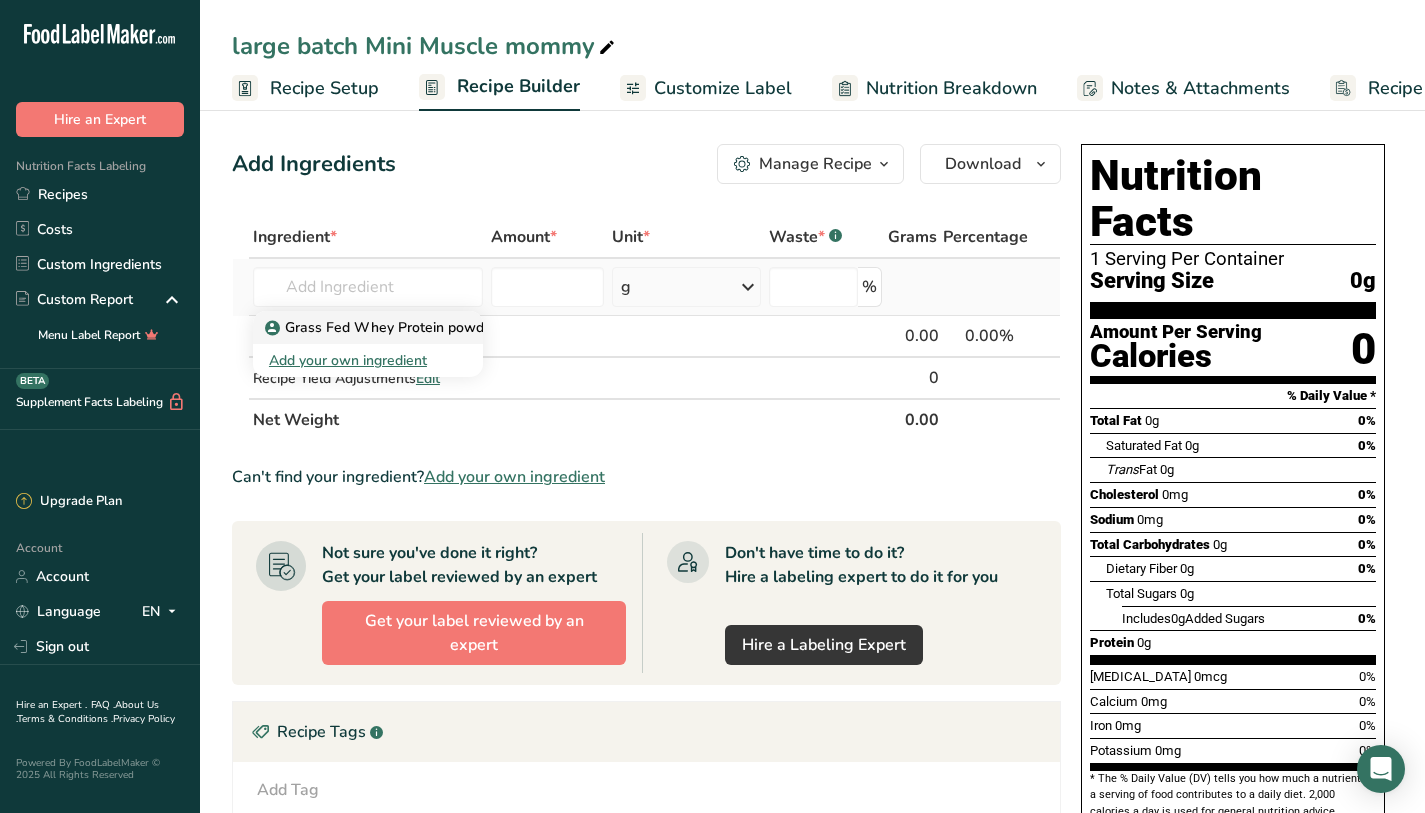 click on "Grass Fed Whey Protein powder" at bounding box center [383, 327] 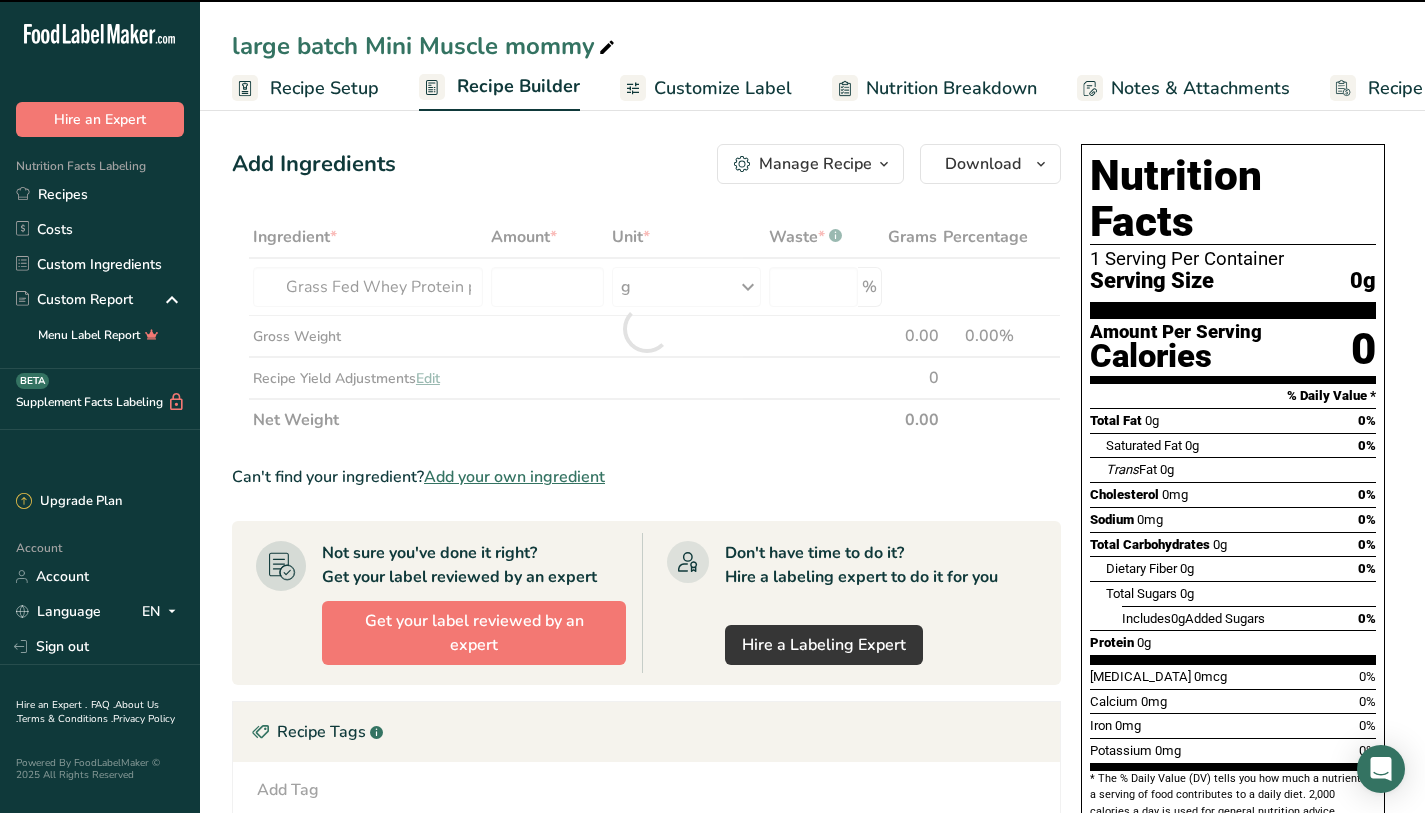 type on "0" 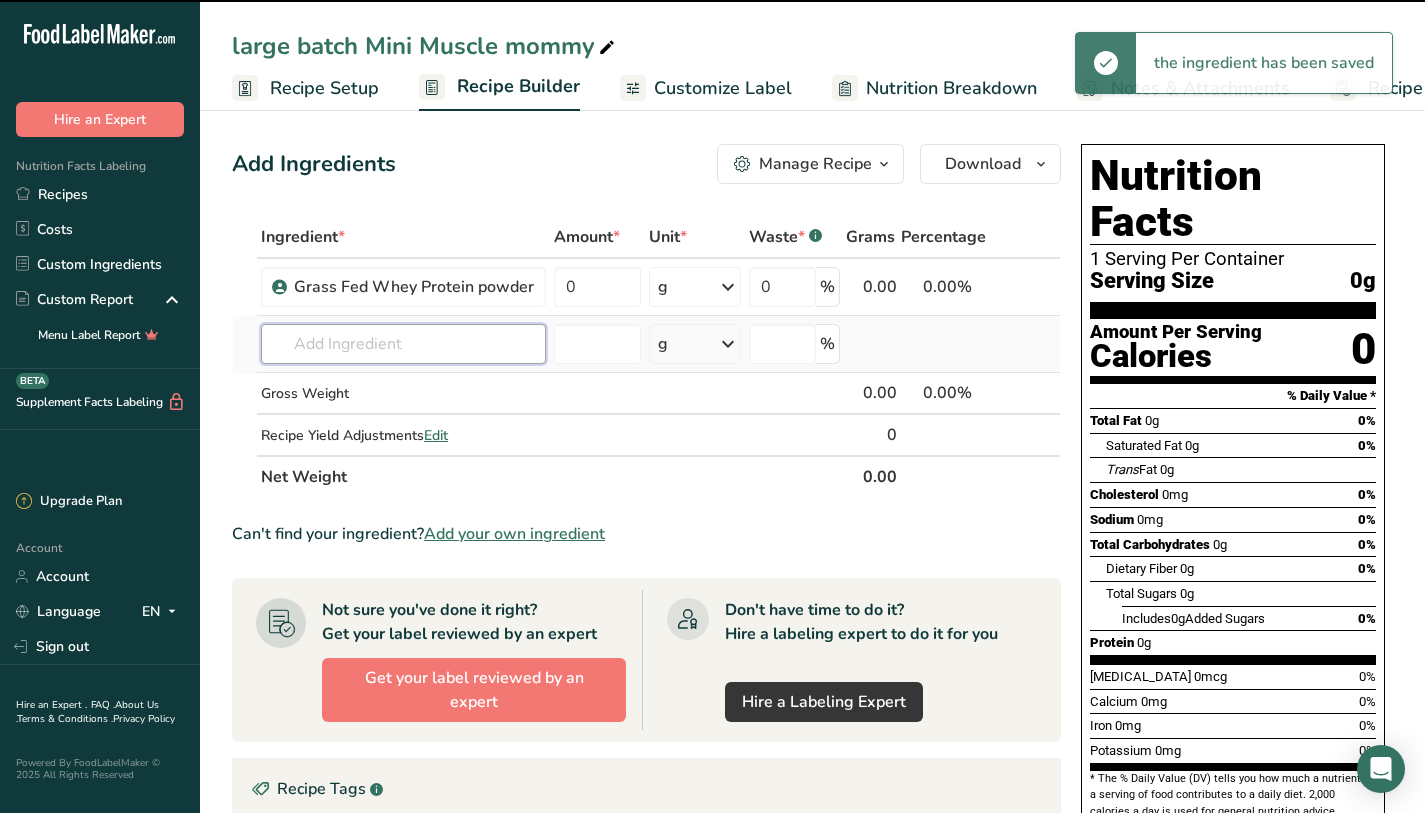 click at bounding box center (403, 344) 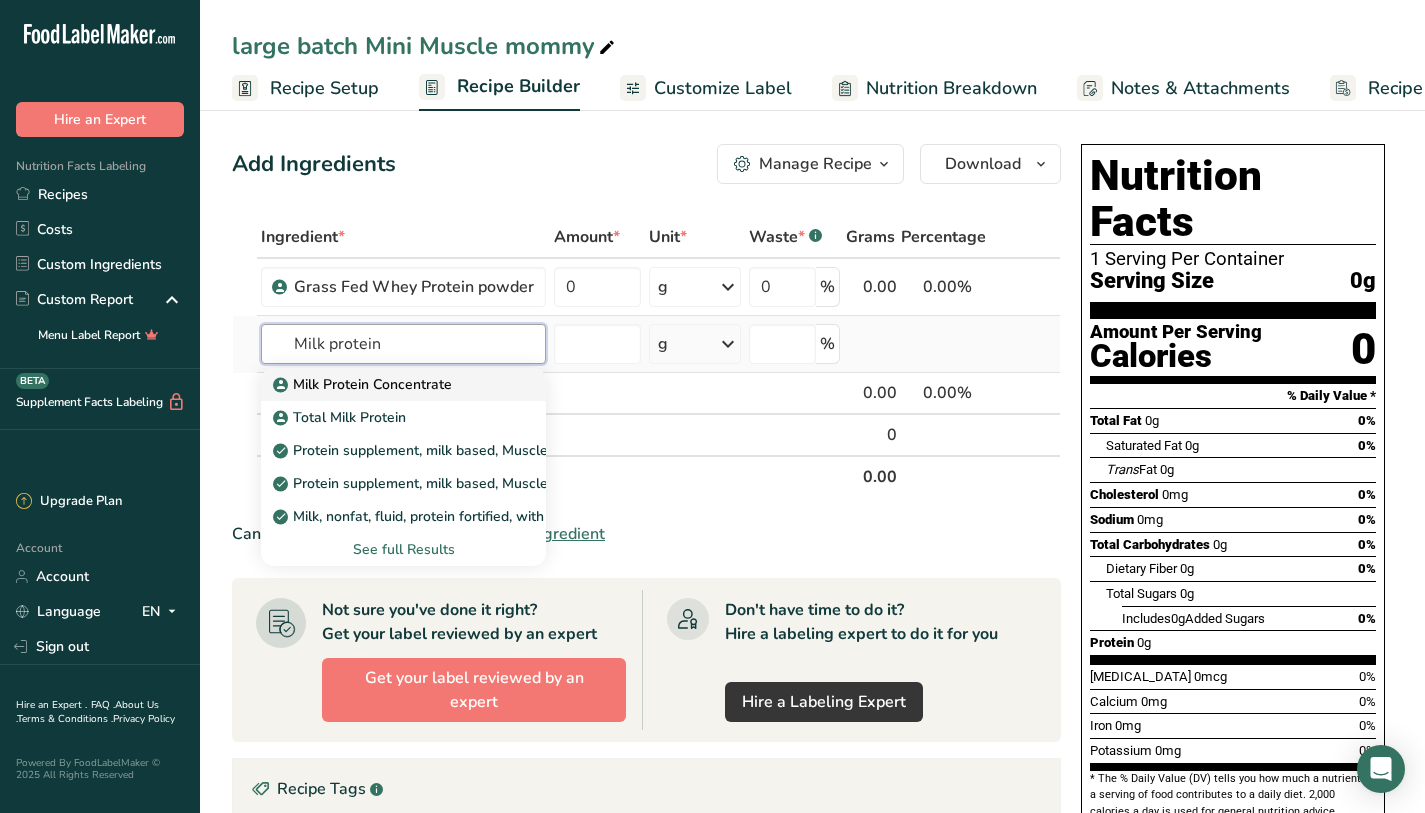 type on "Milk protein" 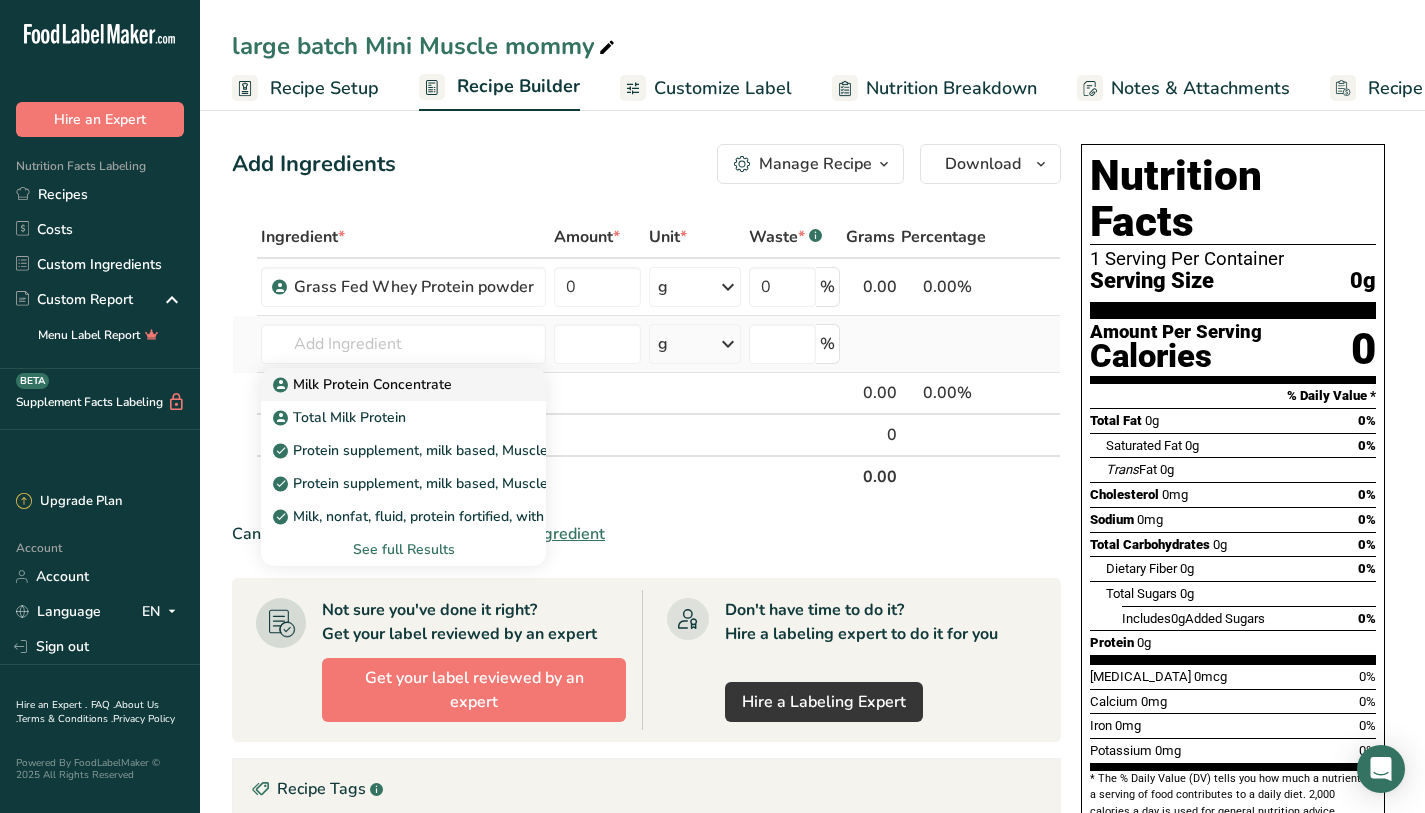click on "Milk Protein Concentrate" at bounding box center [364, 384] 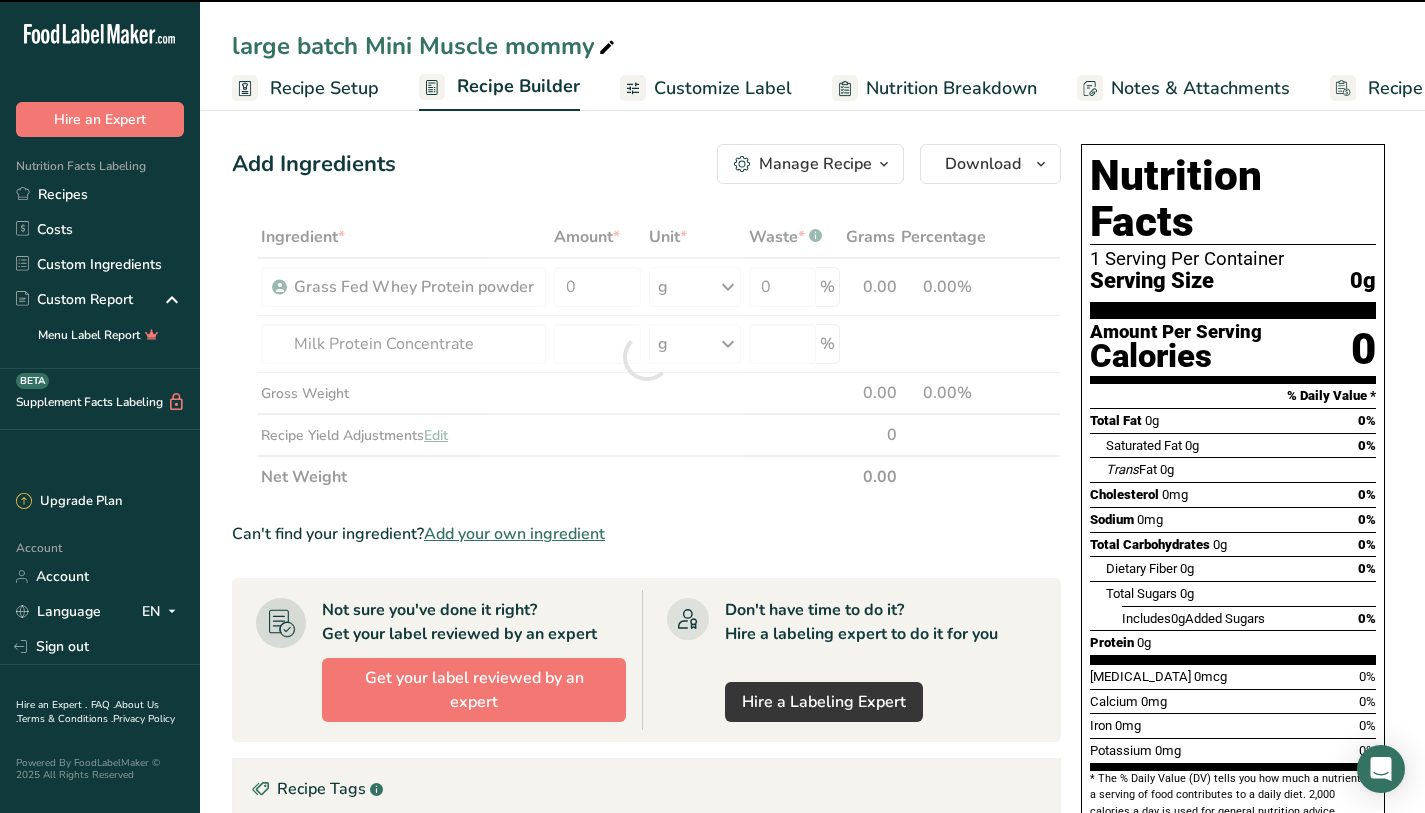 type on "0" 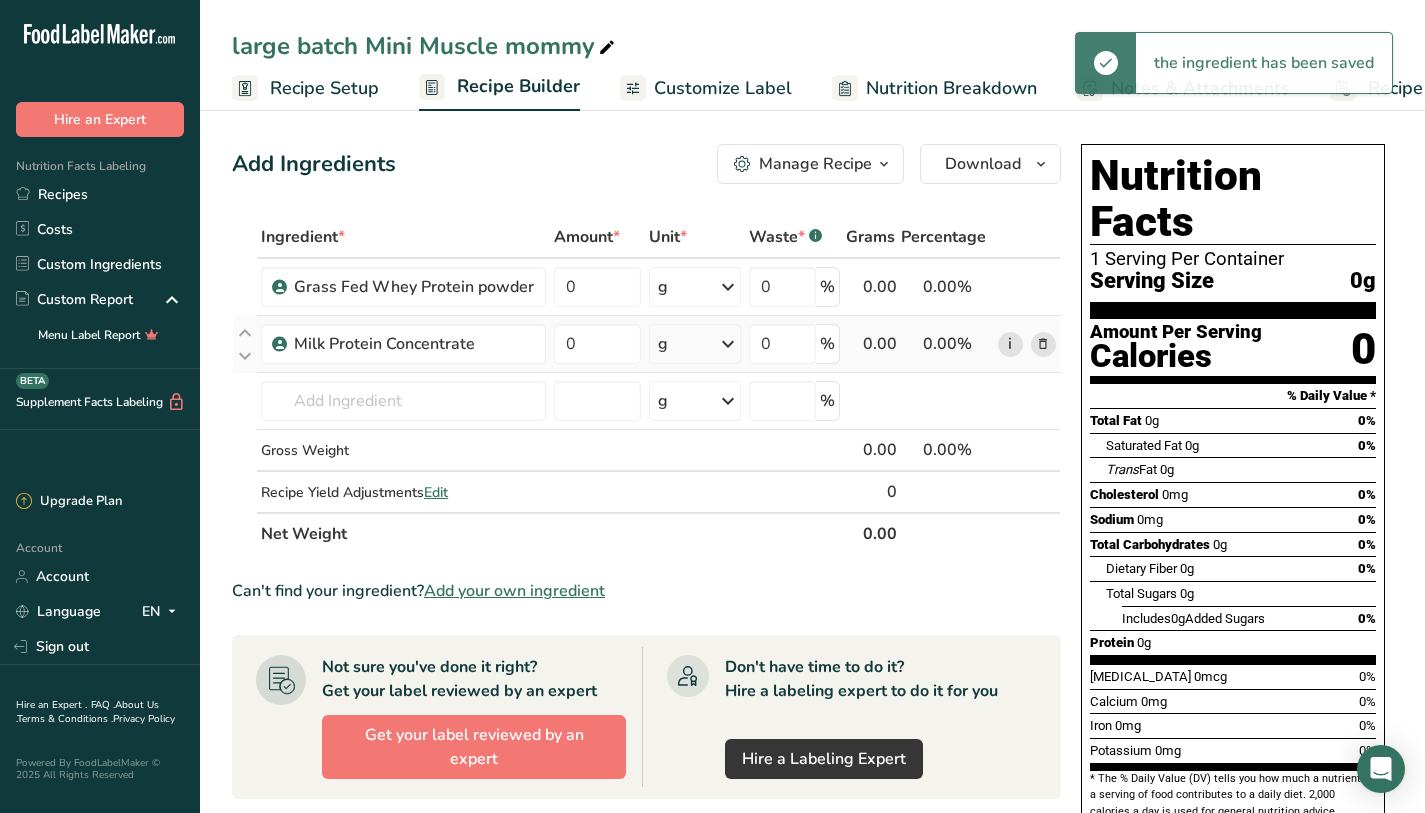 click on "i" at bounding box center [1010, 344] 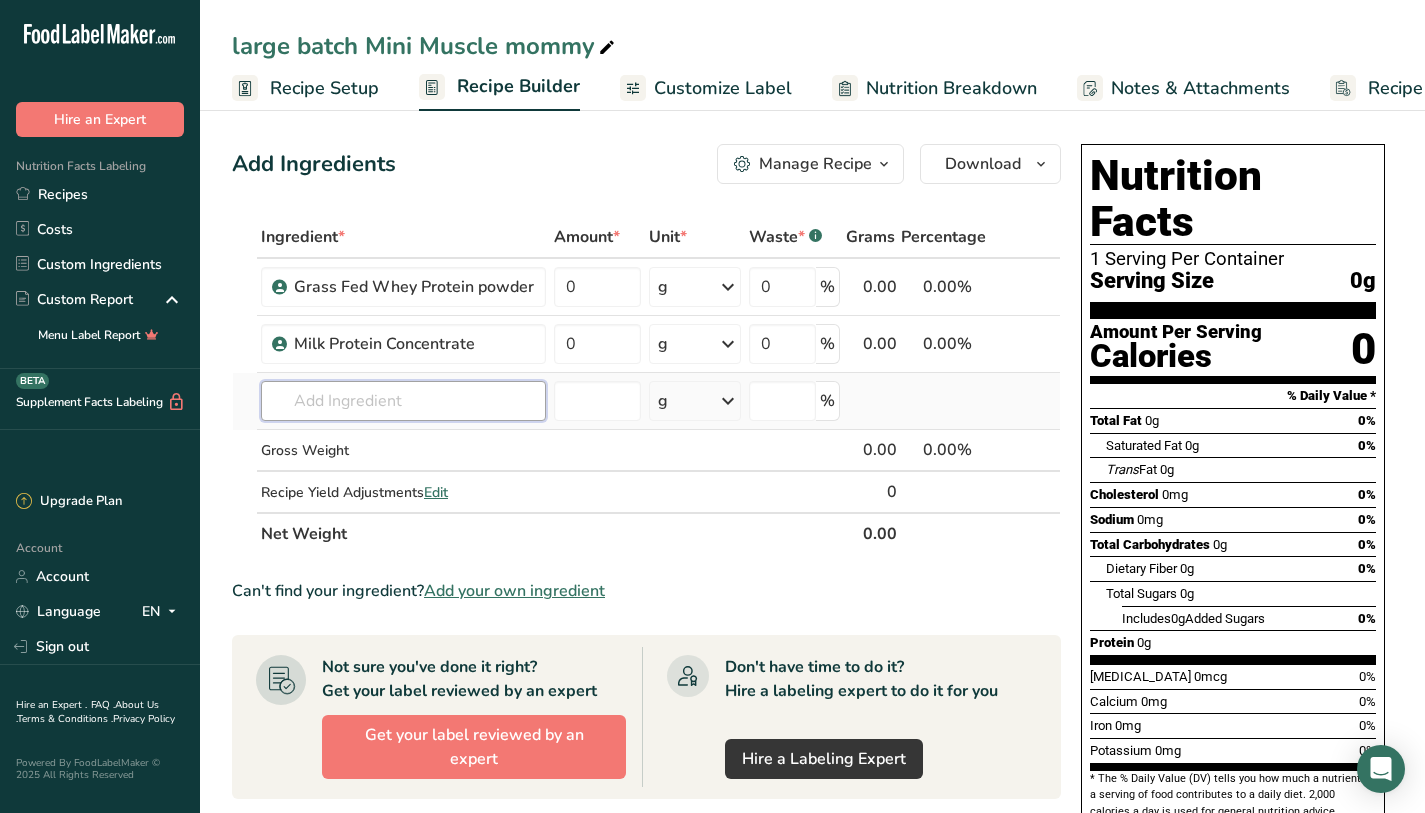 click at bounding box center [403, 401] 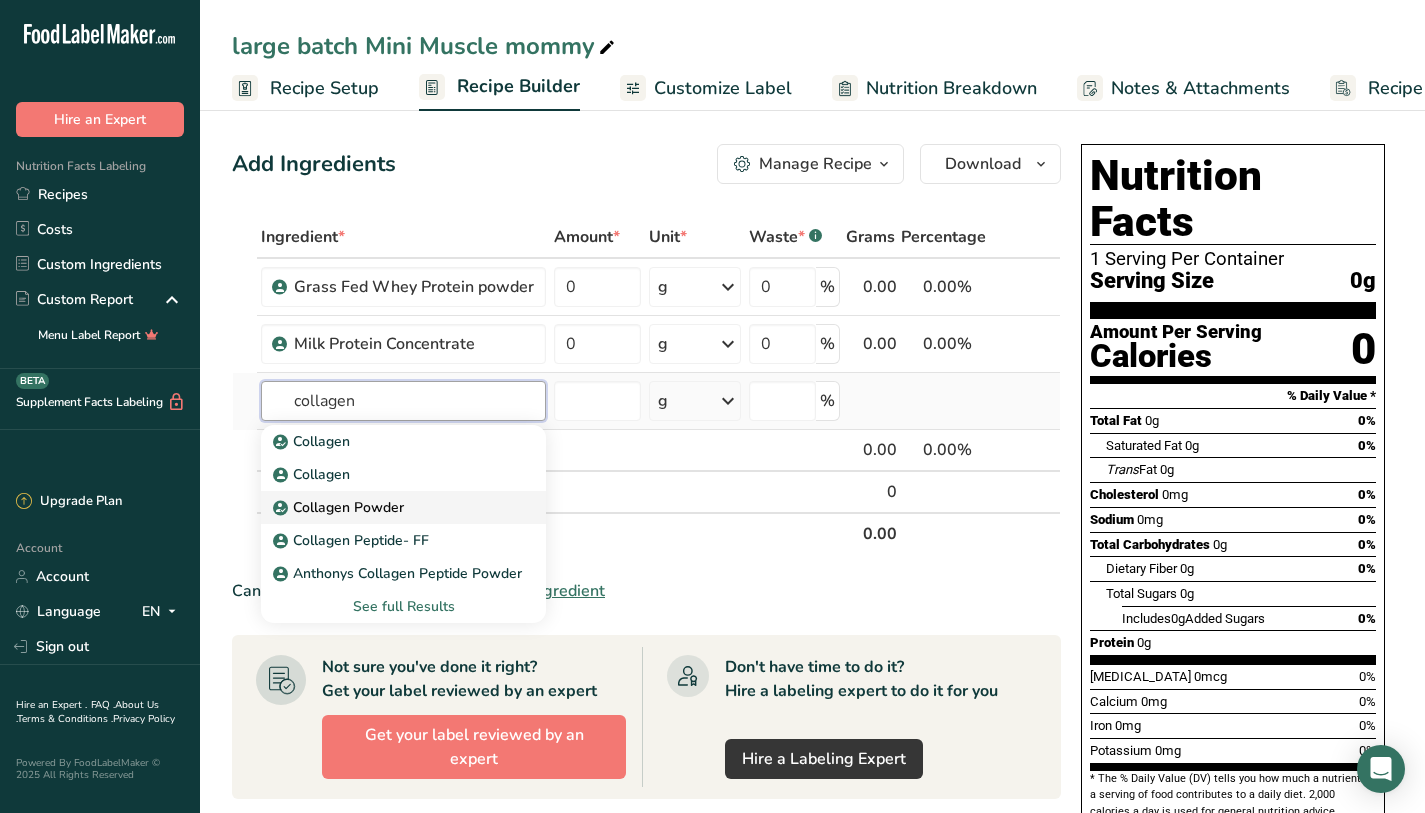 type on "collagen" 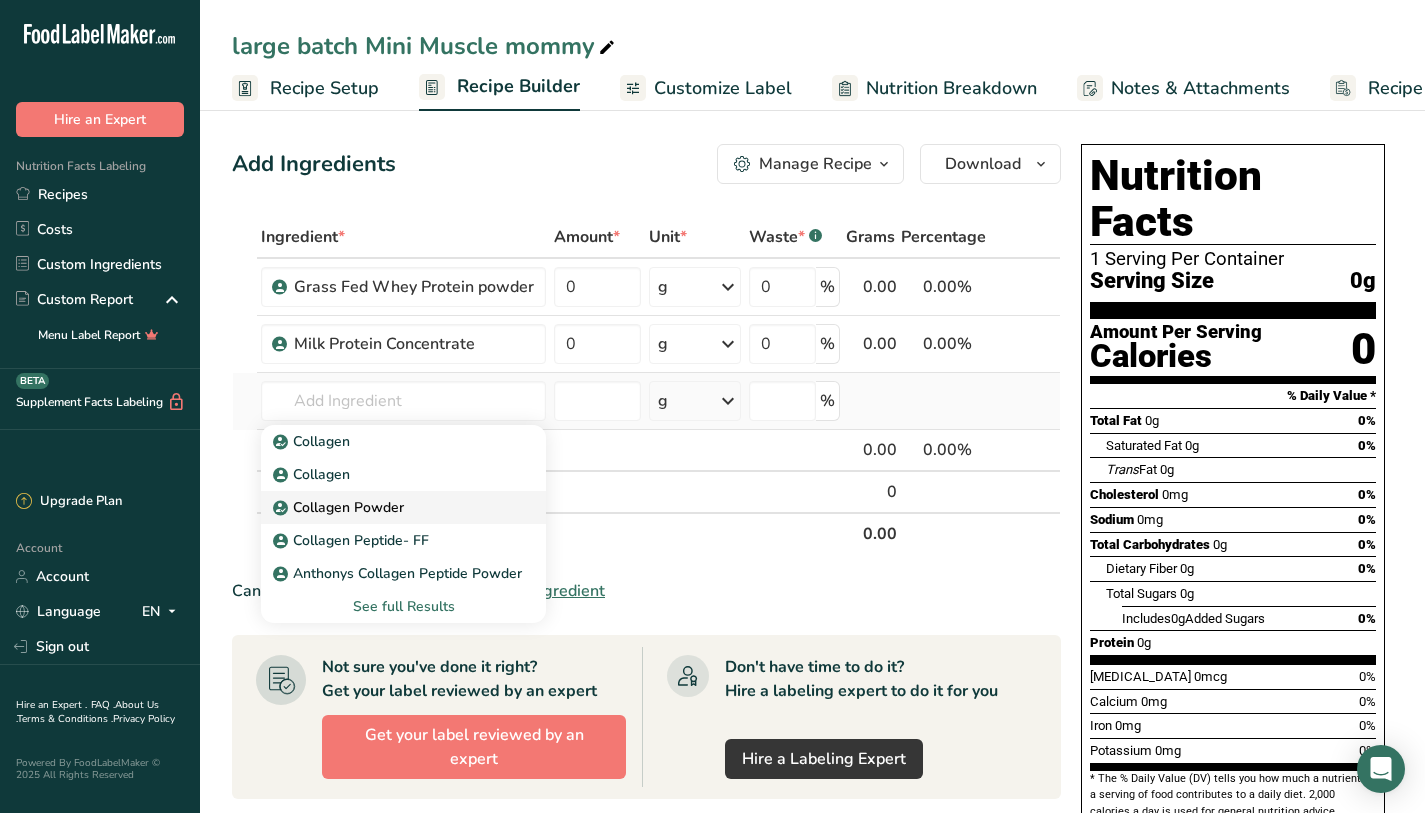 click on "Collagen Powder" at bounding box center [340, 507] 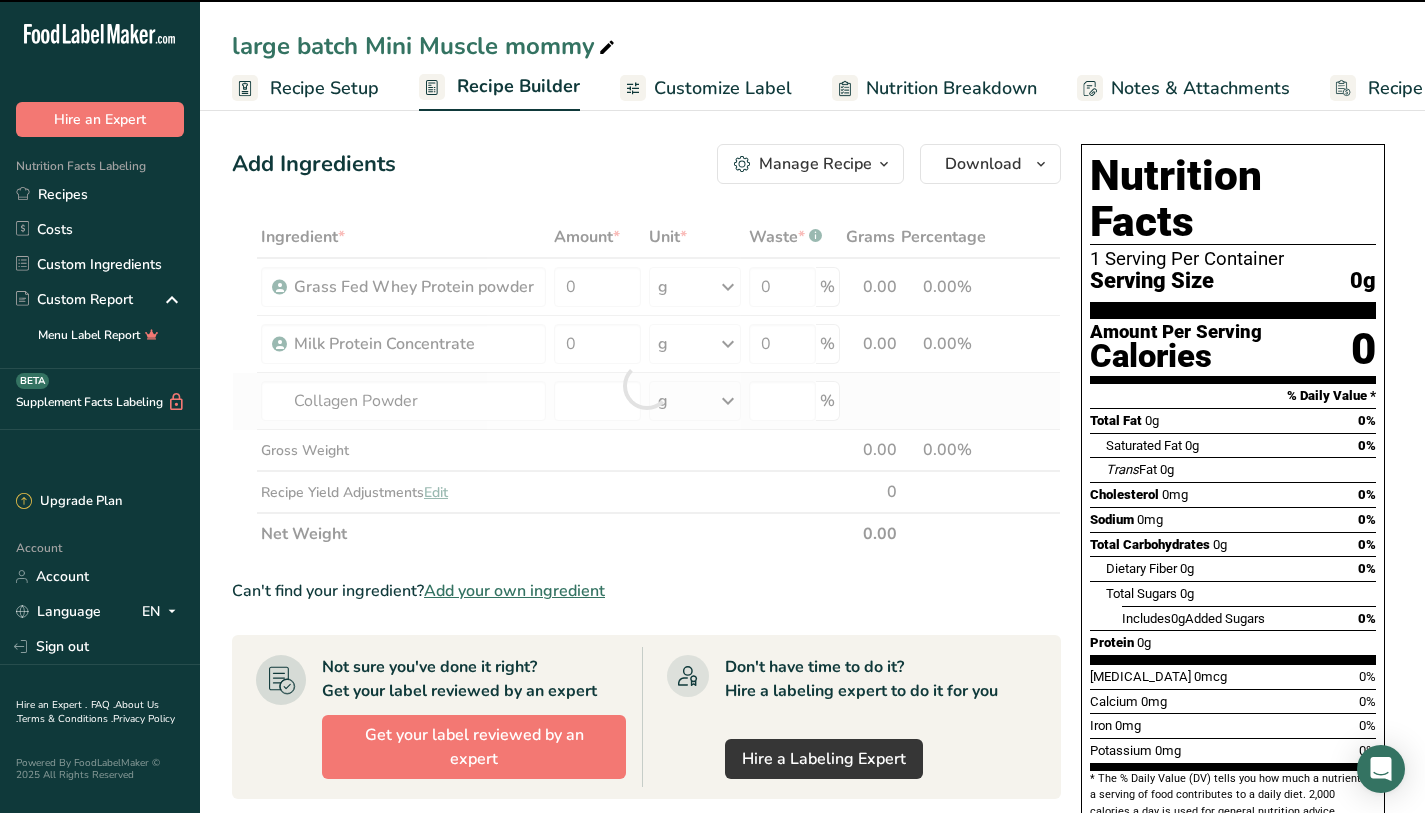 type on "0" 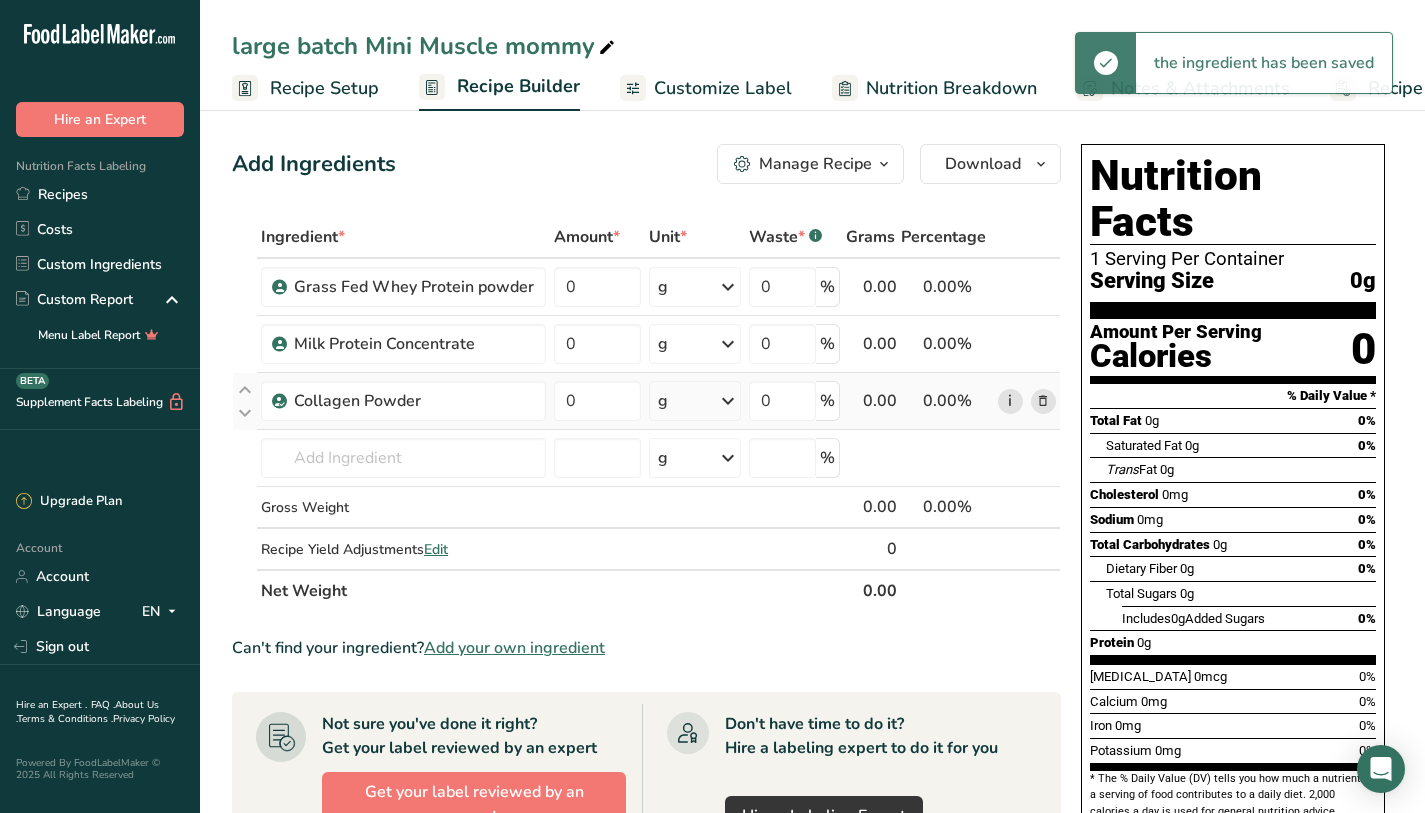 click on "i" at bounding box center [1010, 401] 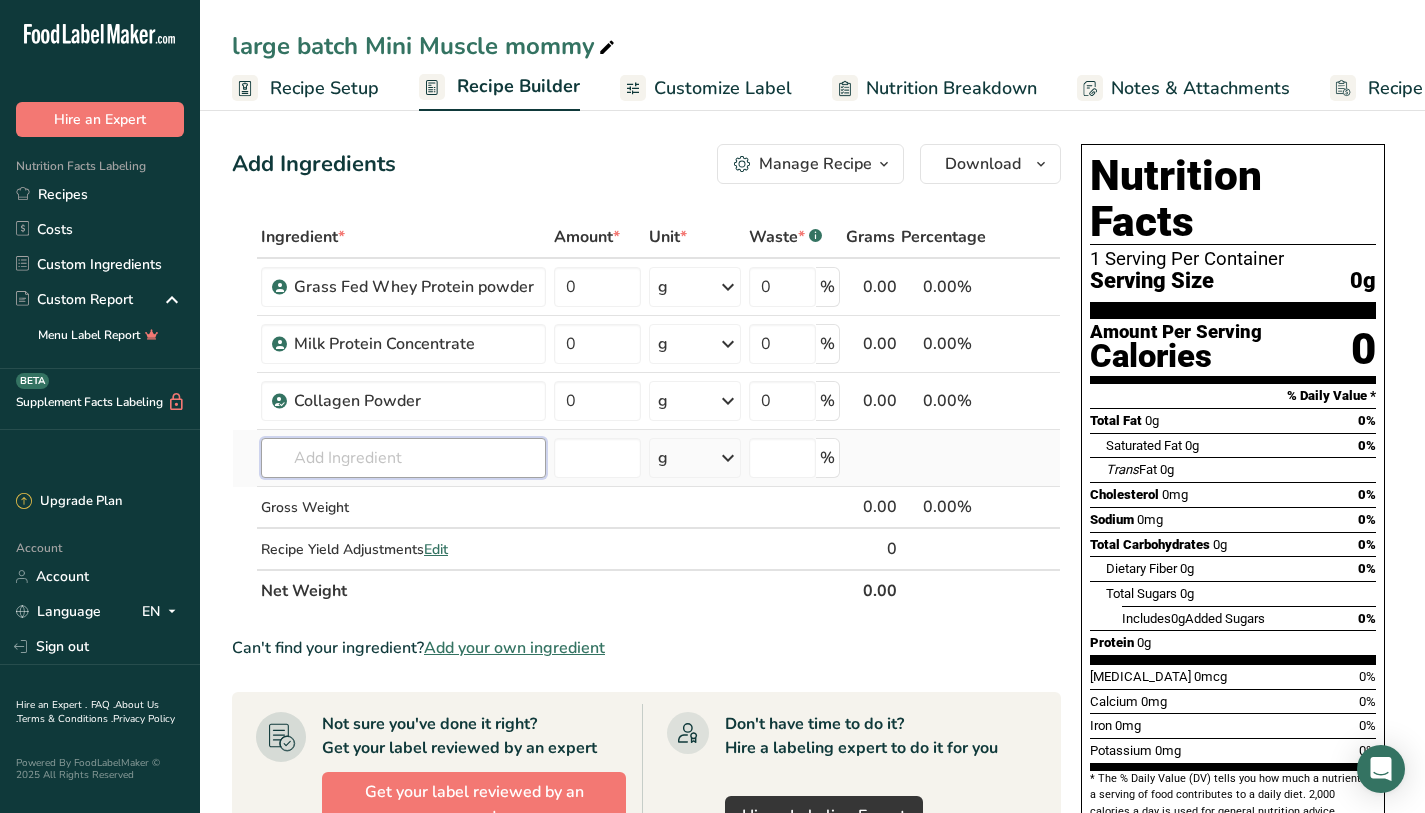 click at bounding box center [403, 458] 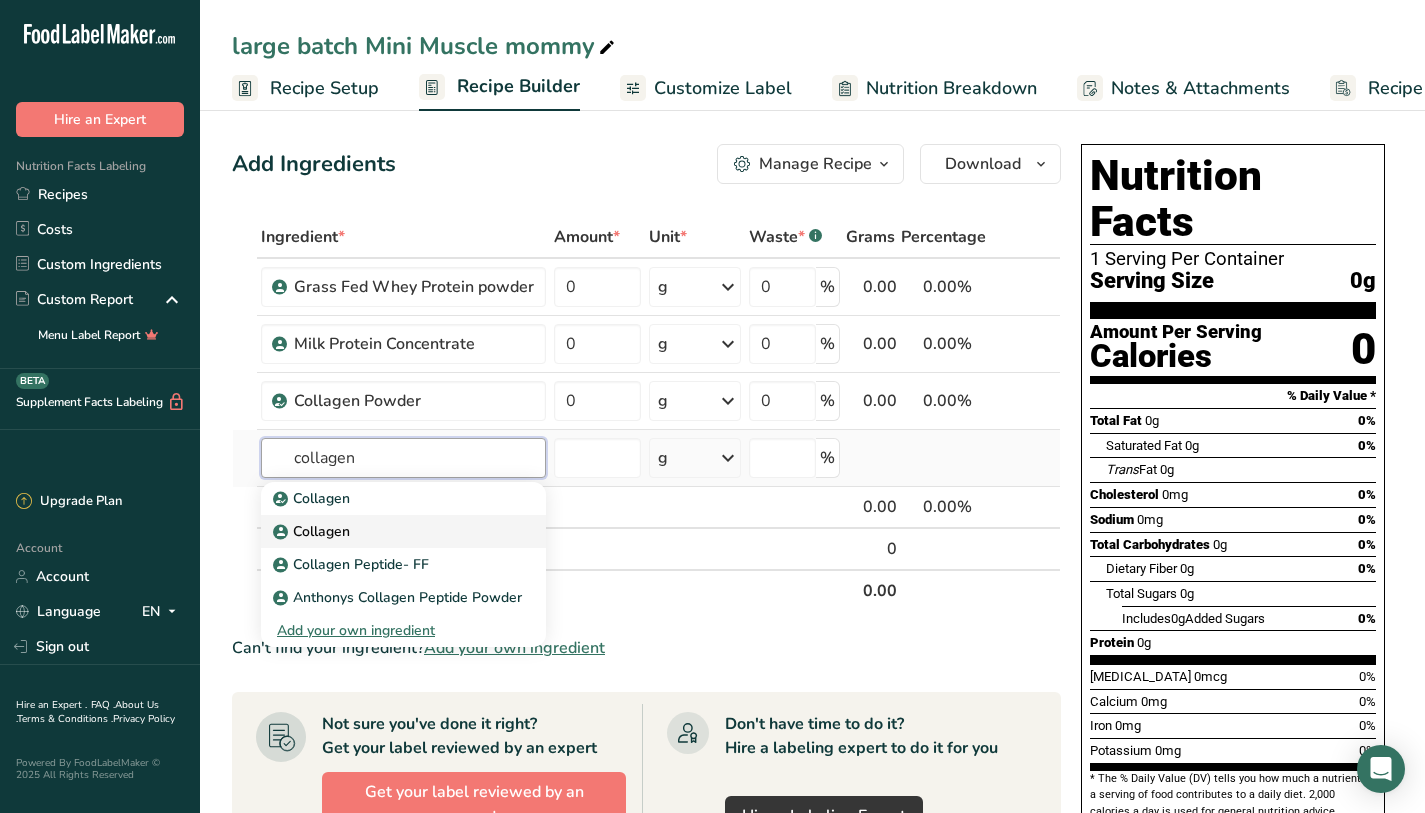 type on "collagen" 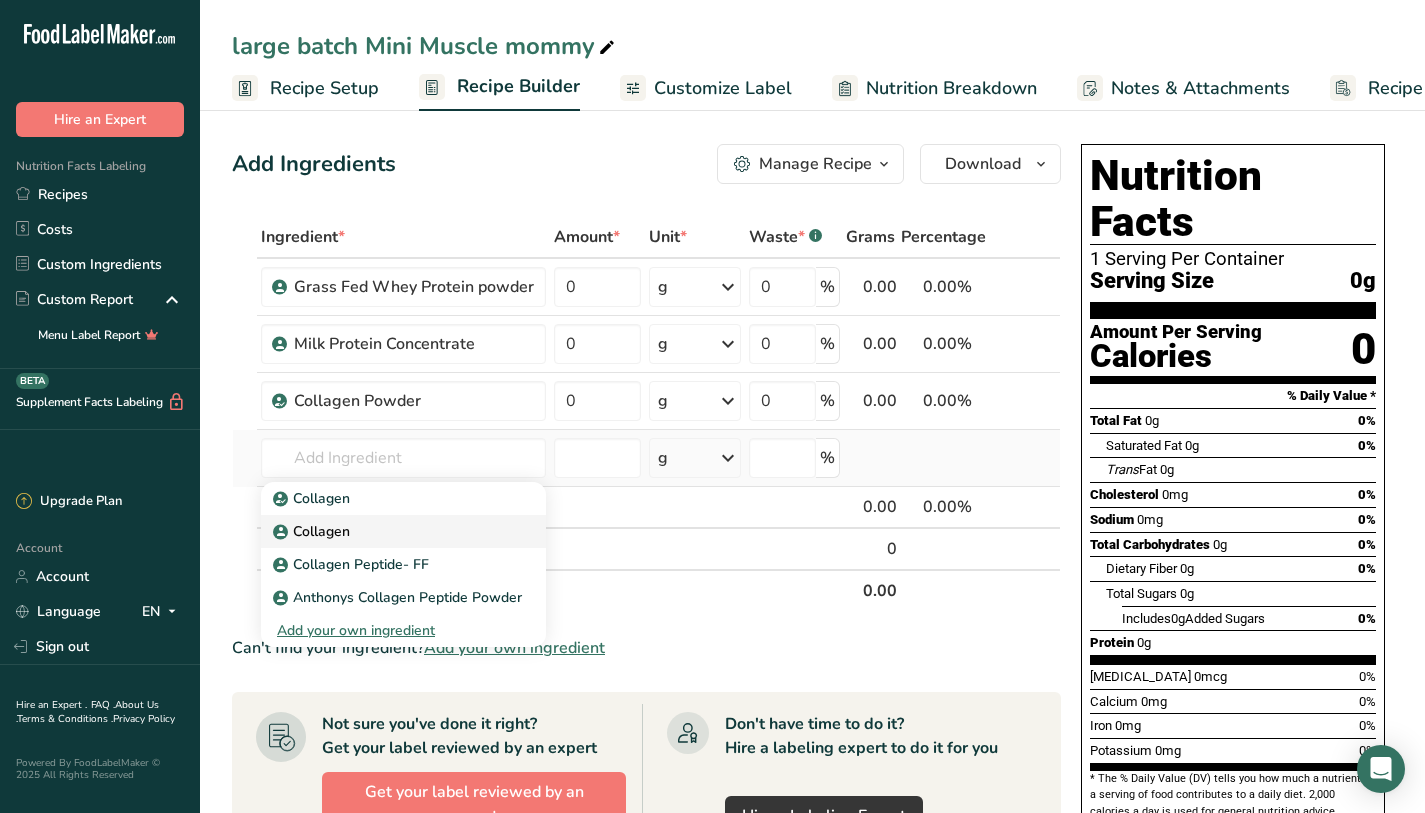 click on "Collagen" at bounding box center (387, 531) 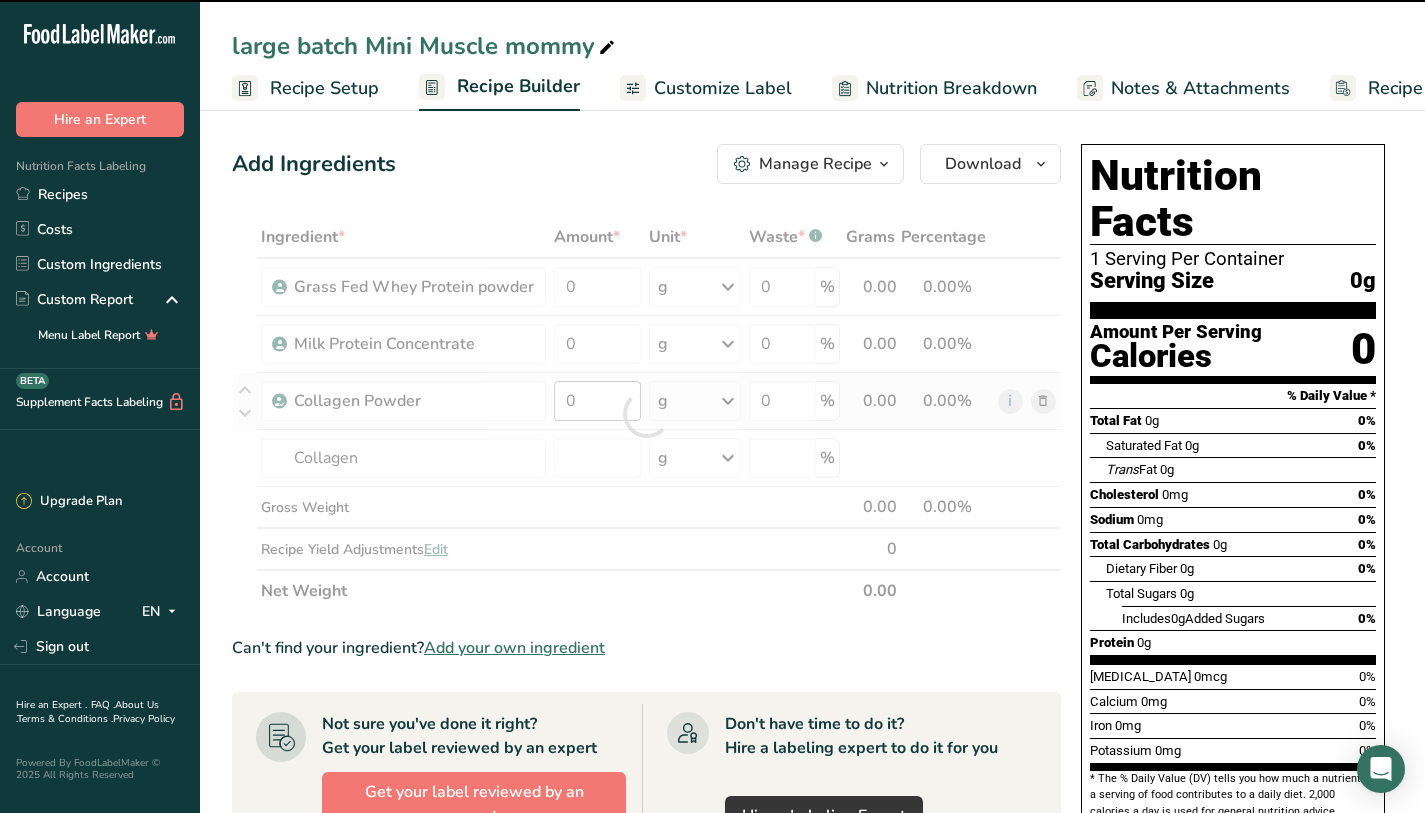 type on "0" 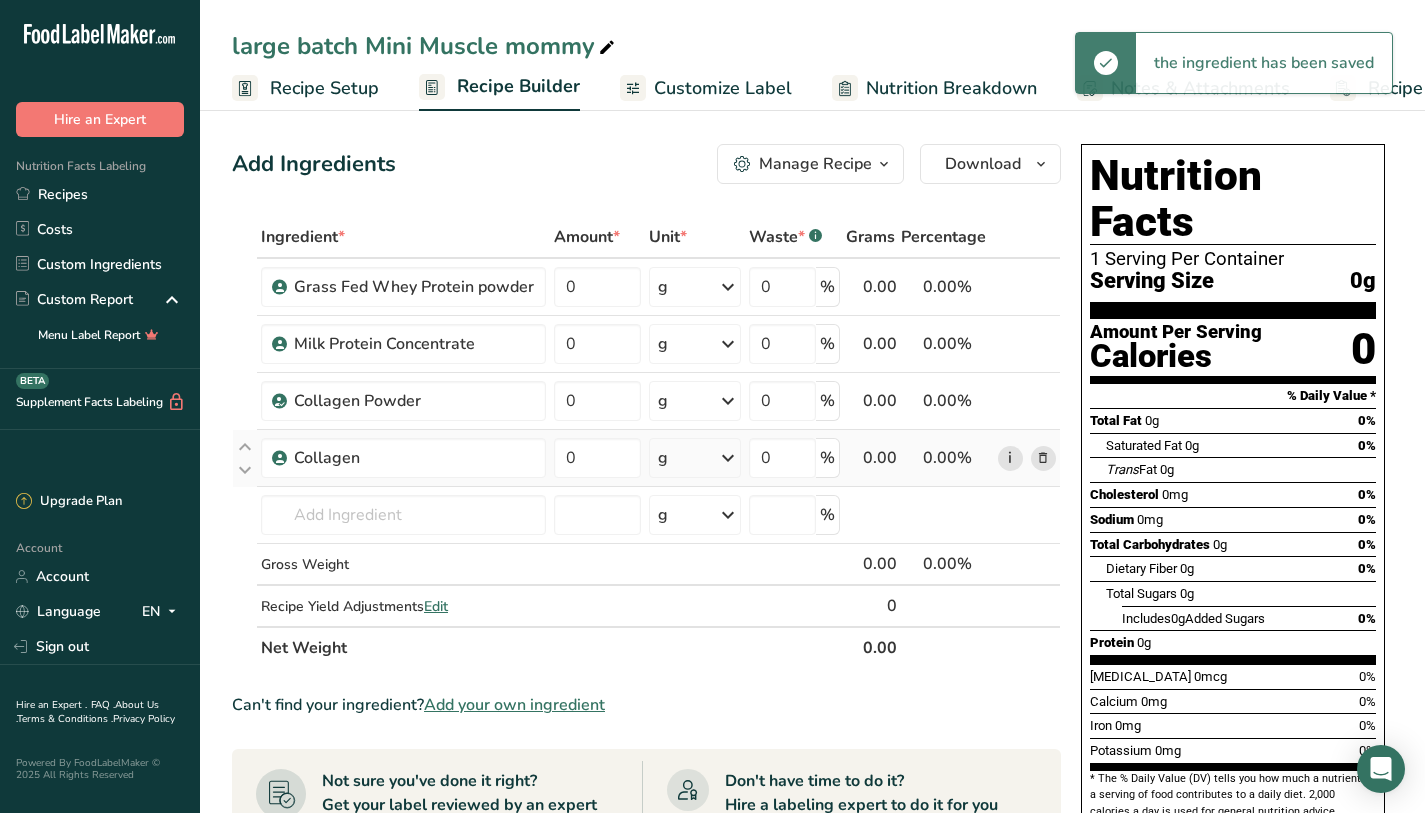 click on "i" at bounding box center (1010, 458) 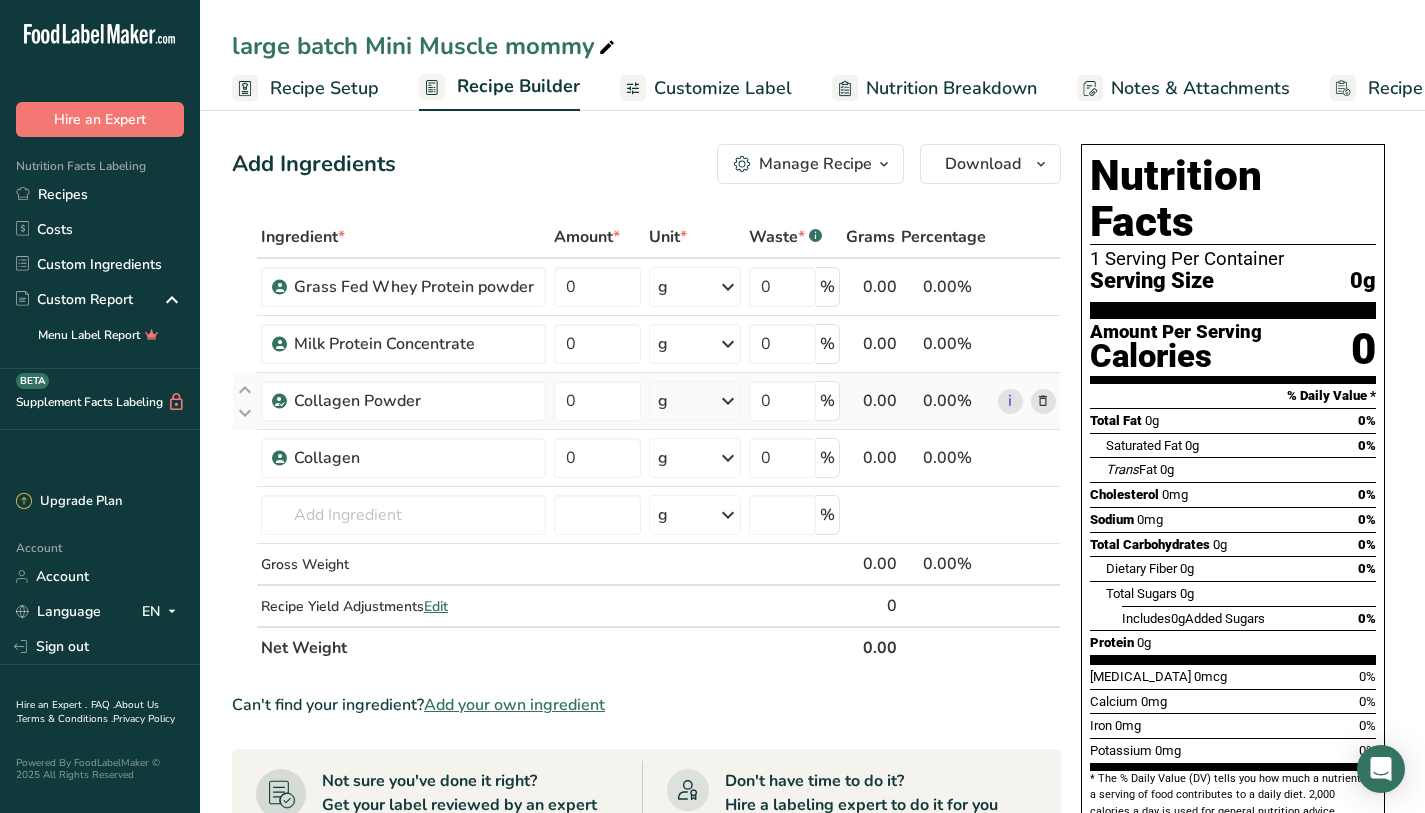click at bounding box center [1043, 401] 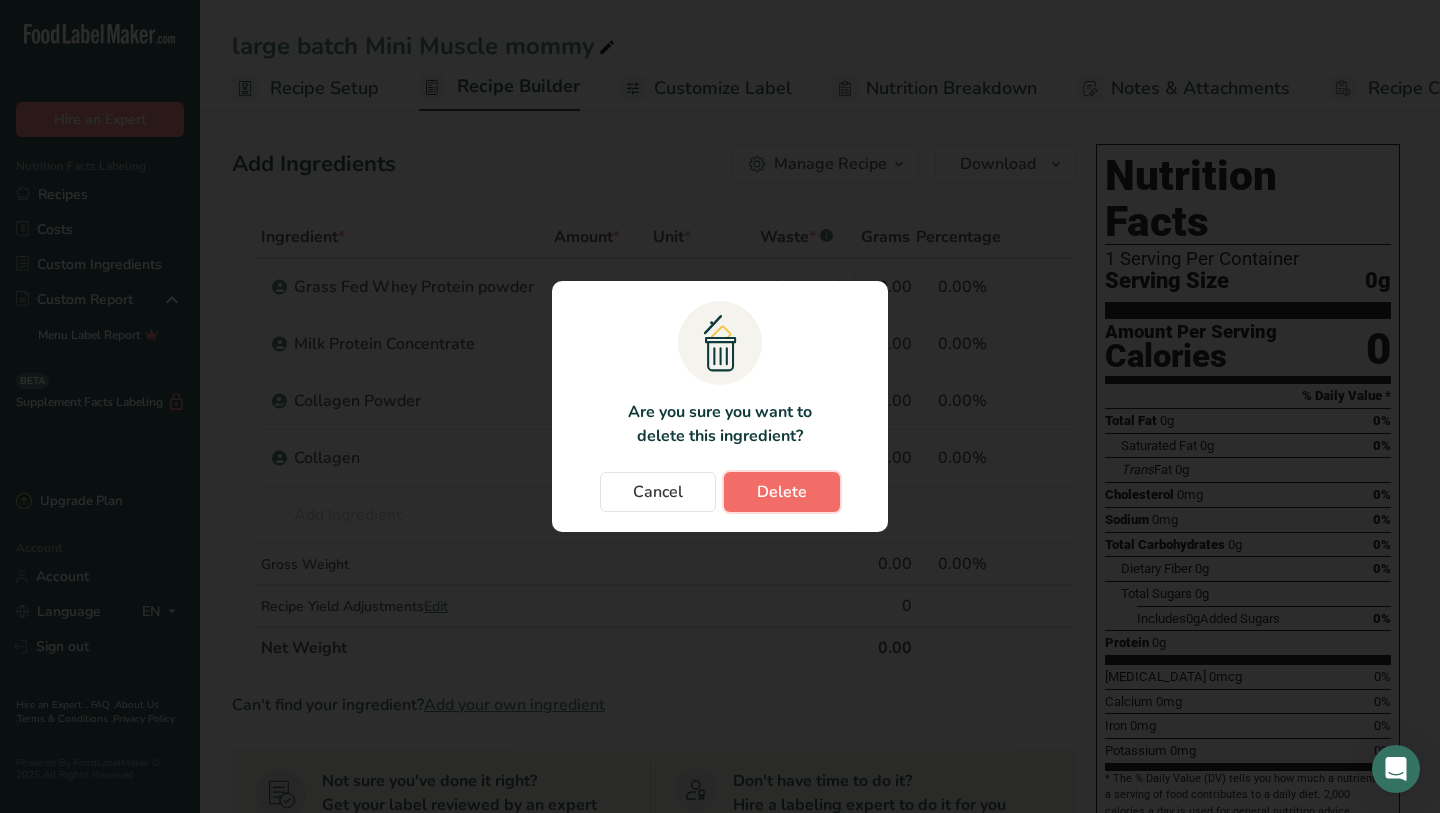 click on "Delete" at bounding box center (782, 492) 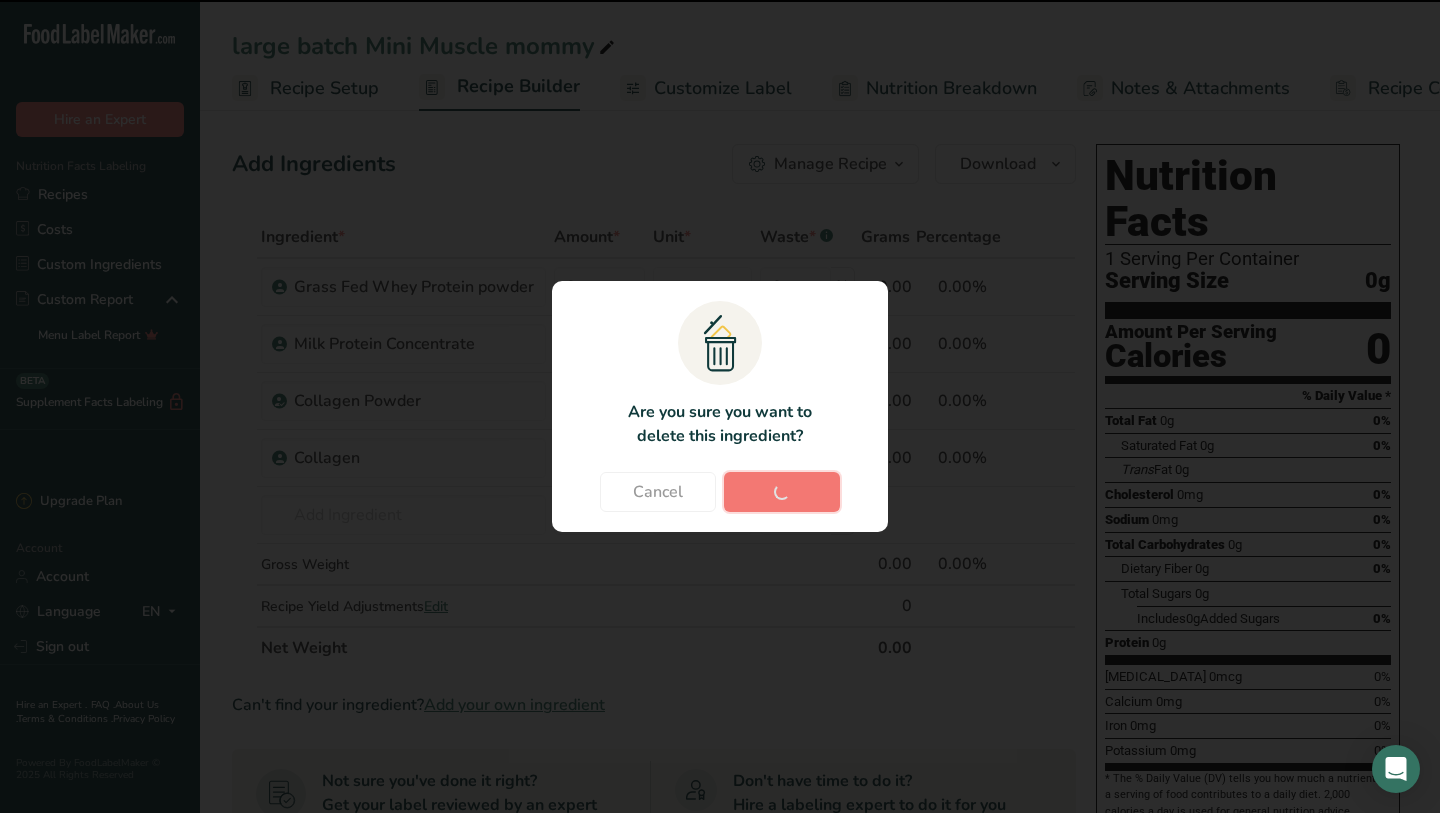 type 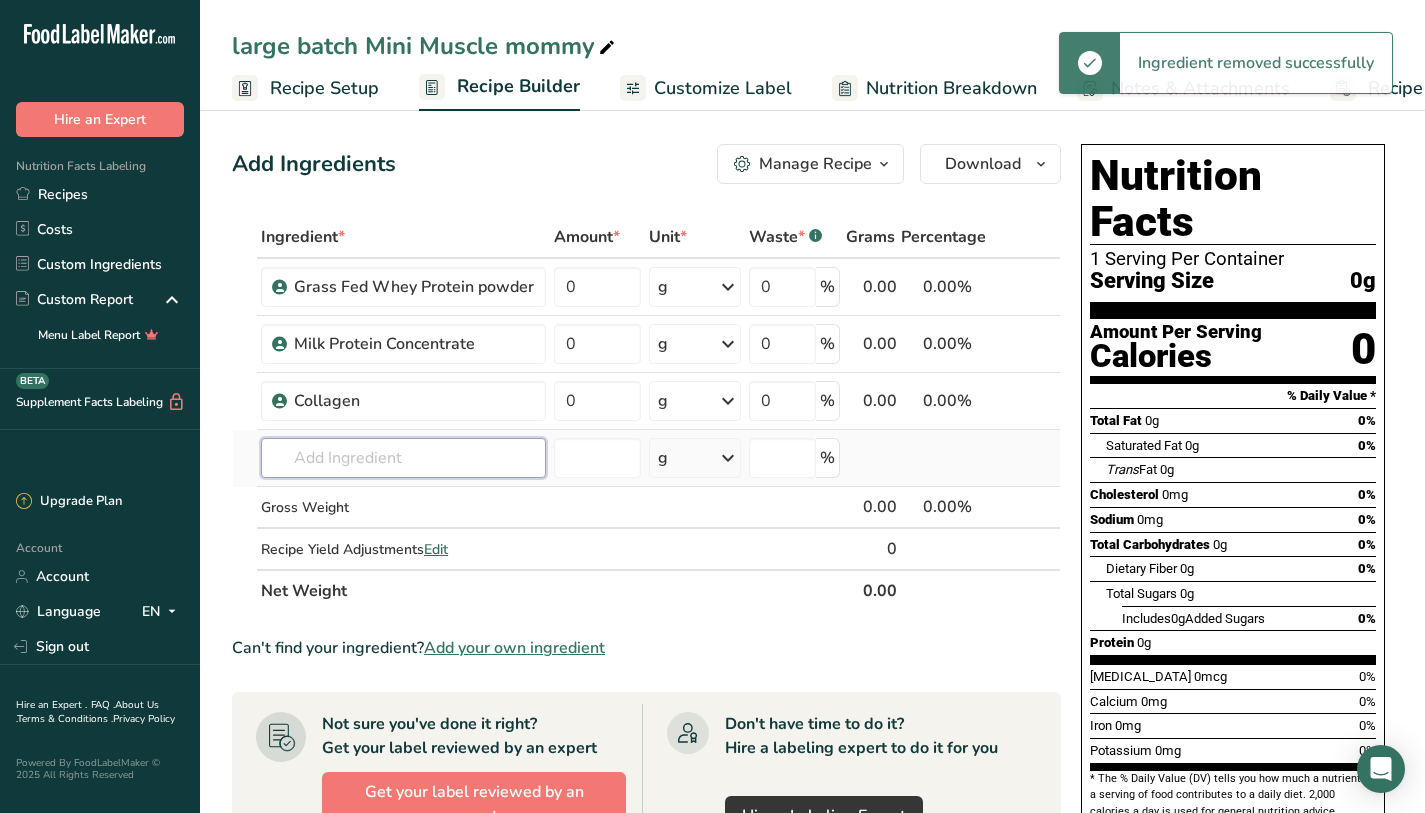 click at bounding box center [403, 458] 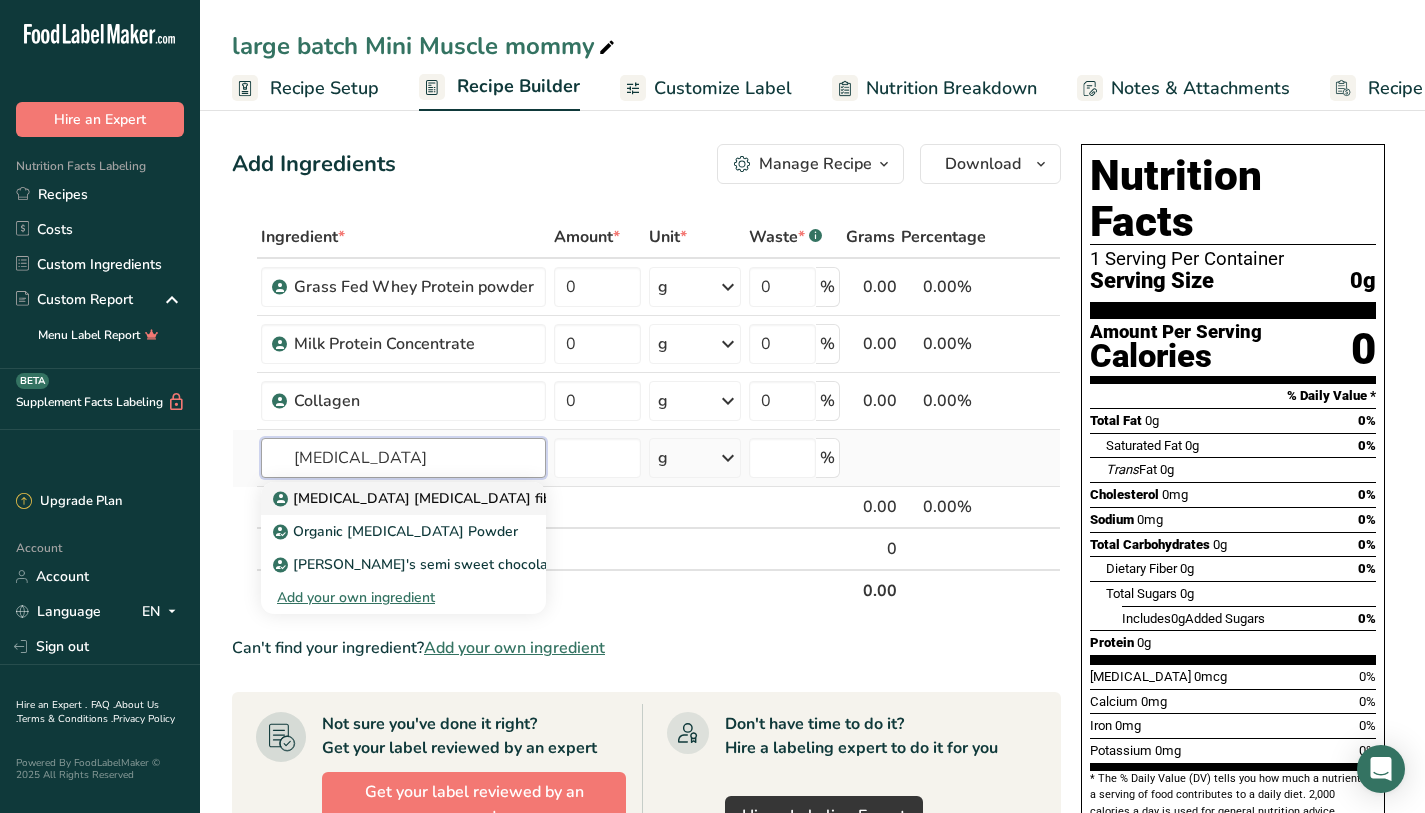 type on "inulin" 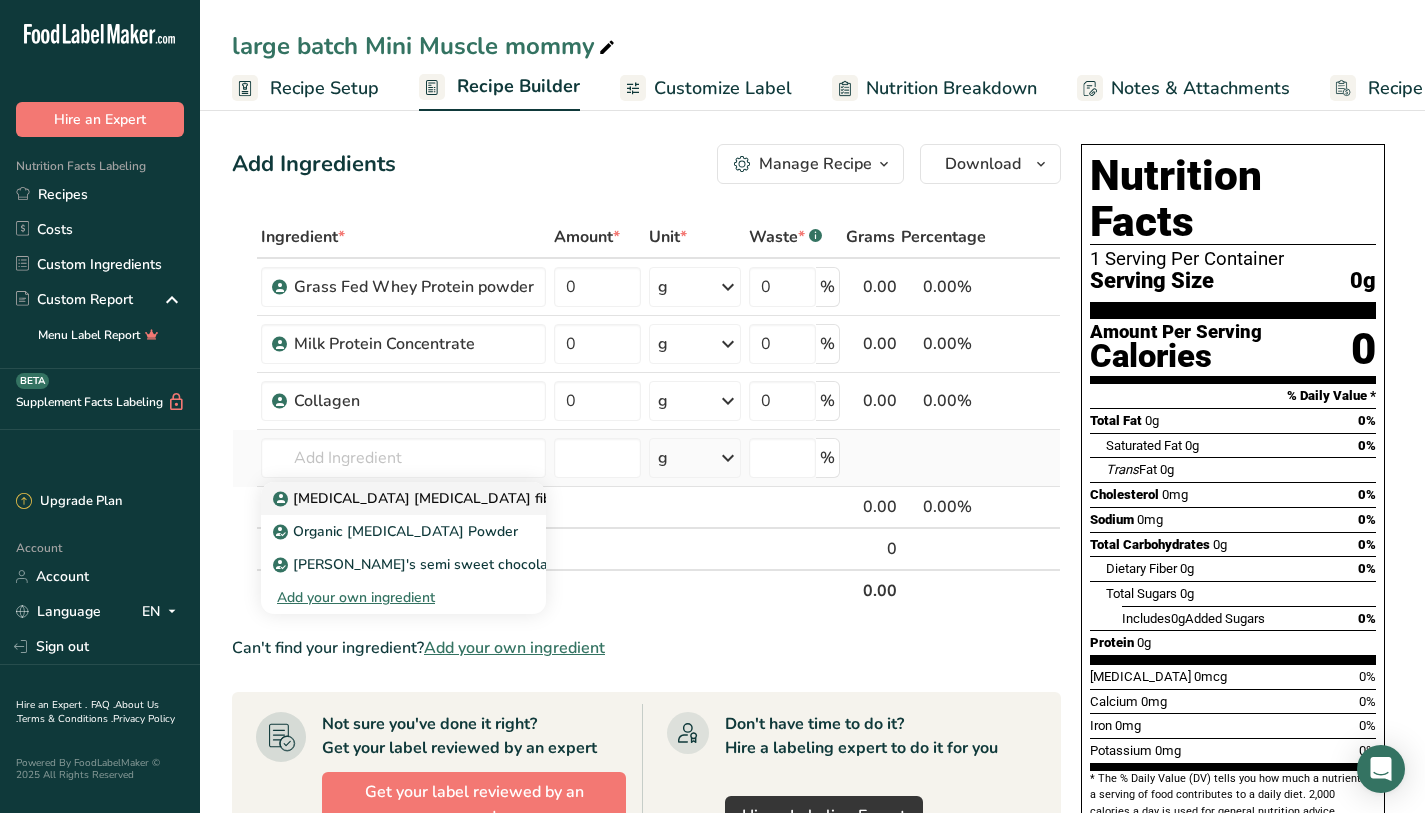 click on "[MEDICAL_DATA] [MEDICAL_DATA] fiber (Chicory Root Powder)" at bounding box center [495, 498] 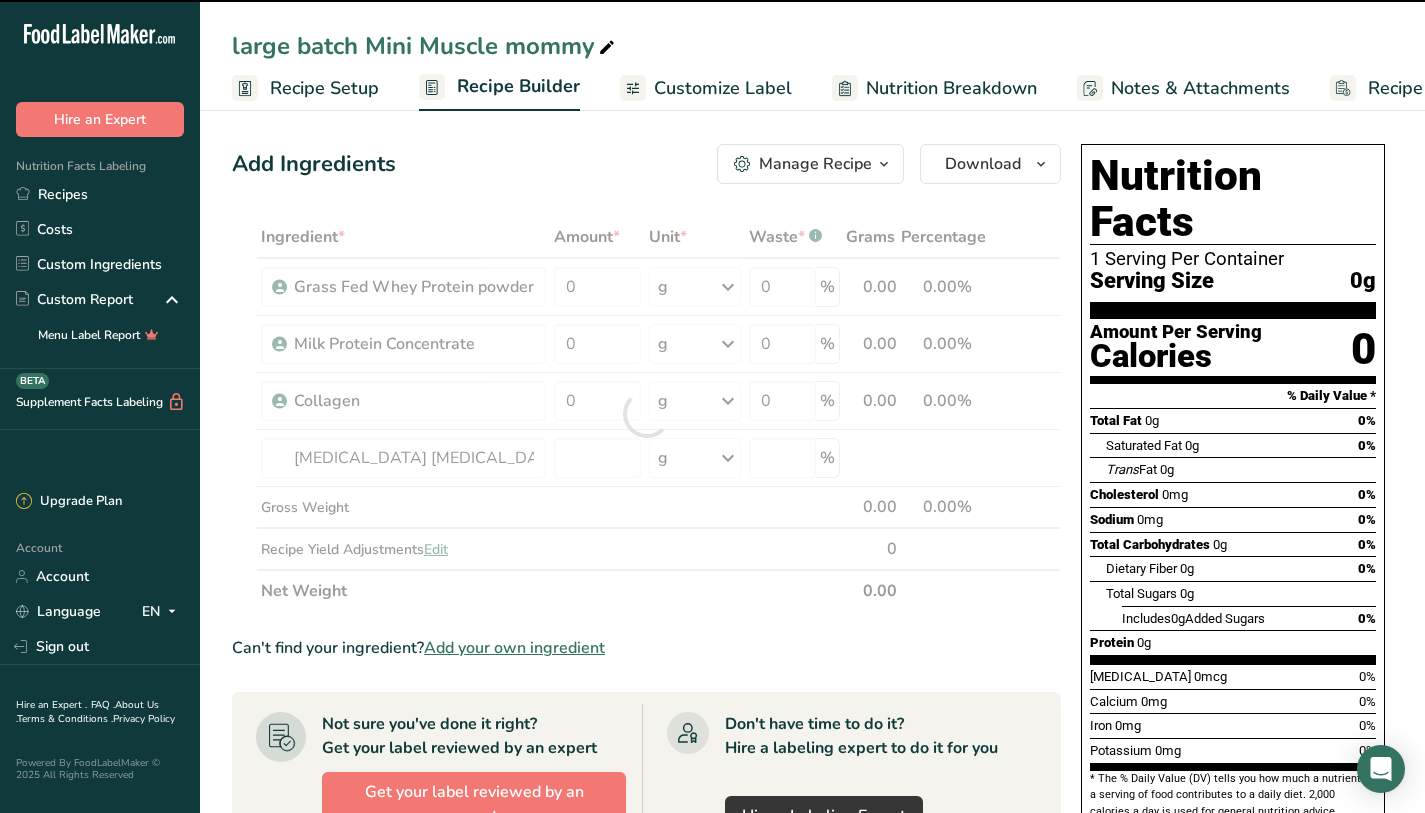 type on "0" 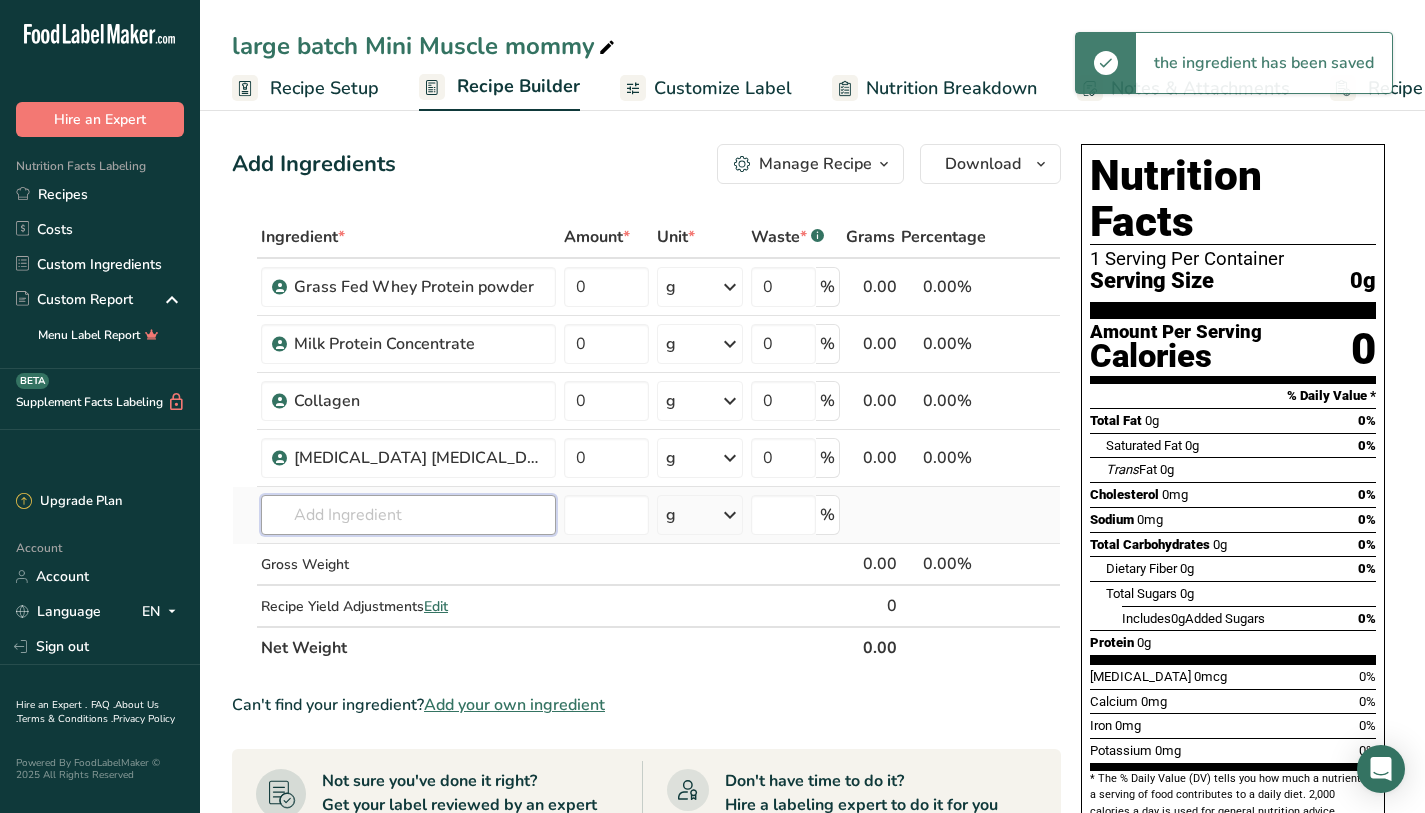 click at bounding box center (408, 515) 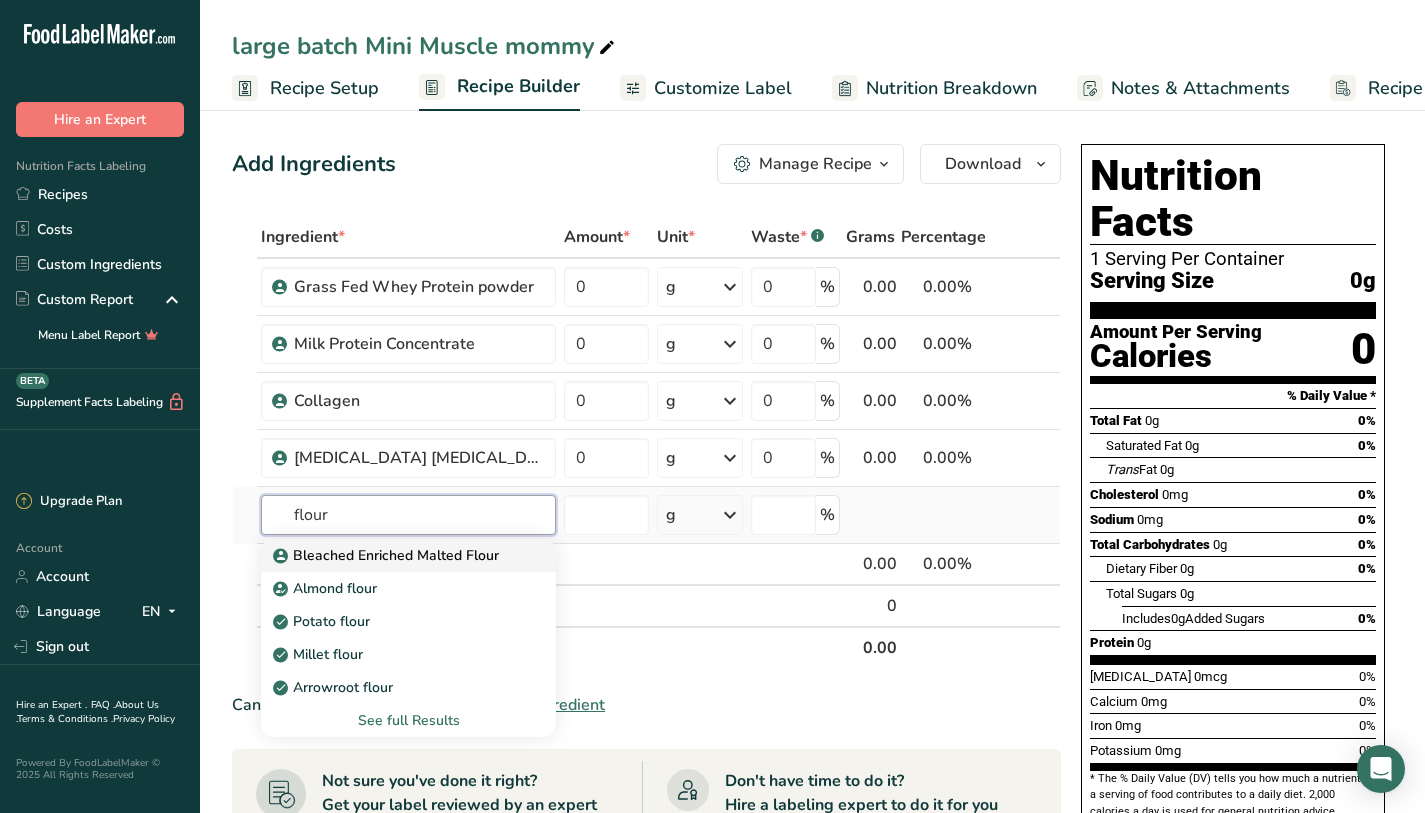 type on "flour" 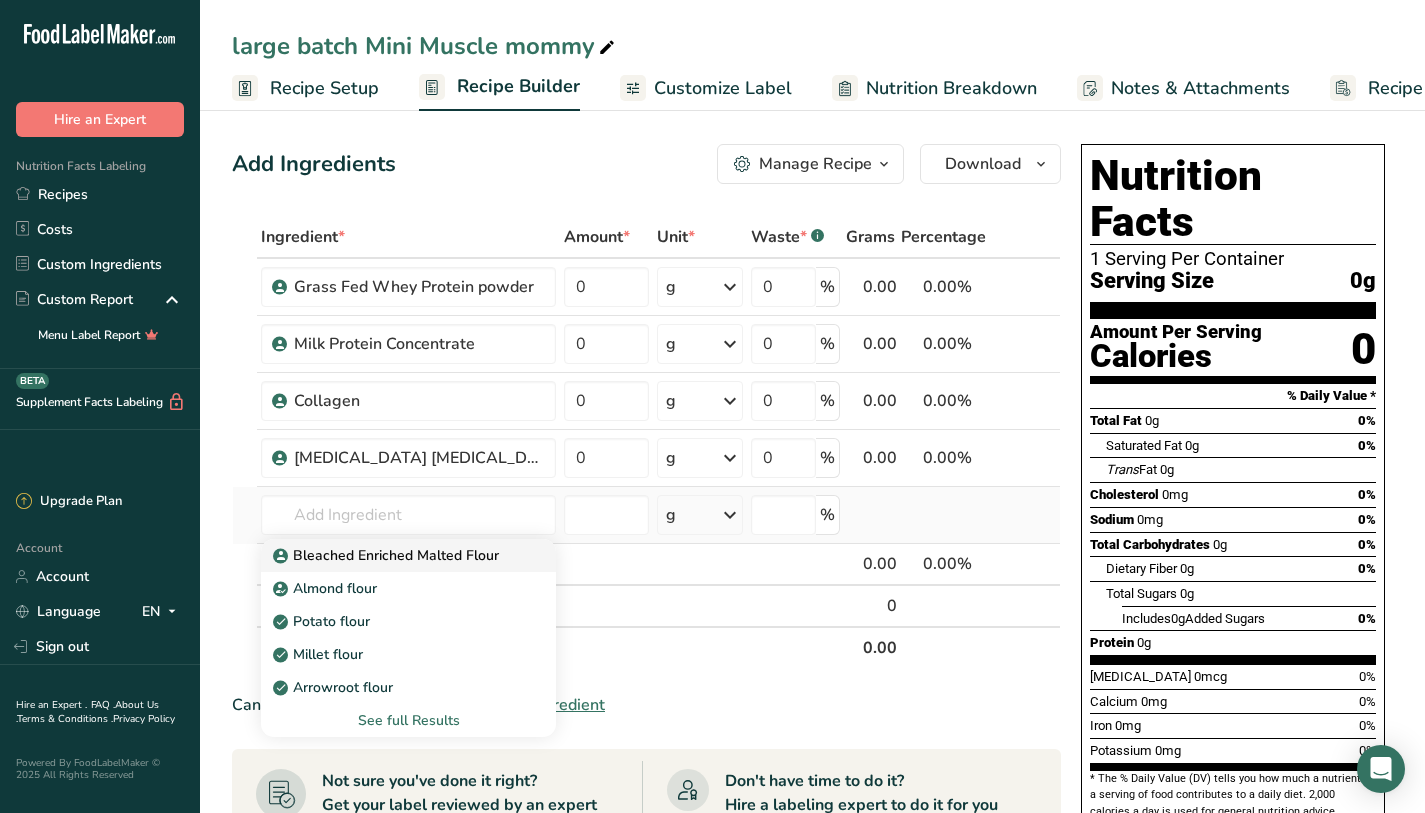 click on "Bleached Enriched Malted Flour" at bounding box center (388, 555) 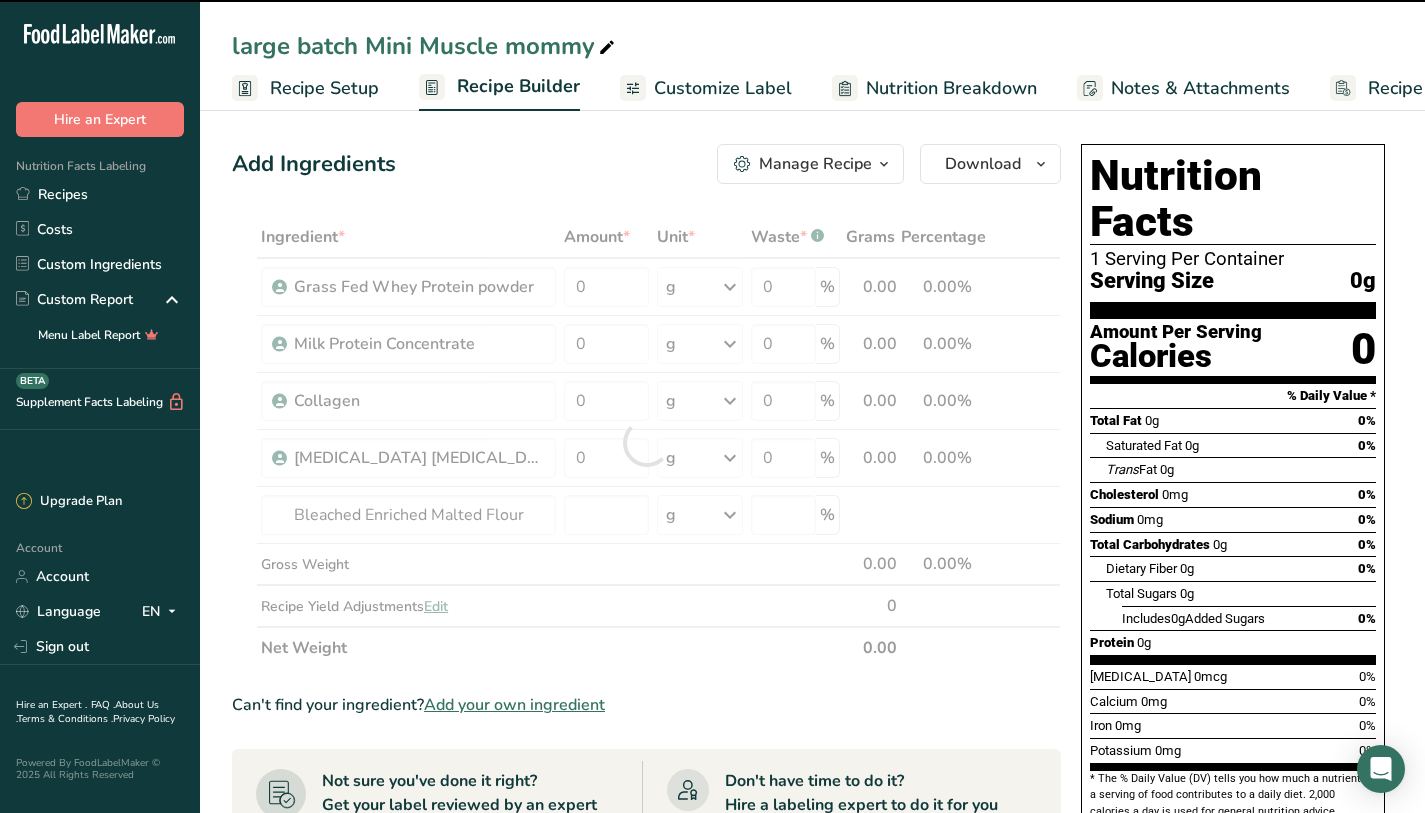 type on "0" 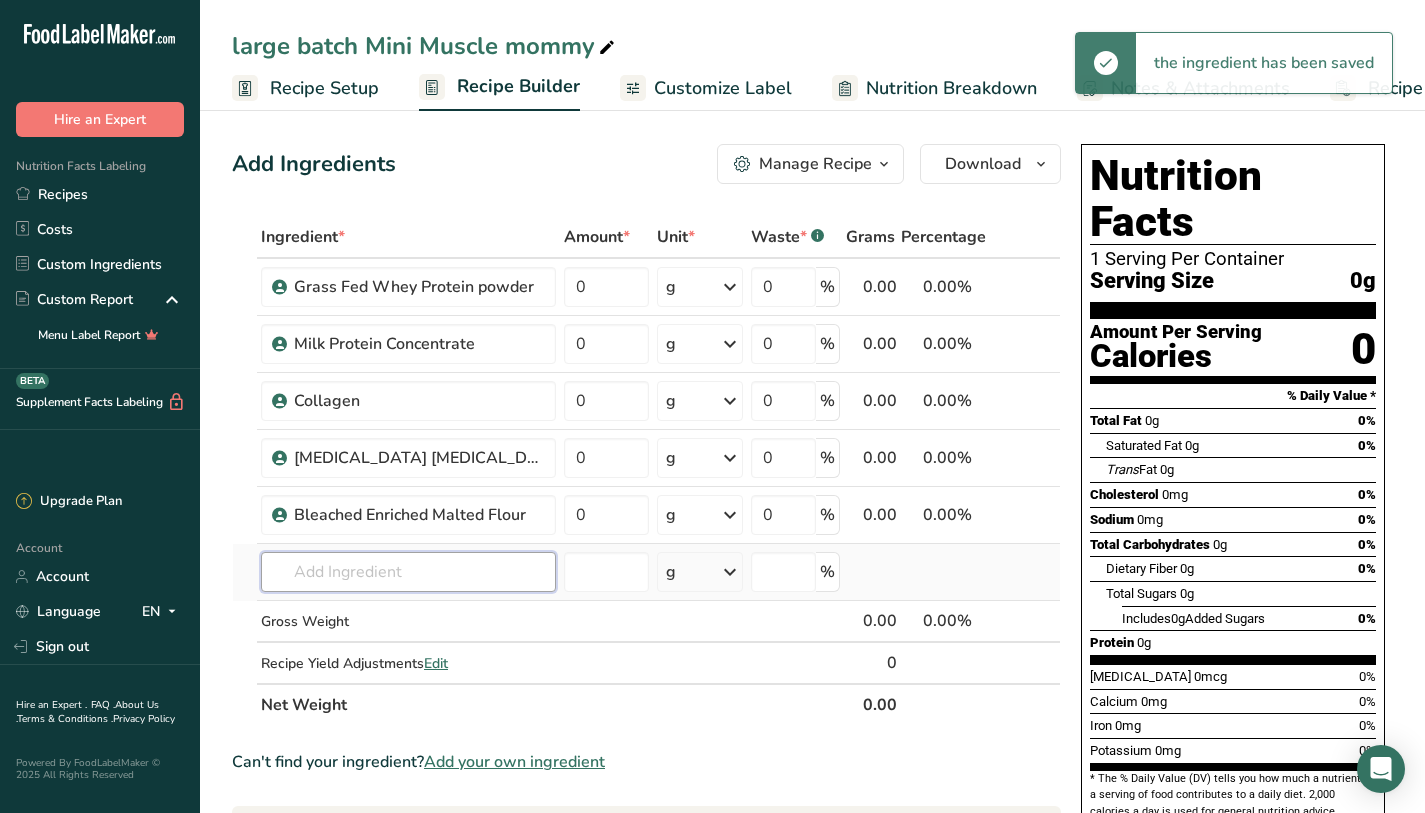 click at bounding box center (408, 572) 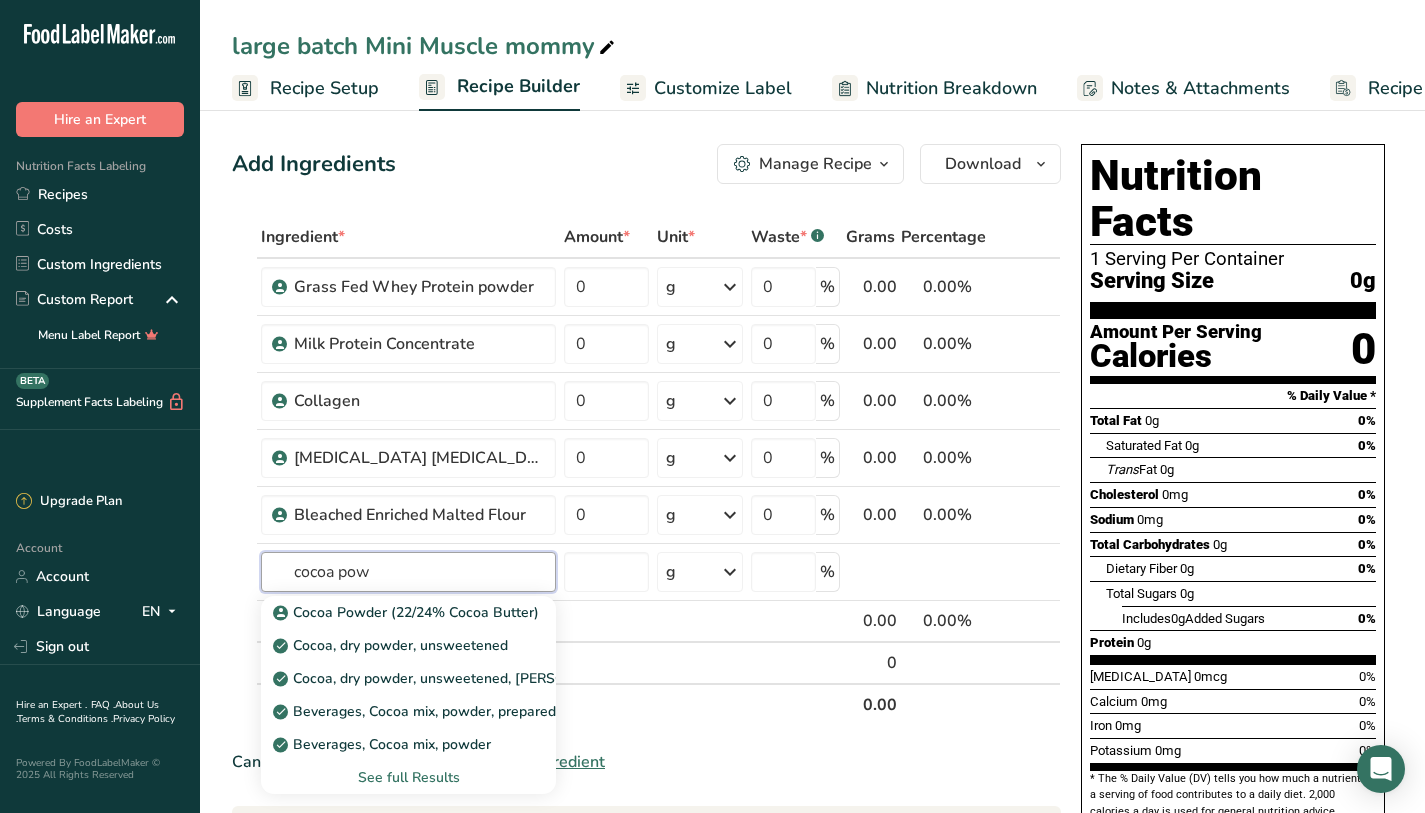 type on "cocoa pow" 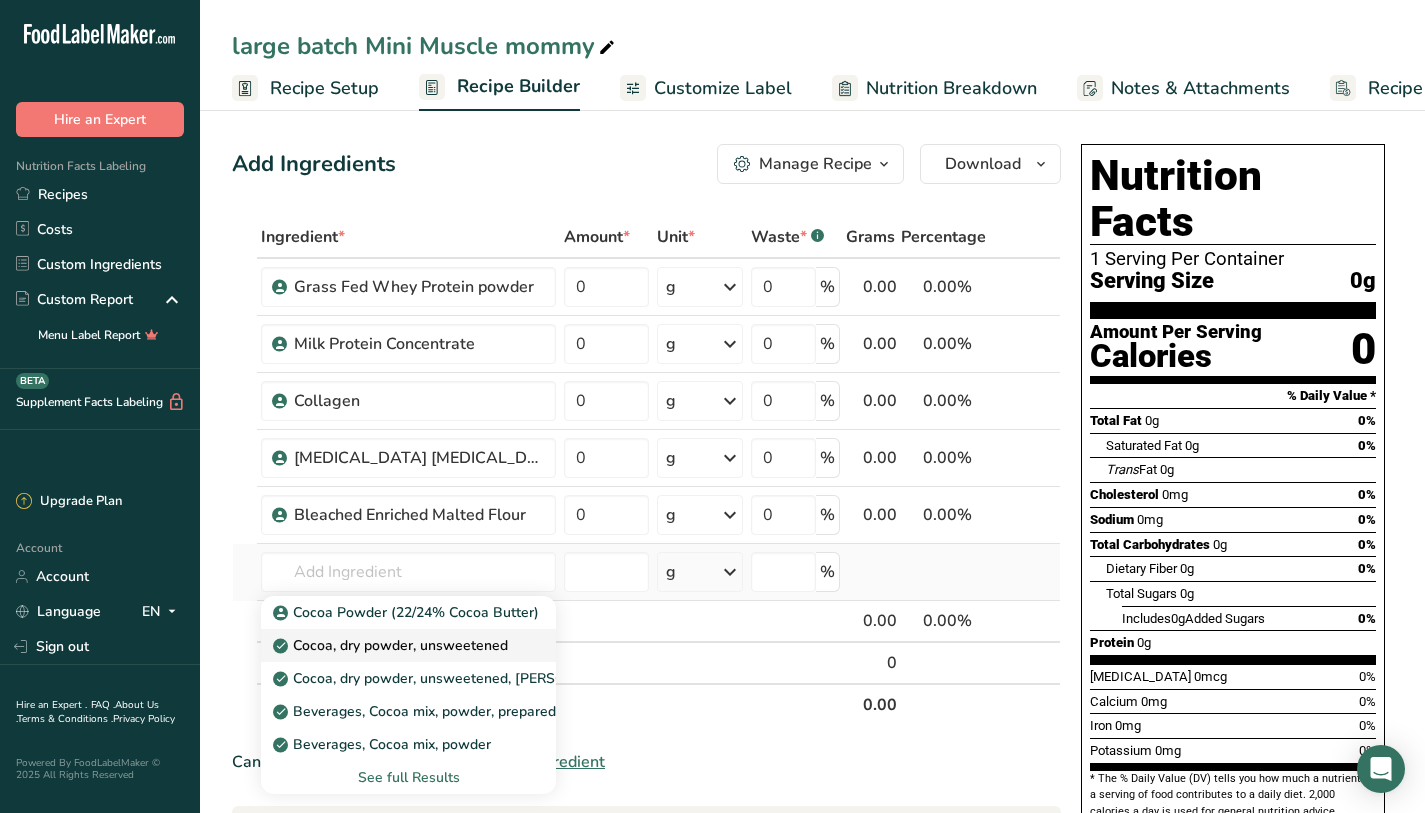 click on "Cocoa, dry powder, unsweetened" at bounding box center [392, 645] 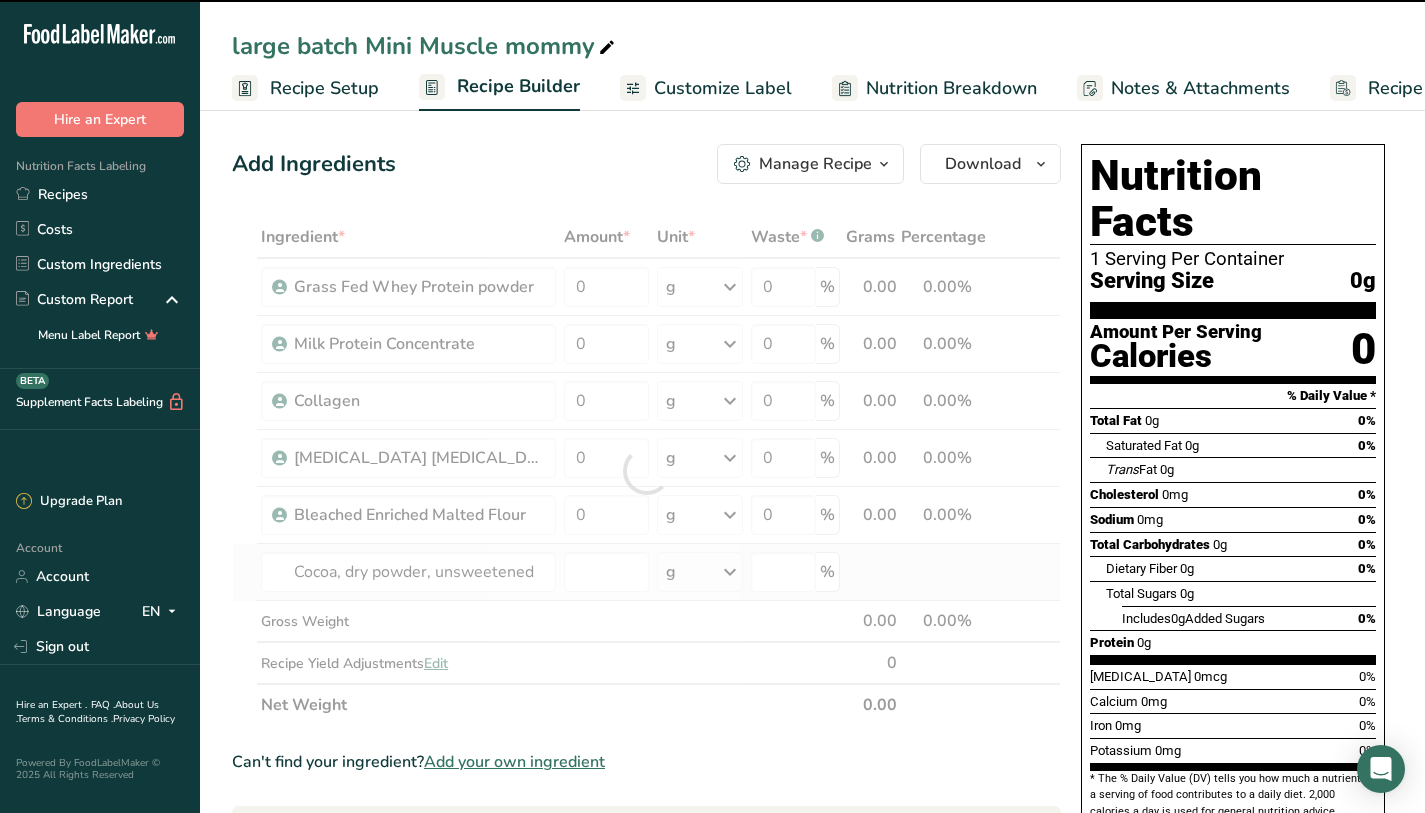 type on "0" 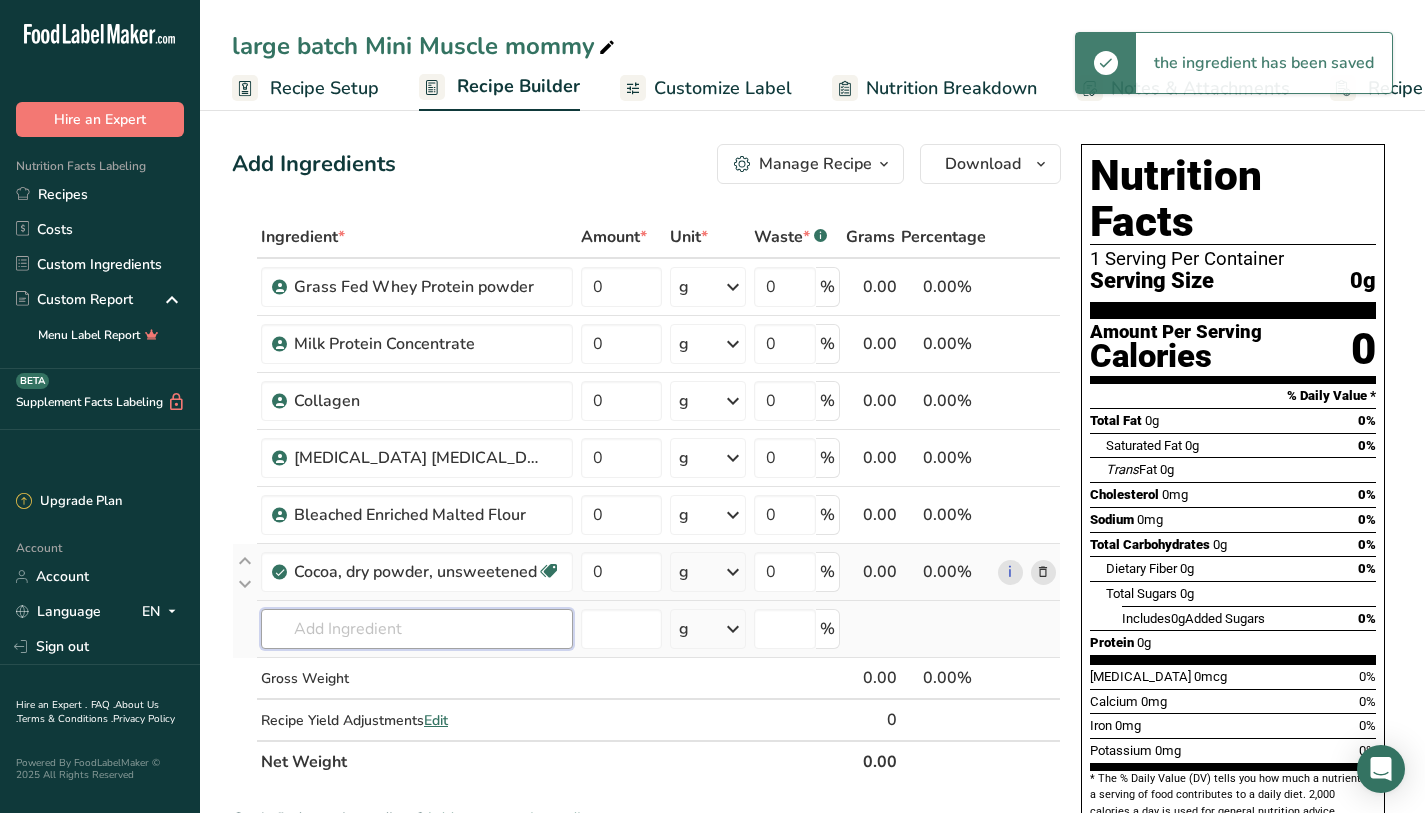 click at bounding box center [417, 629] 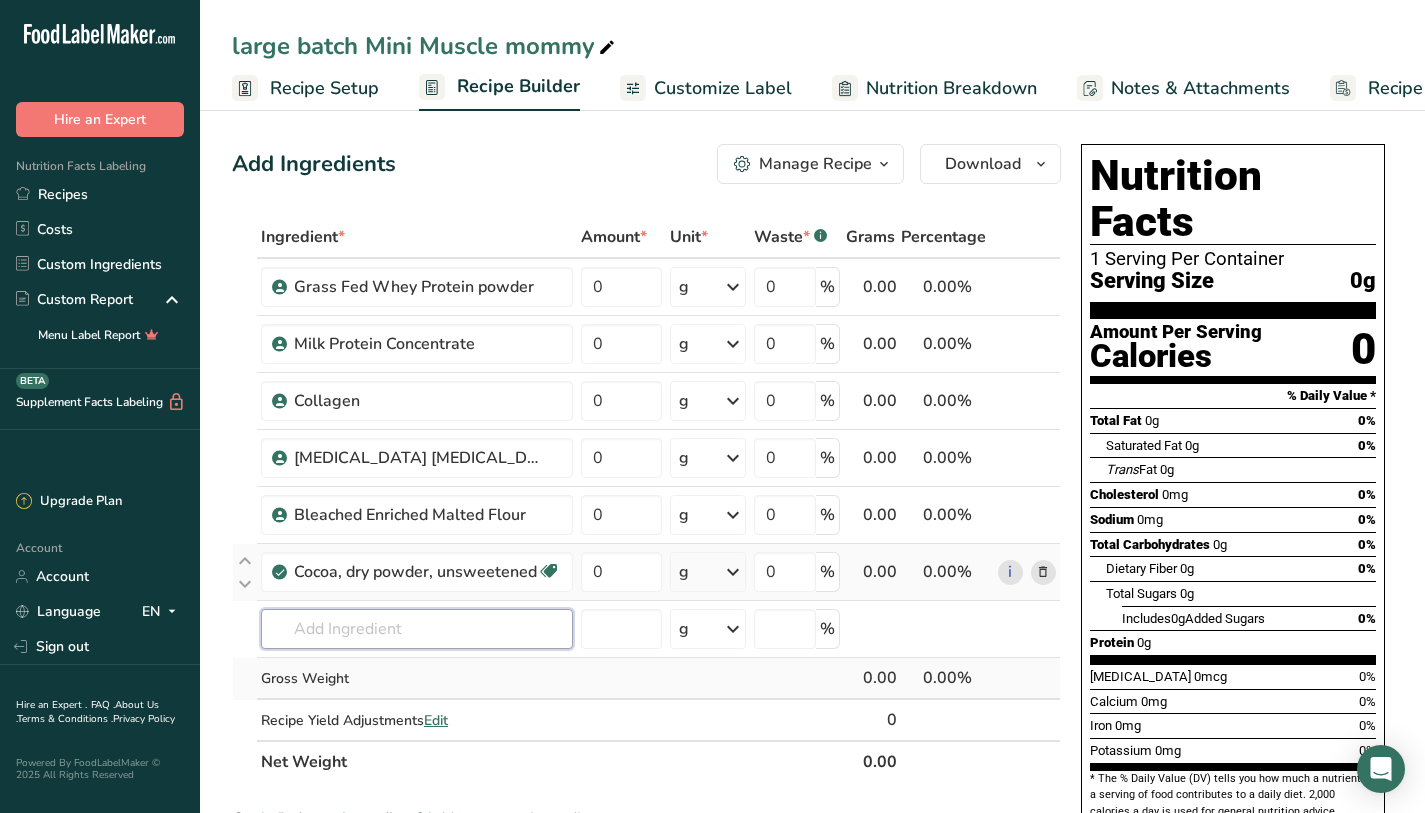 scroll, scrollTop: 49, scrollLeft: 0, axis: vertical 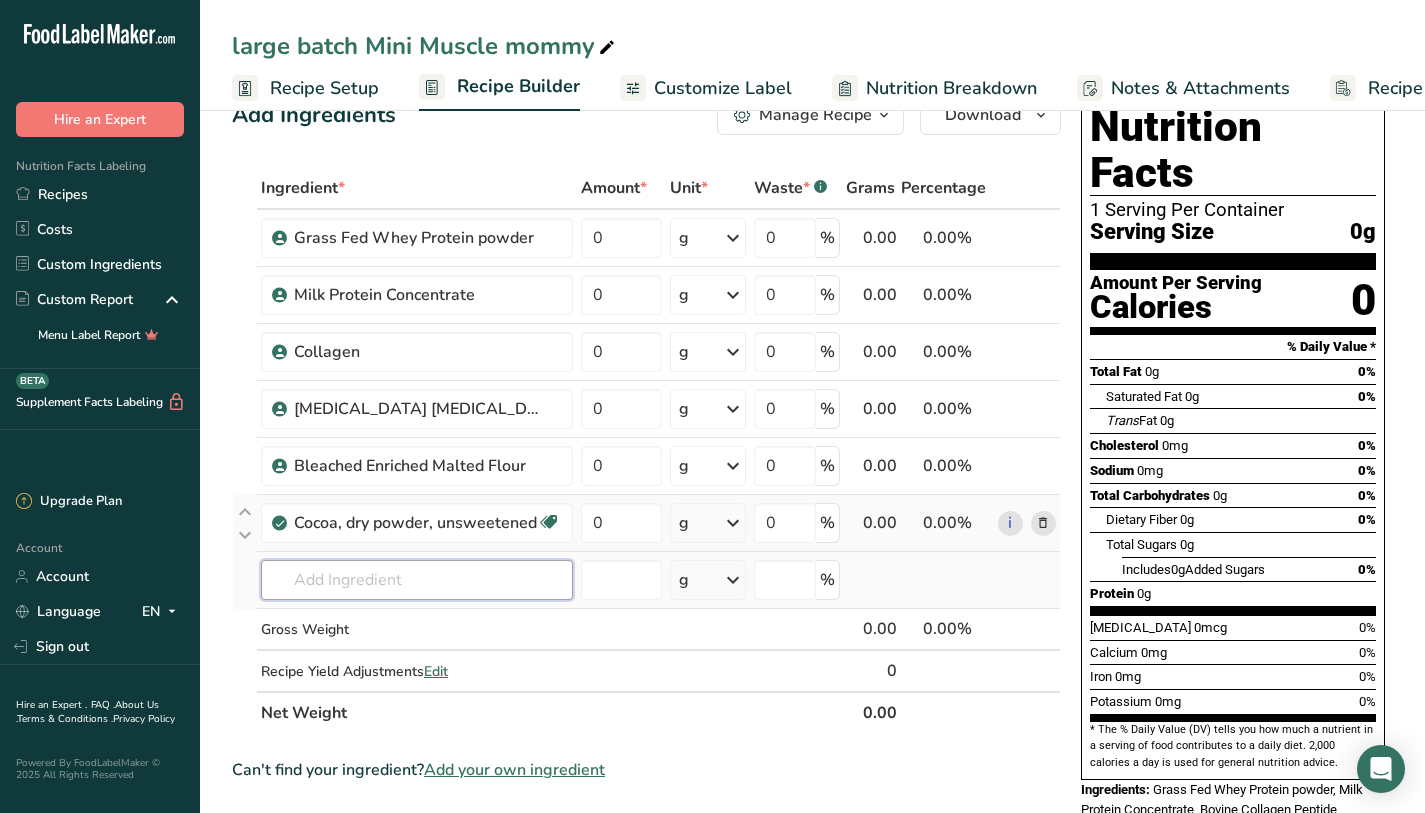 click at bounding box center [417, 580] 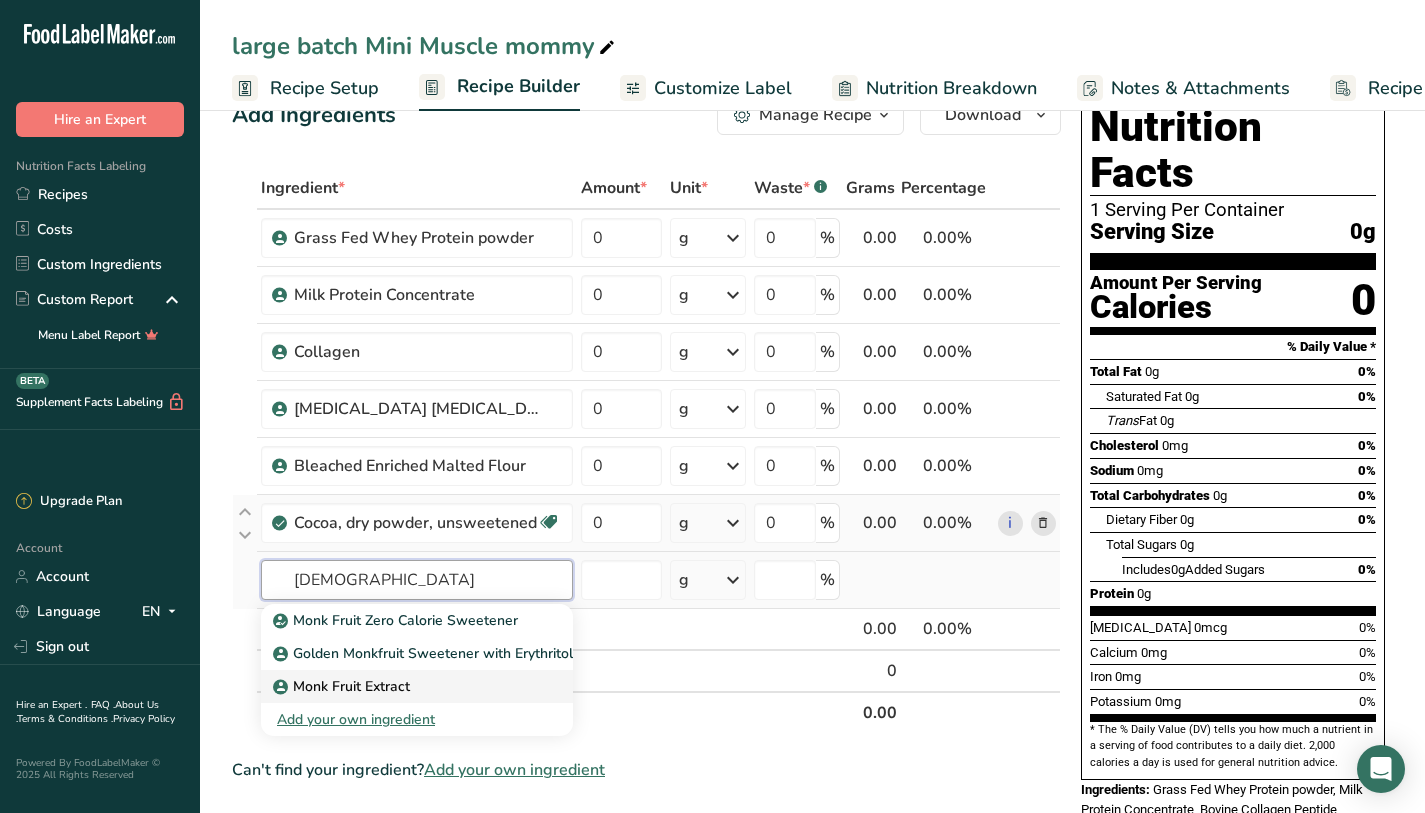 type on "monkfruit" 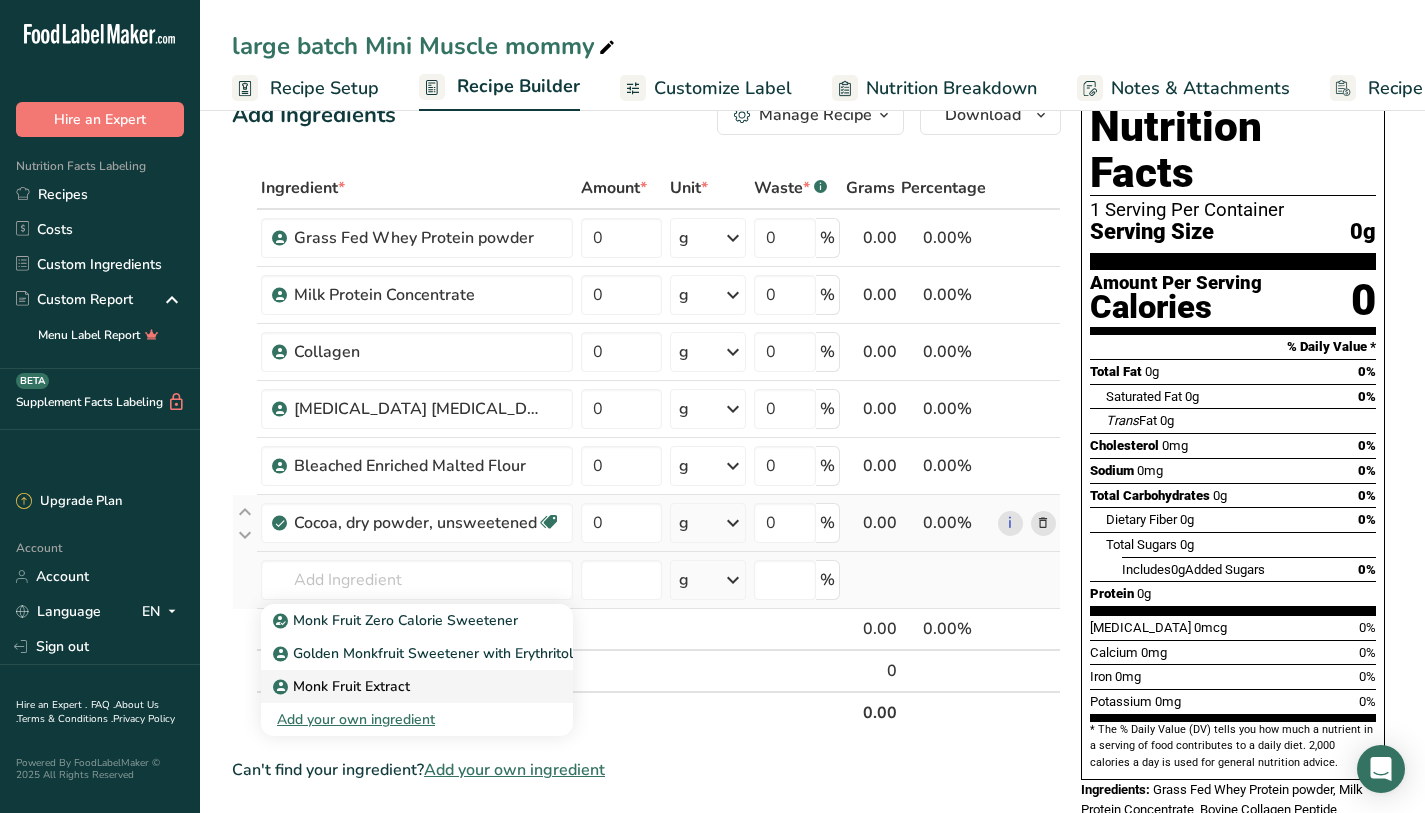 click on "Monk Fruit Extract" at bounding box center [417, 686] 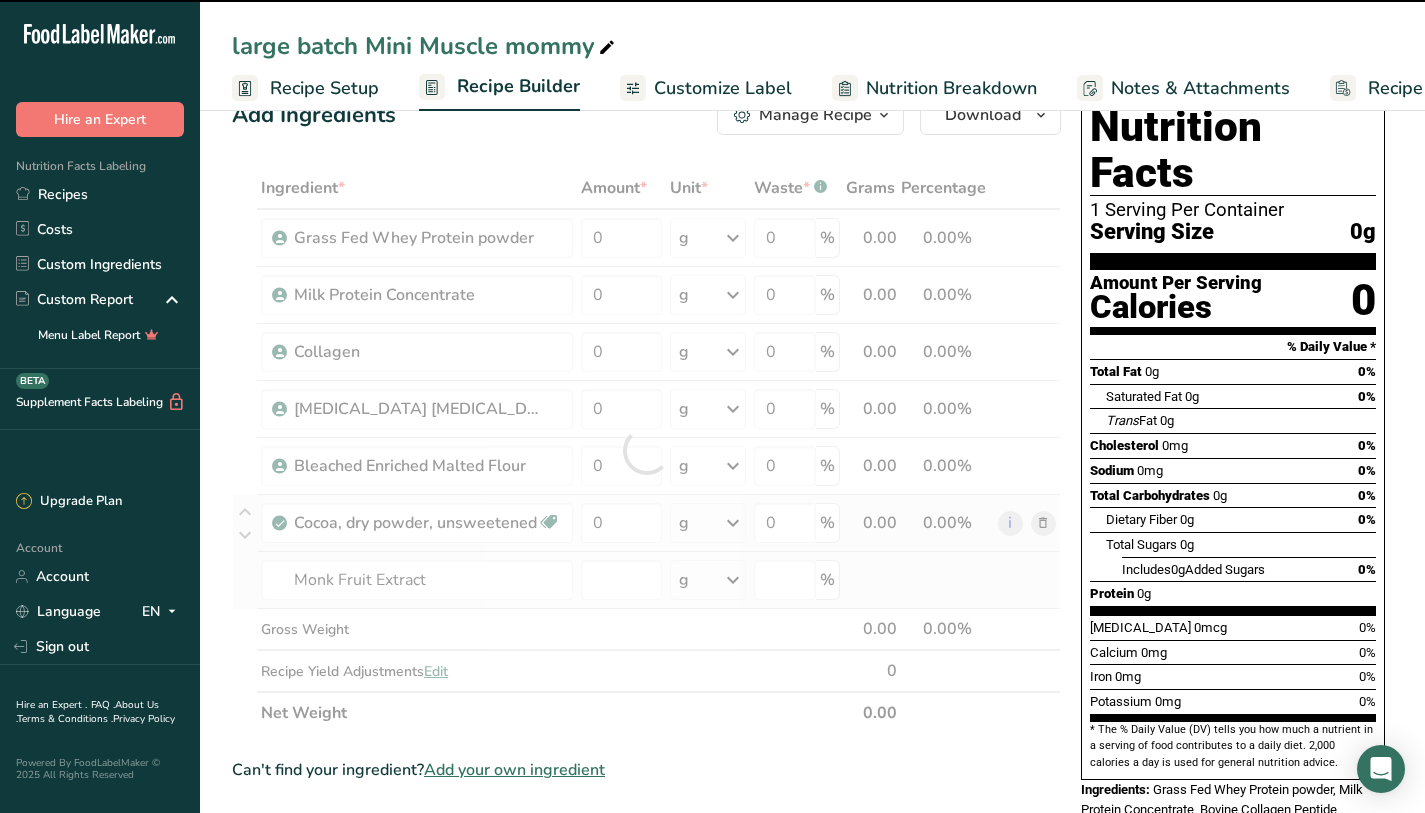type on "0" 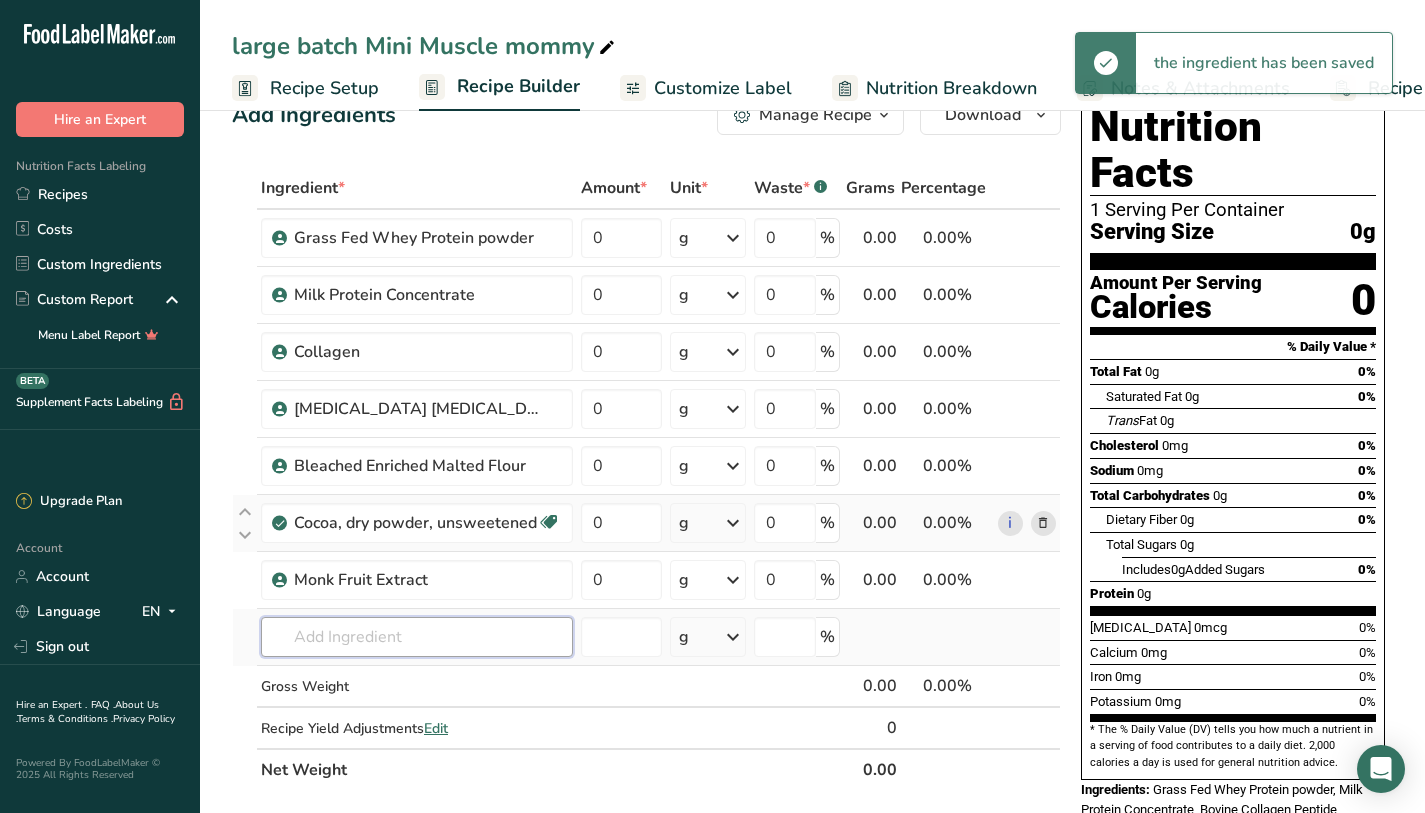 click at bounding box center (417, 637) 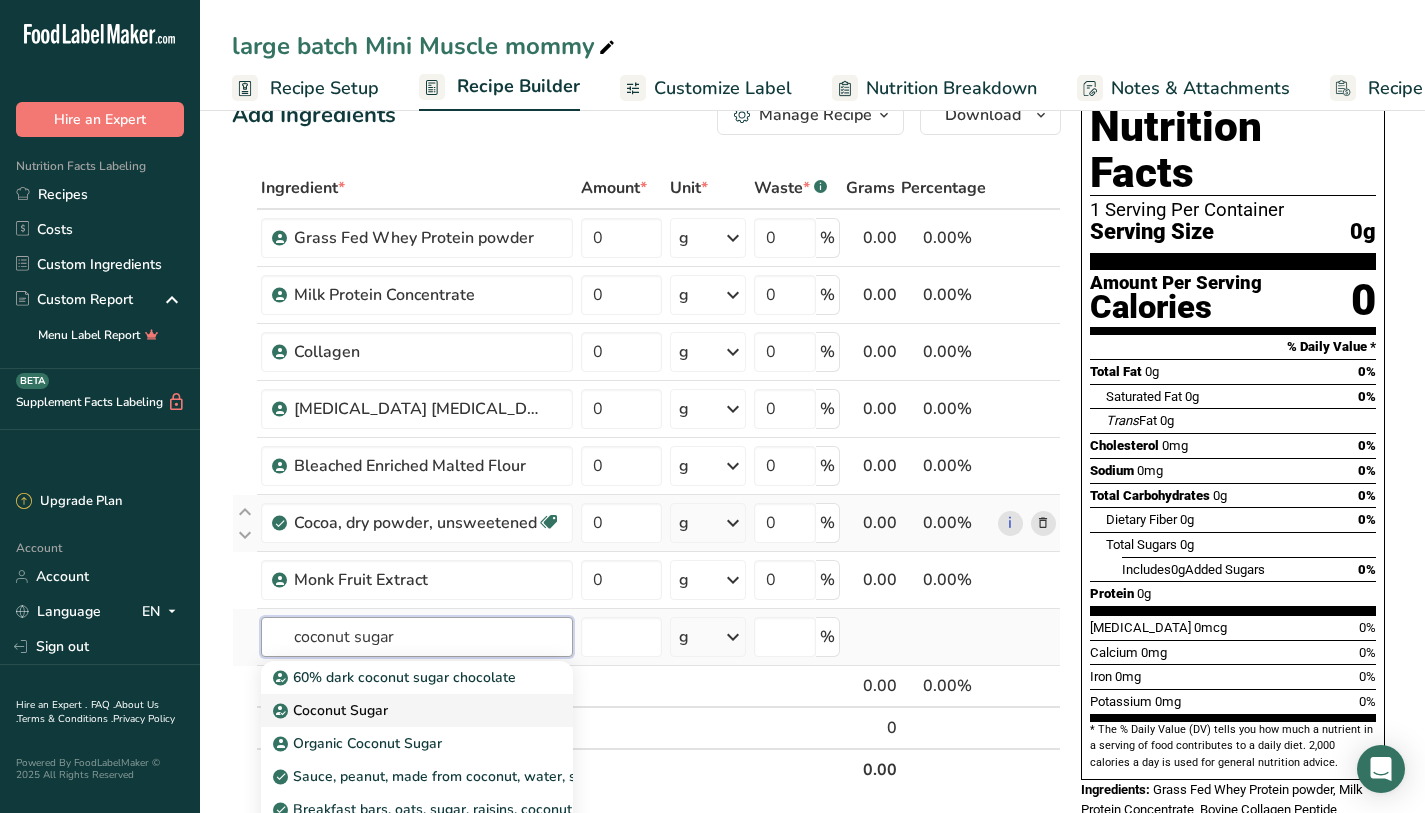 type on "coconut sugar" 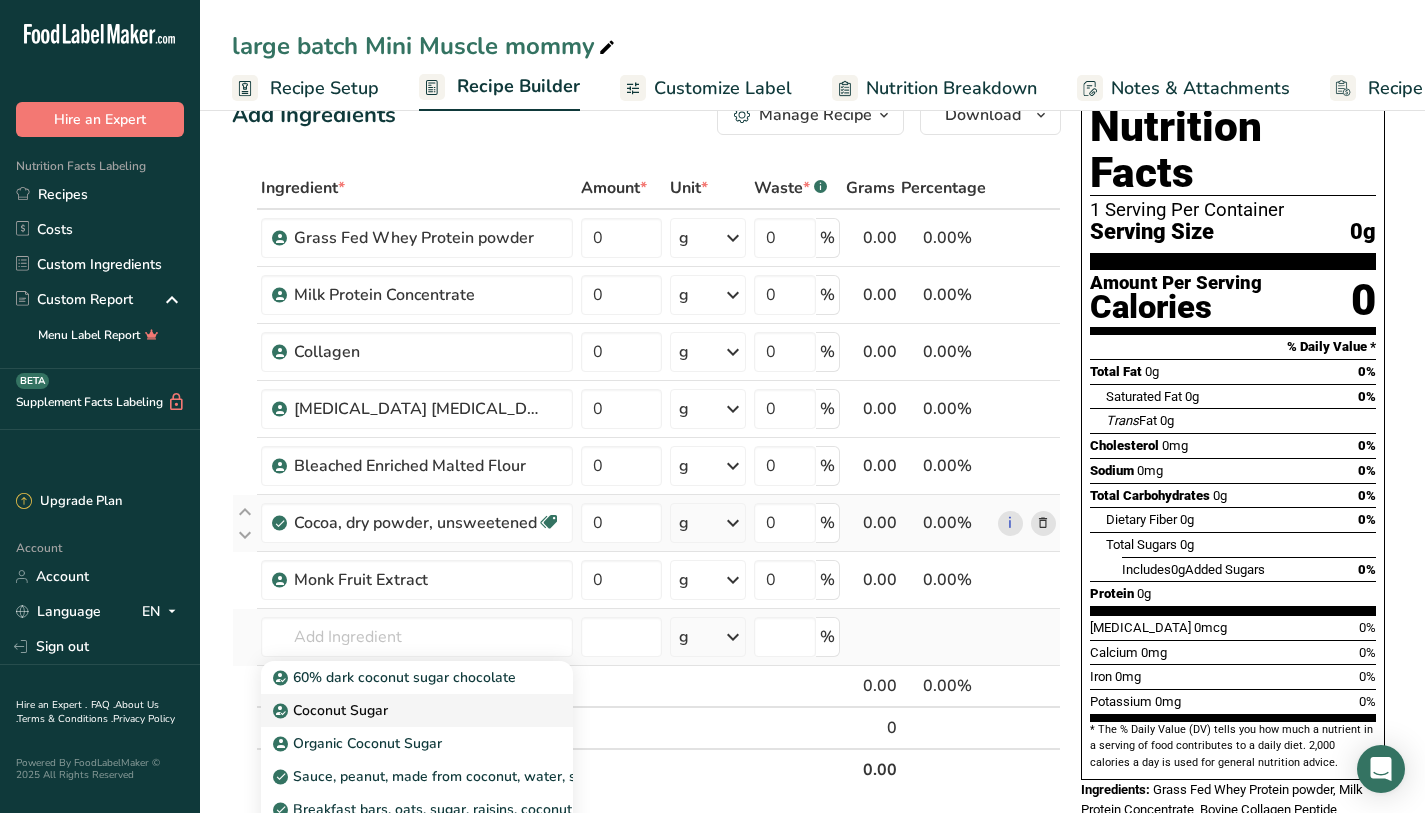 click on "Coconut Sugar" at bounding box center (332, 710) 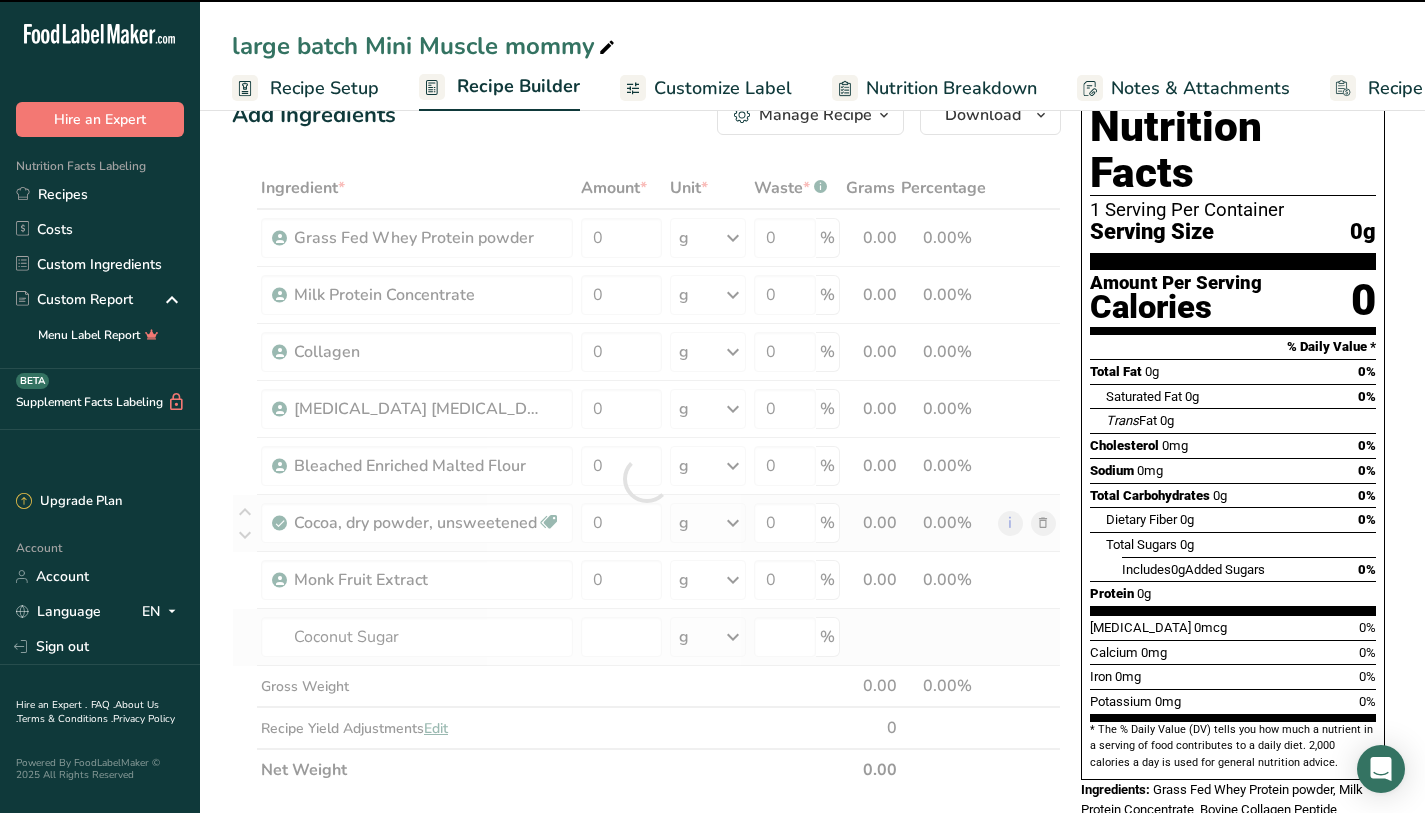 type on "0" 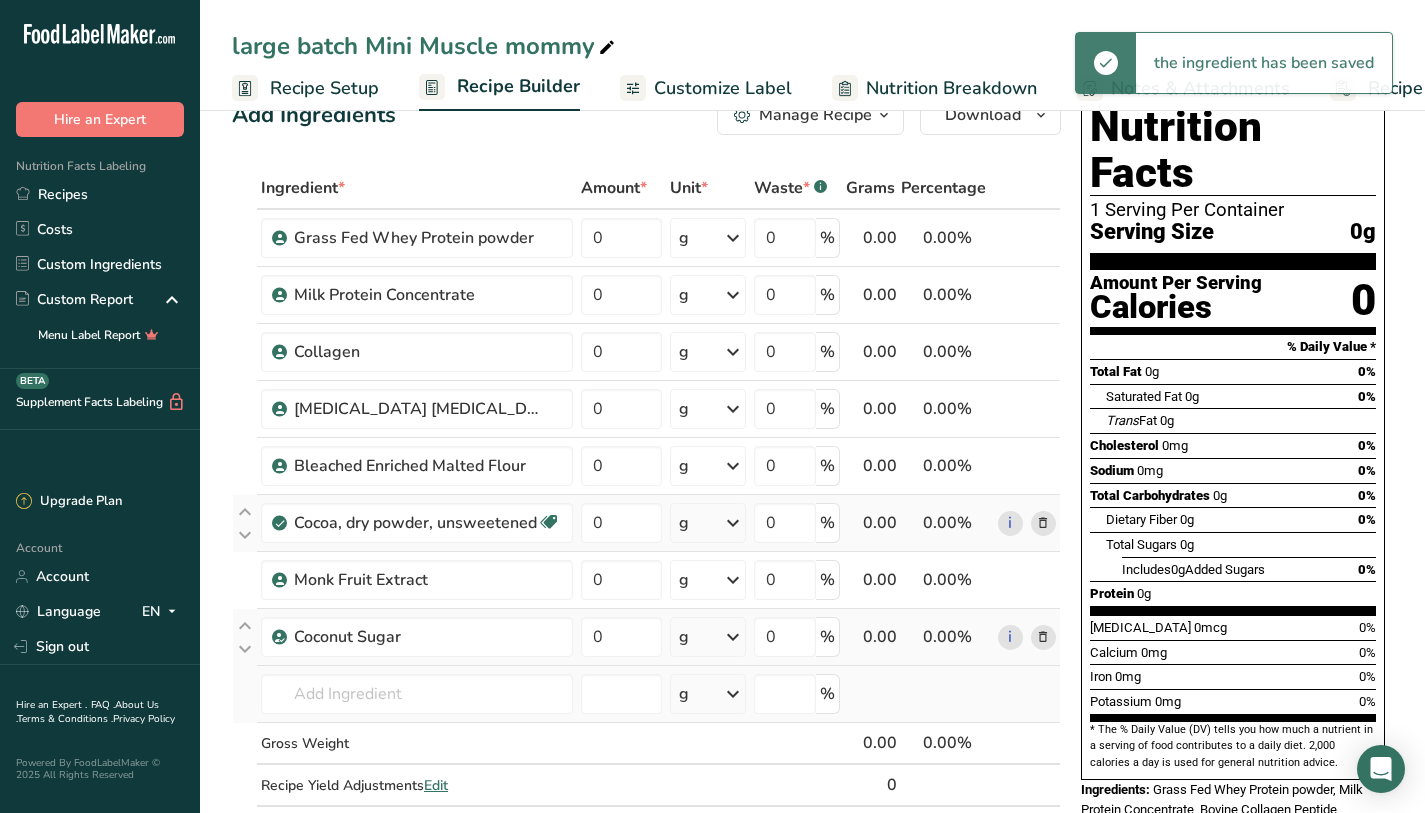 click on "60% dark coconut sugar chocolate
Coconut Sugar
Organic Coconut Sugar
Sauce, peanut, made from coconut, water, sugar, peanuts
Breakfast bars, oats, sugar, raisins, coconut (include granola bar)
See full Results" at bounding box center [417, 694] 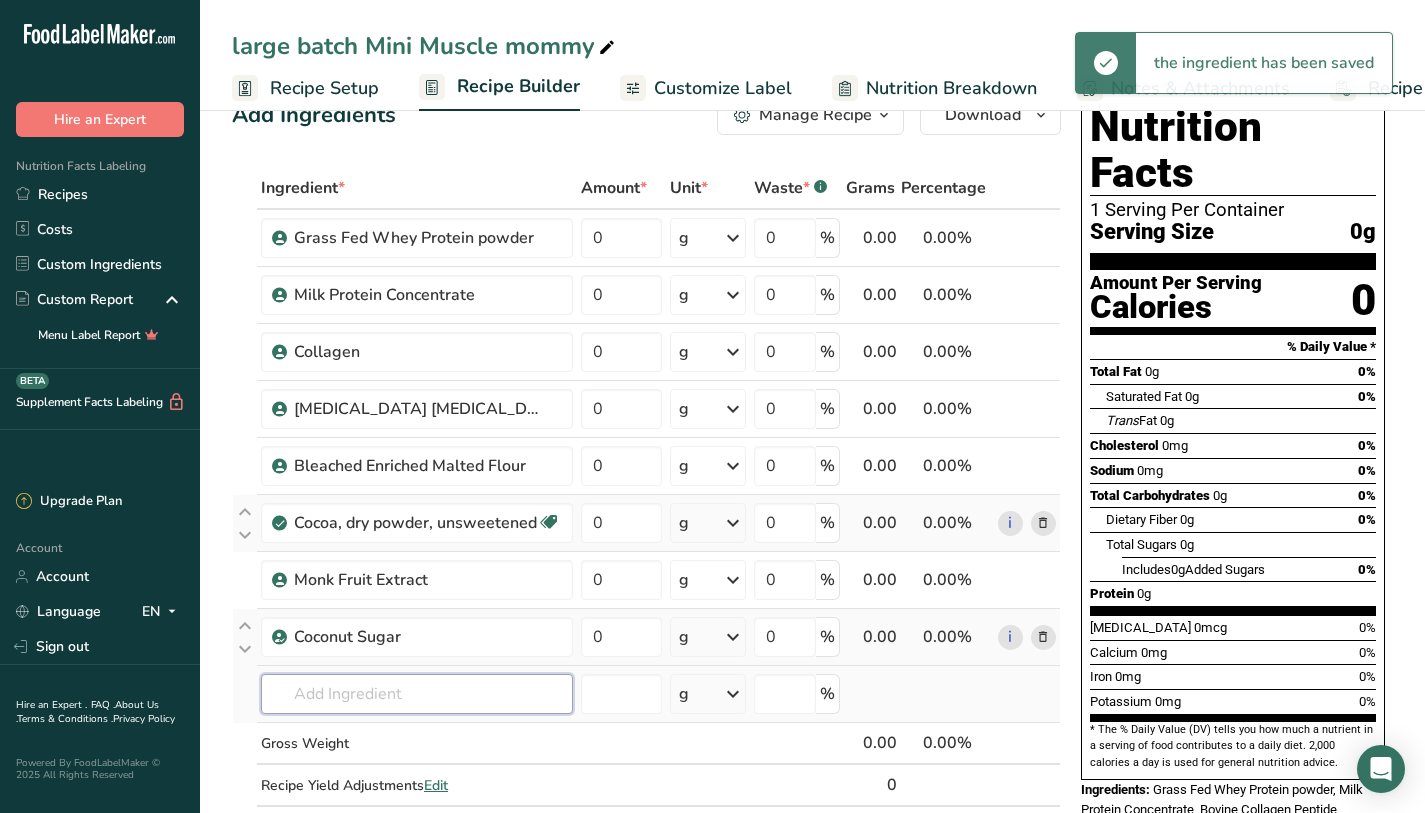 click at bounding box center [417, 694] 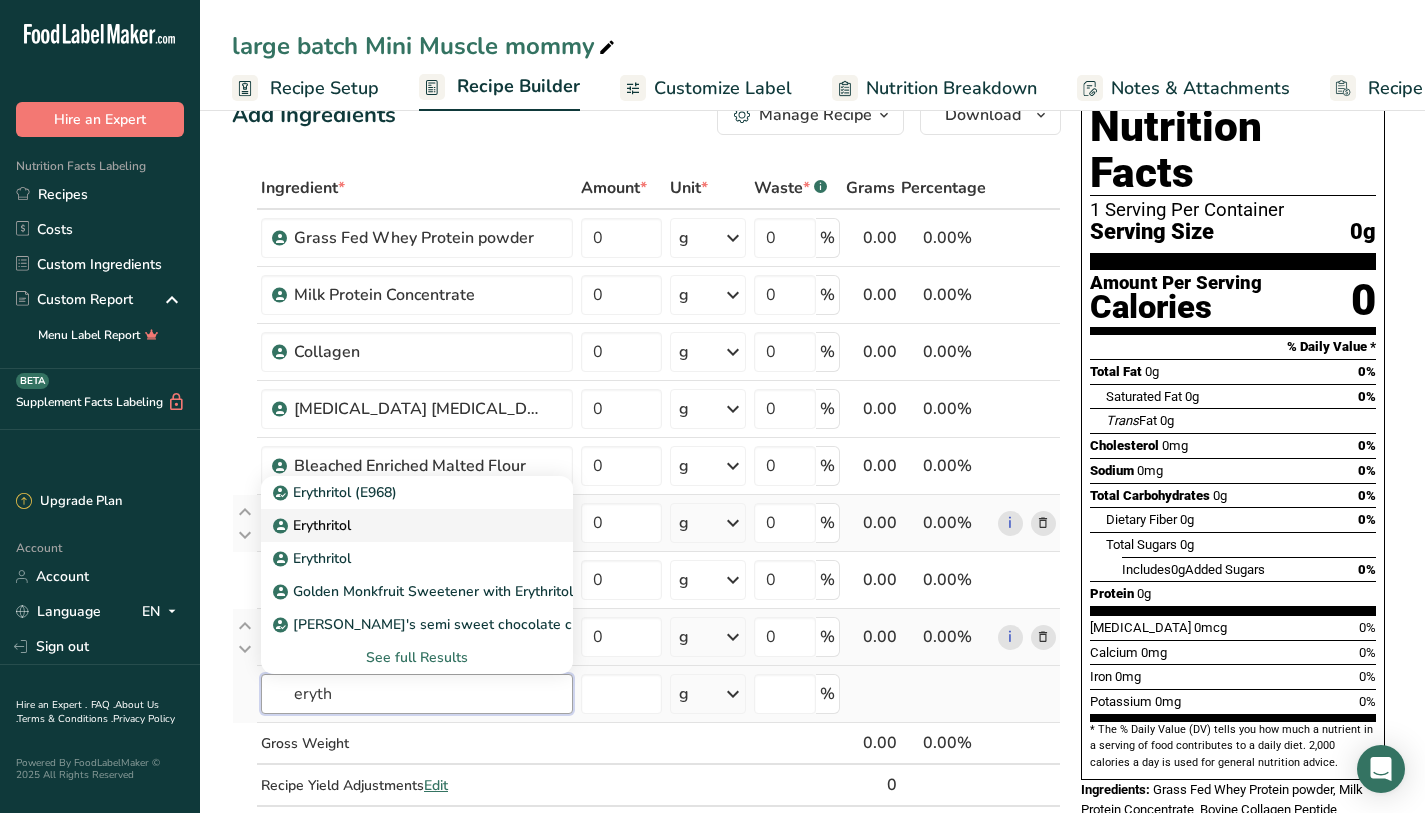 type on "eryth" 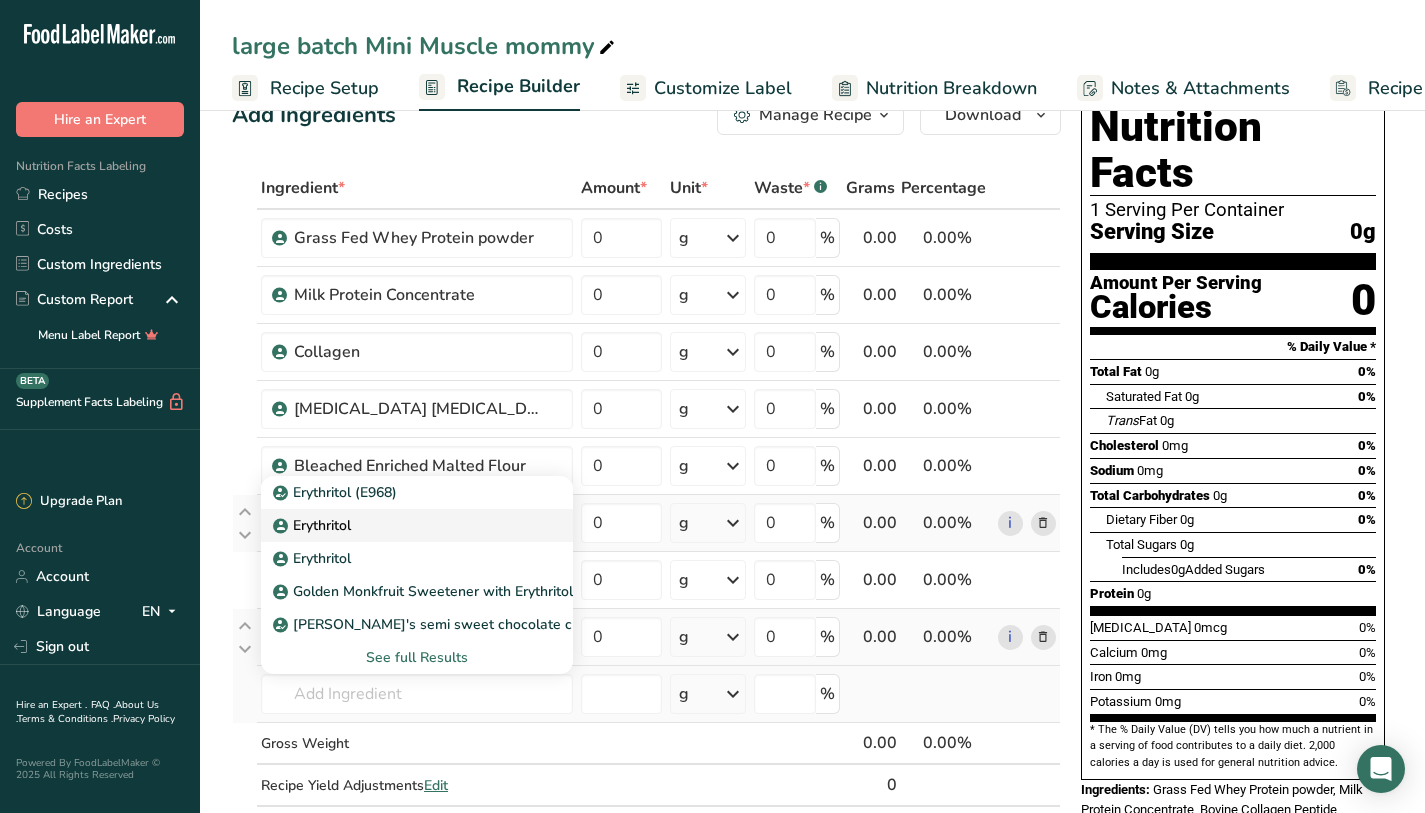 click on "Erythritol" at bounding box center (401, 525) 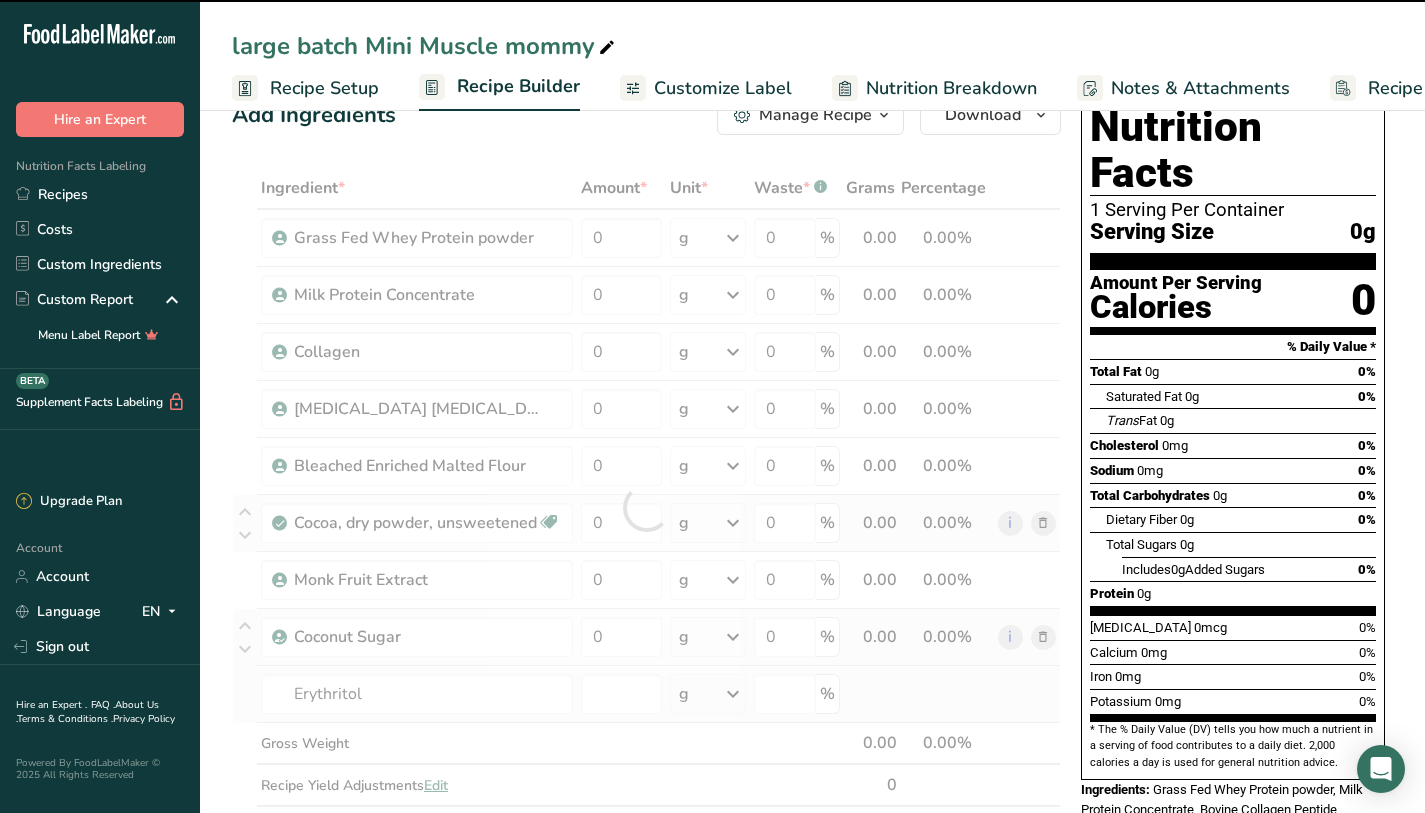 type on "0" 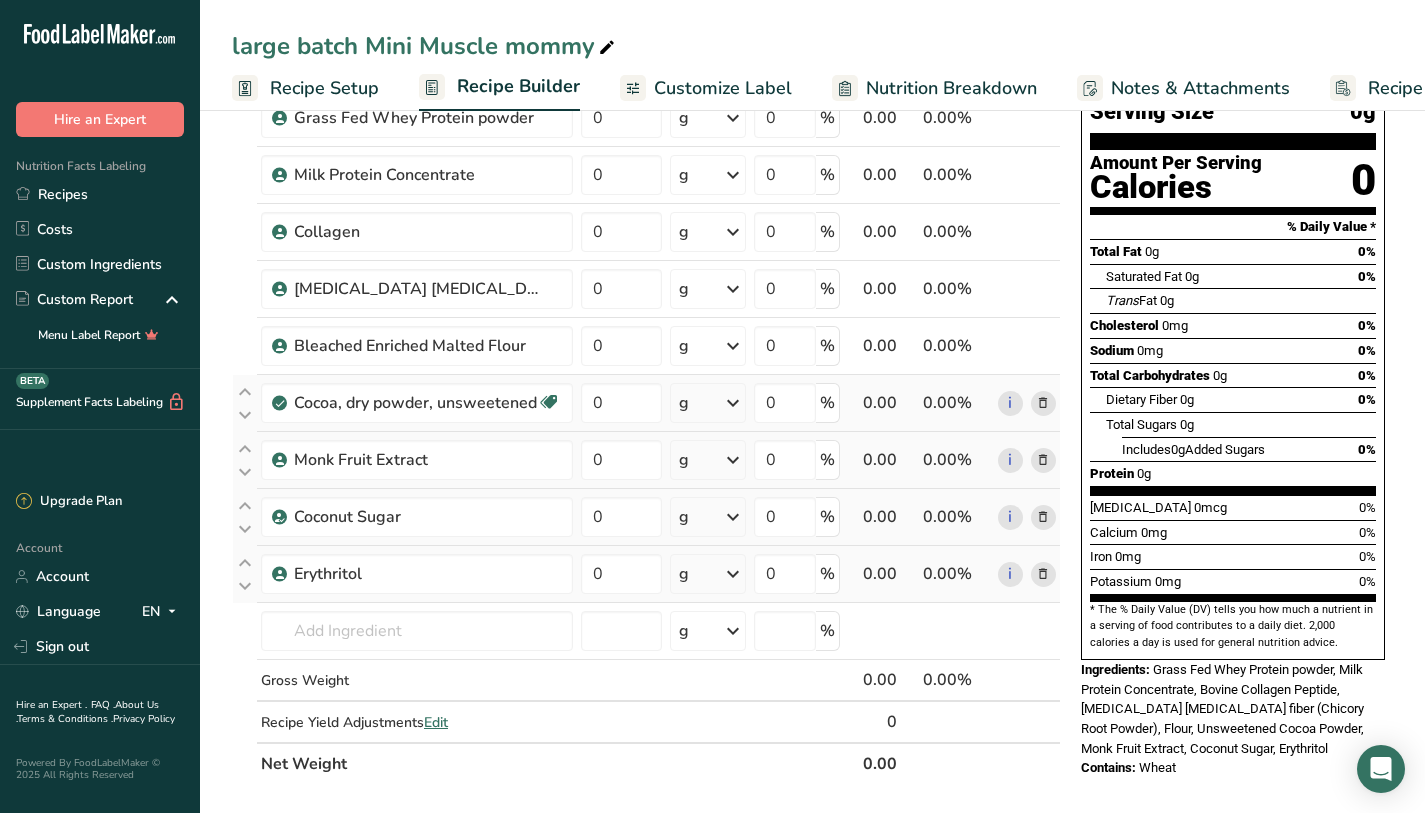 scroll, scrollTop: 260, scrollLeft: 0, axis: vertical 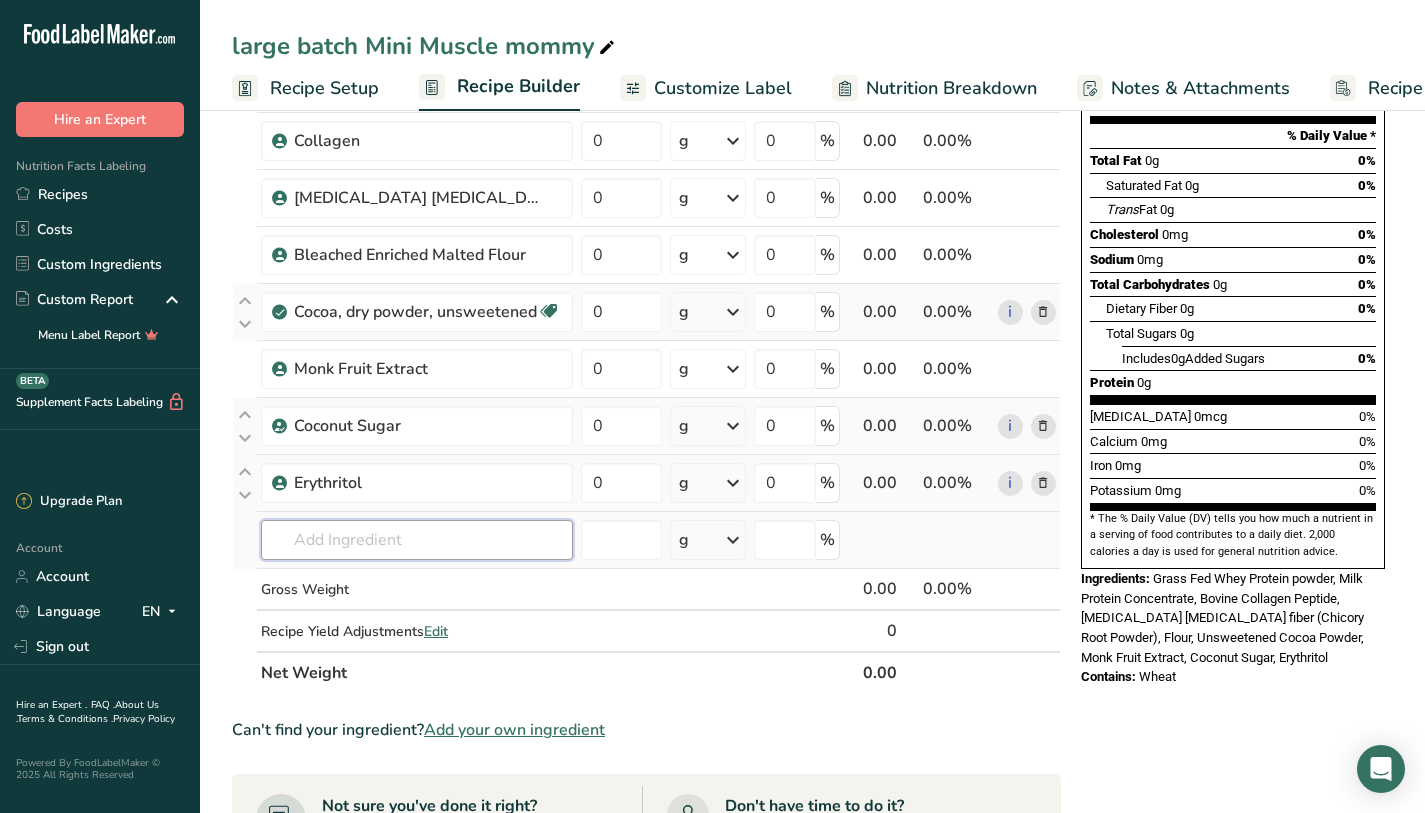click at bounding box center [417, 540] 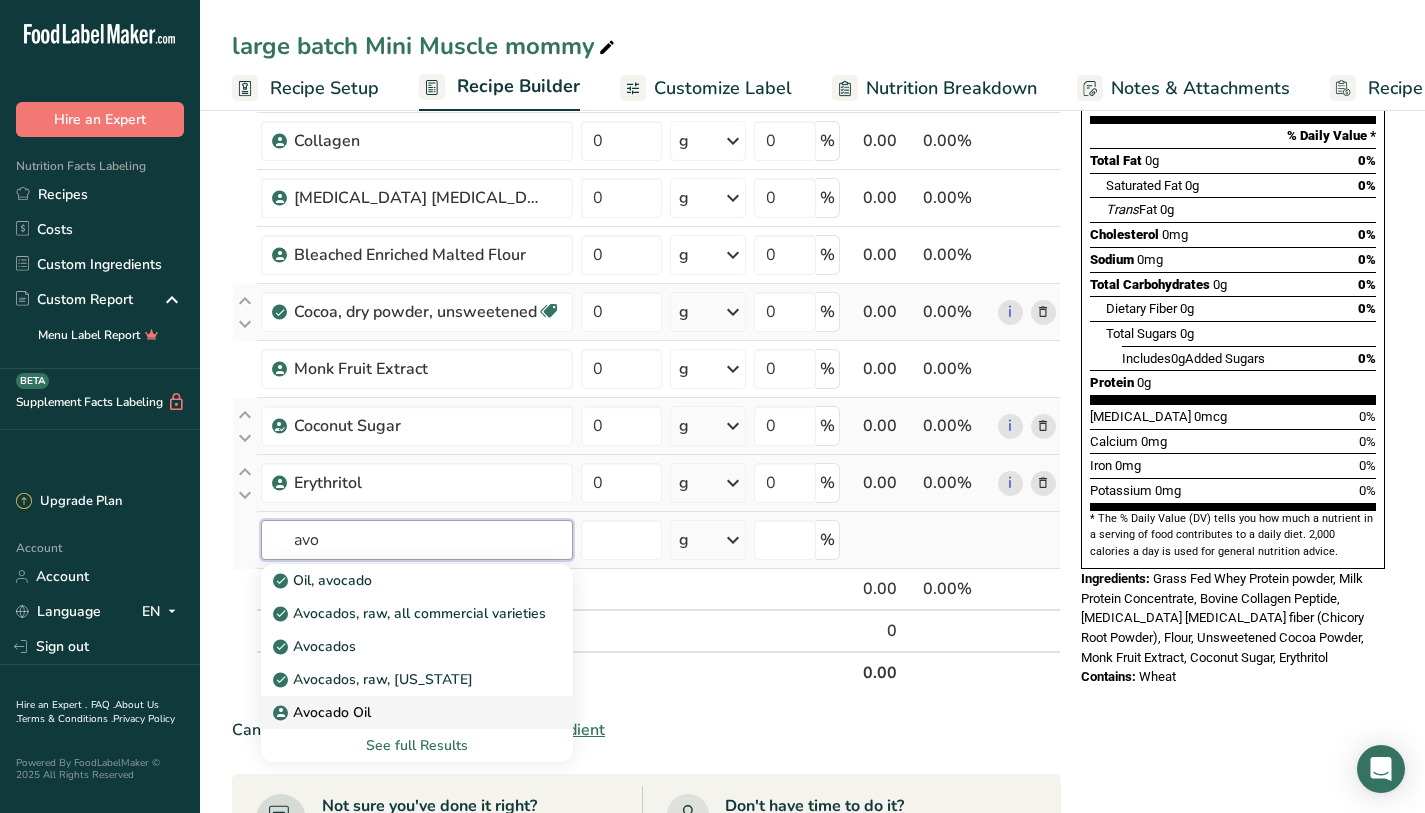 type on "avo" 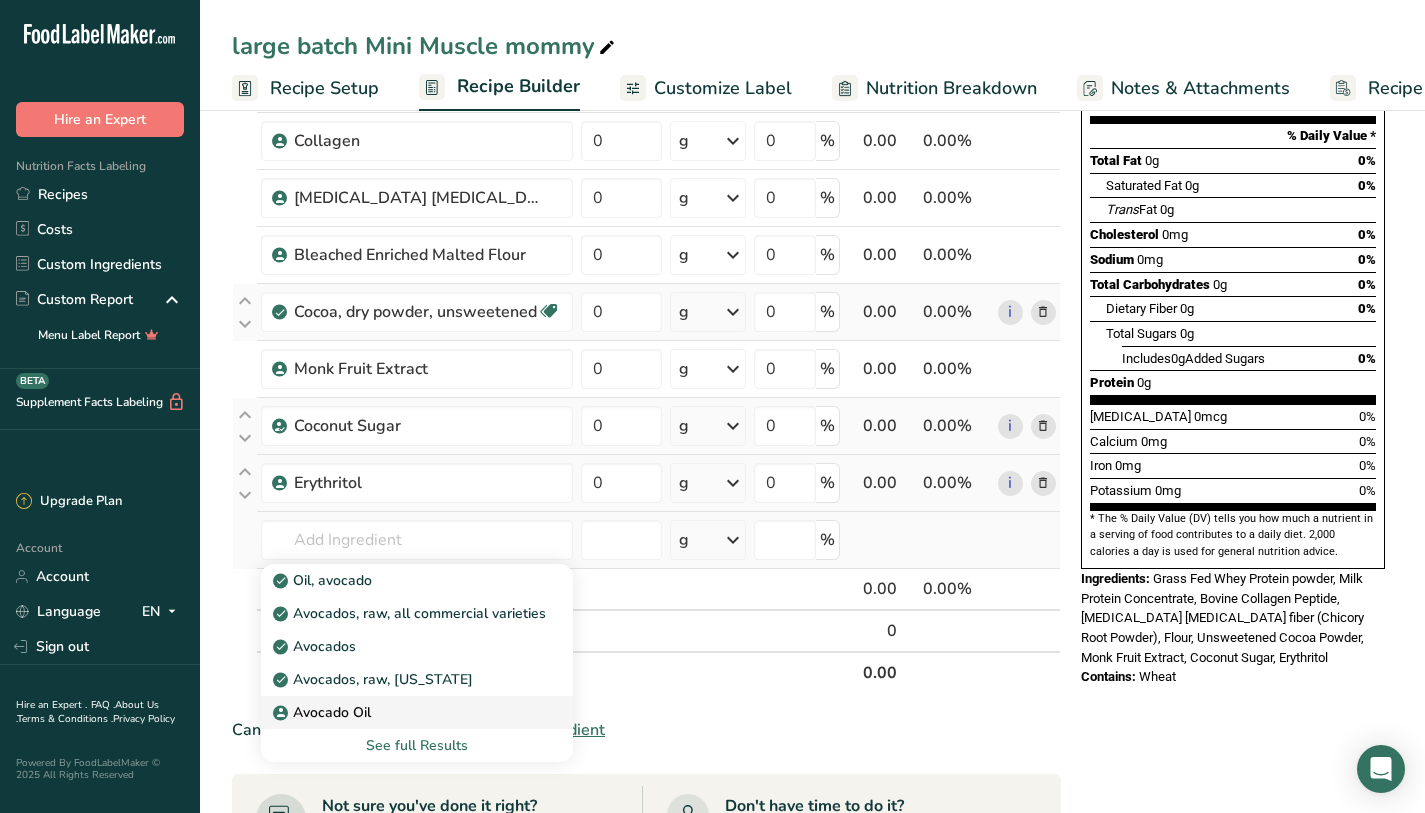 click on "Avocado Oil" at bounding box center [401, 712] 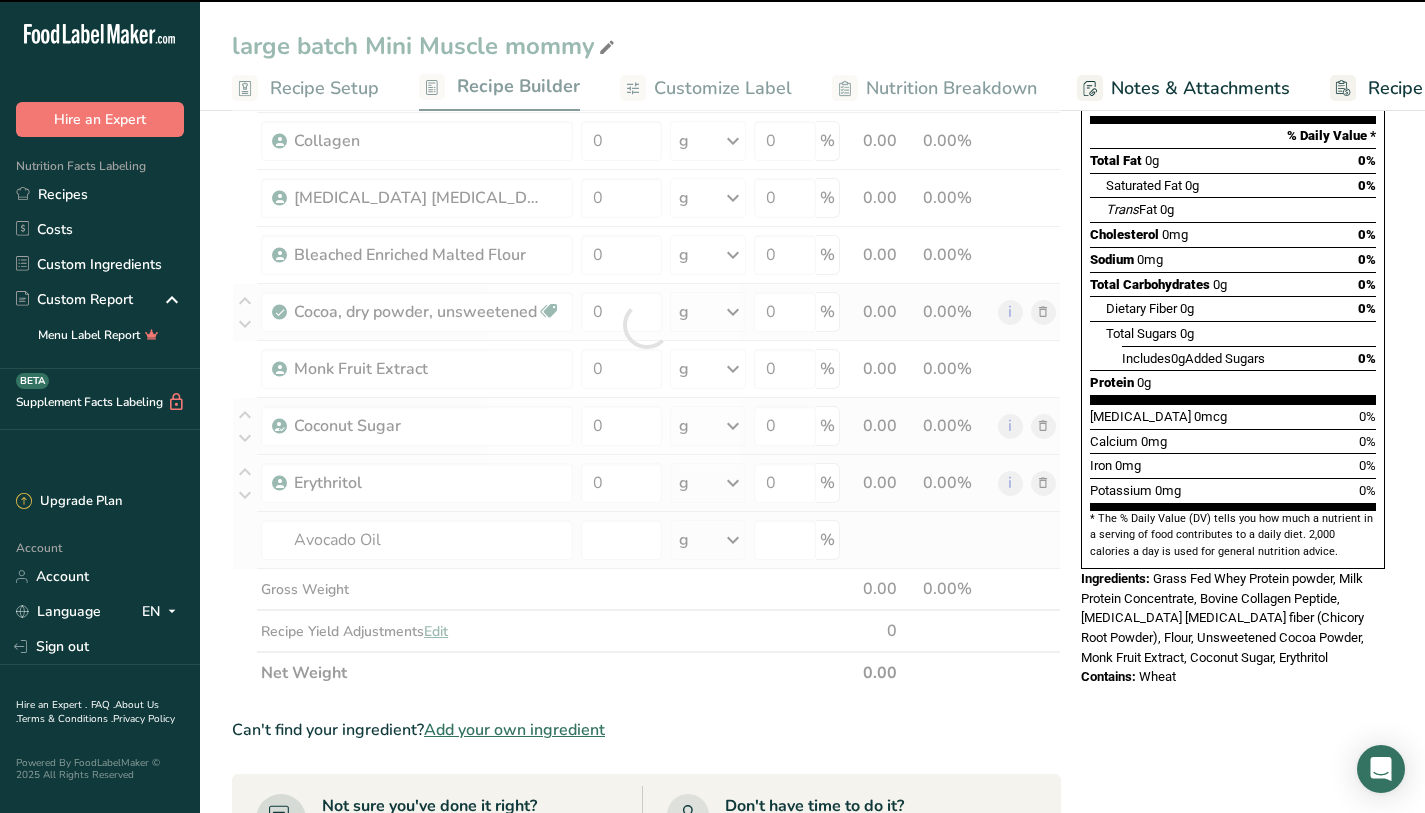 type on "0" 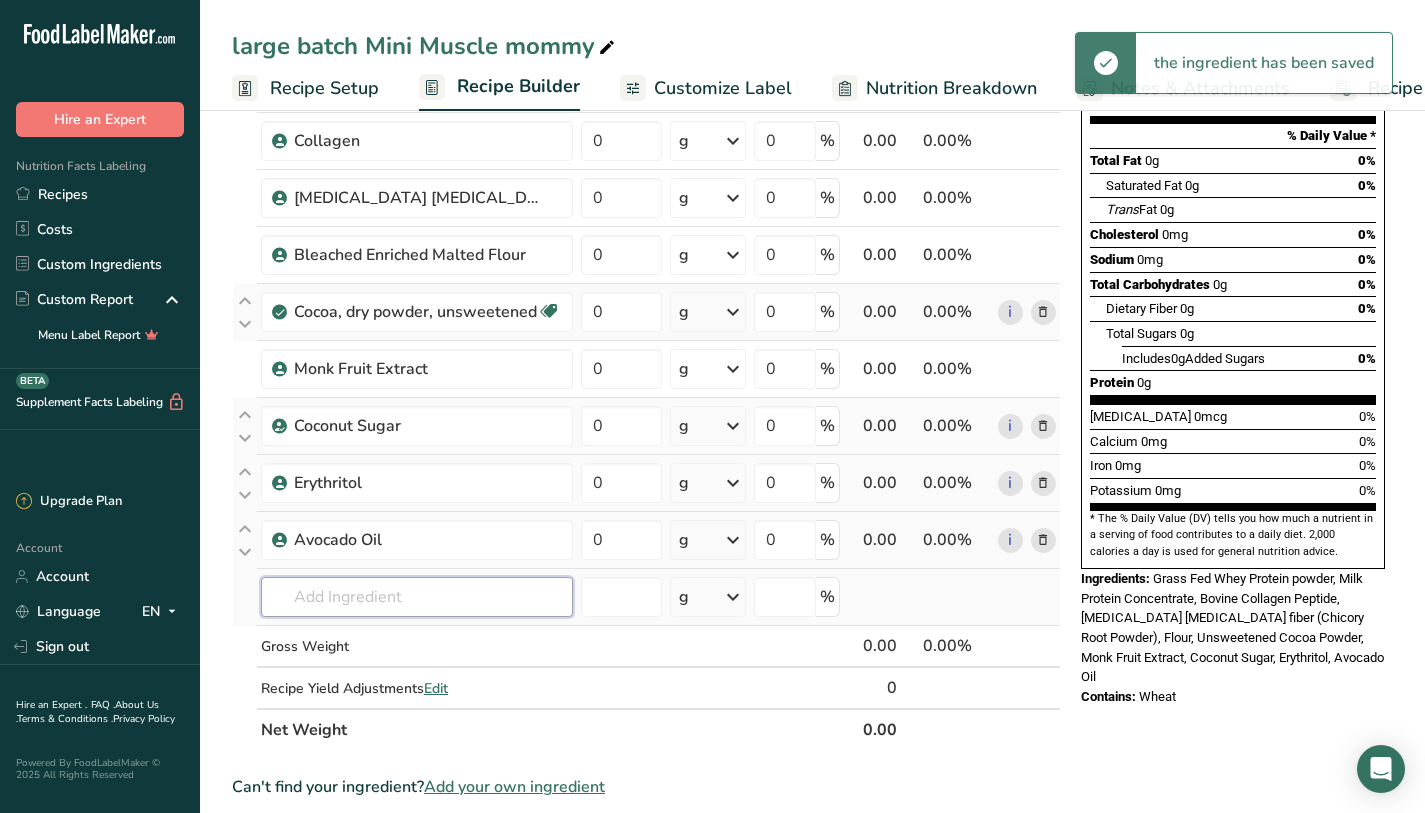 click at bounding box center [417, 597] 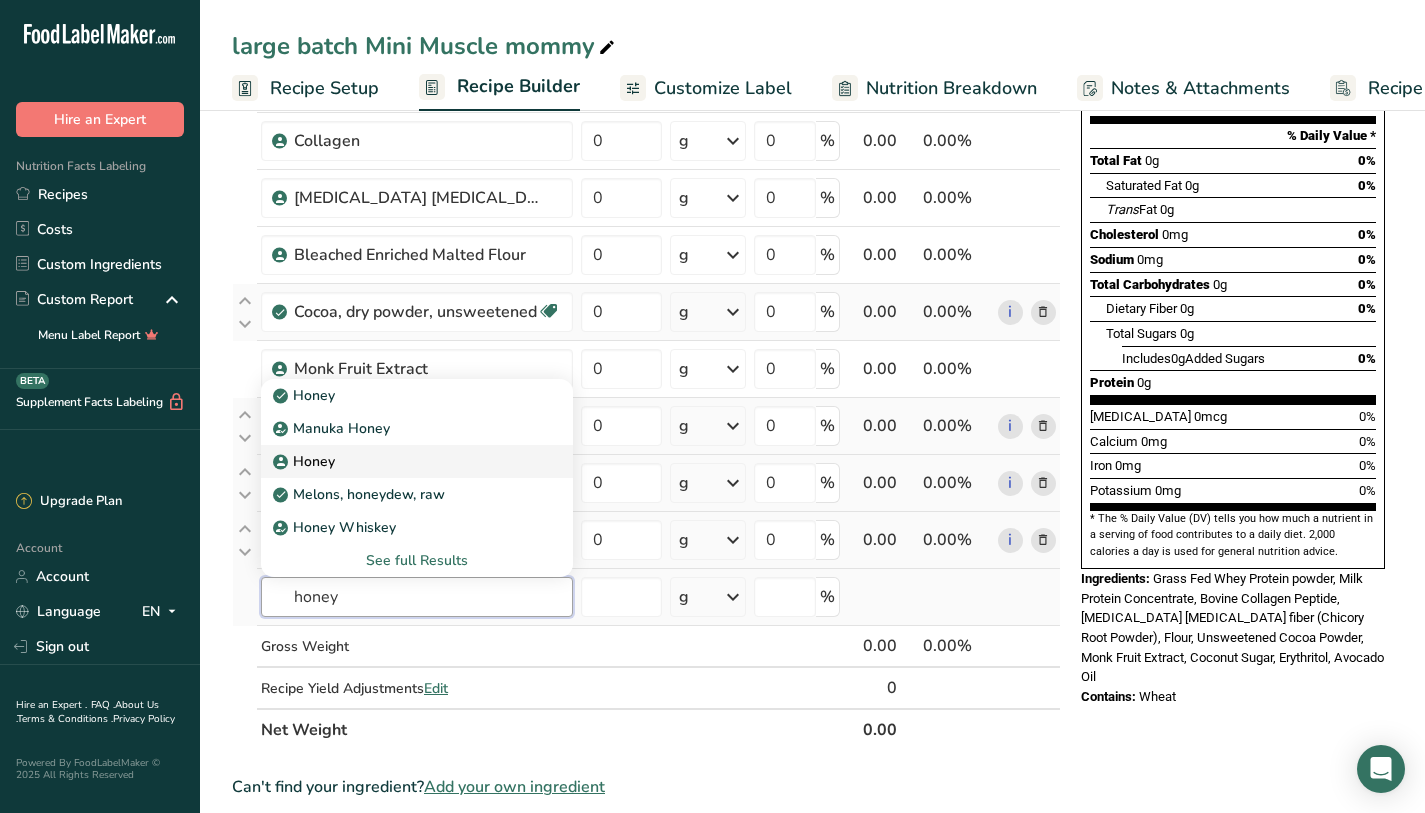 type on "honey" 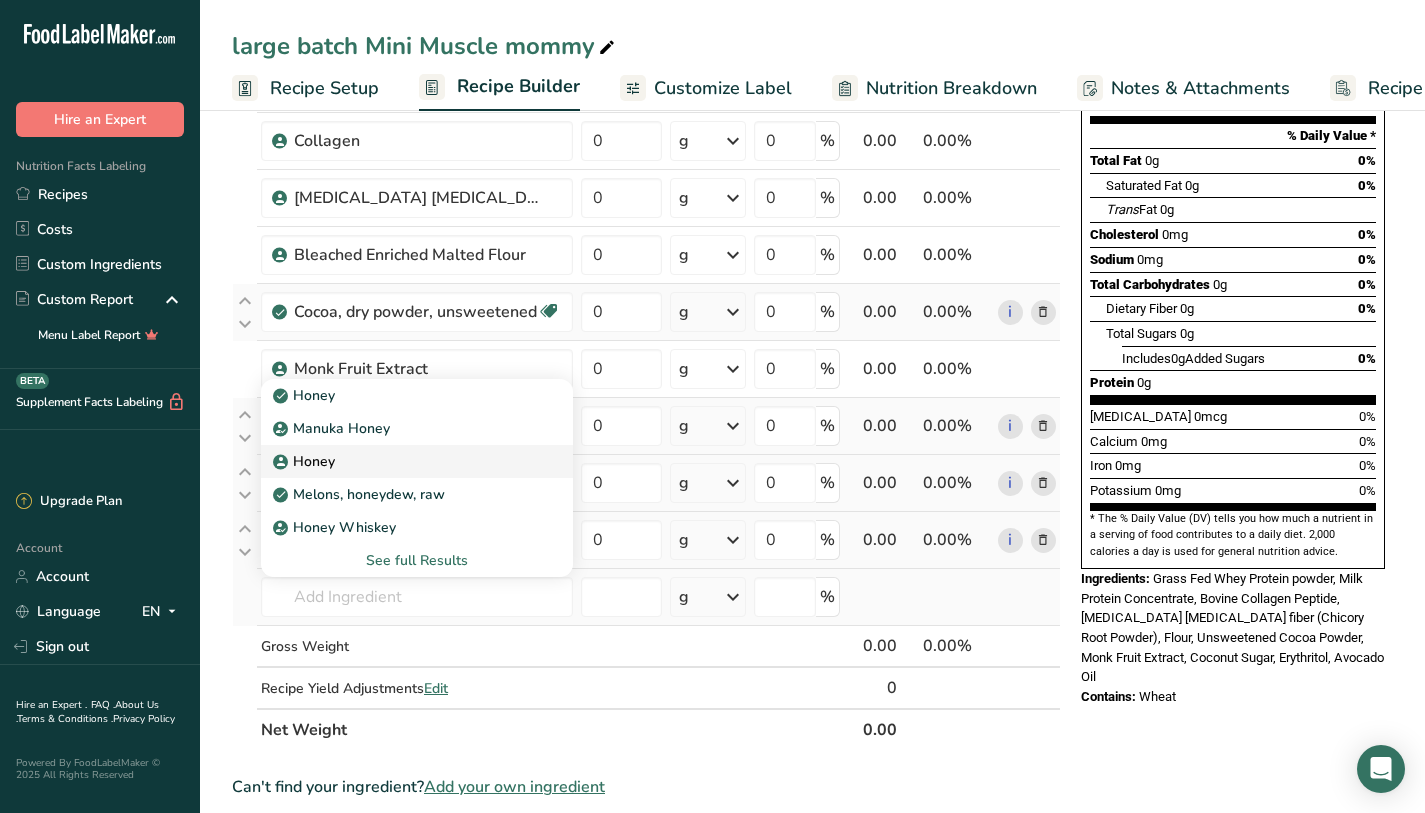 click on "Honey" at bounding box center [401, 461] 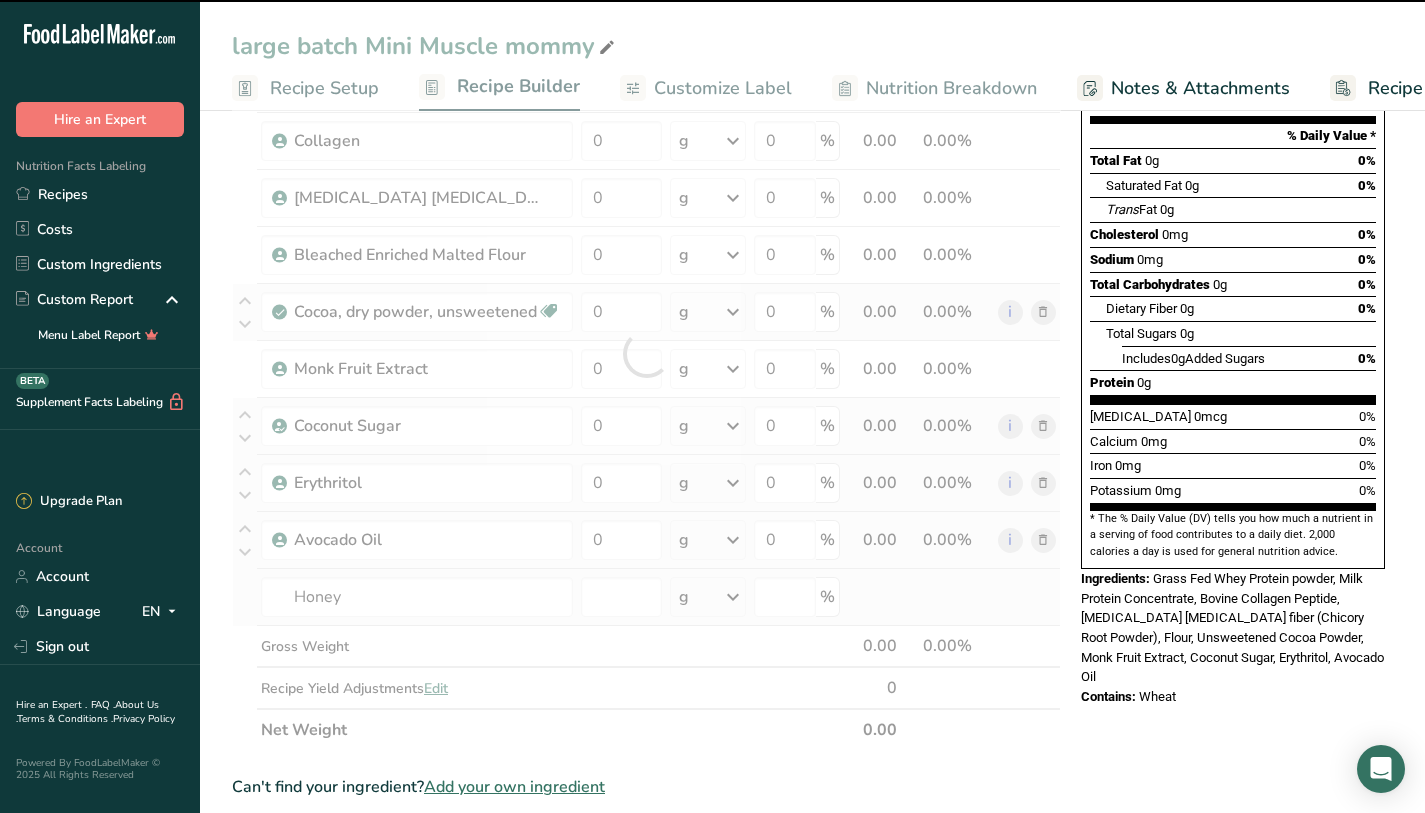 type on "0" 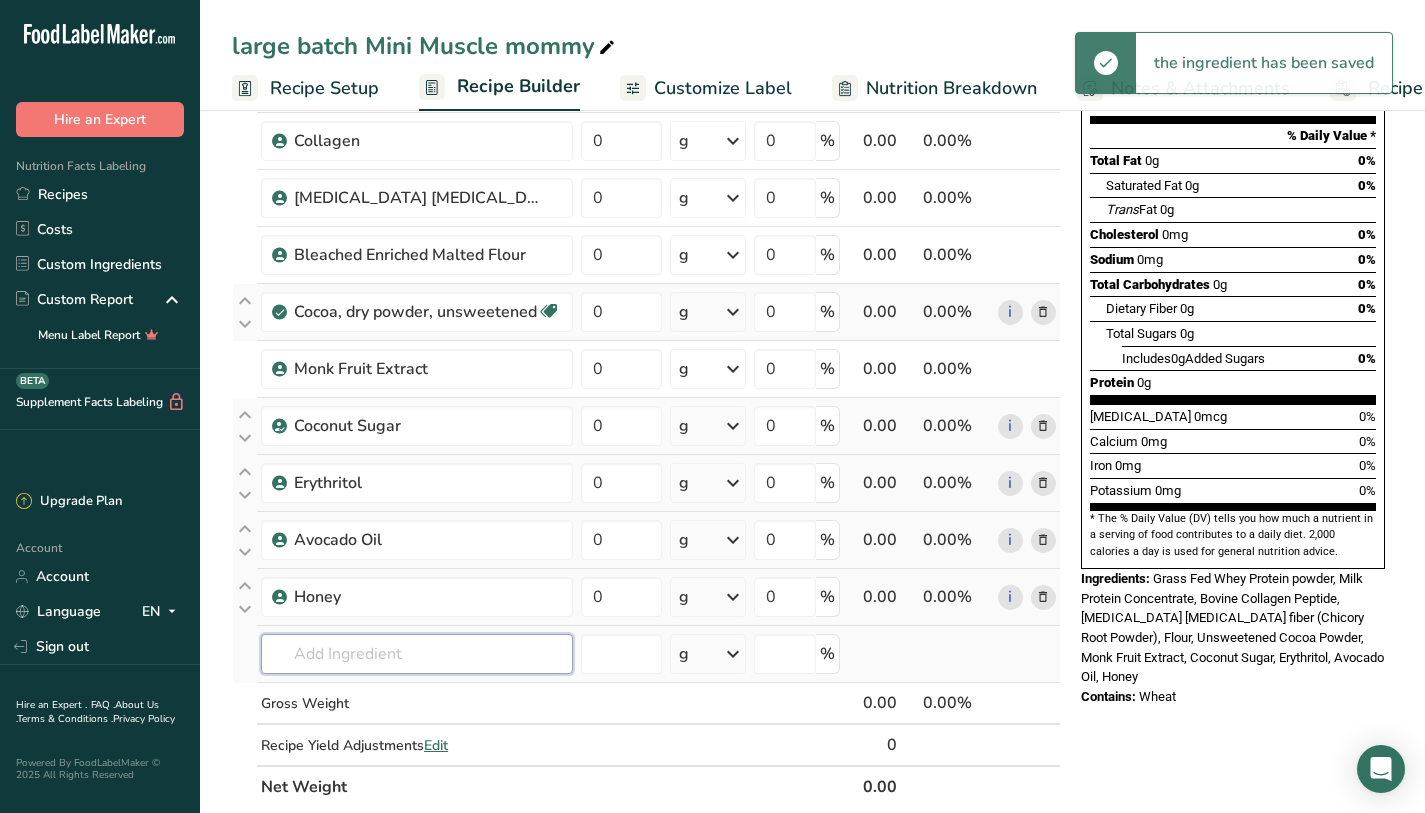 click at bounding box center [417, 654] 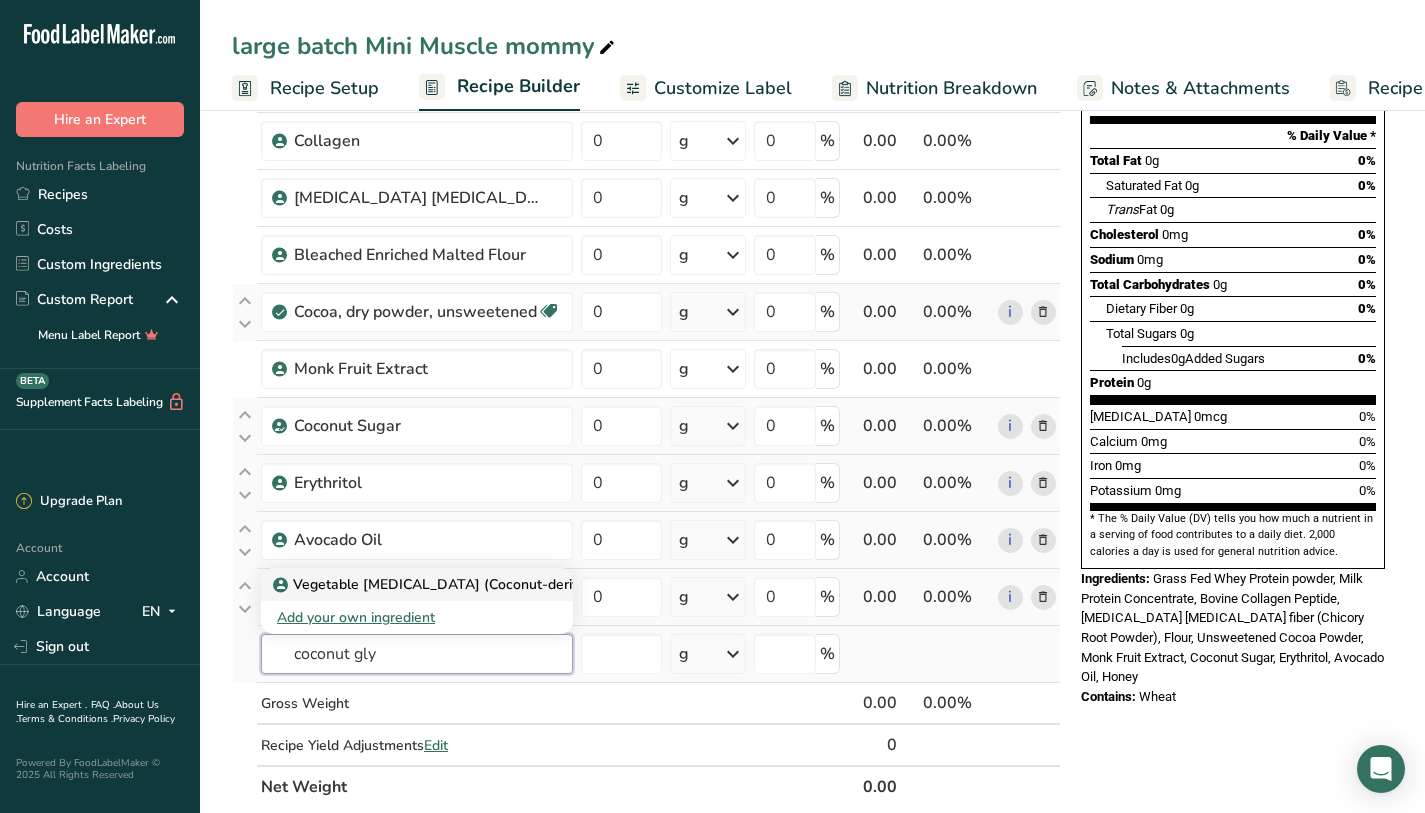 type on "coconut gly" 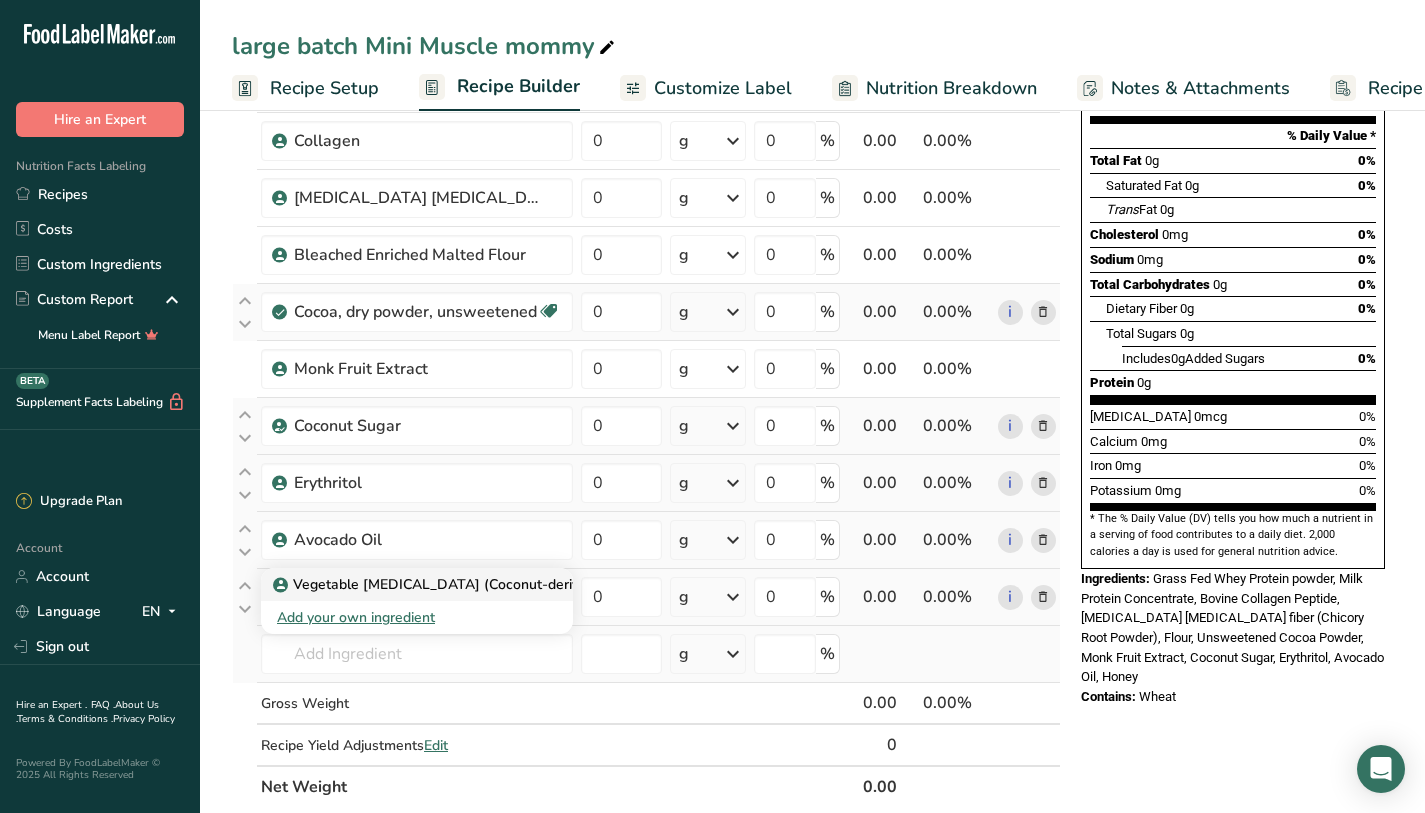 click on "Vegetable [MEDICAL_DATA] (Coconut-derived)" at bounding box center [438, 584] 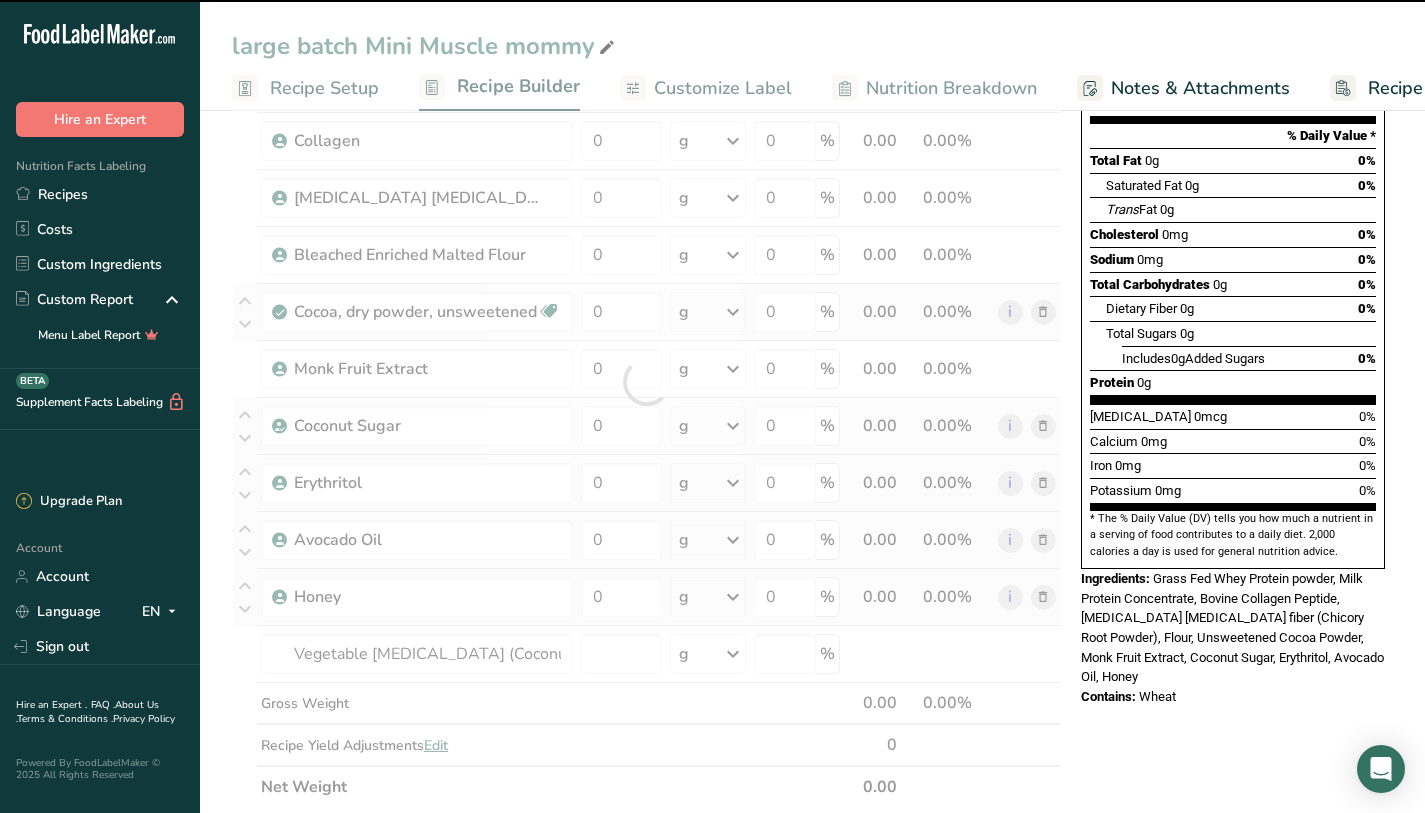 type on "0" 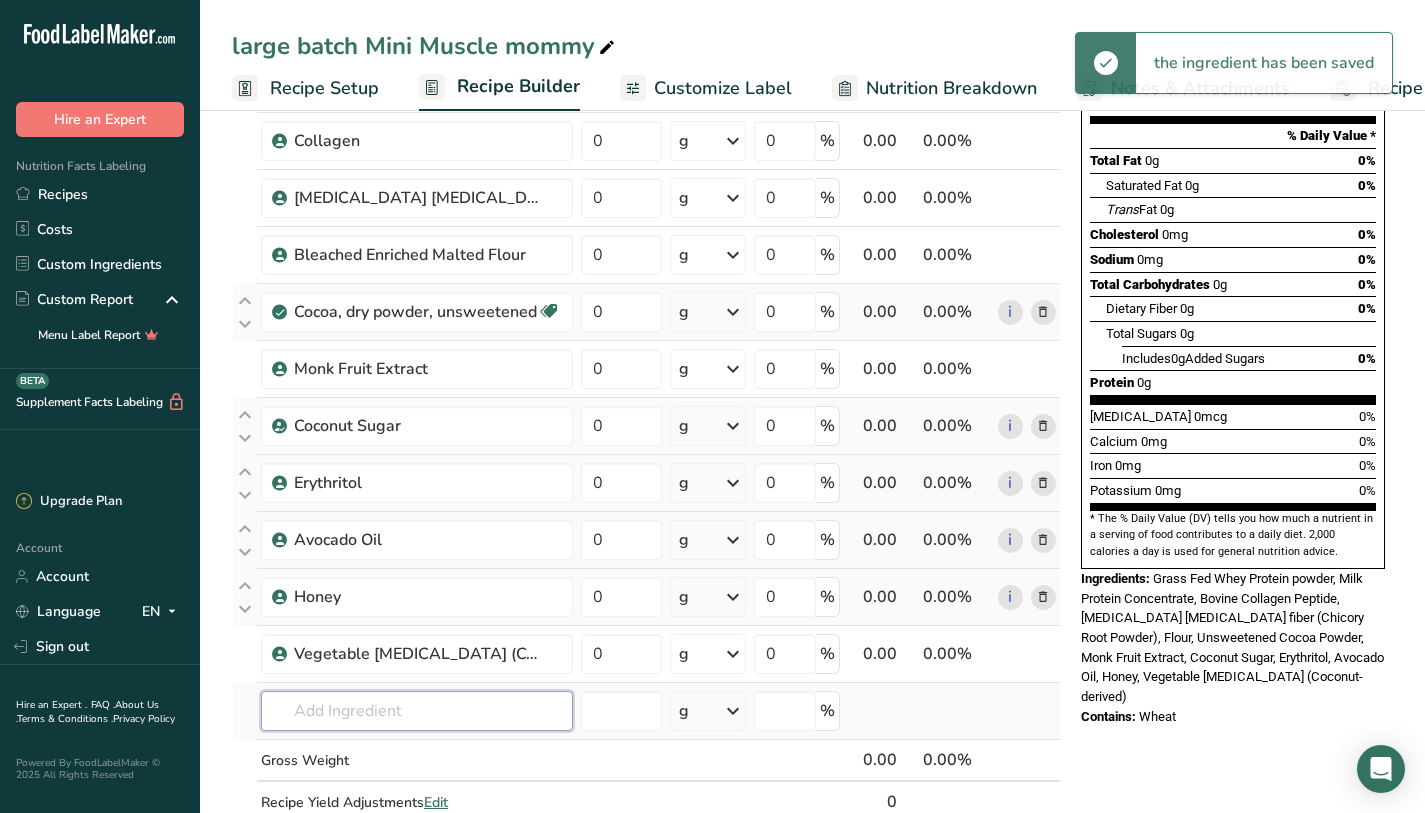 click at bounding box center [417, 711] 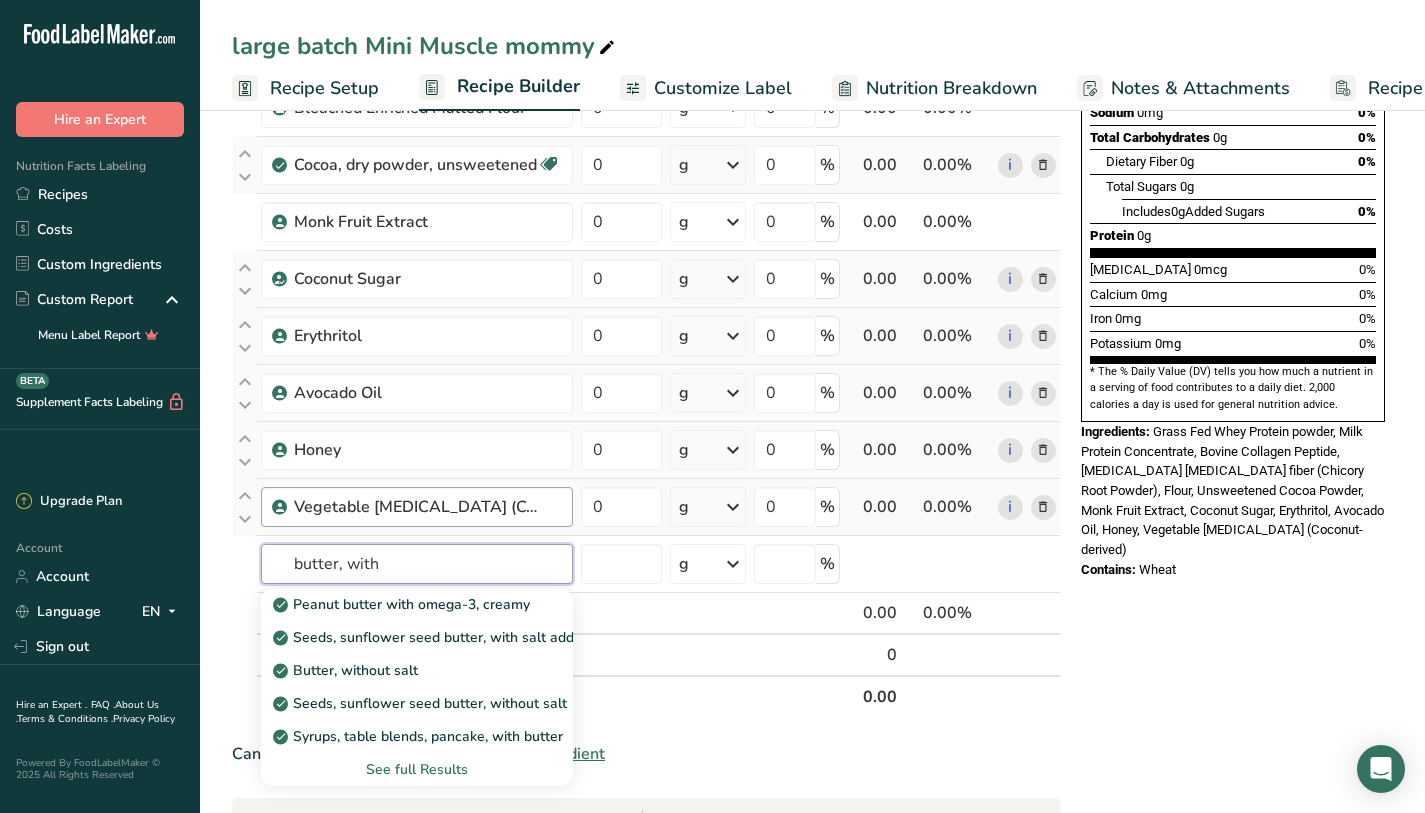 scroll, scrollTop: 409, scrollLeft: 0, axis: vertical 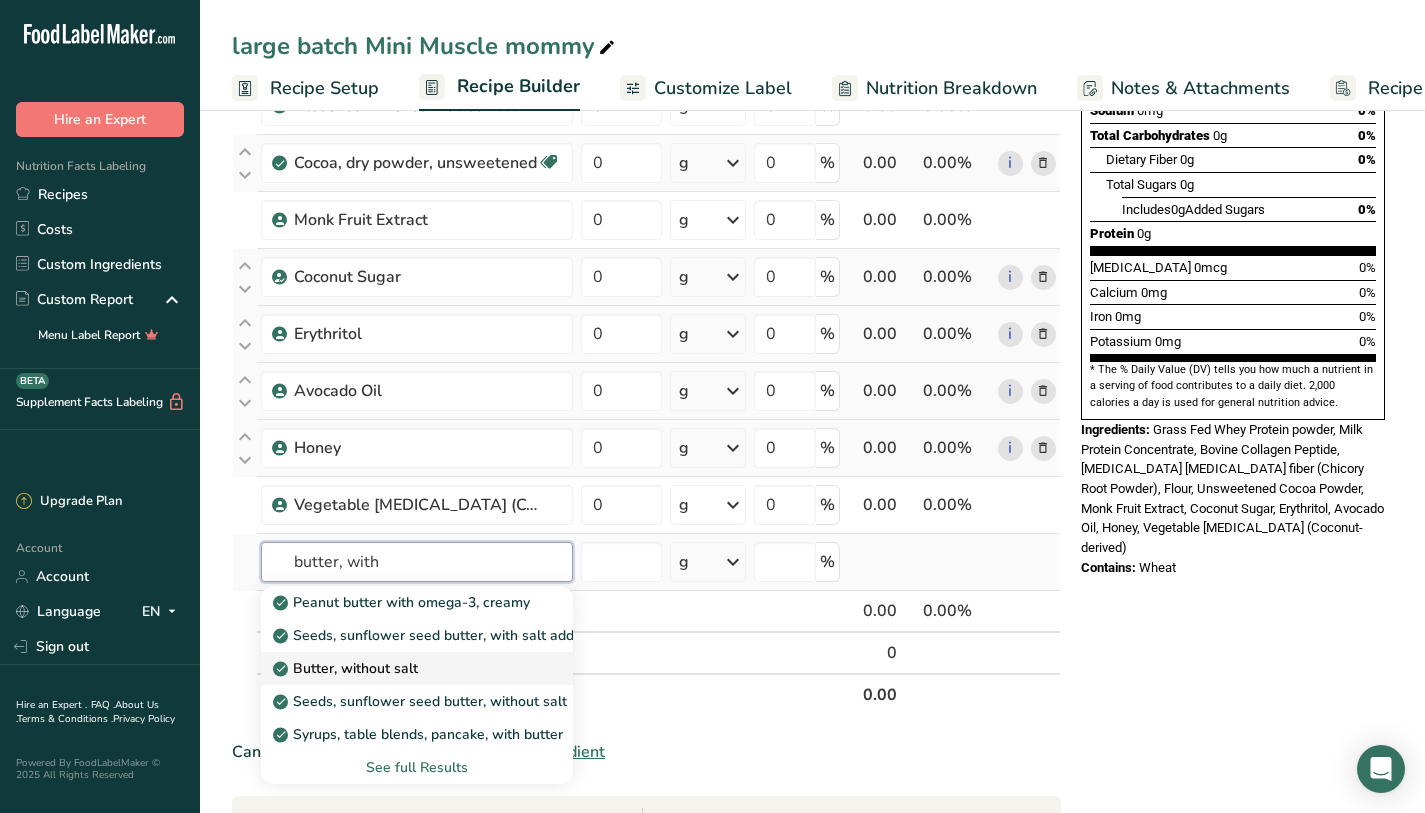 type on "butter, with" 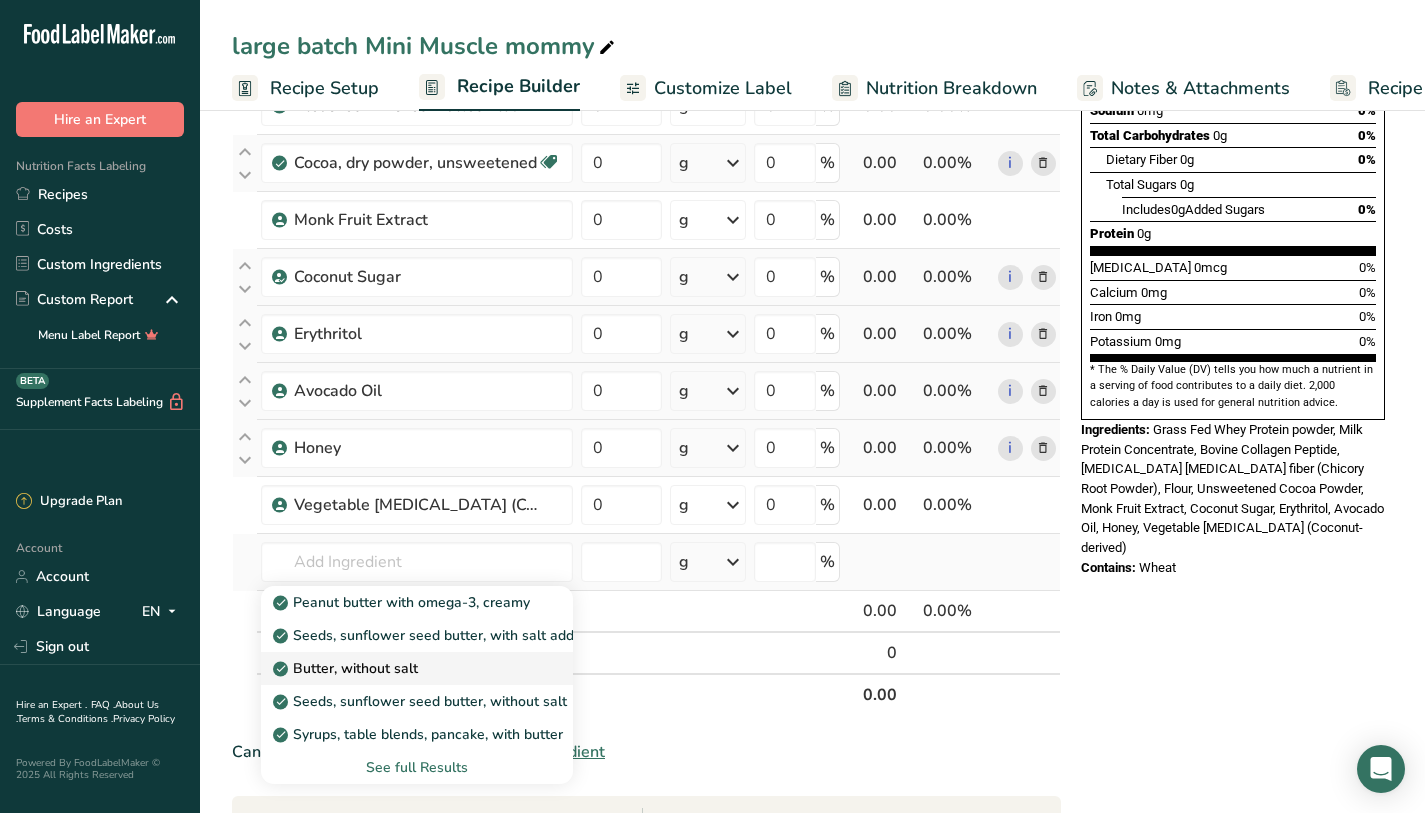 click on "Butter, without salt" at bounding box center (401, 668) 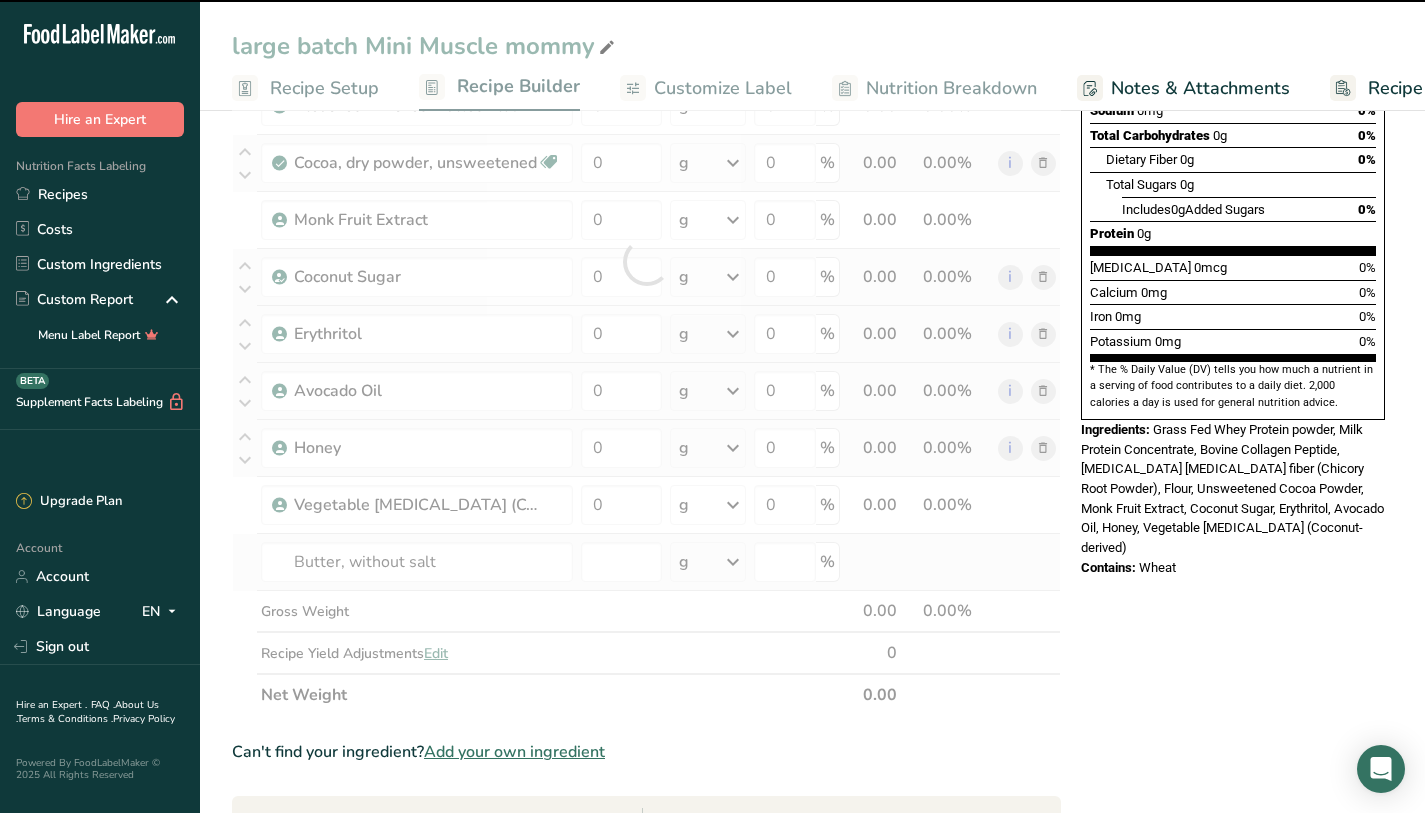type on "0" 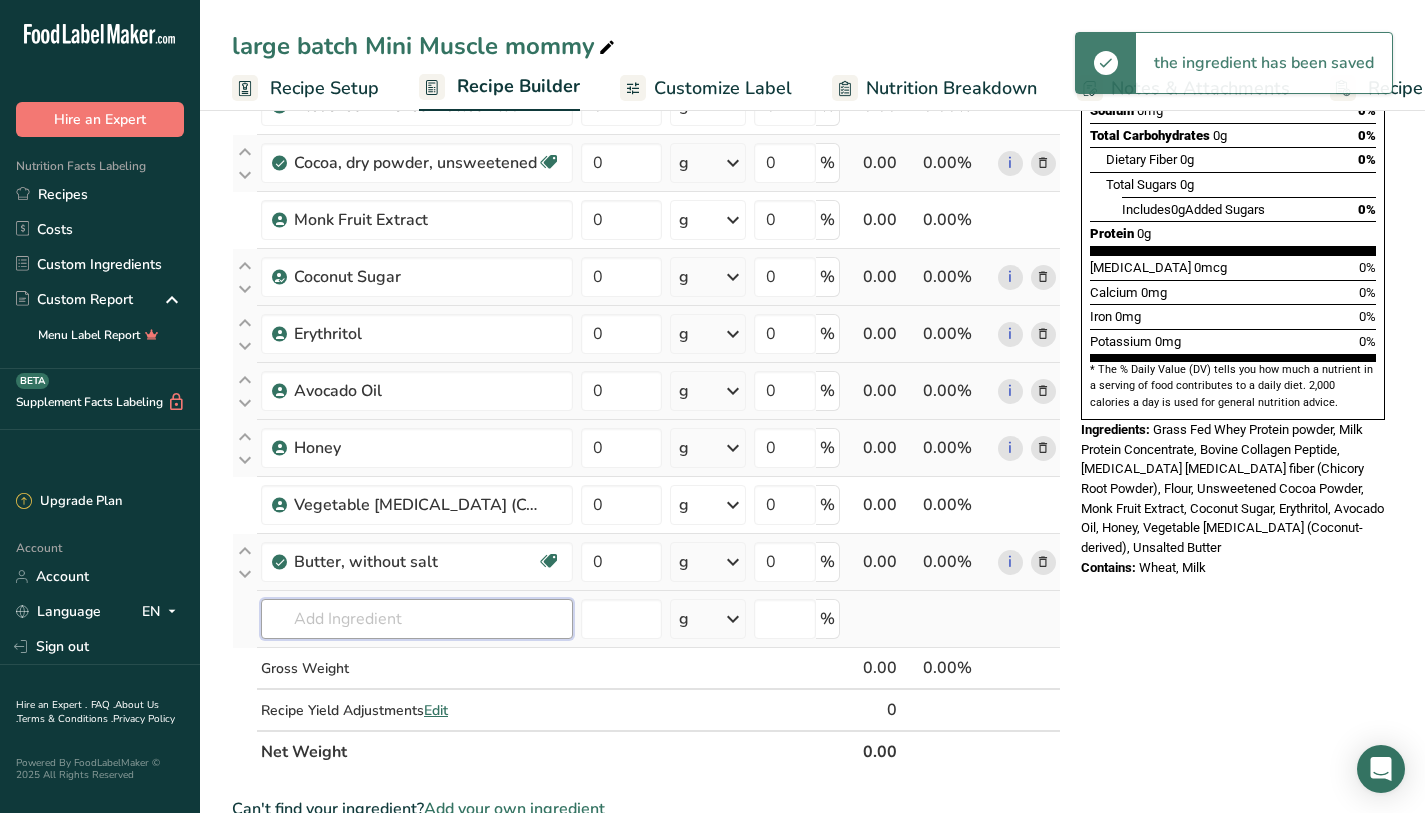 click at bounding box center [417, 619] 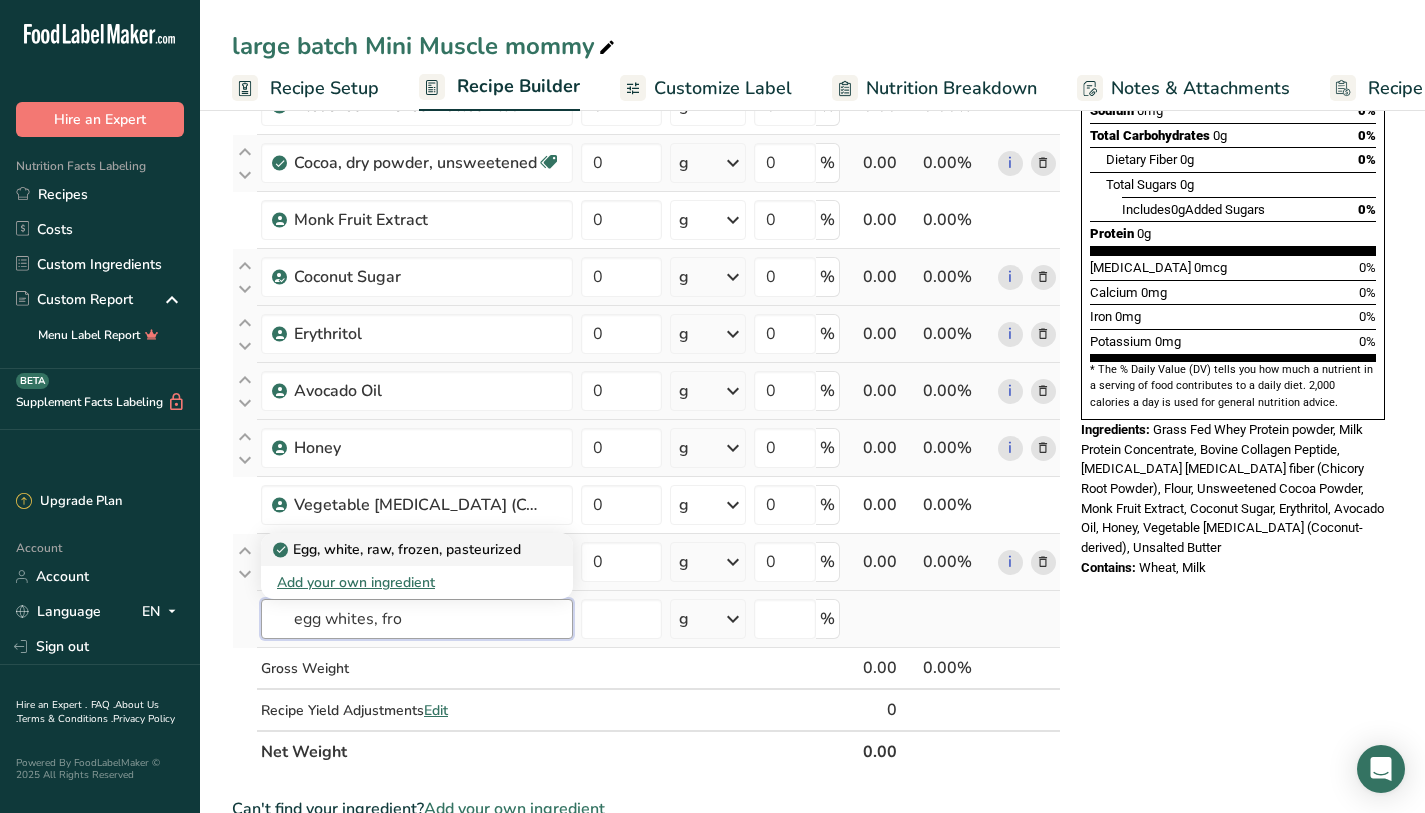 type on "egg whites, fro" 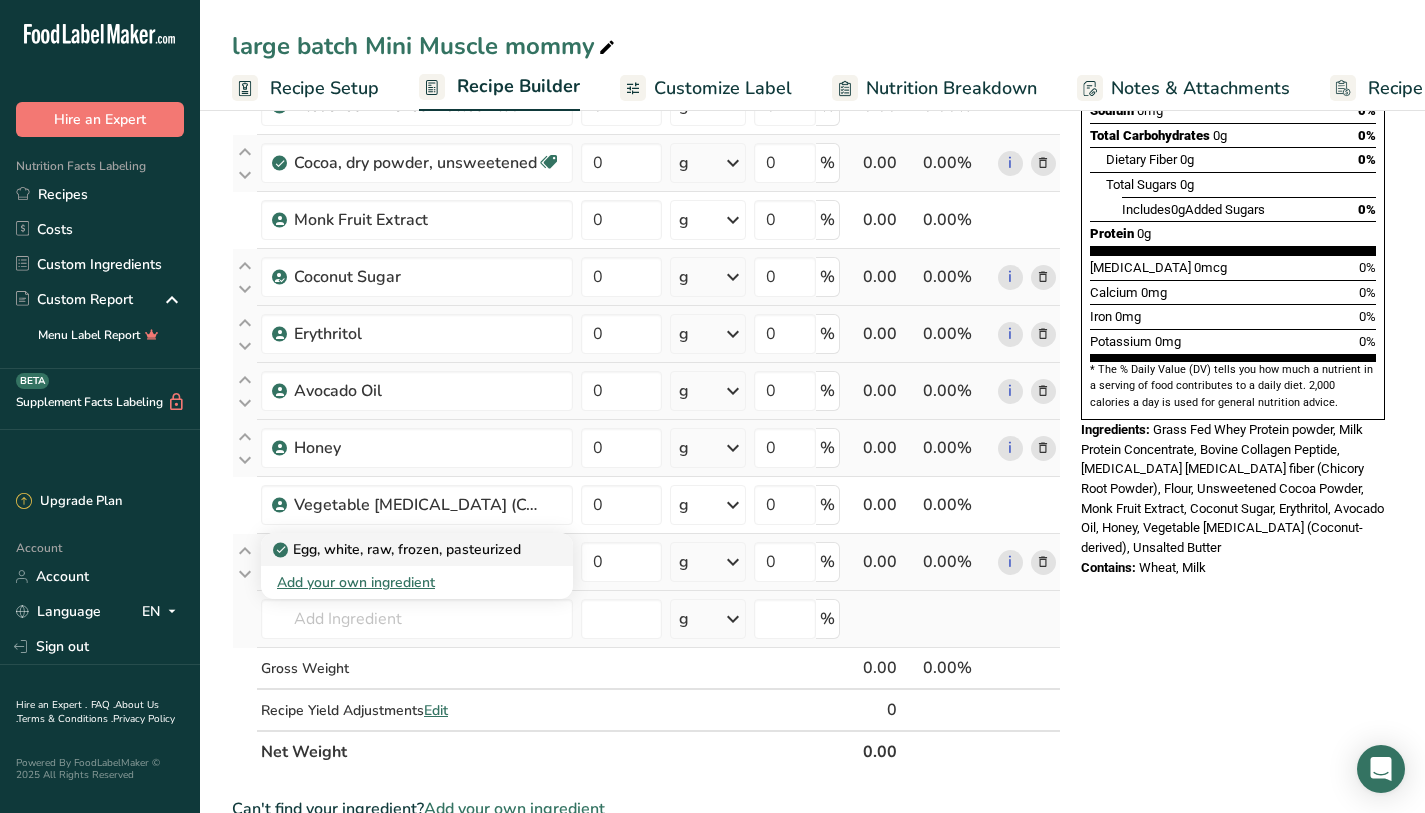 click on "Egg, white, raw, frozen, pasteurized" at bounding box center (399, 549) 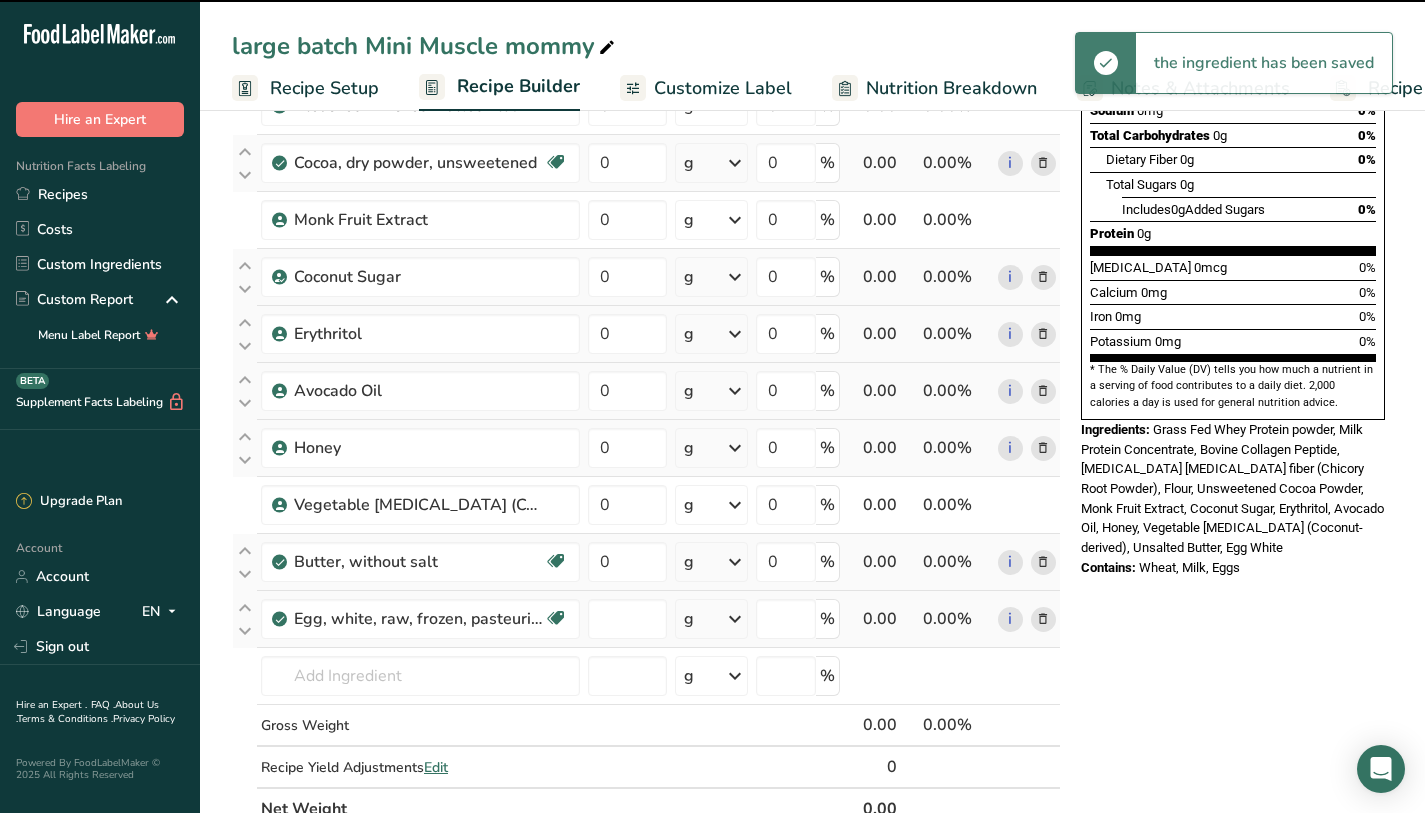 type on "0" 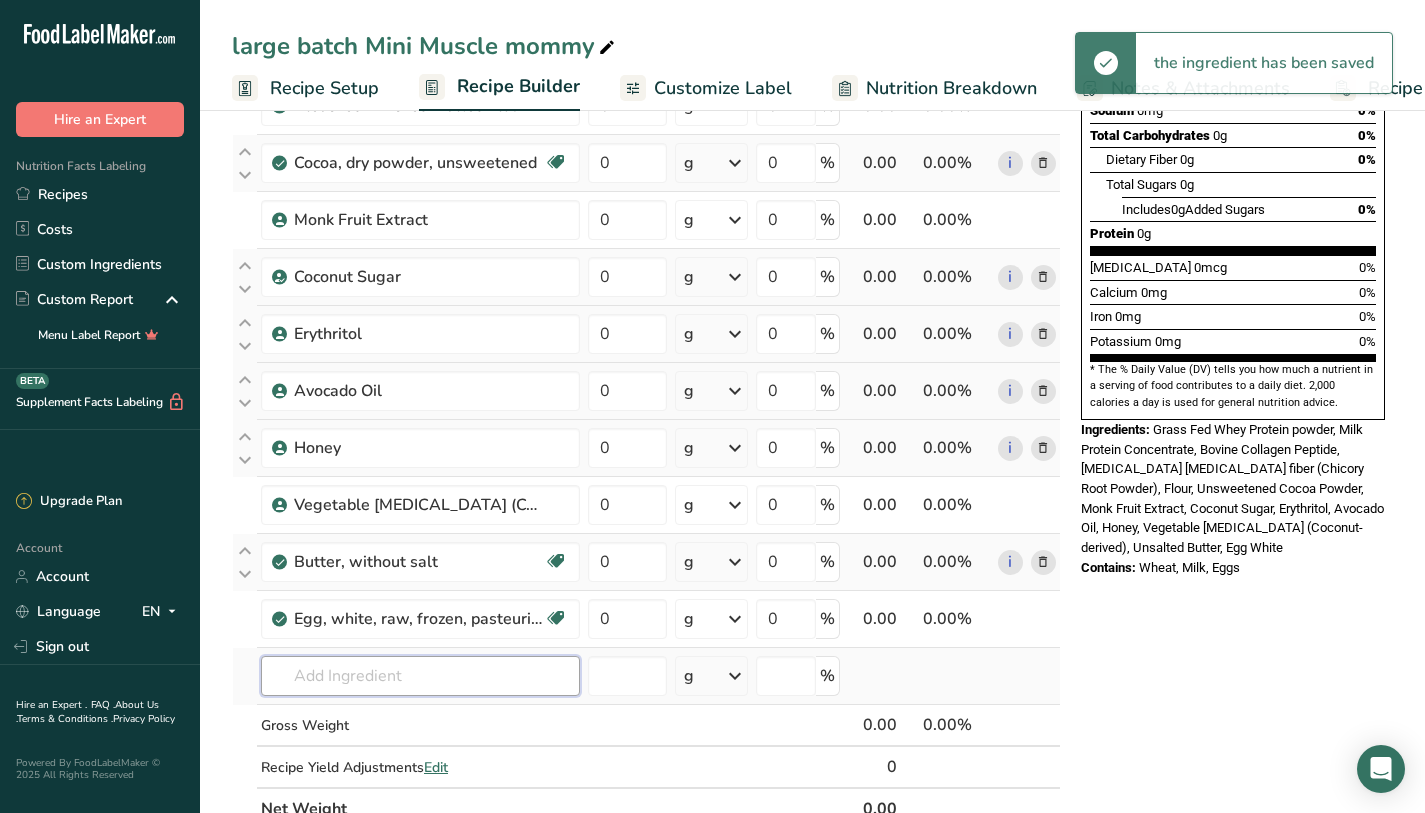 click at bounding box center (420, 676) 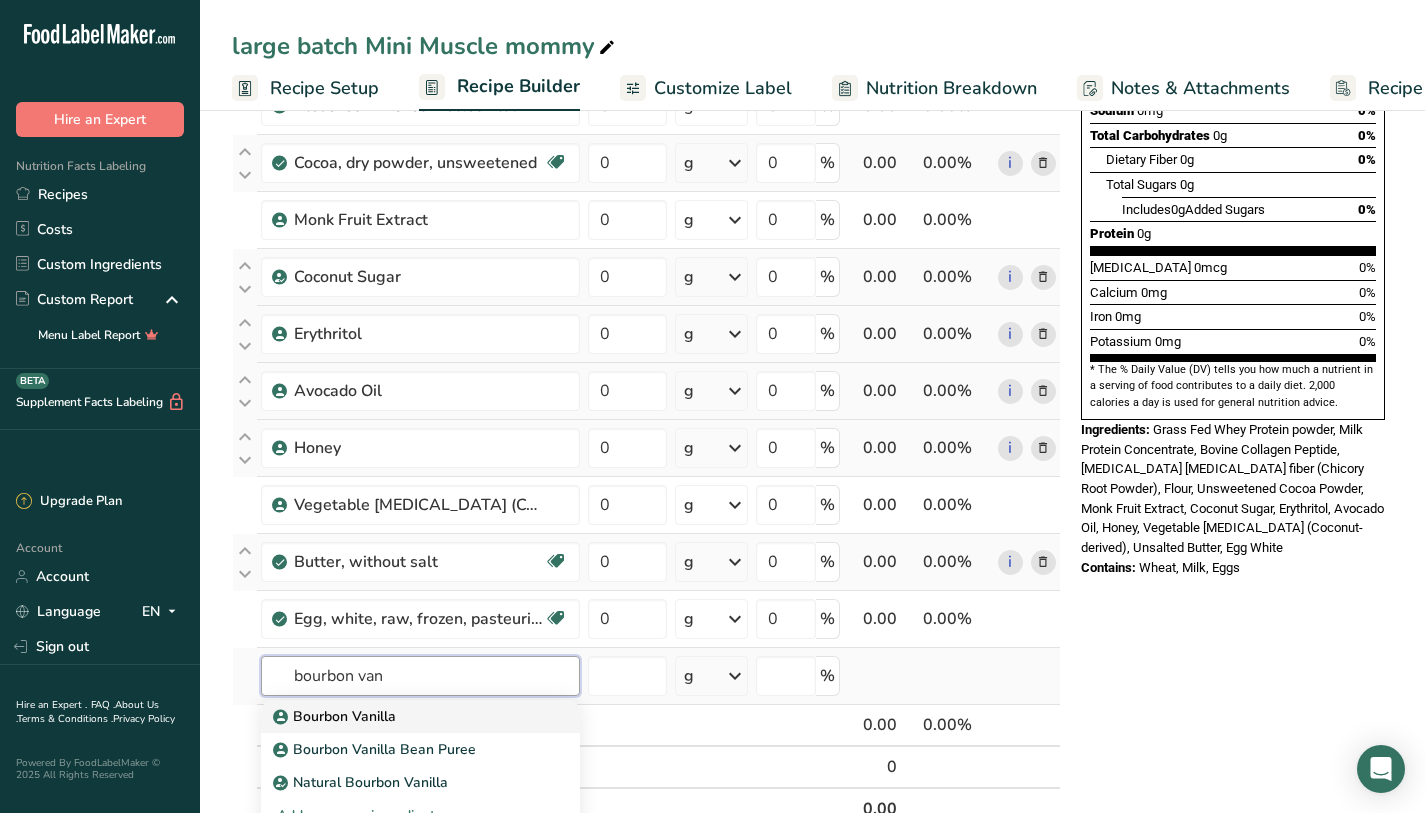 type on "bourbon van" 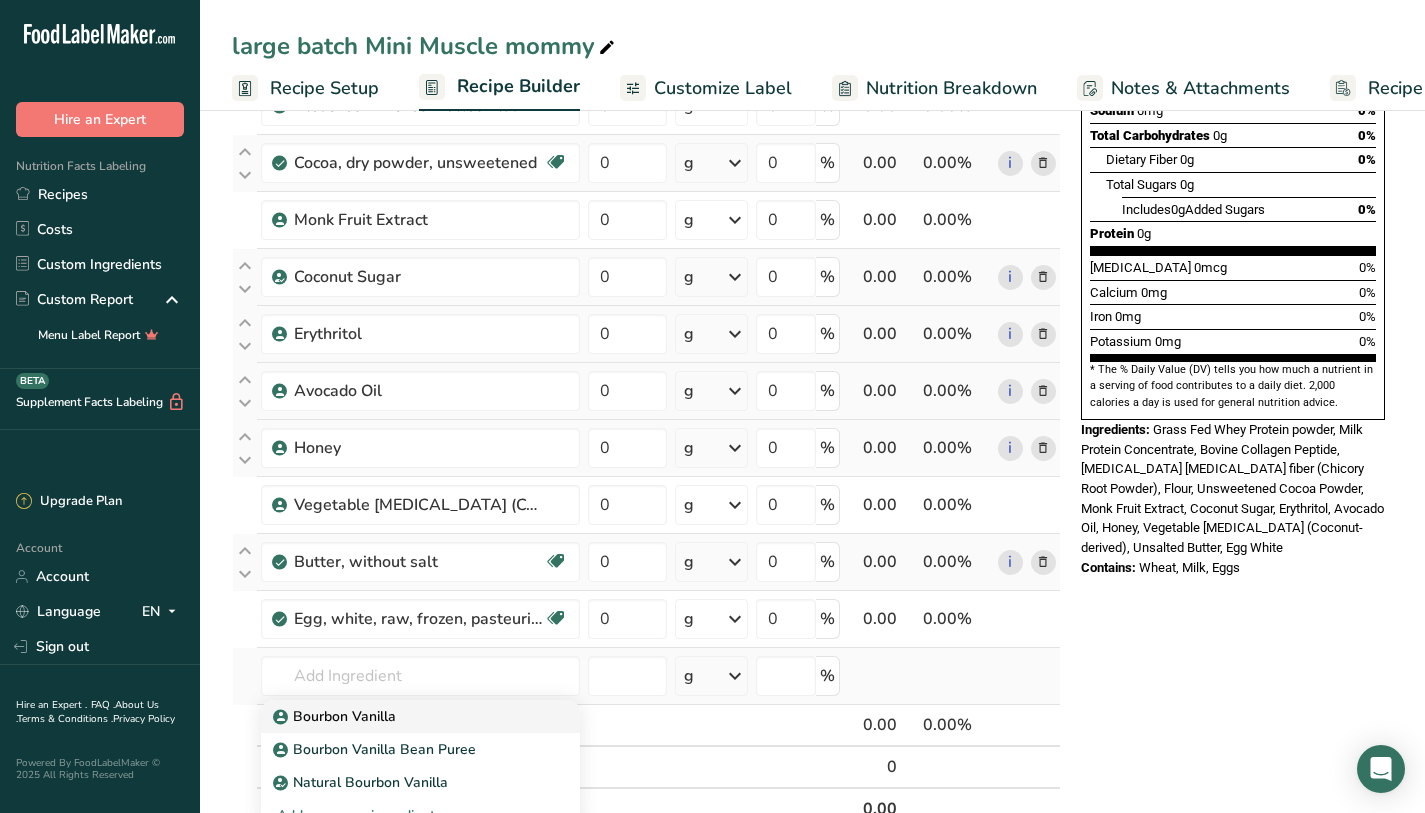 click on "Bourbon Vanilla" at bounding box center [420, 716] 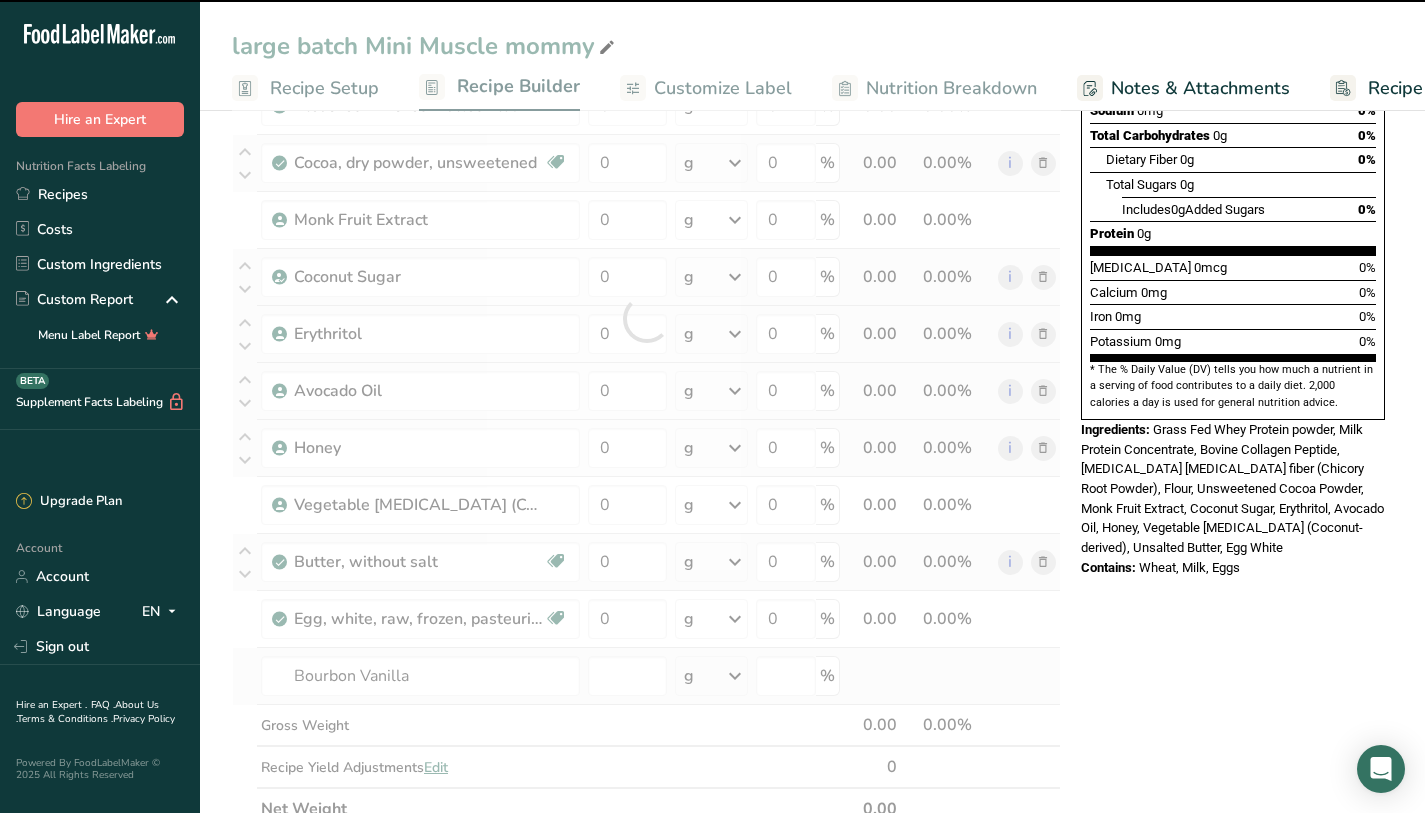 type on "0" 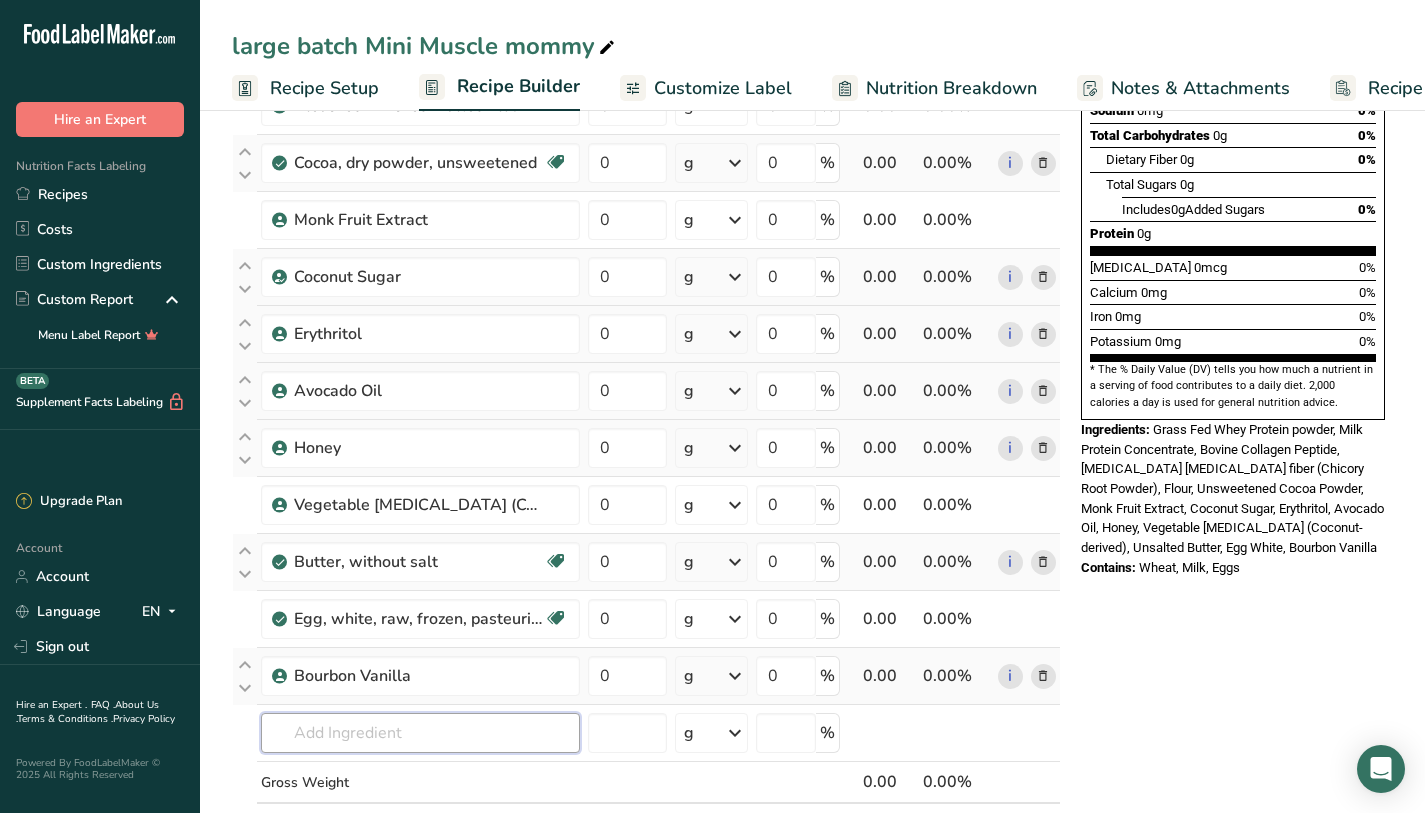 click at bounding box center [420, 733] 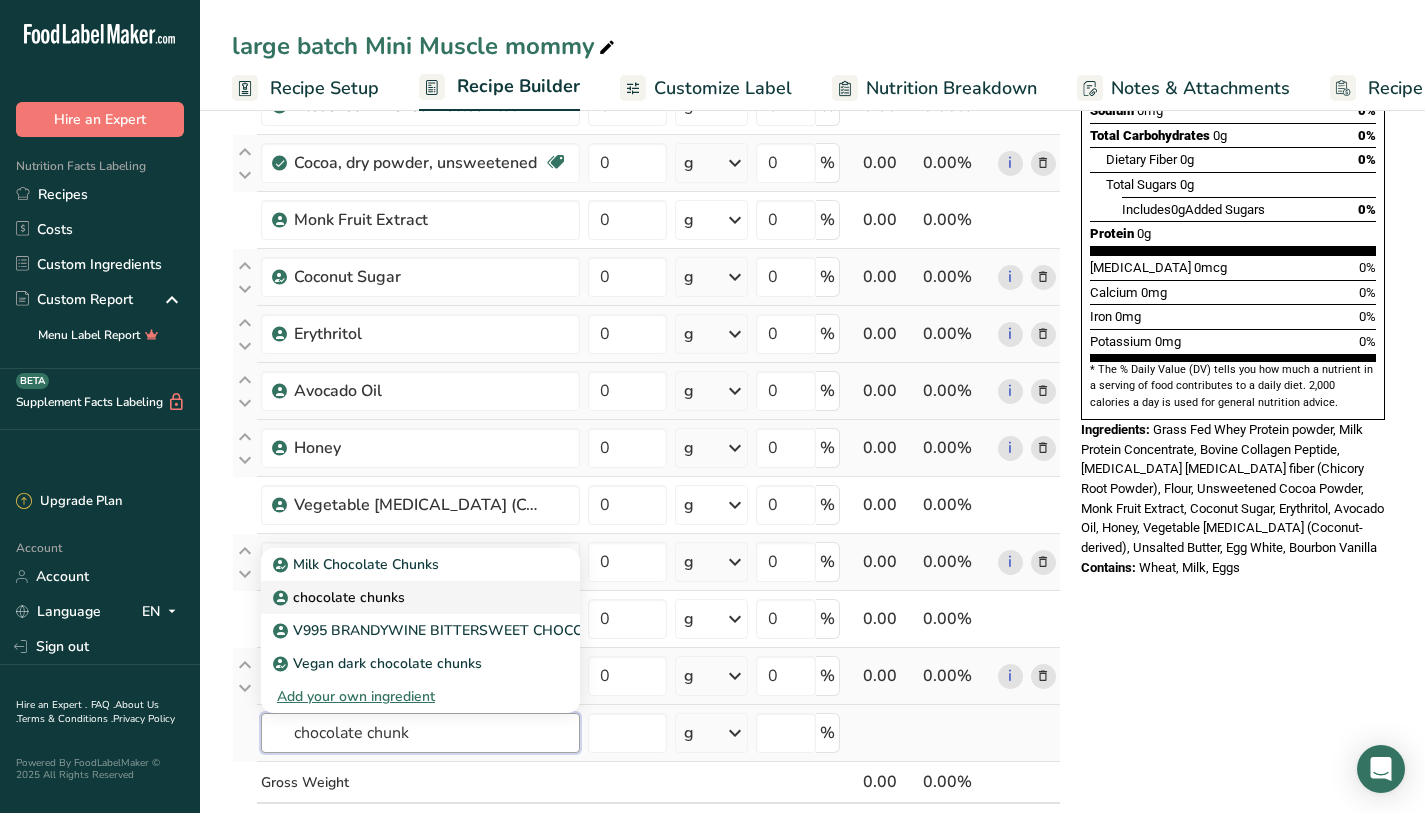 type on "chocolate chunk" 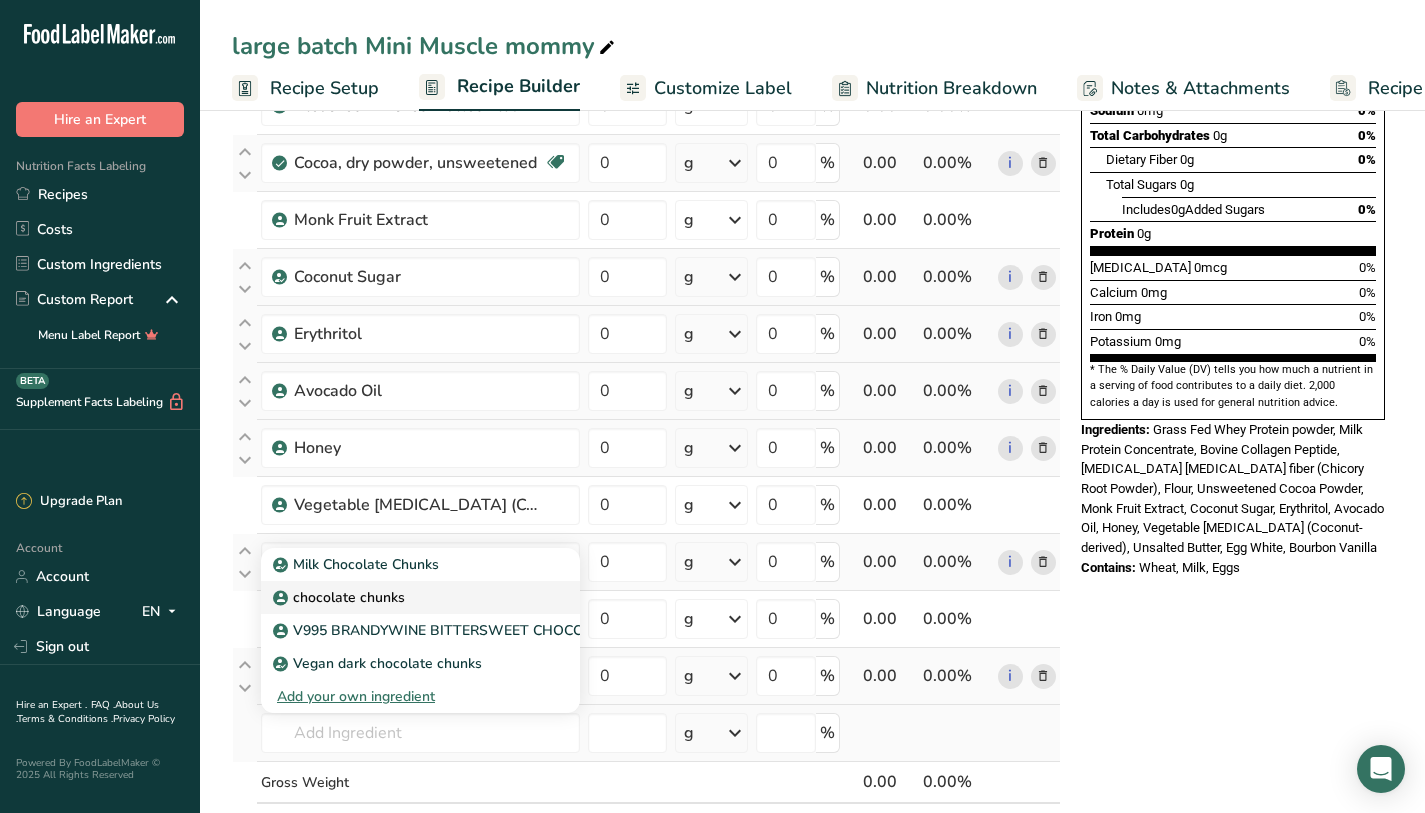 click on "chocolate chunks" at bounding box center (404, 597) 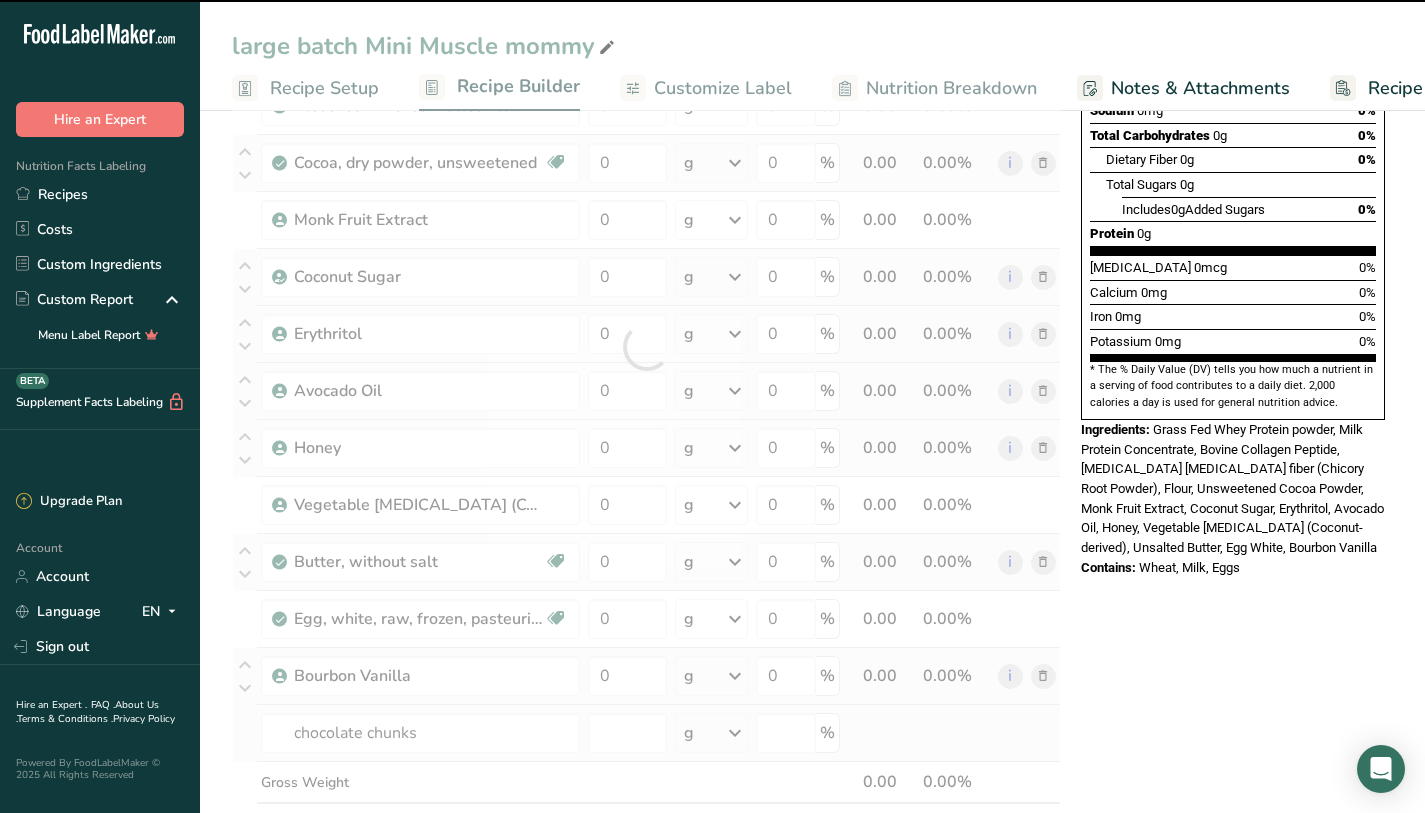 type on "0" 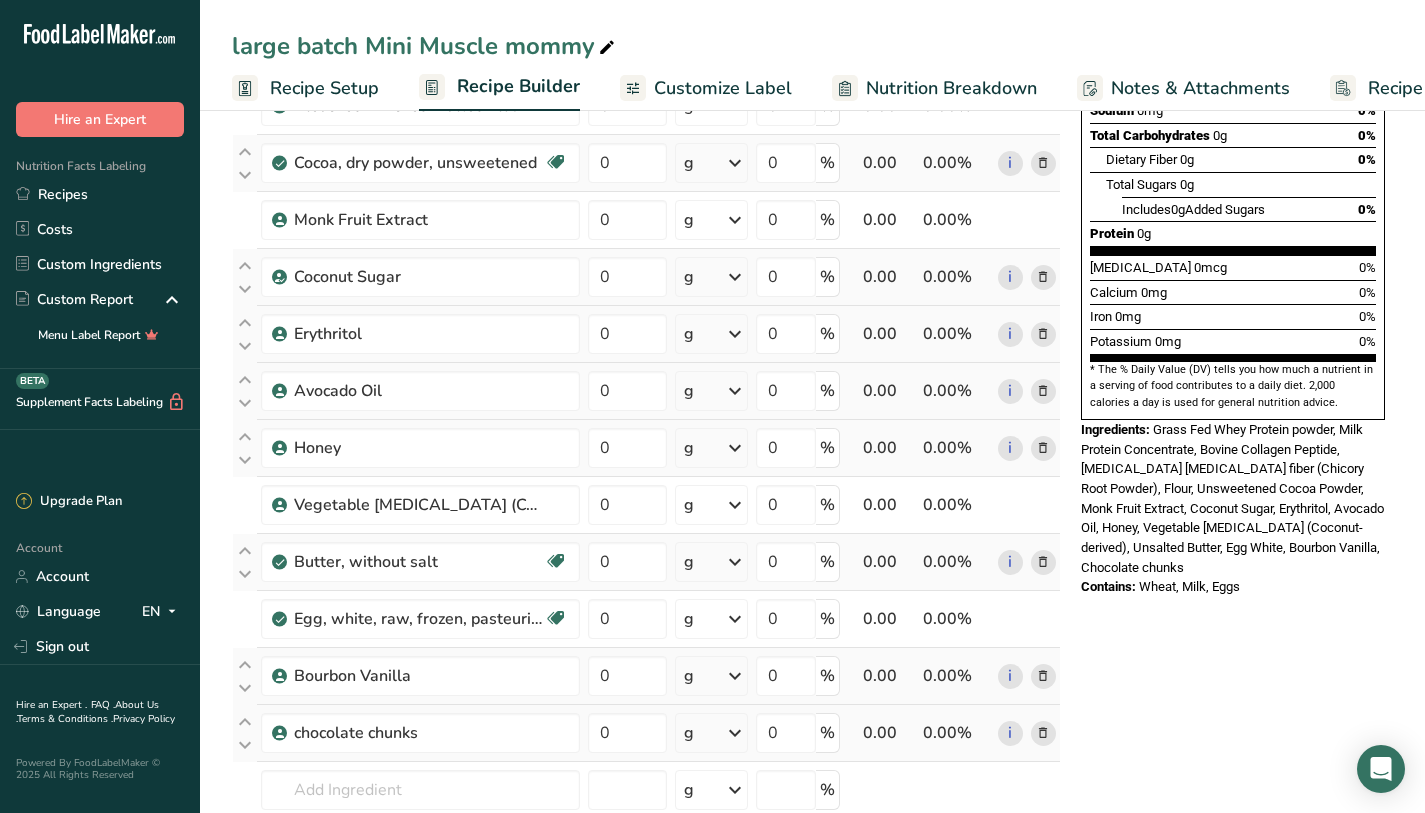 click on "0.00%" at bounding box center (947, 676) 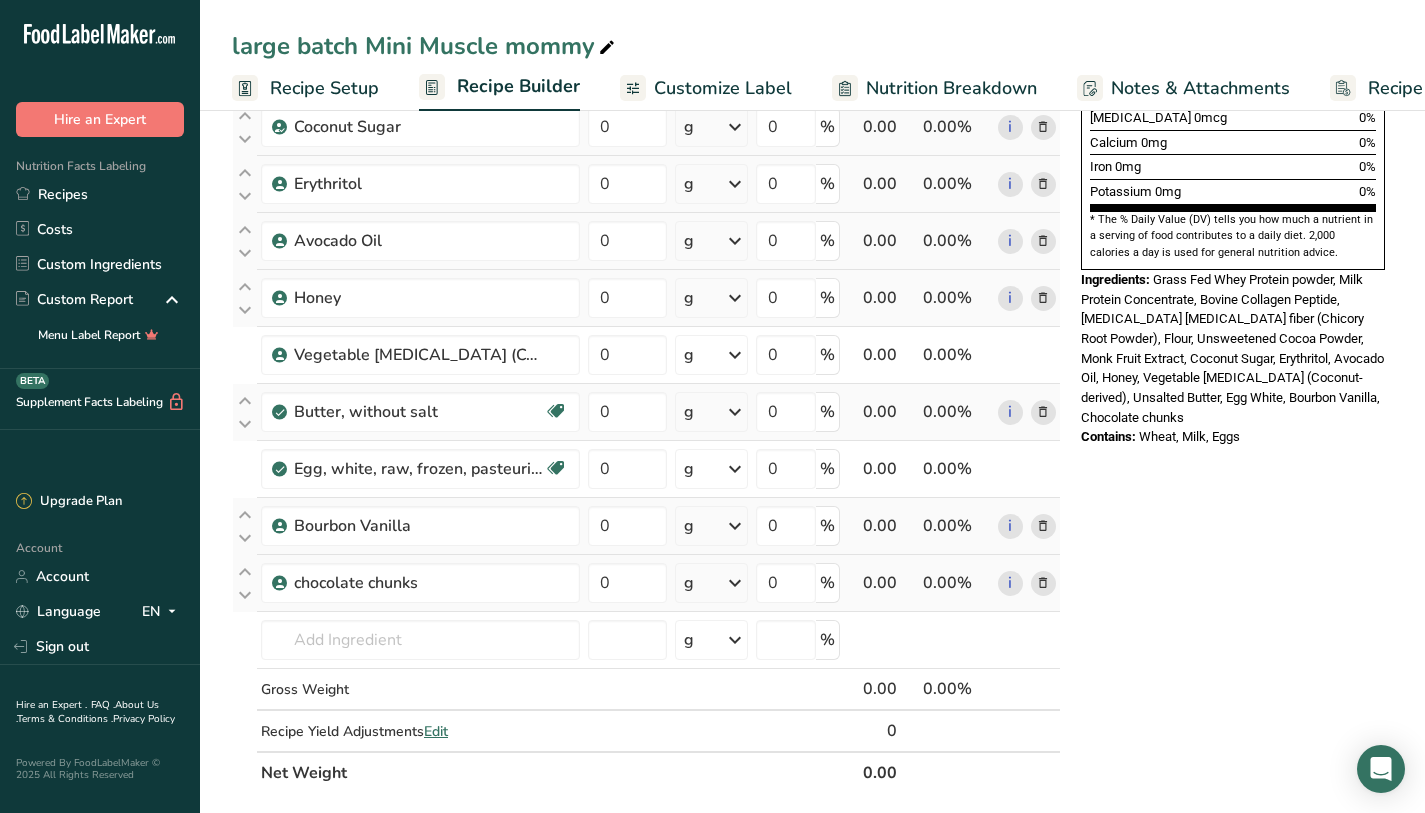 scroll, scrollTop: 564, scrollLeft: 0, axis: vertical 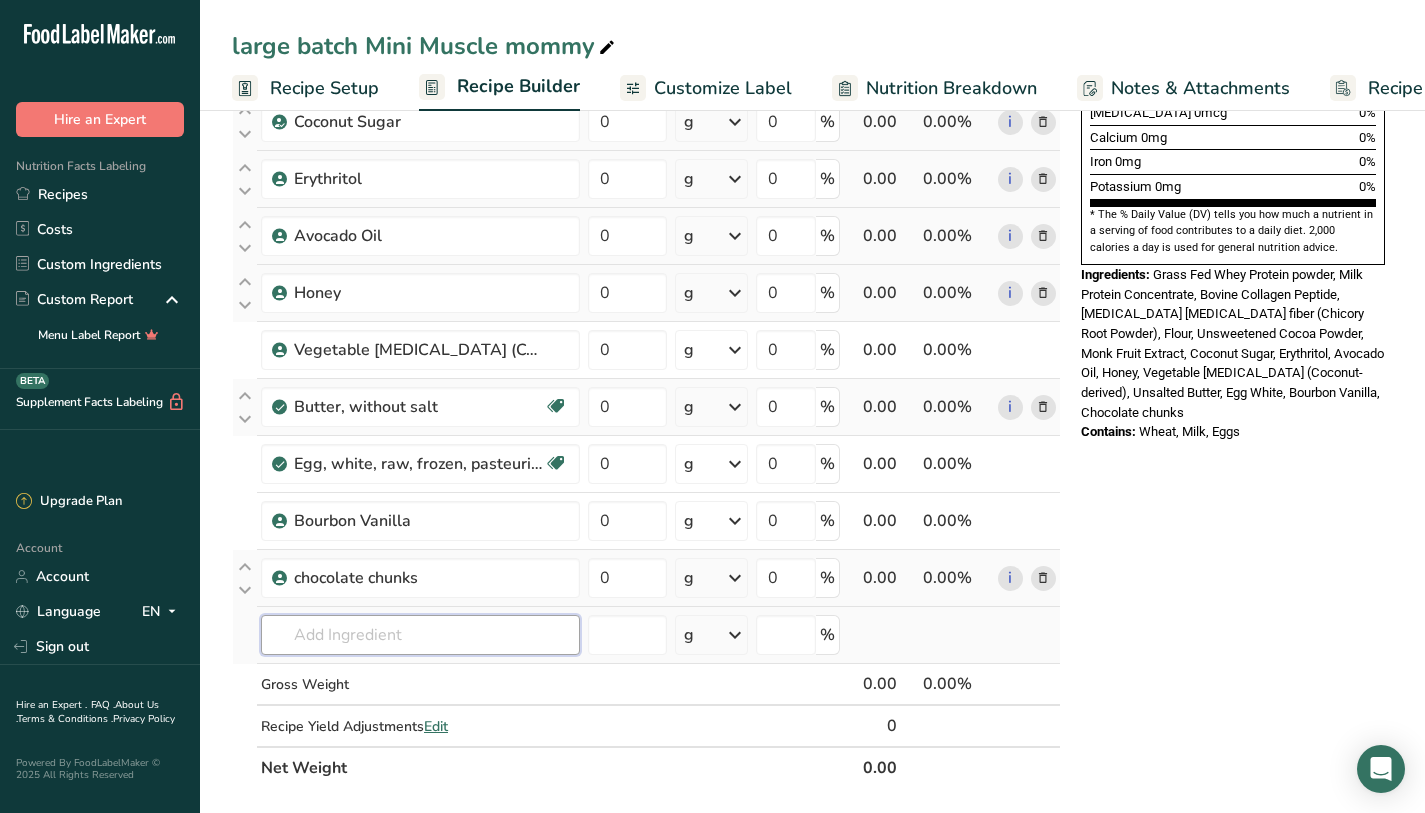 click at bounding box center [420, 635] 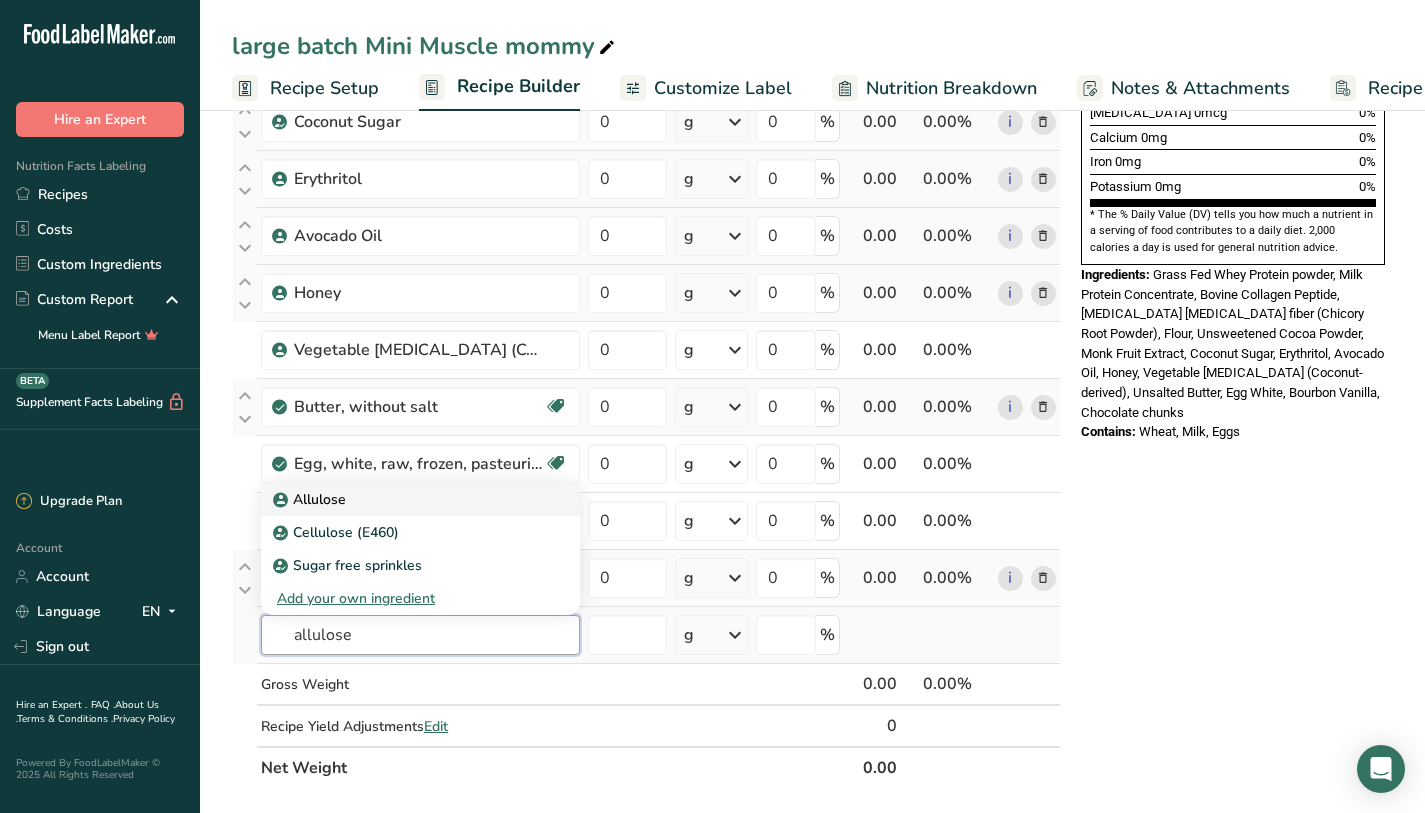 type on "allulose" 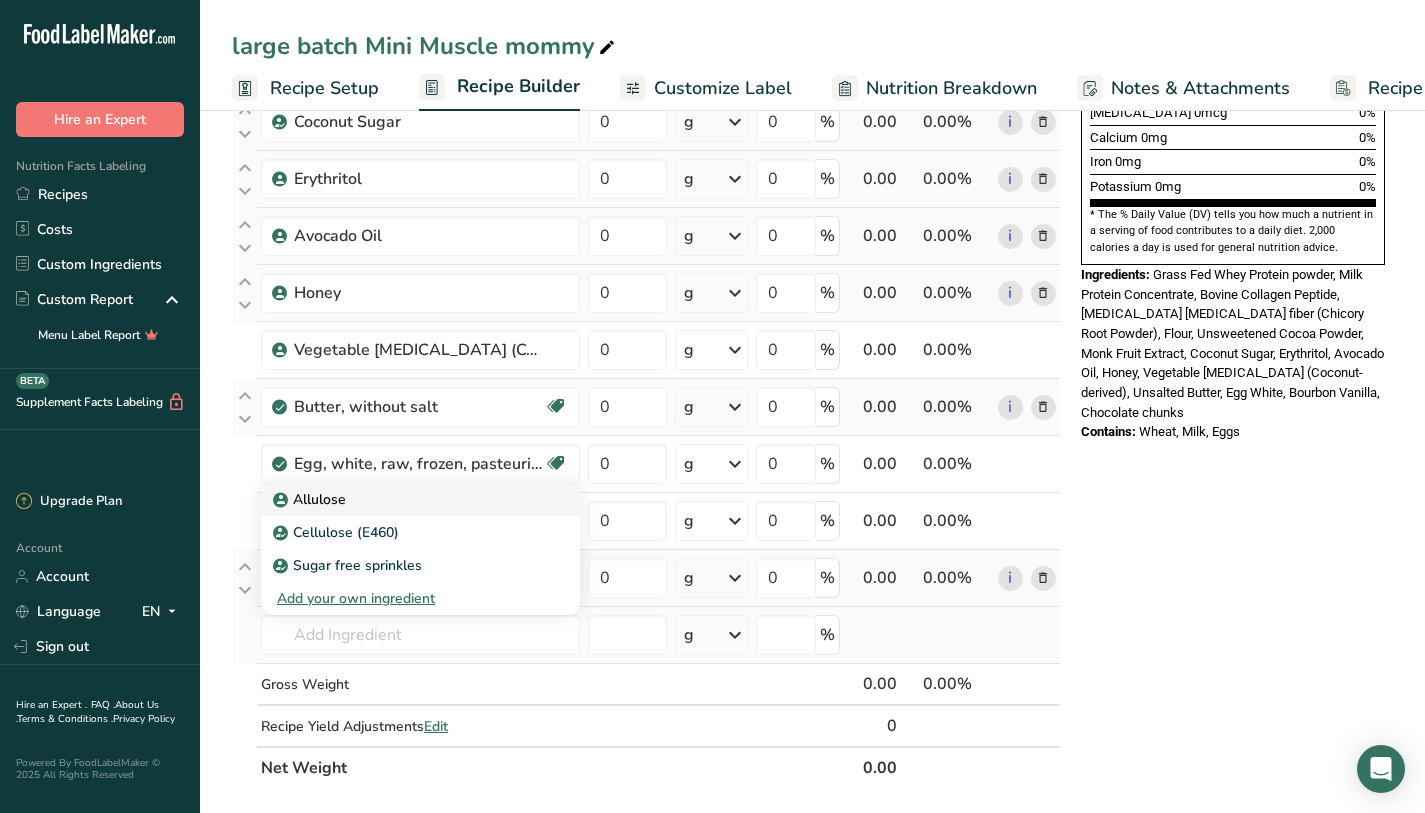 click on "Allulose" at bounding box center (420, 499) 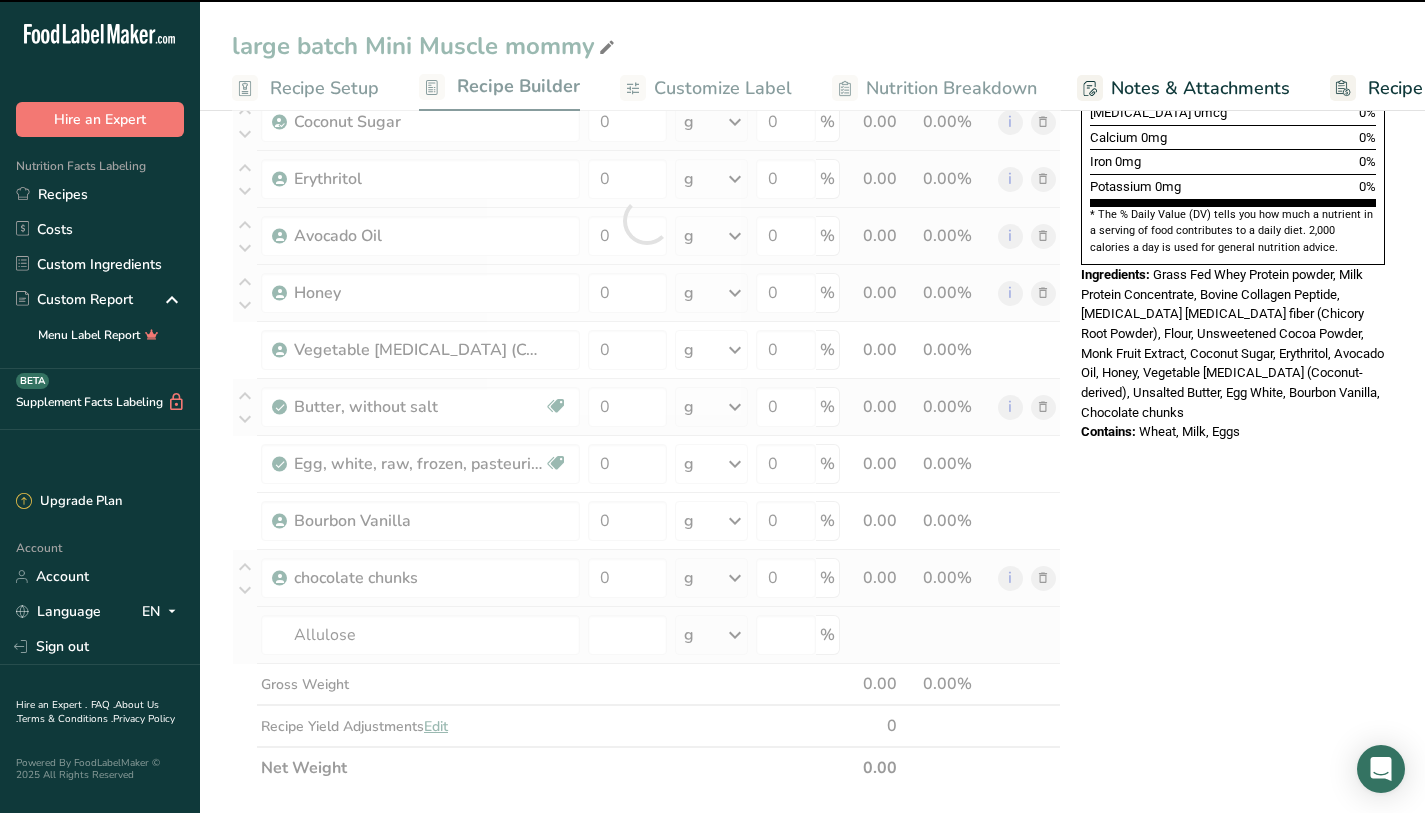 type on "0" 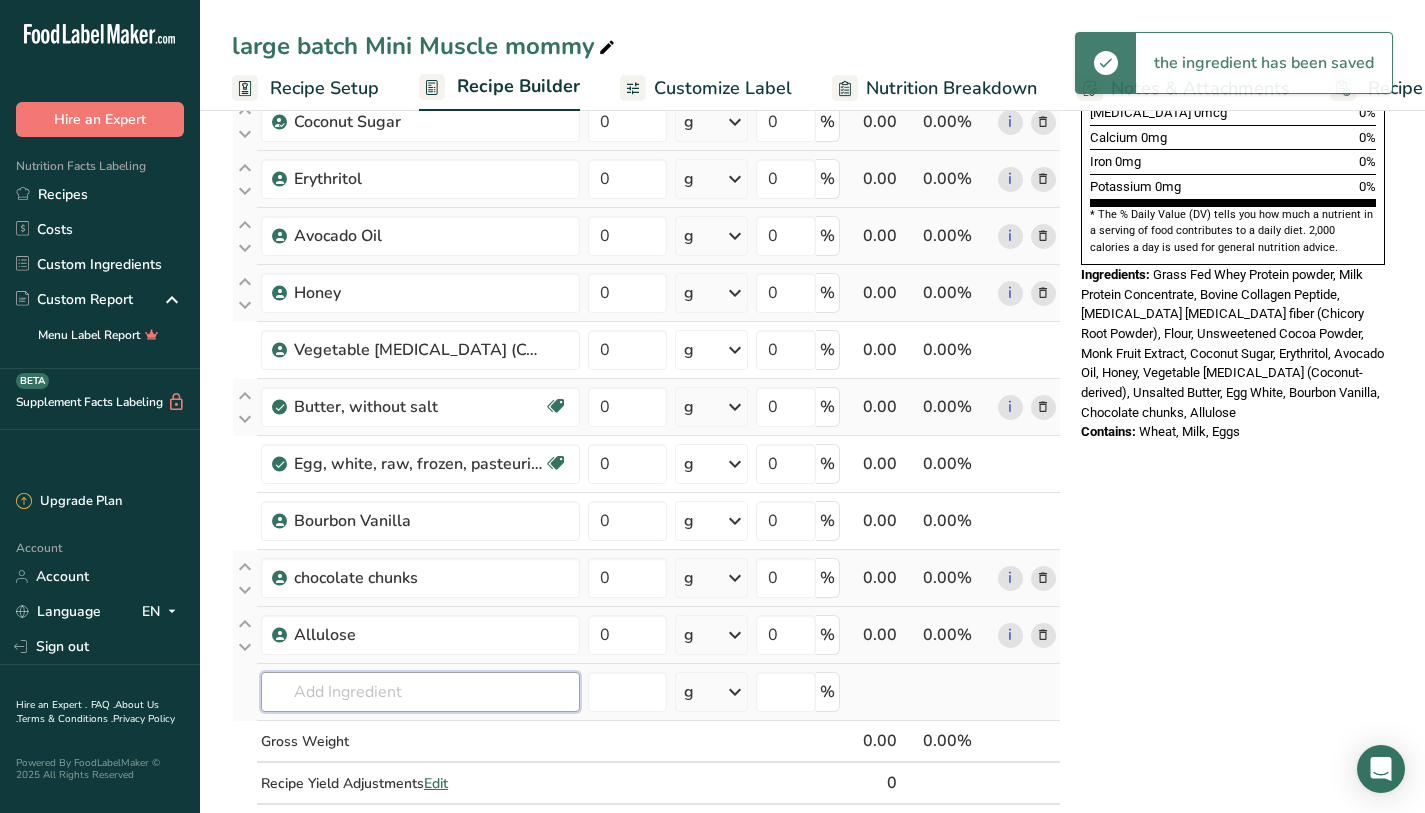 click at bounding box center [420, 692] 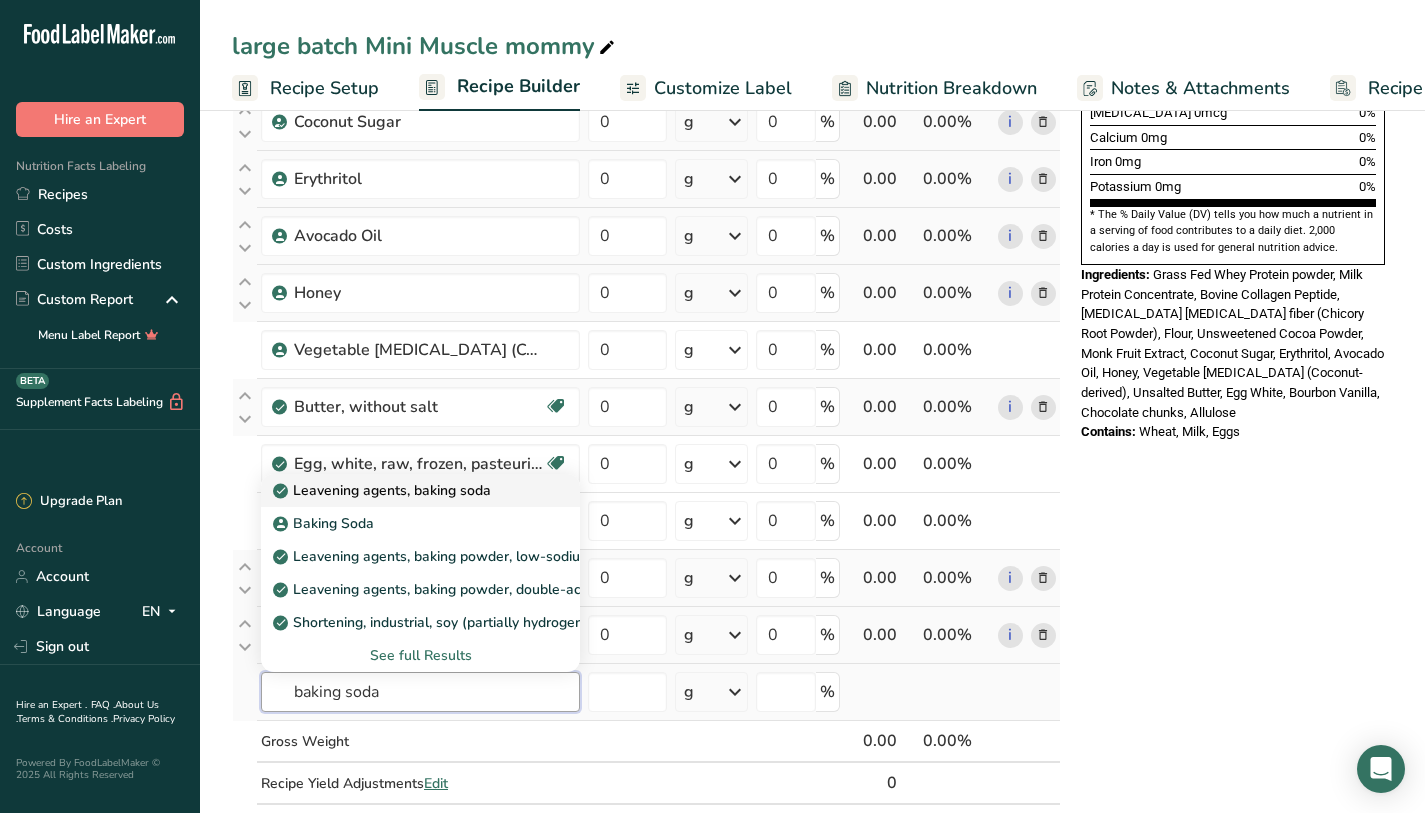 type on "baking soda" 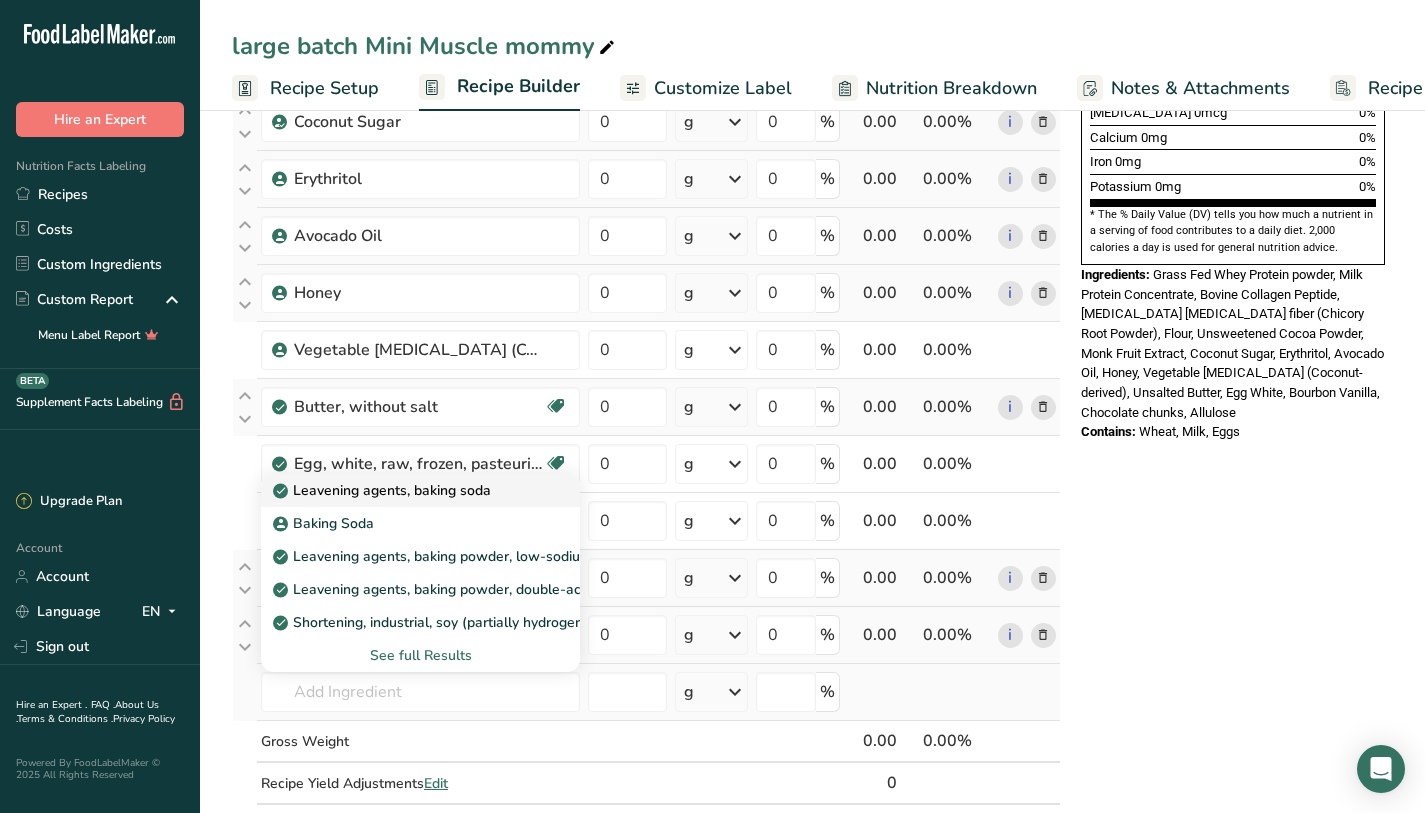 click on "Leavening agents, baking soda" at bounding box center (420, 490) 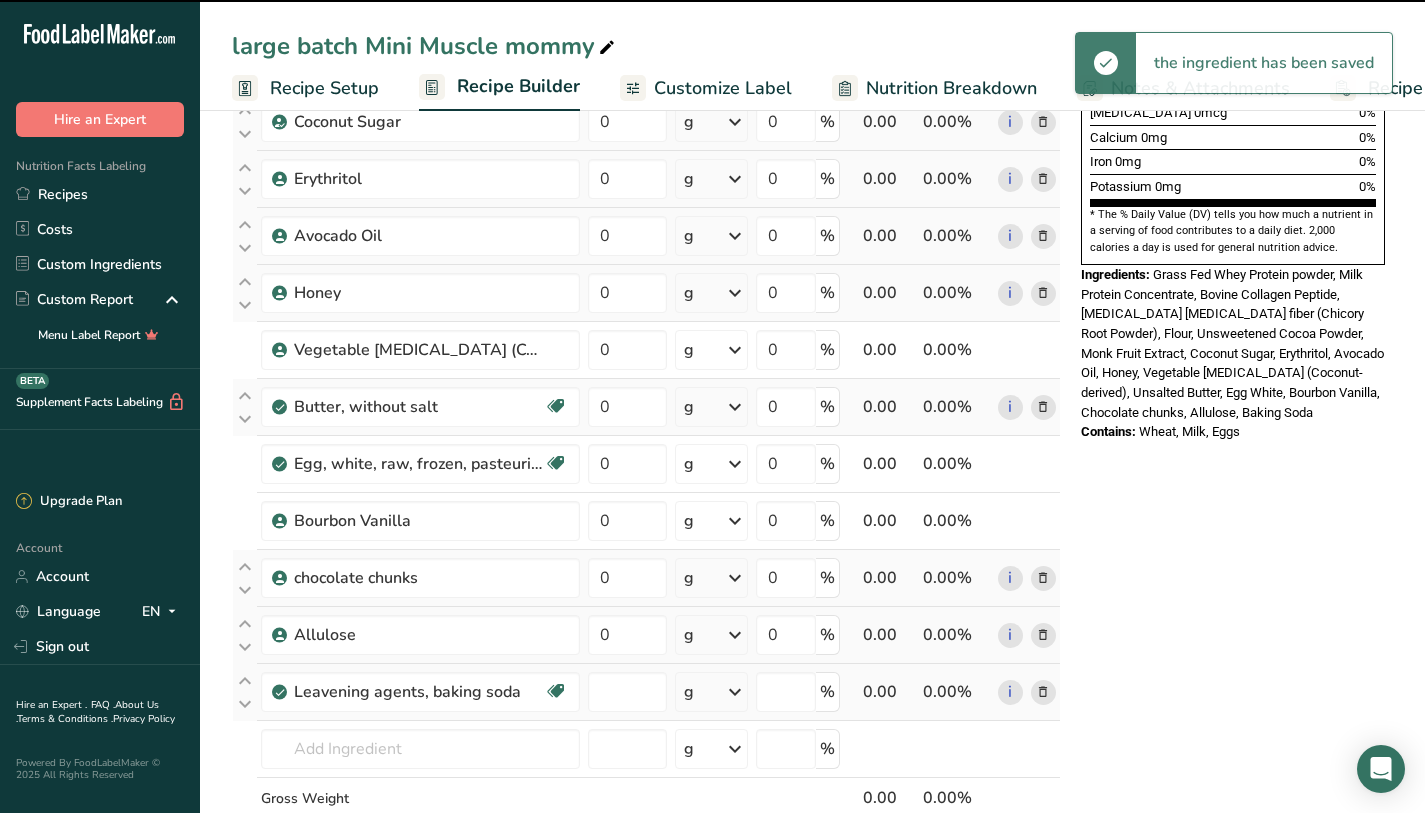 type on "0" 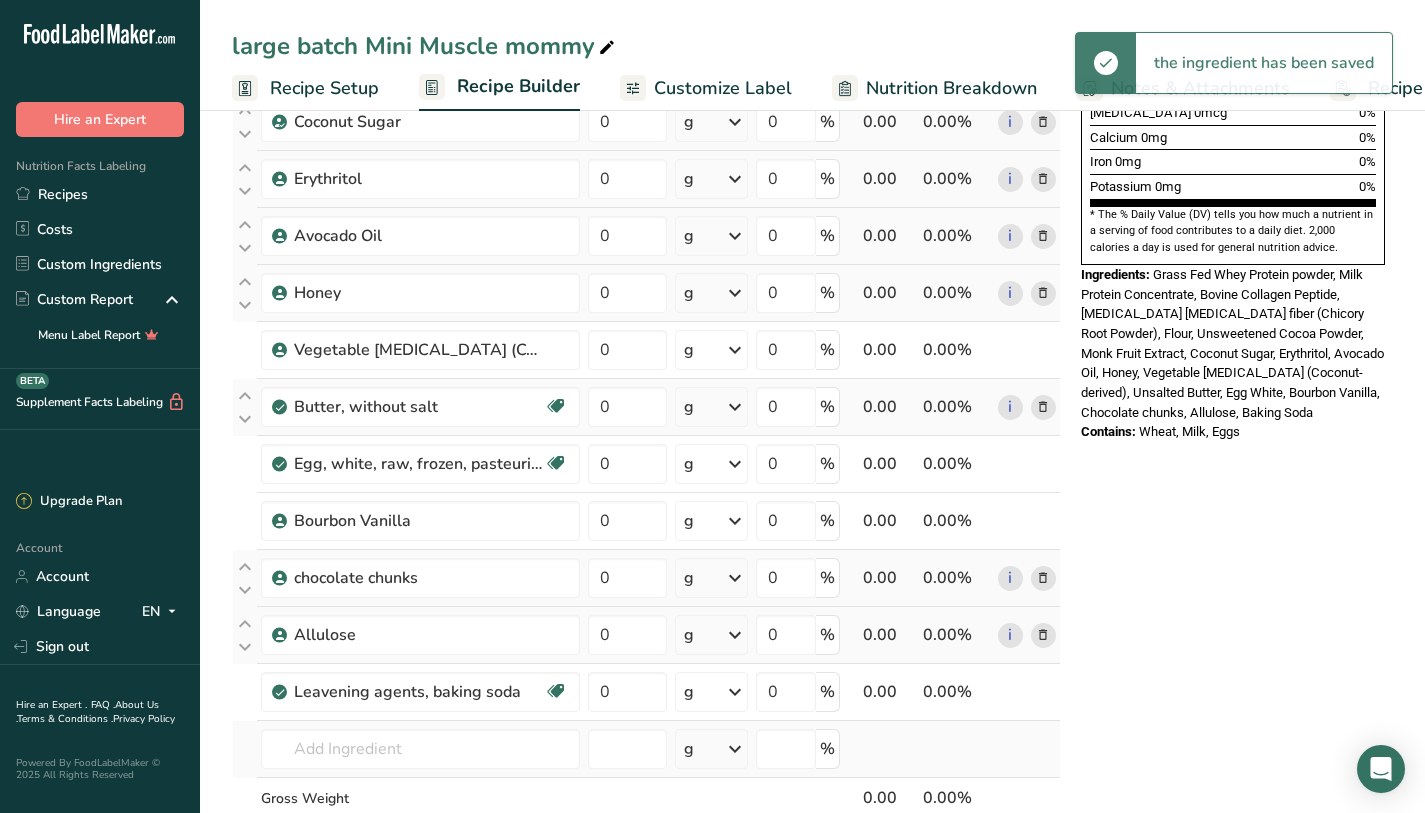 click on "Leavening agents, baking soda
Baking Soda
Leavening agents, baking powder, low-sodium
Leavening agents, baking powder, double-acting, sodium aluminum sulfate
Shortening, industrial, soy (partially hydrogenated ) for baking and confections
See full Results" at bounding box center [420, 749] 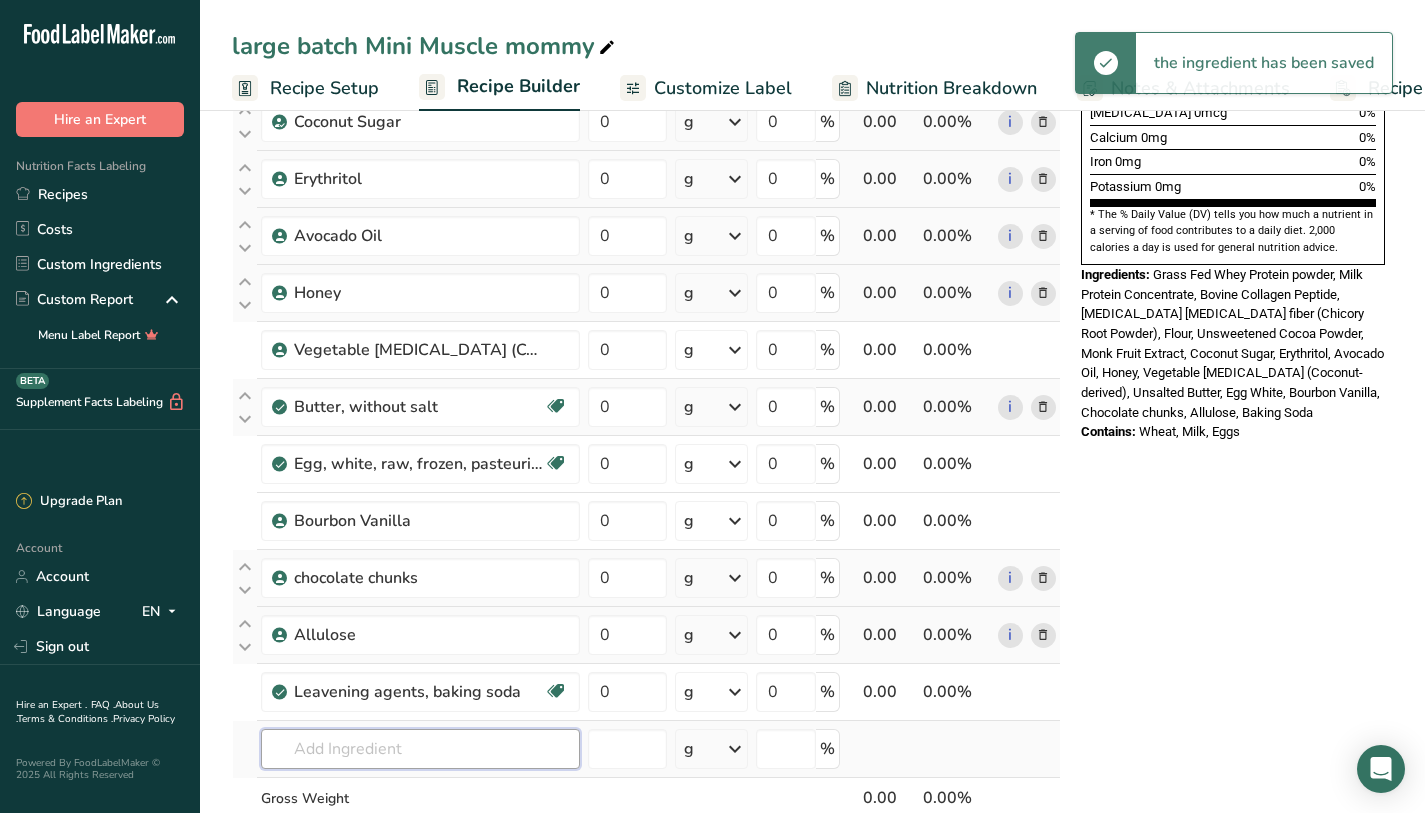 click at bounding box center (420, 749) 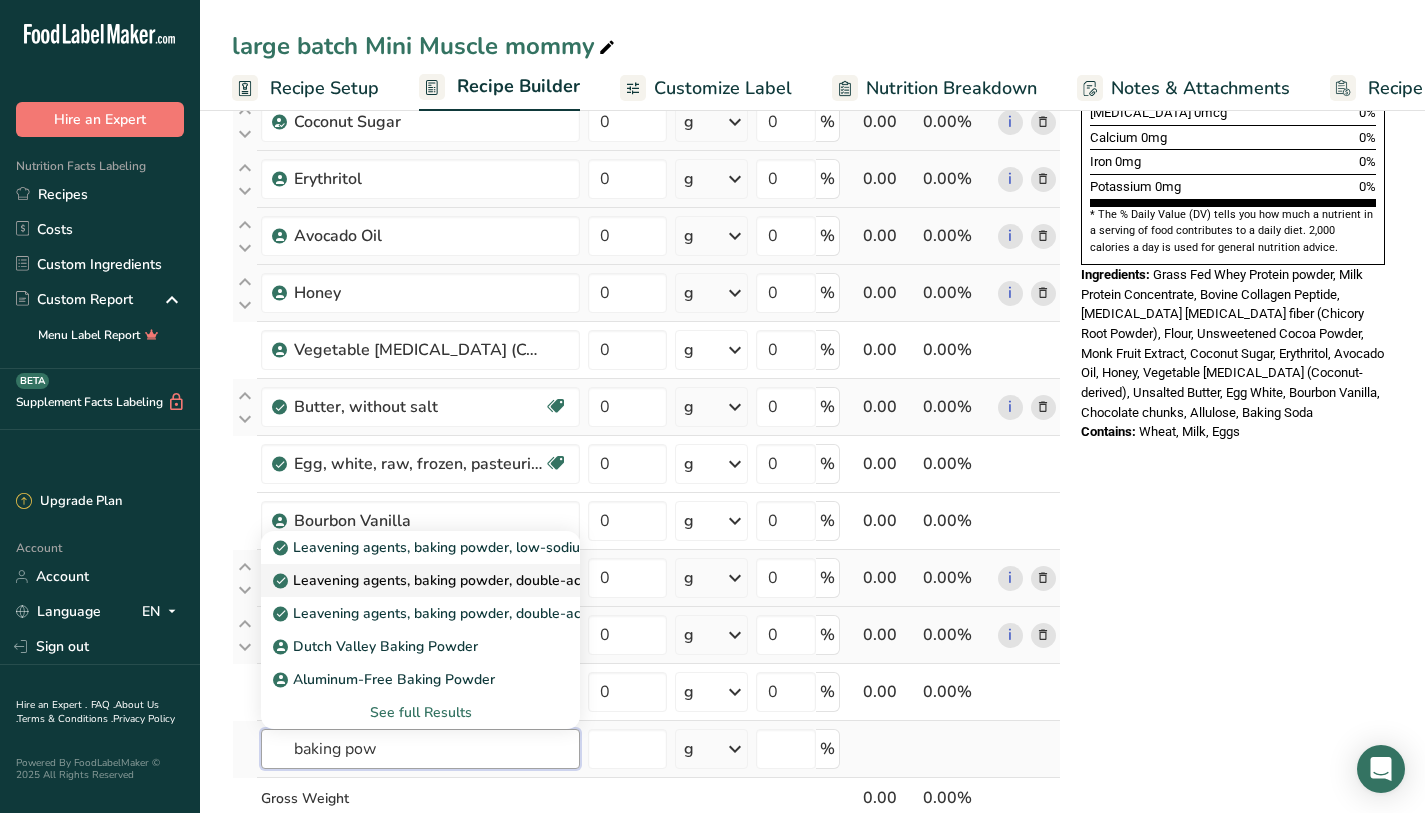 type on "baking pow" 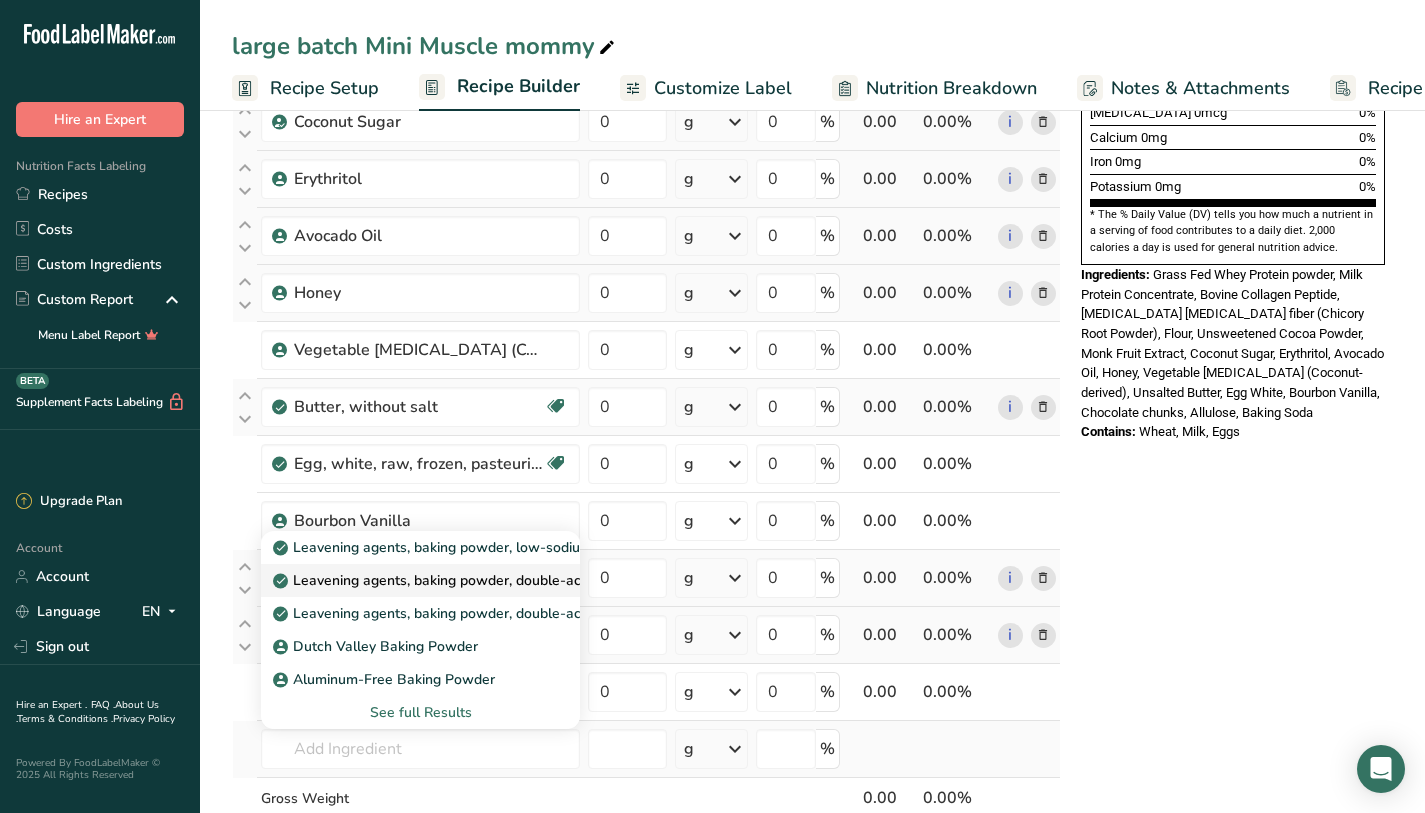 click on "Leavening agents, baking powder, double-acting, straight phosphate" at bounding box center (505, 580) 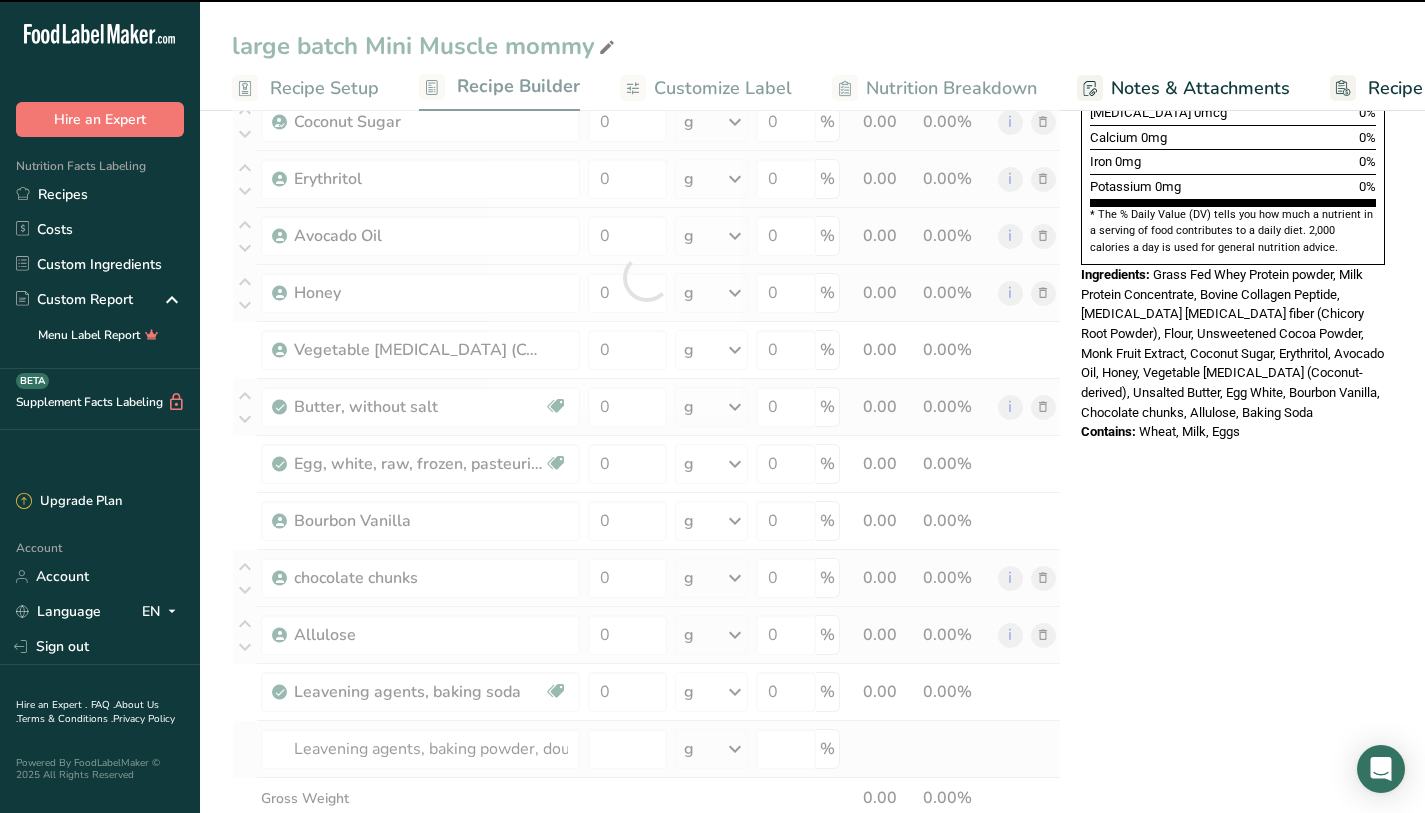 type on "0" 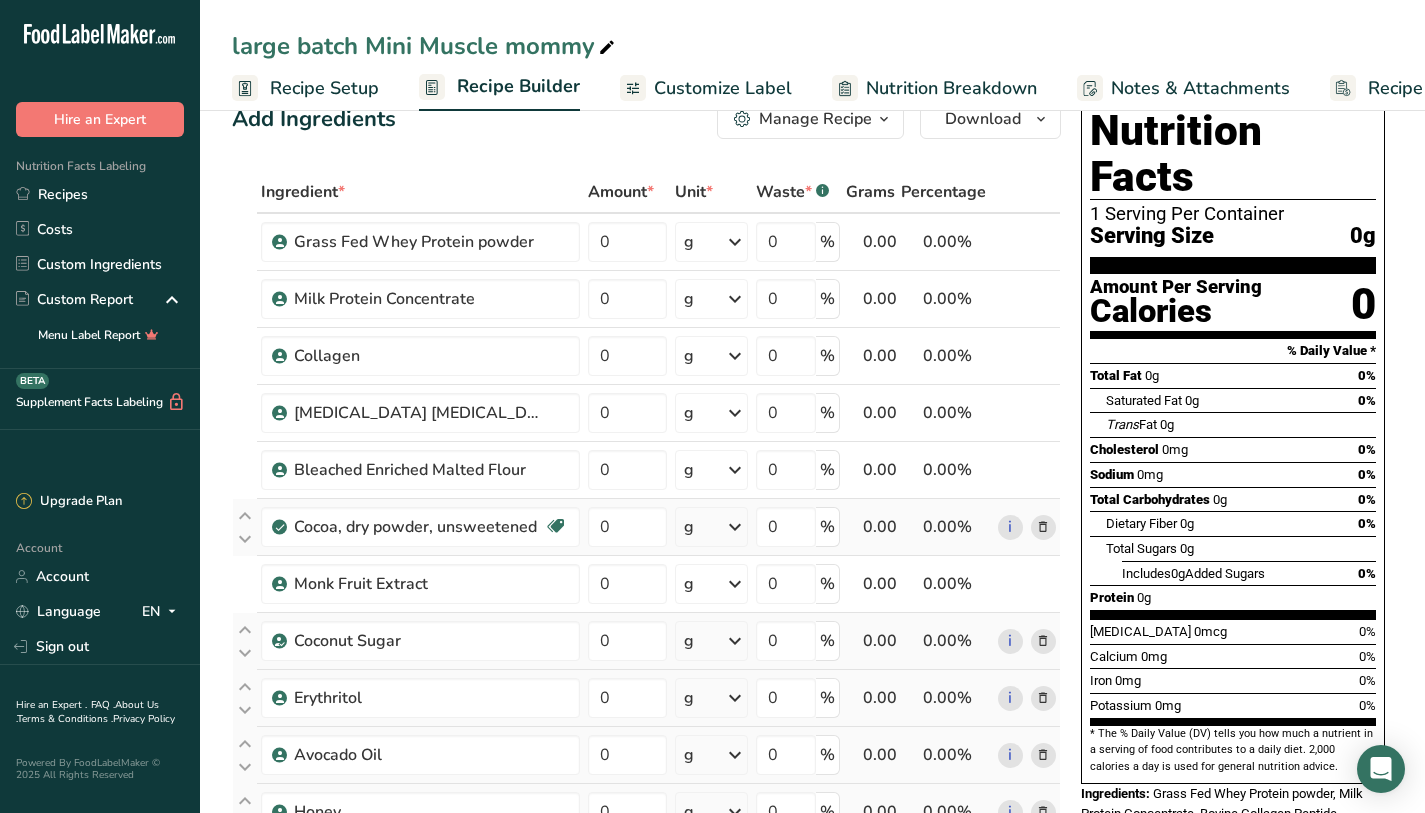 scroll, scrollTop: 24, scrollLeft: 0, axis: vertical 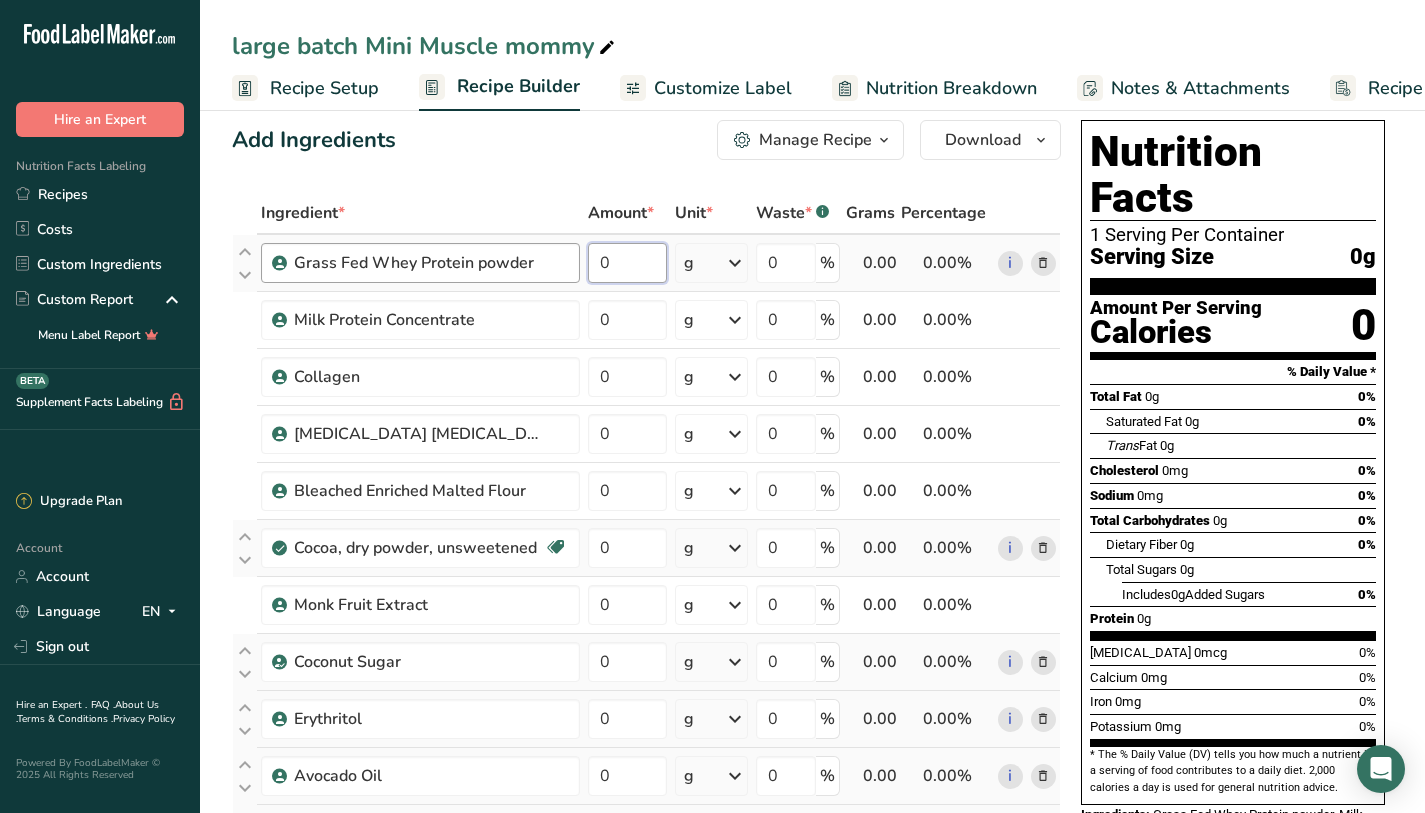 drag, startPoint x: 641, startPoint y: 267, endPoint x: 544, endPoint y: 266, distance: 97.00516 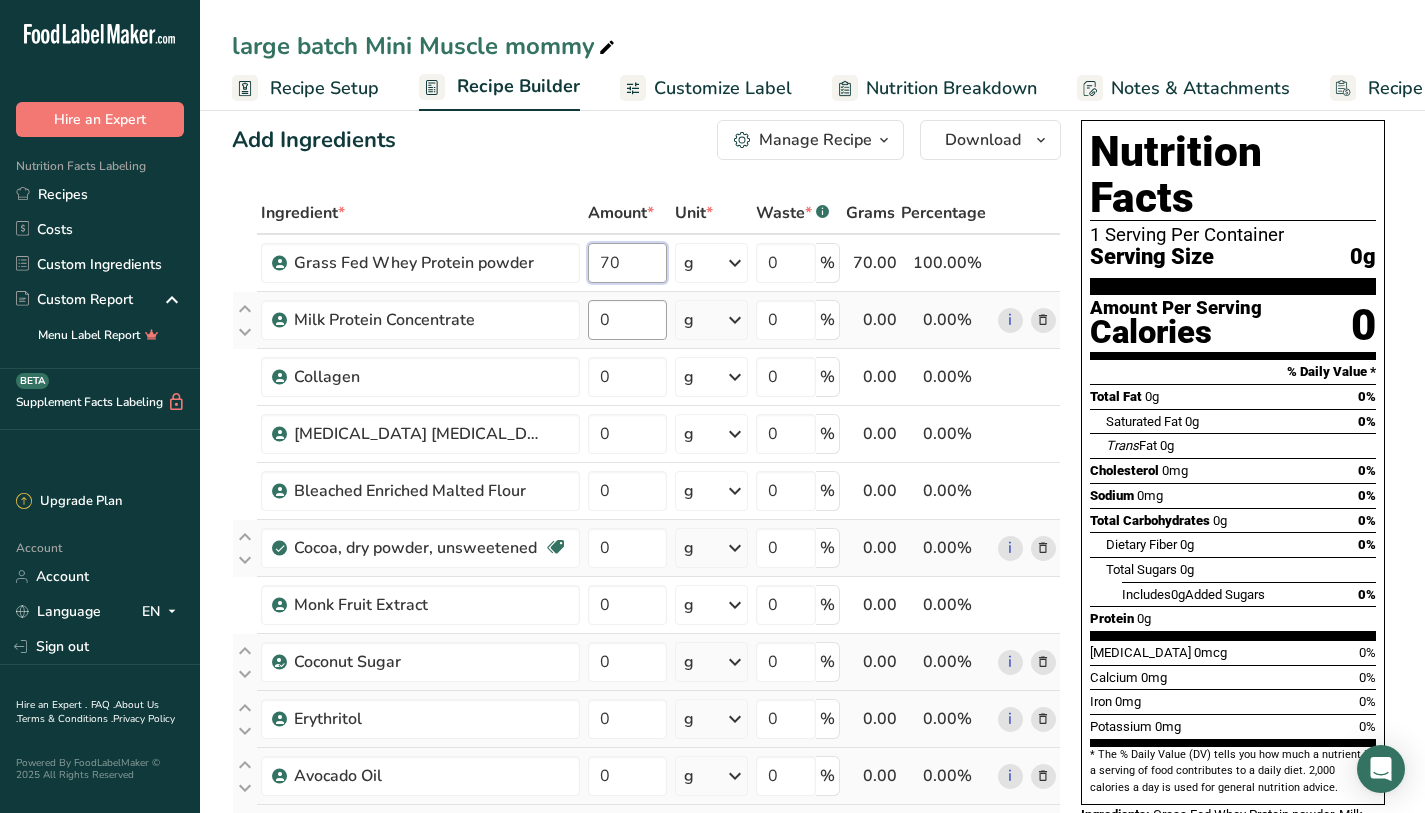 type on "70" 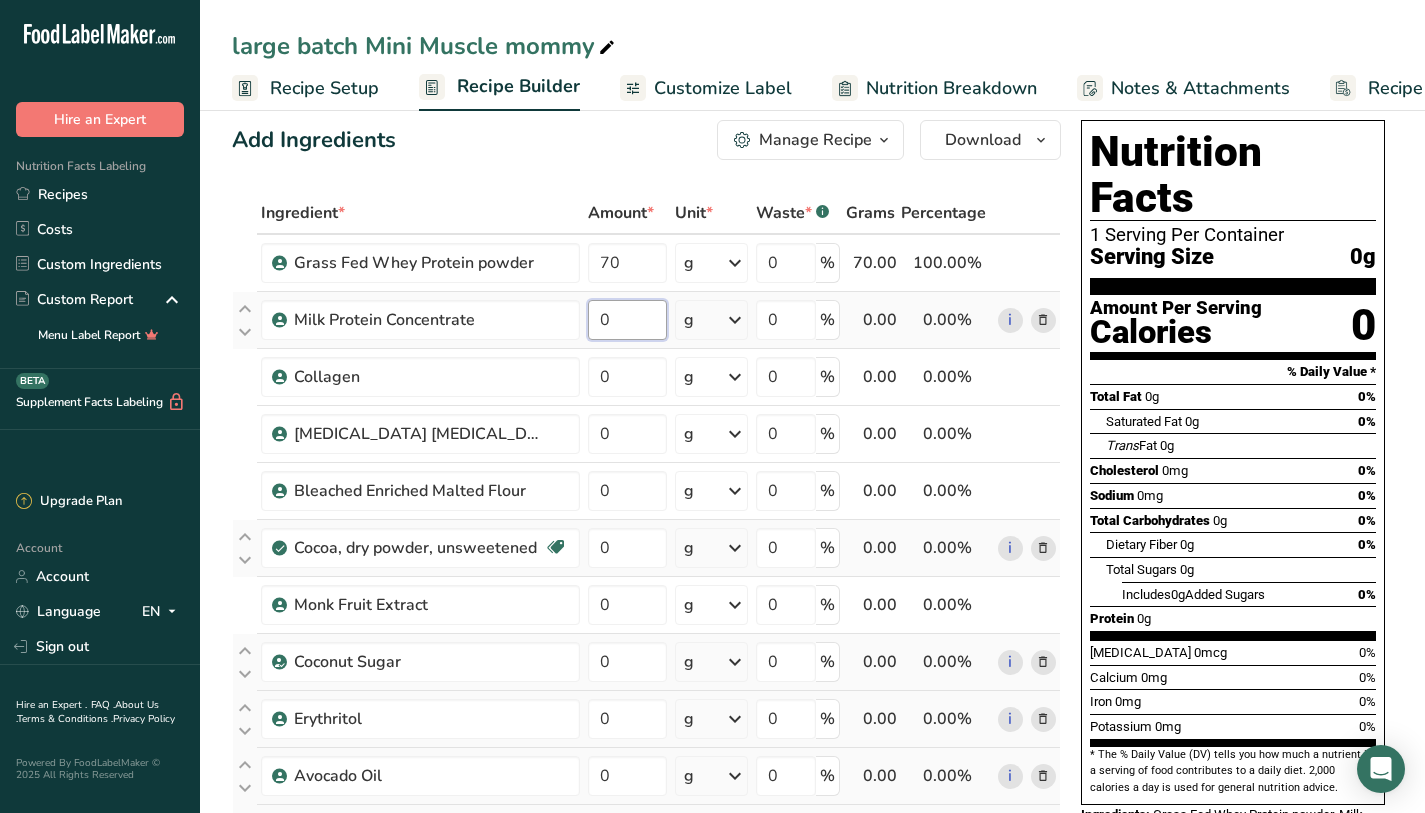 click on "Ingredient *
Amount *
Unit *
Waste *   .a-a{fill:#347362;}.b-a{fill:#fff;}          Grams
Percentage
Grass Fed Whey Protein powder
70
g
Weight Units
g
kg
mg
See more
Volume Units
l
mL
fl oz
See more
0
%
70.00
100.00%
i
Milk Protein Concentrate
0
g
Weight Units
g
kg
mg
See more
Volume Units
l
mL
fl oz
See more
0
%
0.00
0.00%
i
0" at bounding box center (646, 846) 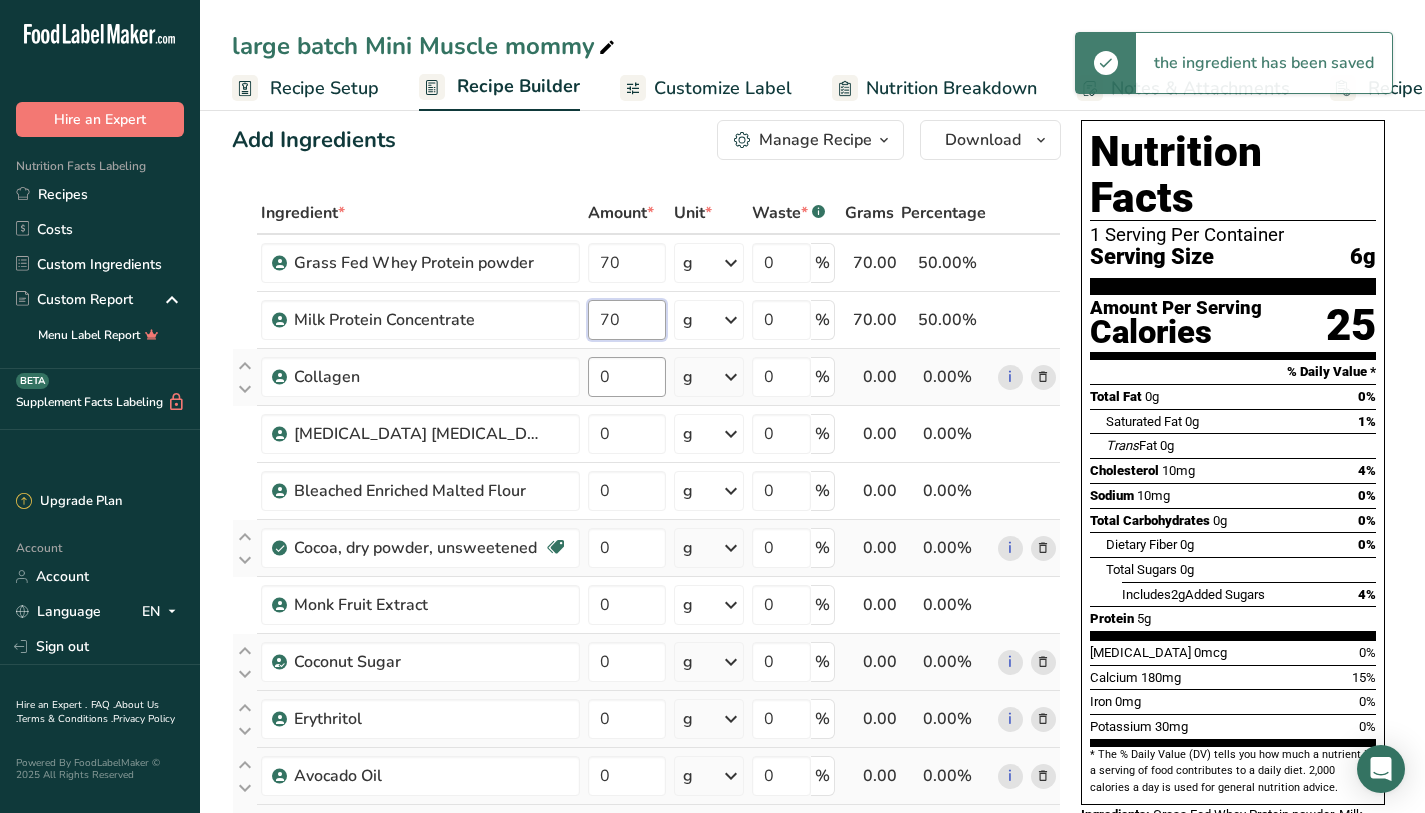 type on "70" 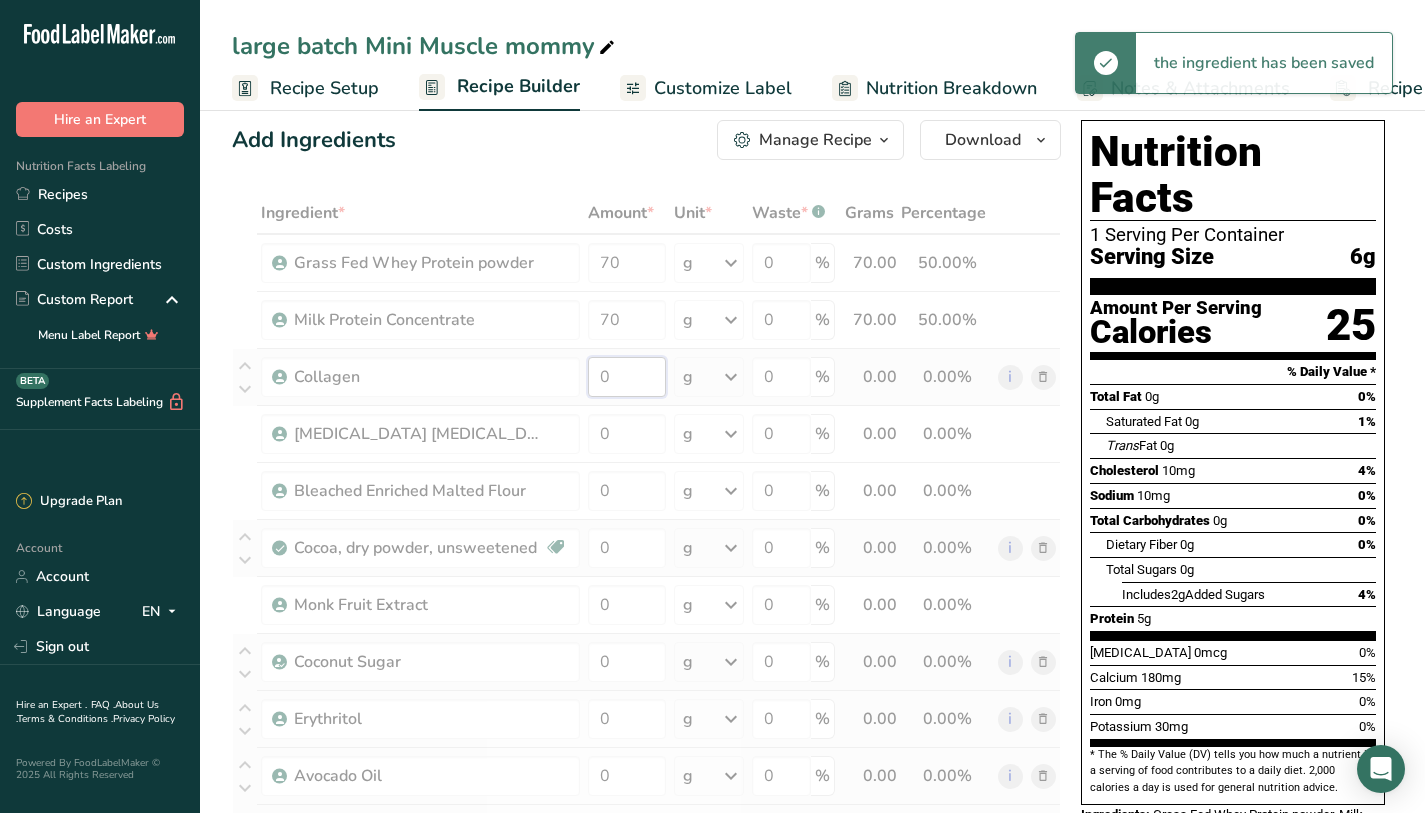 click on "Ingredient *
Amount *
Unit *
Waste *   .a-a{fill:#347362;}.b-a{fill:#fff;}          Grams
Percentage
Grass Fed Whey Protein powder
70
g
Weight Units
g
kg
mg
See more
Volume Units
l
mL
fl oz
See more
0
%
70.00
50.00%
i
Milk Protein Concentrate
70
g
Weight Units
g
kg
mg
See more
Volume Units
l
mL
fl oz
See more
0
%
70.00
50.00%
i" at bounding box center [646, 846] 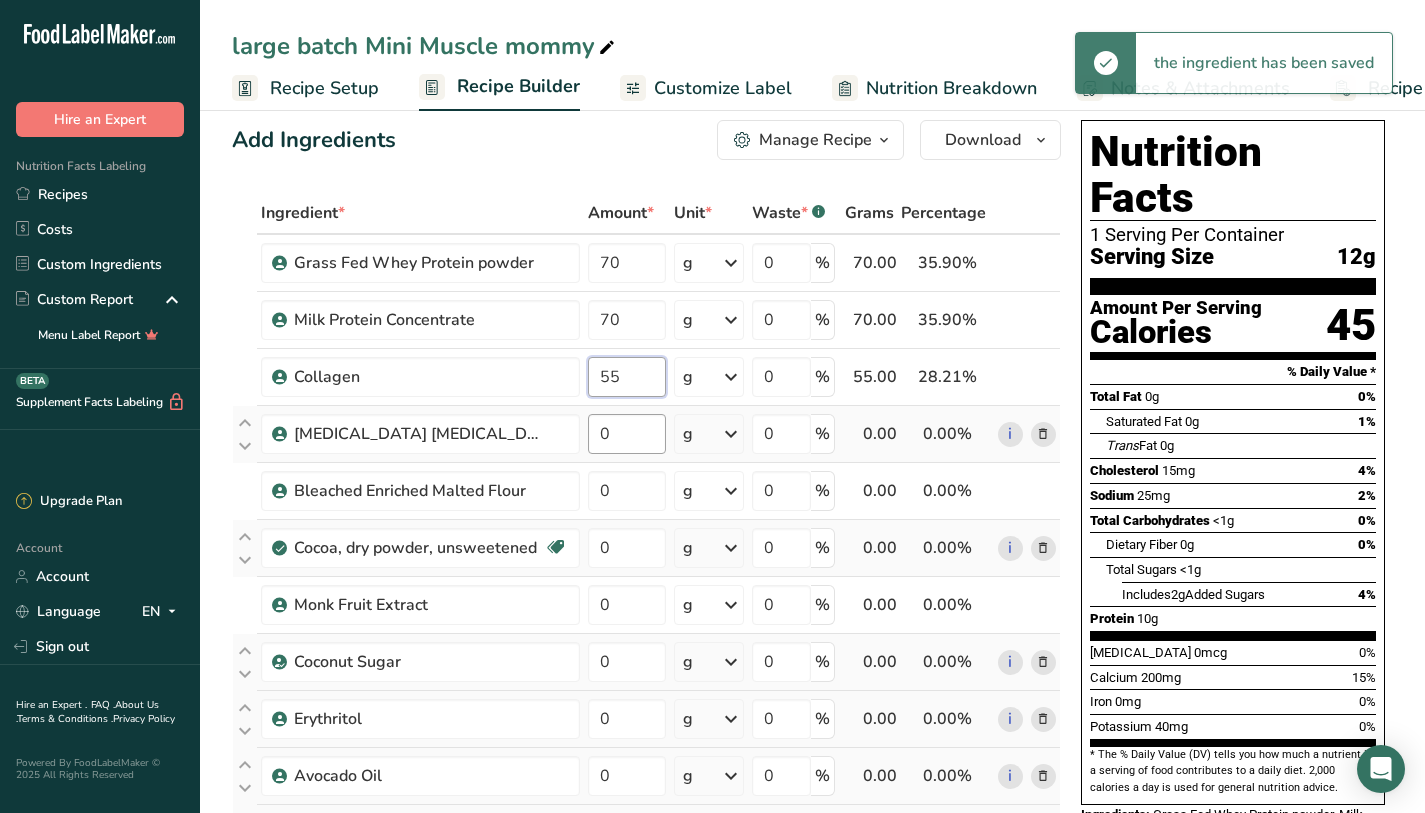 type on "55" 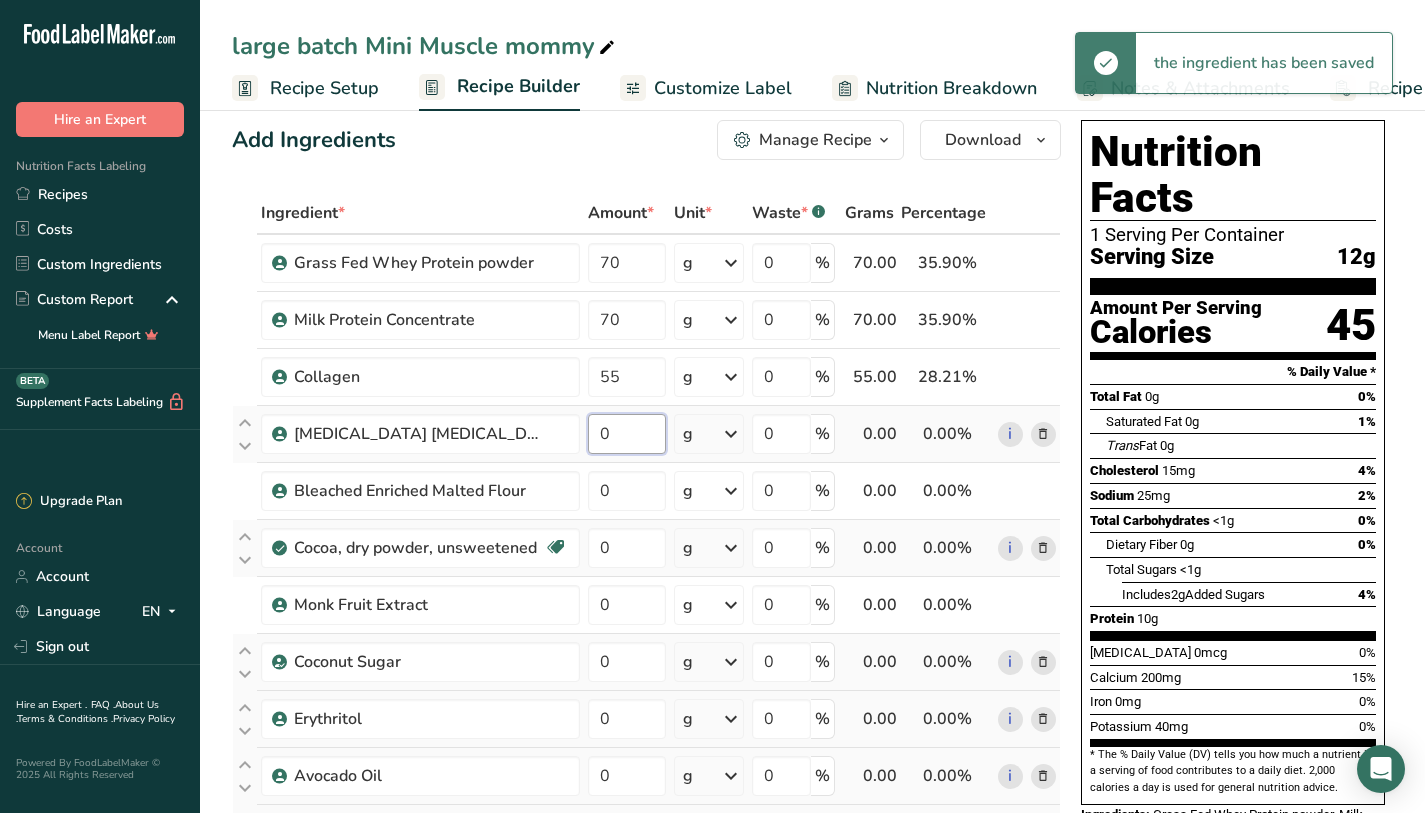 click on "Ingredient *
Amount *
Unit *
Waste *   .a-a{fill:#347362;}.b-a{fill:#fff;}          Grams
Percentage
Grass Fed Whey Protein powder
70
g
Weight Units
g
kg
mg
See more
Volume Units
l
mL
fl oz
See more
0
%
70.00
35.90%
i
Milk Protein Concentrate
70
g
Weight Units
g
kg
mg
See more
Volume Units
l
mL
fl oz
See more
0
%
70.00
35.90%
i" at bounding box center (646, 846) 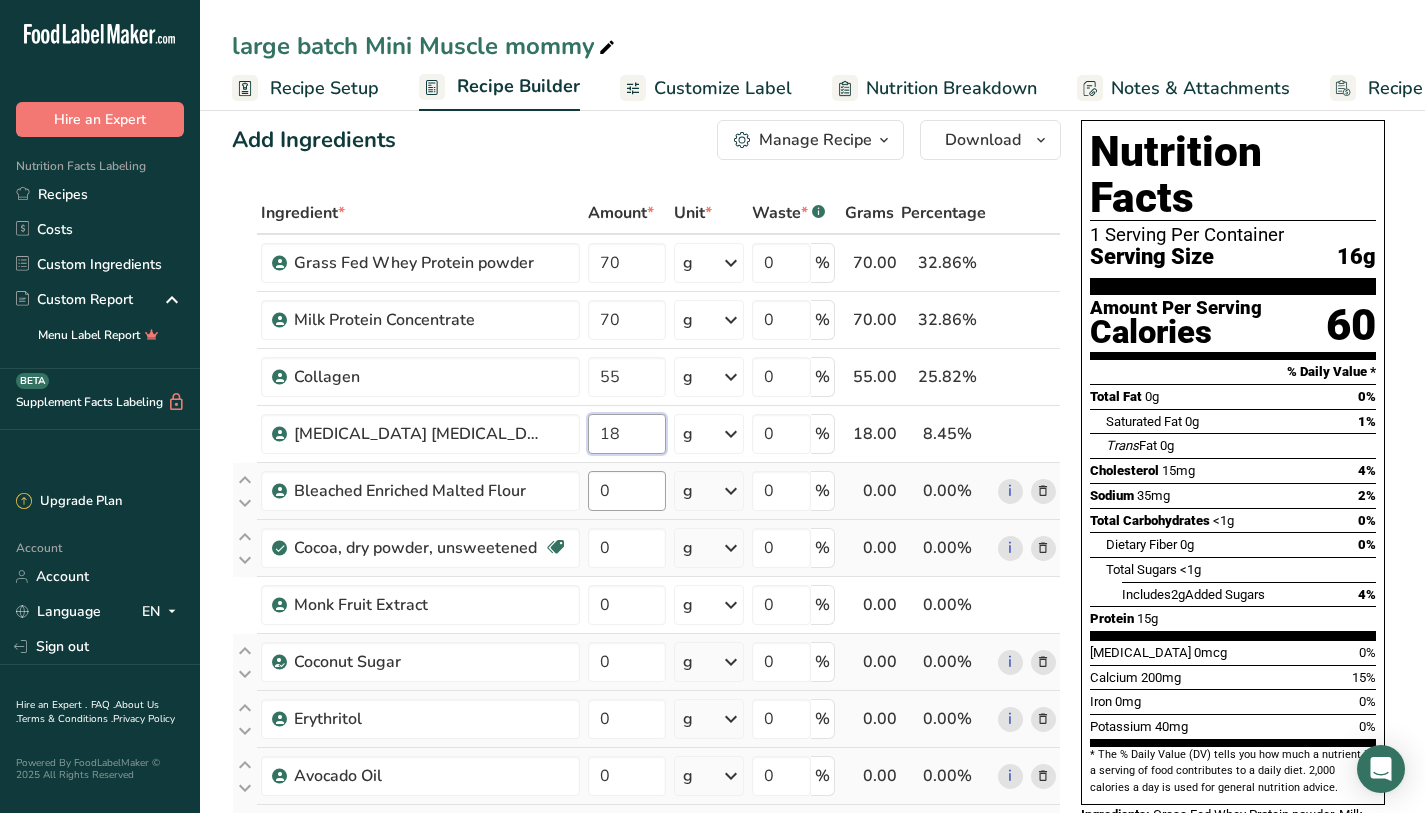 type on "18" 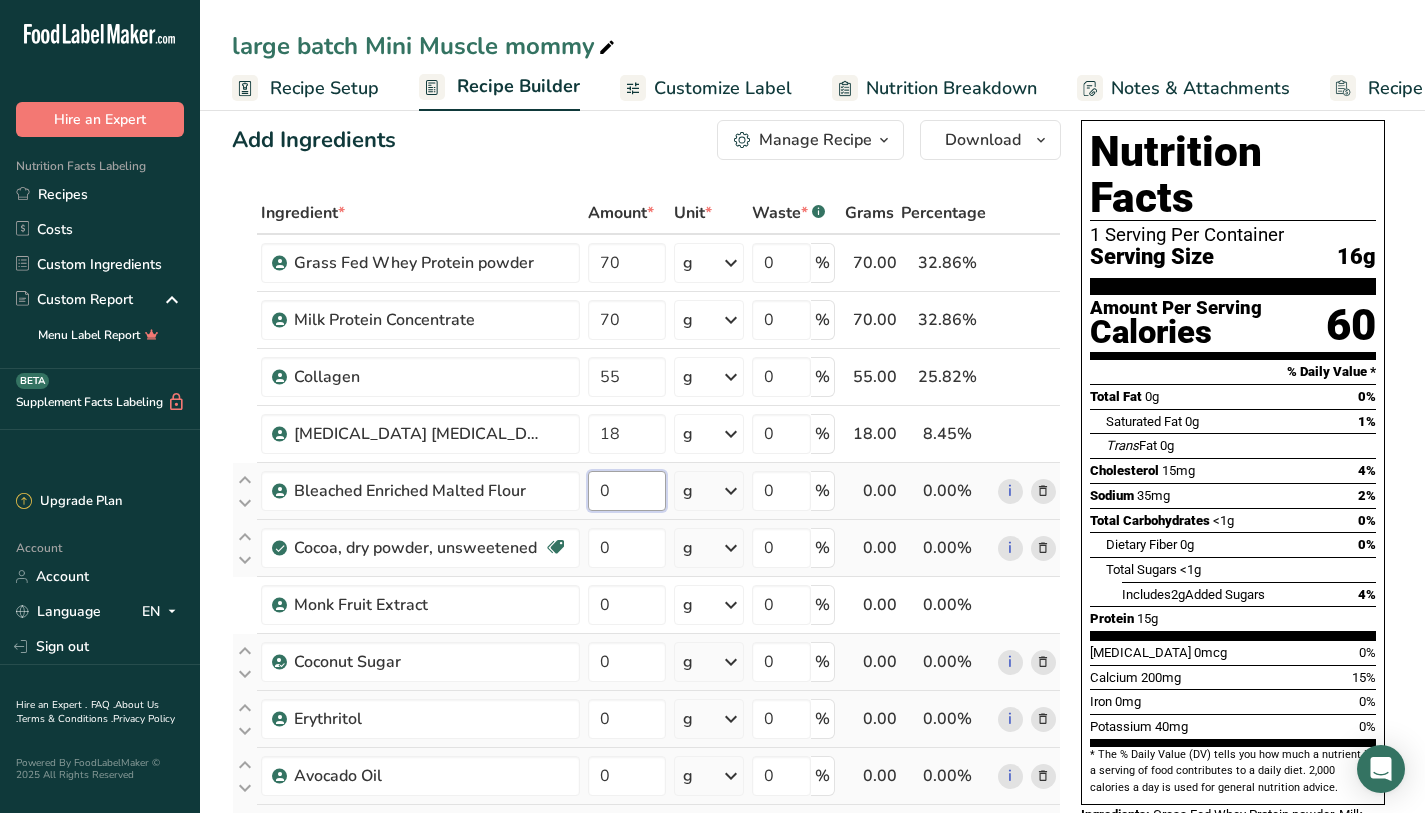 click on "Ingredient *
Amount *
Unit *
Waste *   .a-a{fill:#347362;}.b-a{fill:#fff;}          Grams
Percentage
Grass Fed Whey Protein powder
70
g
Weight Units
g
kg
mg
See more
Volume Units
l
mL
fl oz
See more
0
%
70.00
32.86%
i
Milk Protein Concentrate
70
g
Weight Units
g
kg
mg
See more
Volume Units
l
mL
fl oz
See more
0
%
70.00
32.86%
i" at bounding box center (646, 846) 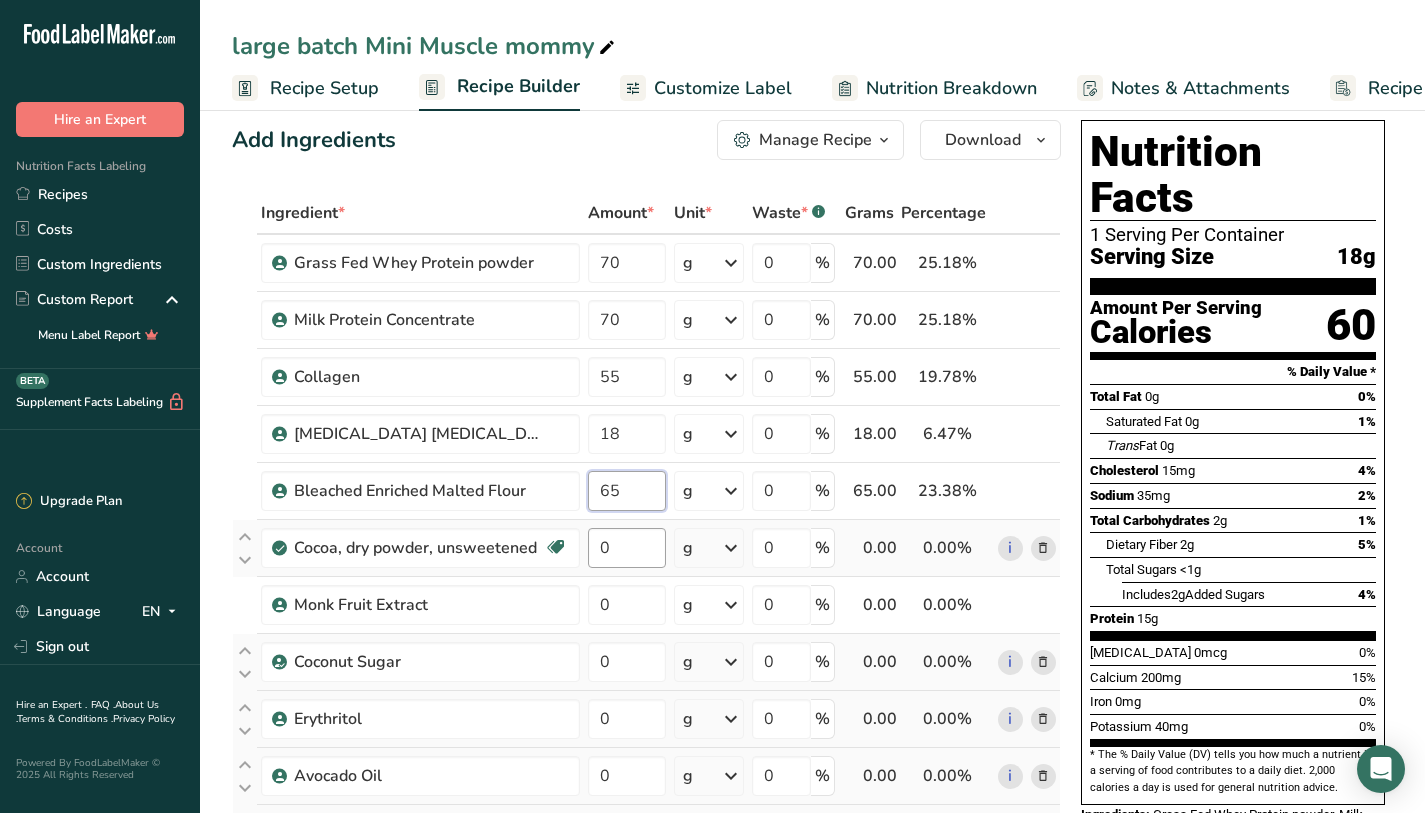 type on "65" 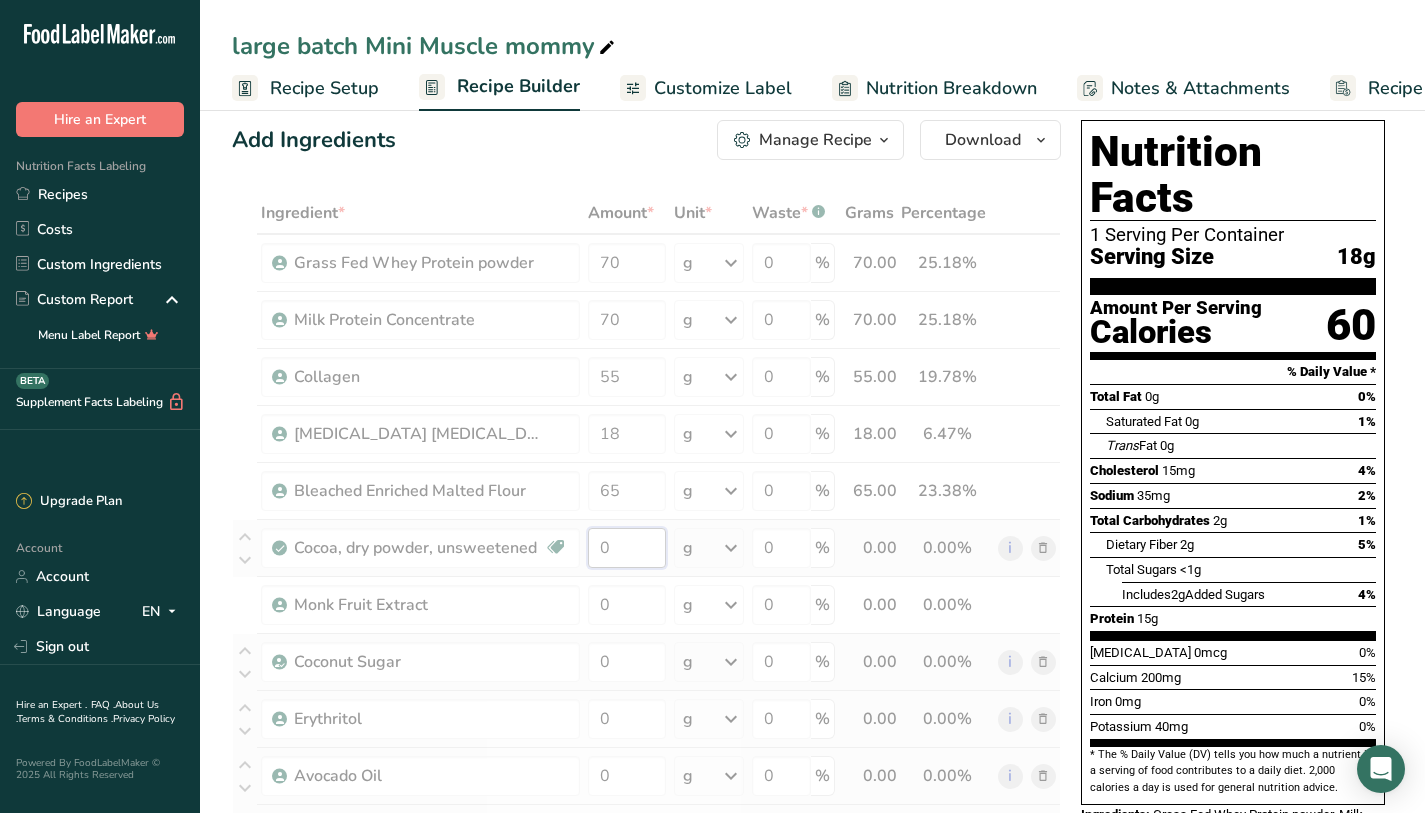 click on "Ingredient *
Amount *
Unit *
Waste *   .a-a{fill:#347362;}.b-a{fill:#fff;}          Grams
Percentage
Grass Fed Whey Protein powder
70
g
Weight Units
g
kg
mg
See more
Volume Units
l
mL
fl oz
See more
0
%
70.00
25.18%
i
Milk Protein Concentrate
70
g
Weight Units
g
kg
mg
See more
Volume Units
l
mL
fl oz
See more
0
%
70.00
25.18%
i" at bounding box center [646, 846] 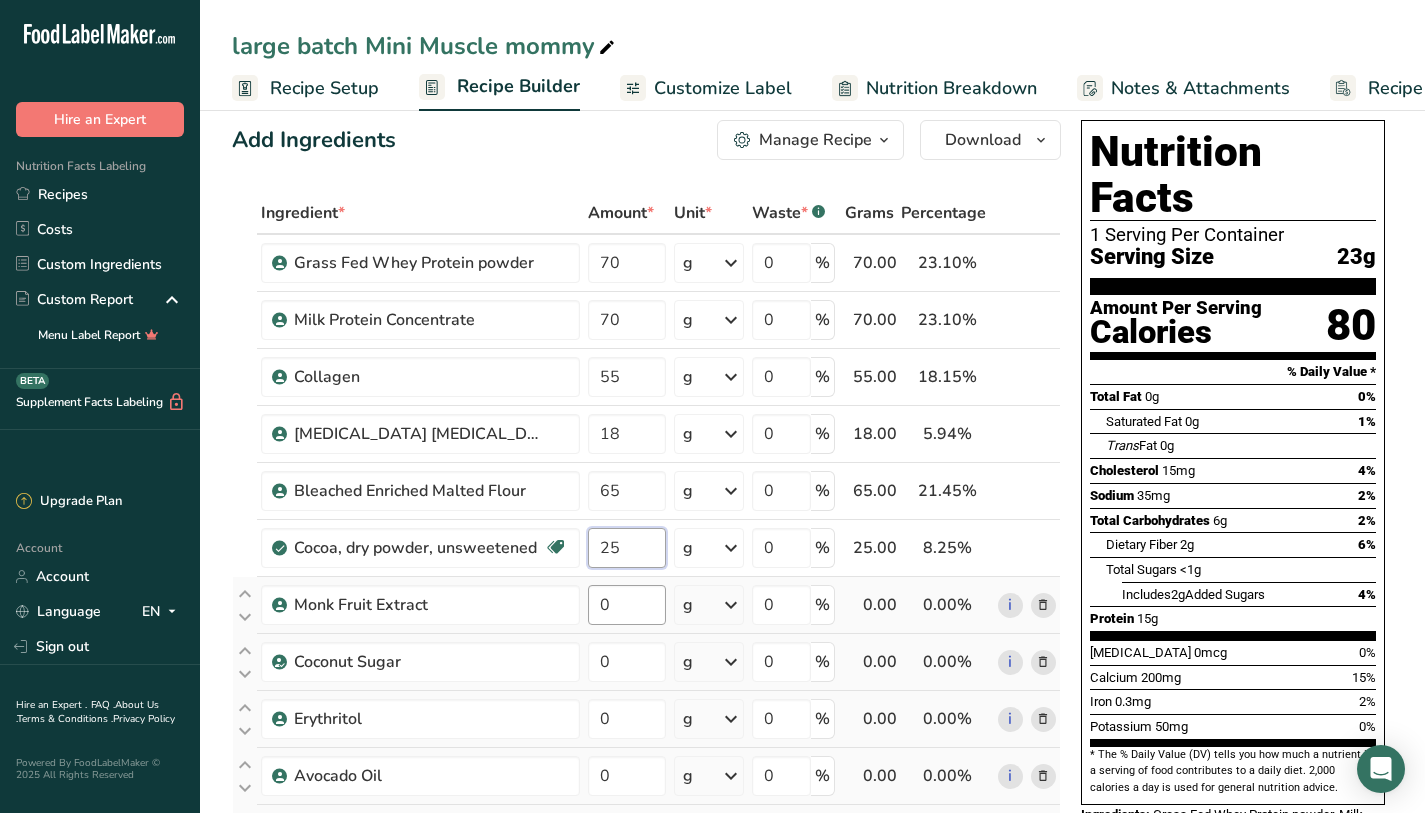 type on "25" 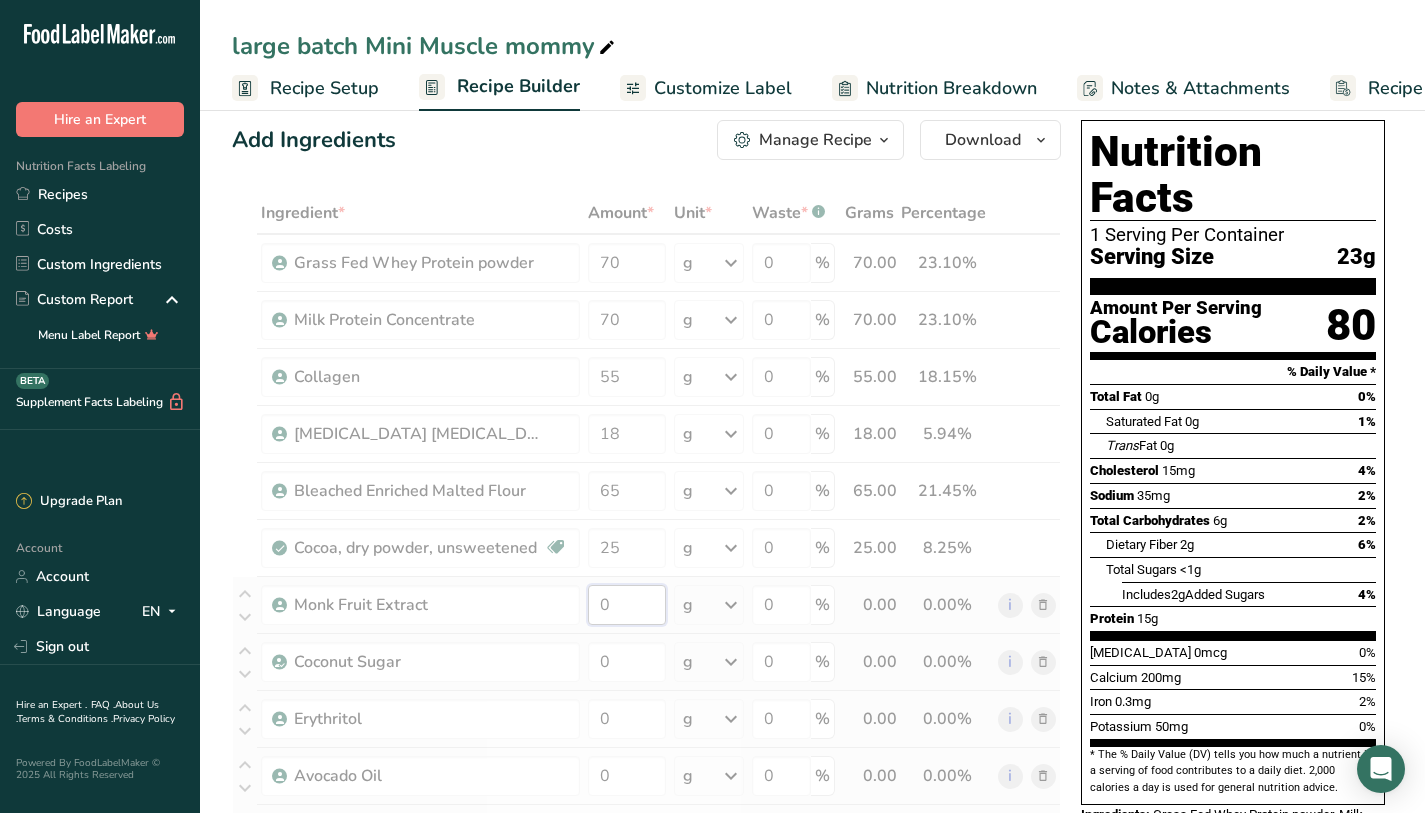click on "Ingredient *
Amount *
Unit *
Waste *   .a-a{fill:#347362;}.b-a{fill:#fff;}          Grams
Percentage
Grass Fed Whey Protein powder
70
g
Weight Units
g
kg
mg
See more
Volume Units
l
mL
fl oz
See more
0
%
70.00
23.10%
i
Milk Protein Concentrate
70
g
Weight Units
g
kg
mg
See more
Volume Units
l
mL
fl oz
See more
0
%
70.00
23.10%
i" at bounding box center (646, 846) 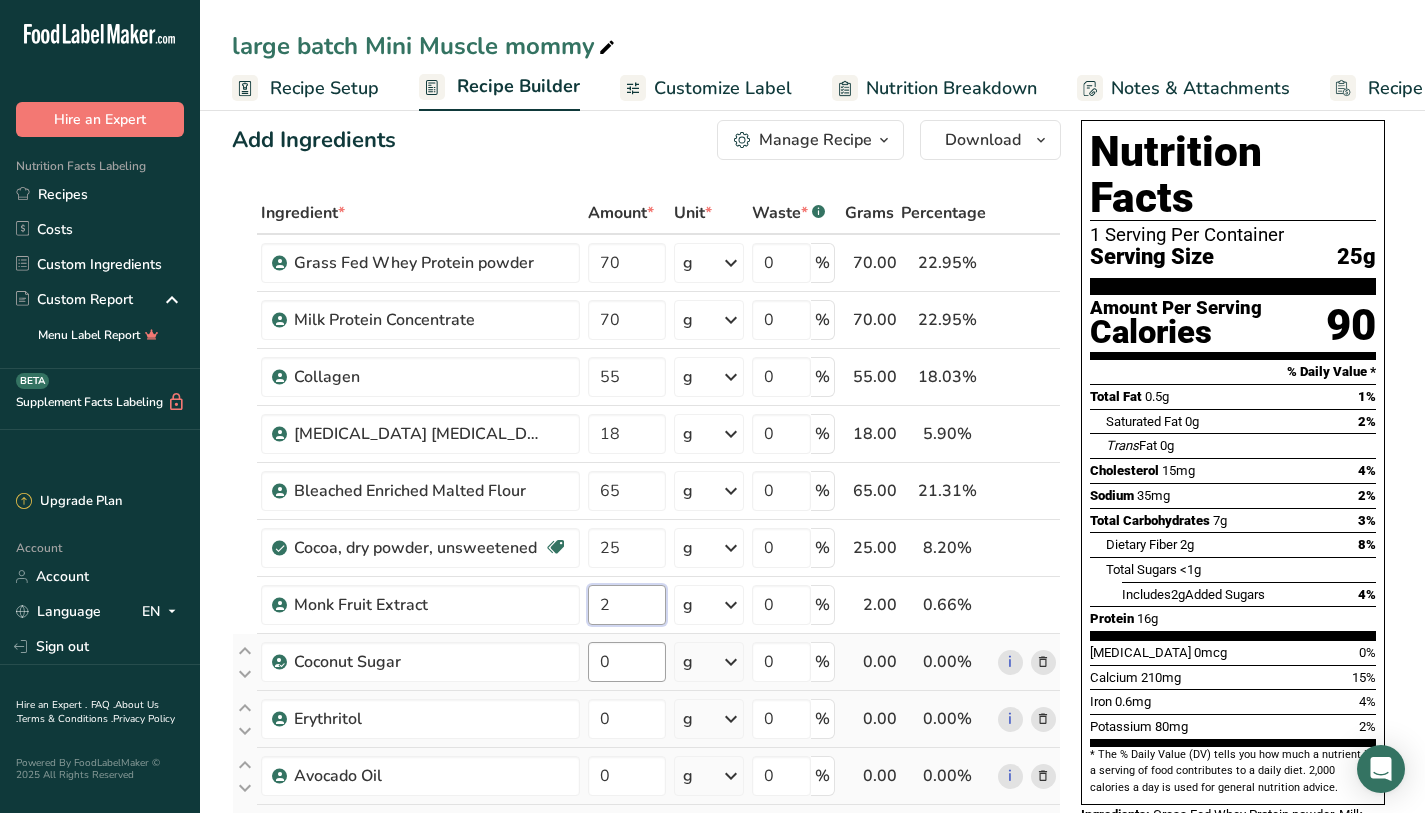 type on "2" 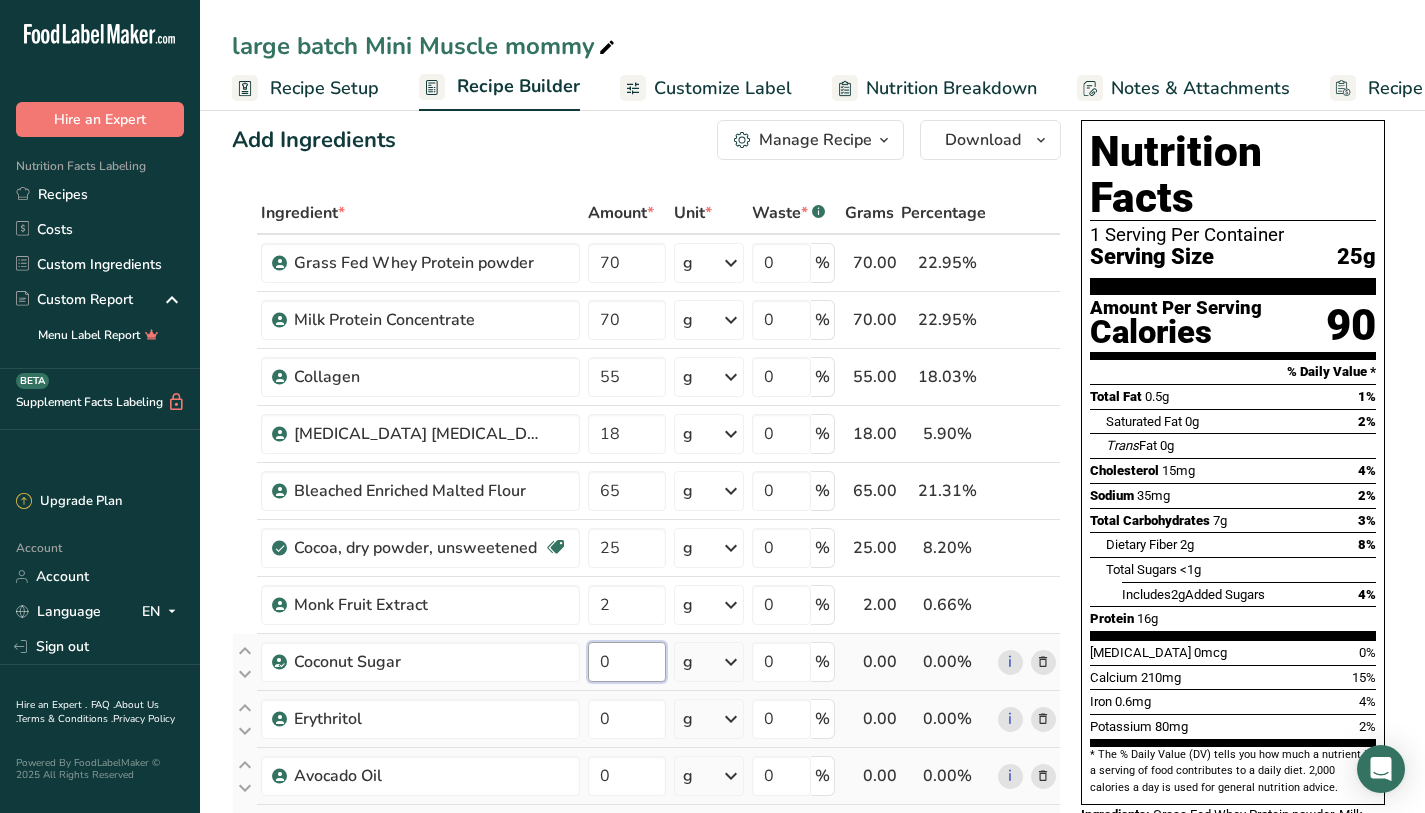 click on "Ingredient *
Amount *
Unit *
Waste *   .a-a{fill:#347362;}.b-a{fill:#fff;}          Grams
Percentage
Grass Fed Whey Protein powder
70
g
Weight Units
g
kg
mg
See more
Volume Units
l
mL
fl oz
See more
0
%
70.00
22.95%
i
Milk Protein Concentrate
70
g
Weight Units
g
kg
mg
See more
Volume Units
l
mL
fl oz
See more
0
%
70.00
22.95%
i" at bounding box center (646, 846) 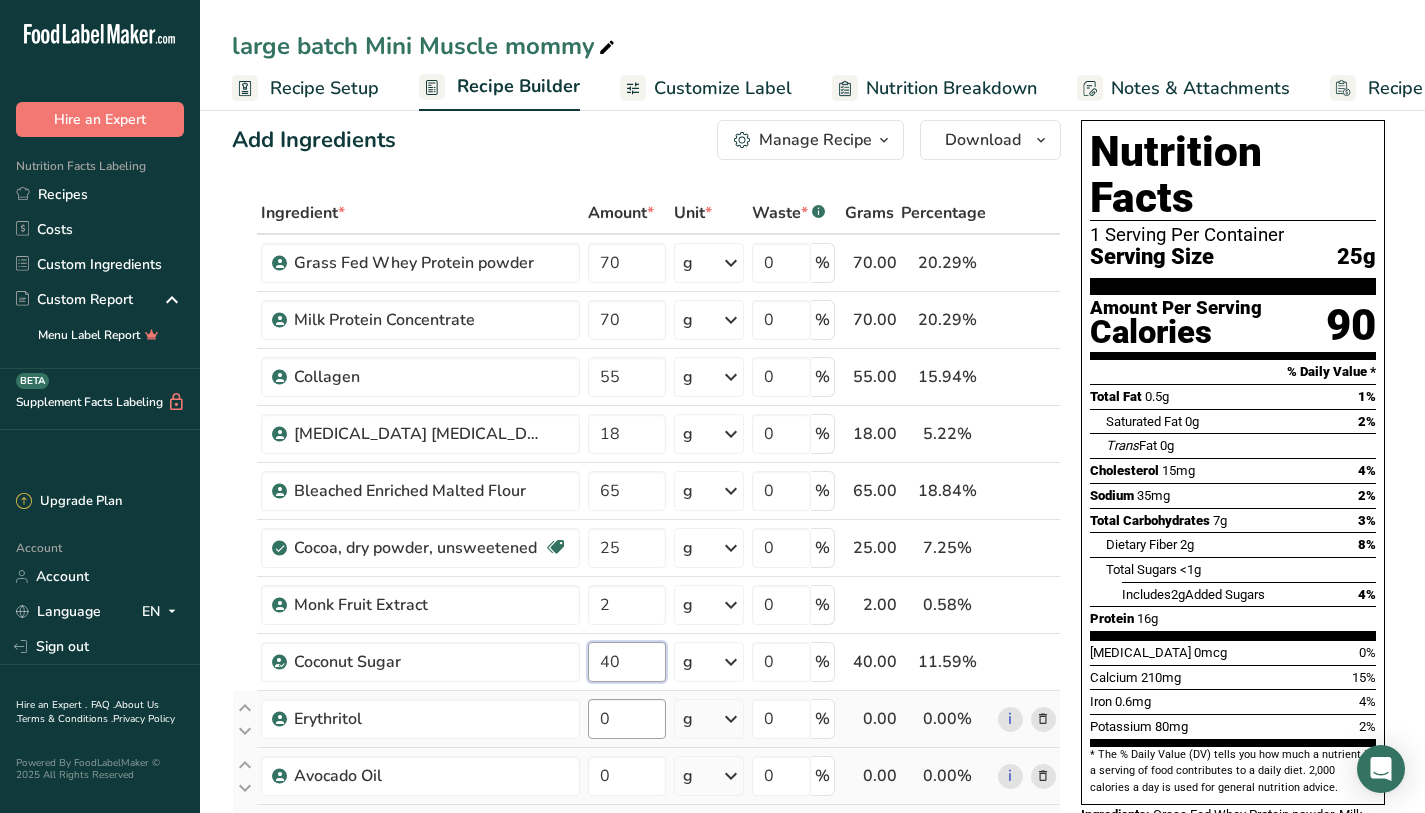 type on "40" 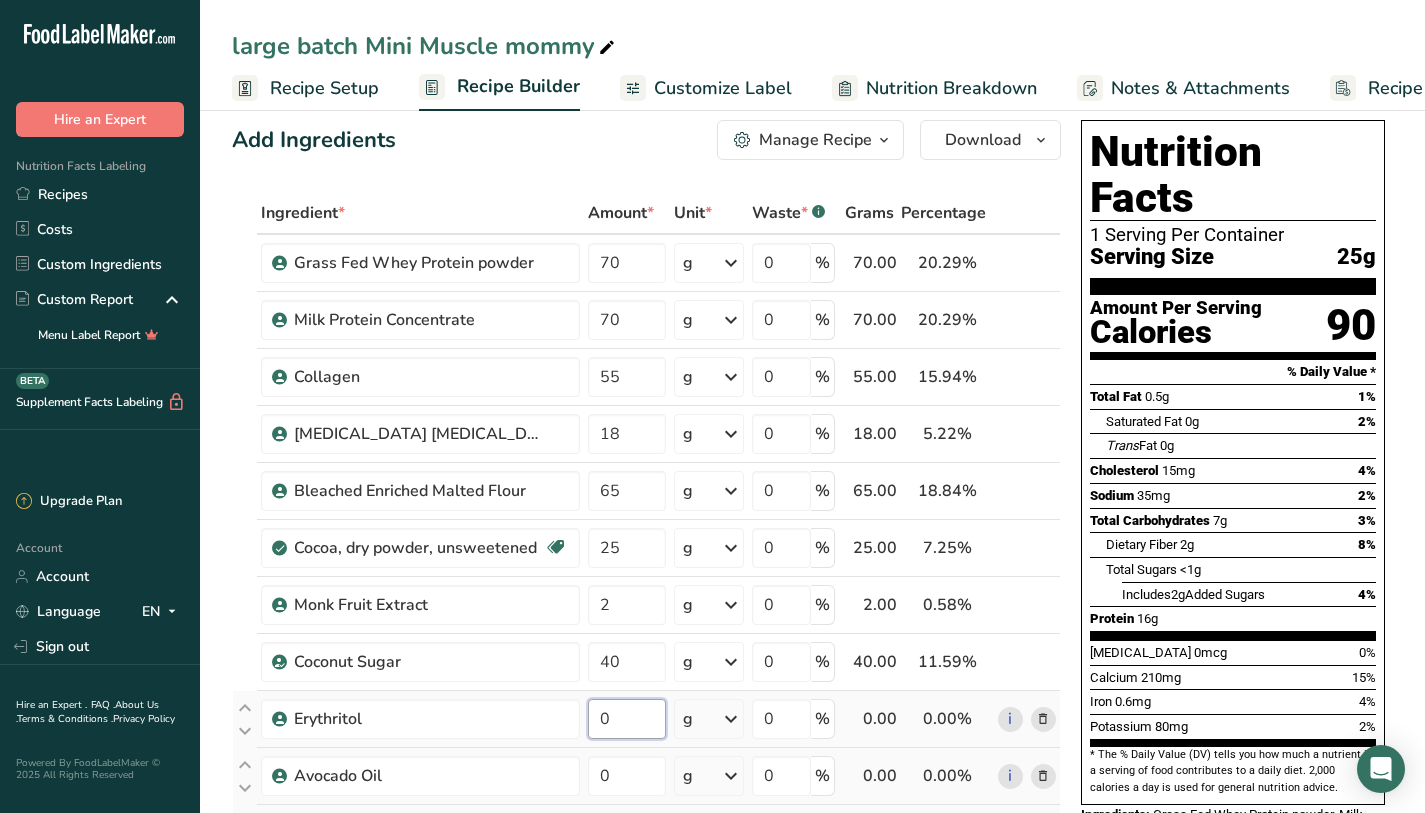 click on "Ingredient *
Amount *
Unit *
Waste *   .a-a{fill:#347362;}.b-a{fill:#fff;}          Grams
Percentage
Grass Fed Whey Protein powder
70
g
Weight Units
g
kg
mg
See more
Volume Units
l
mL
fl oz
See more
0
%
70.00
20.29%
i
Milk Protein Concentrate
70
g
Weight Units
g
kg
mg
See more
Volume Units
l
mL
fl oz
See more
0
%
70.00
20.29%
i" at bounding box center [646, 846] 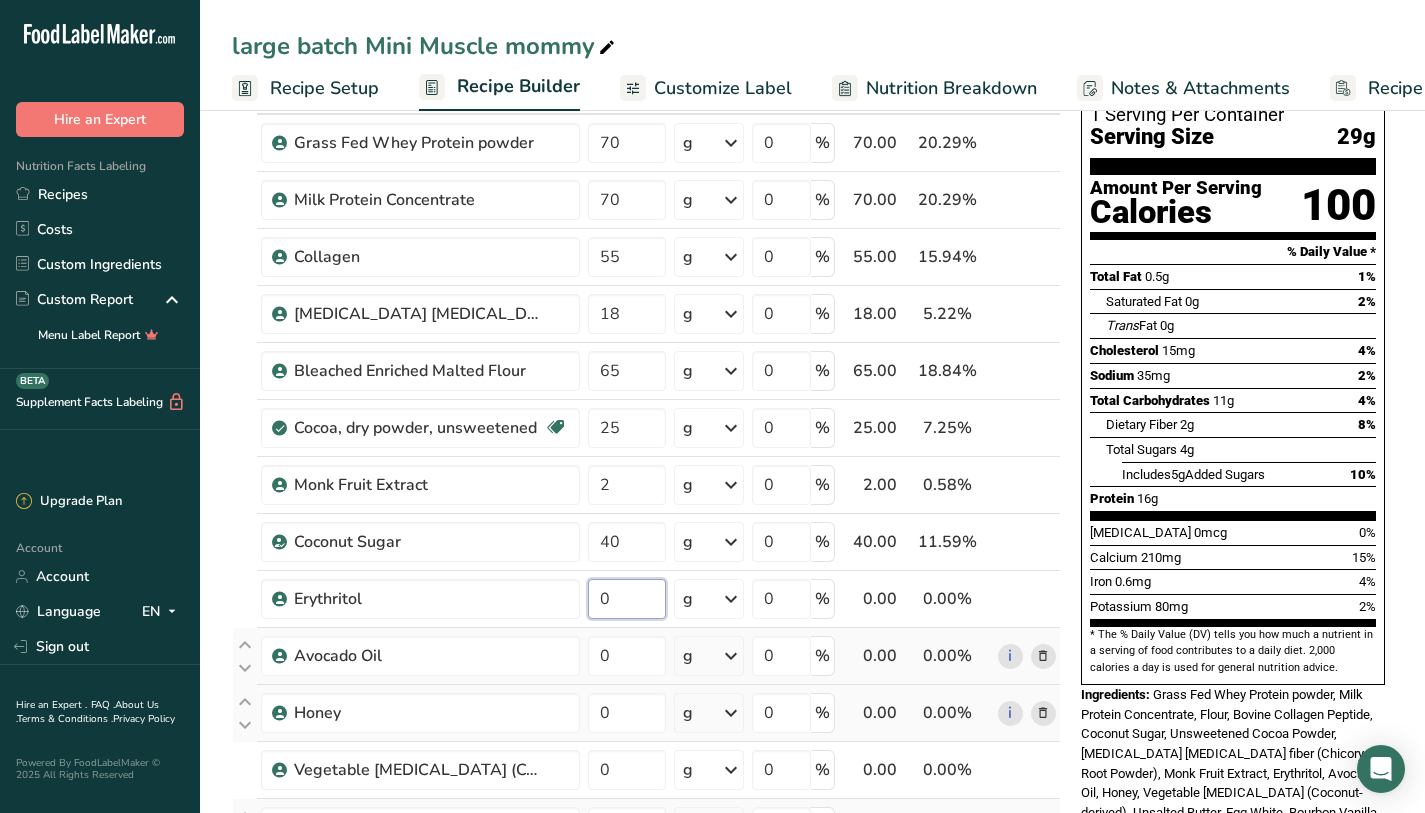scroll, scrollTop: 151, scrollLeft: 0, axis: vertical 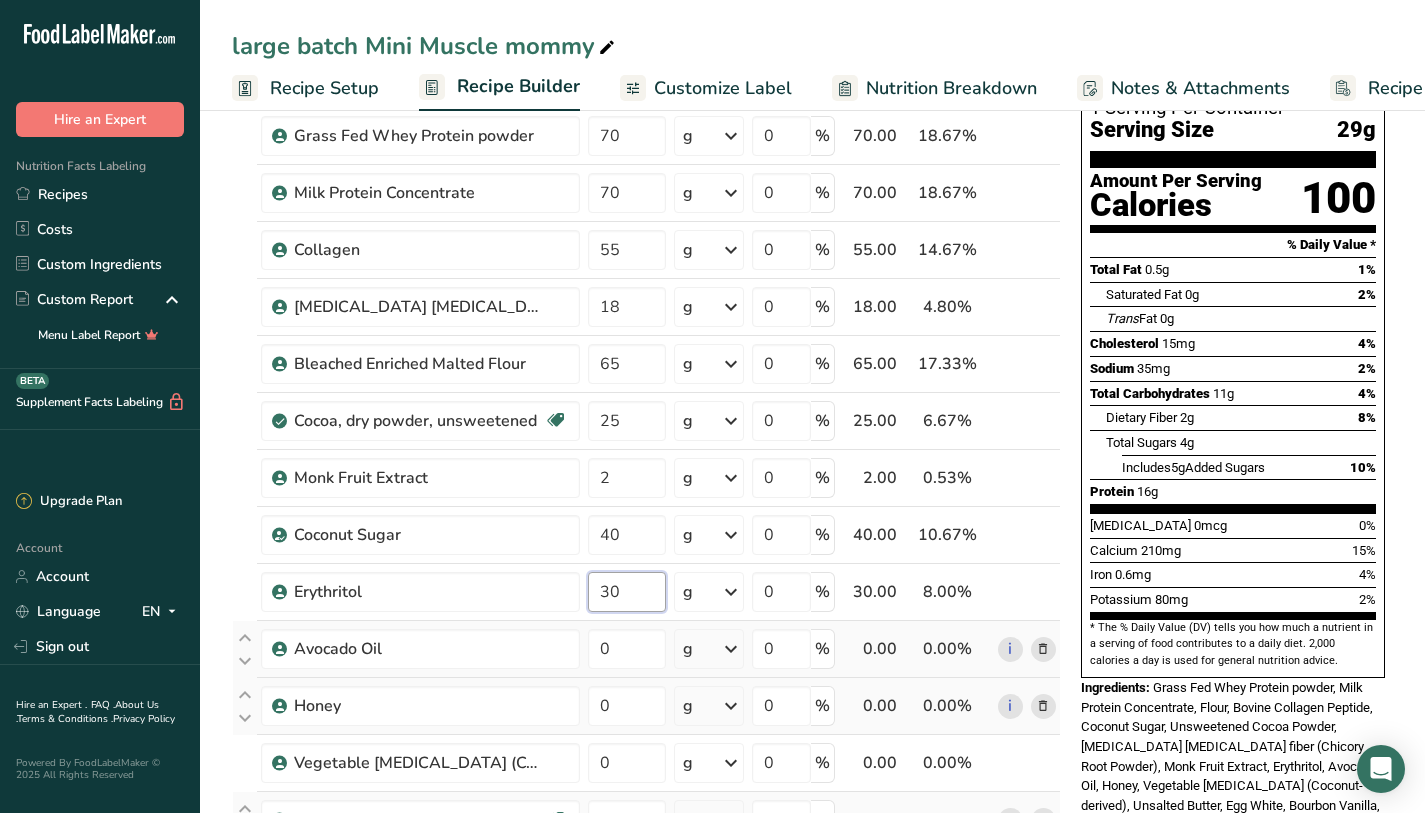 type on "30" 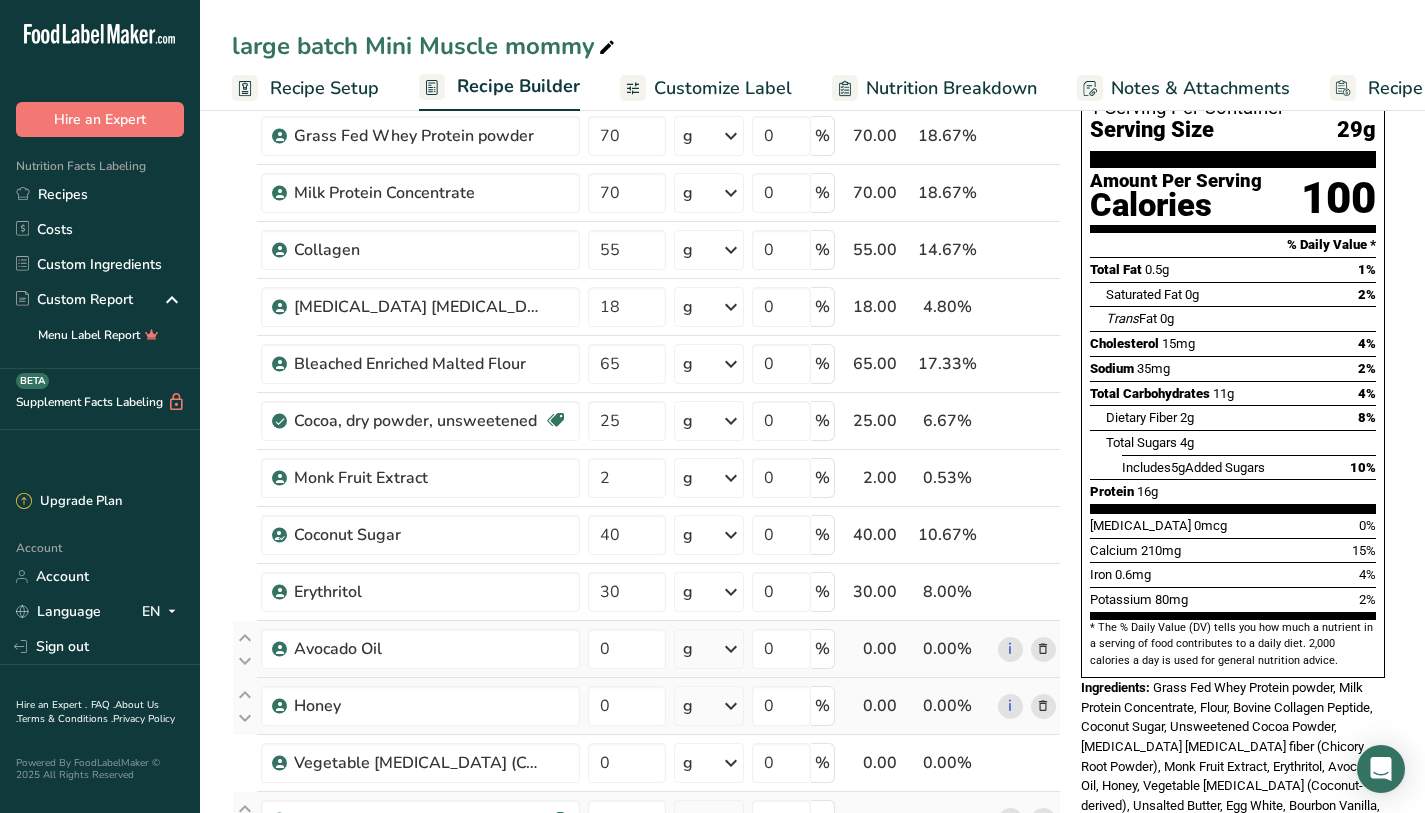 click on "Ingredient *
Amount *
Unit *
Waste *   .a-a{fill:#347362;}.b-a{fill:#fff;}          Grams
Percentage
Grass Fed Whey Protein powder
70
g
Weight Units
g
kg
mg
See more
Volume Units
l
mL
fl oz
See more
0
%
70.00
18.67%
i
Milk Protein Concentrate
70
g
Weight Units
g
kg
mg
See more
Volume Units
l
mL
fl oz
See more
0
%
70.00
18.67%
i" at bounding box center [646, 719] 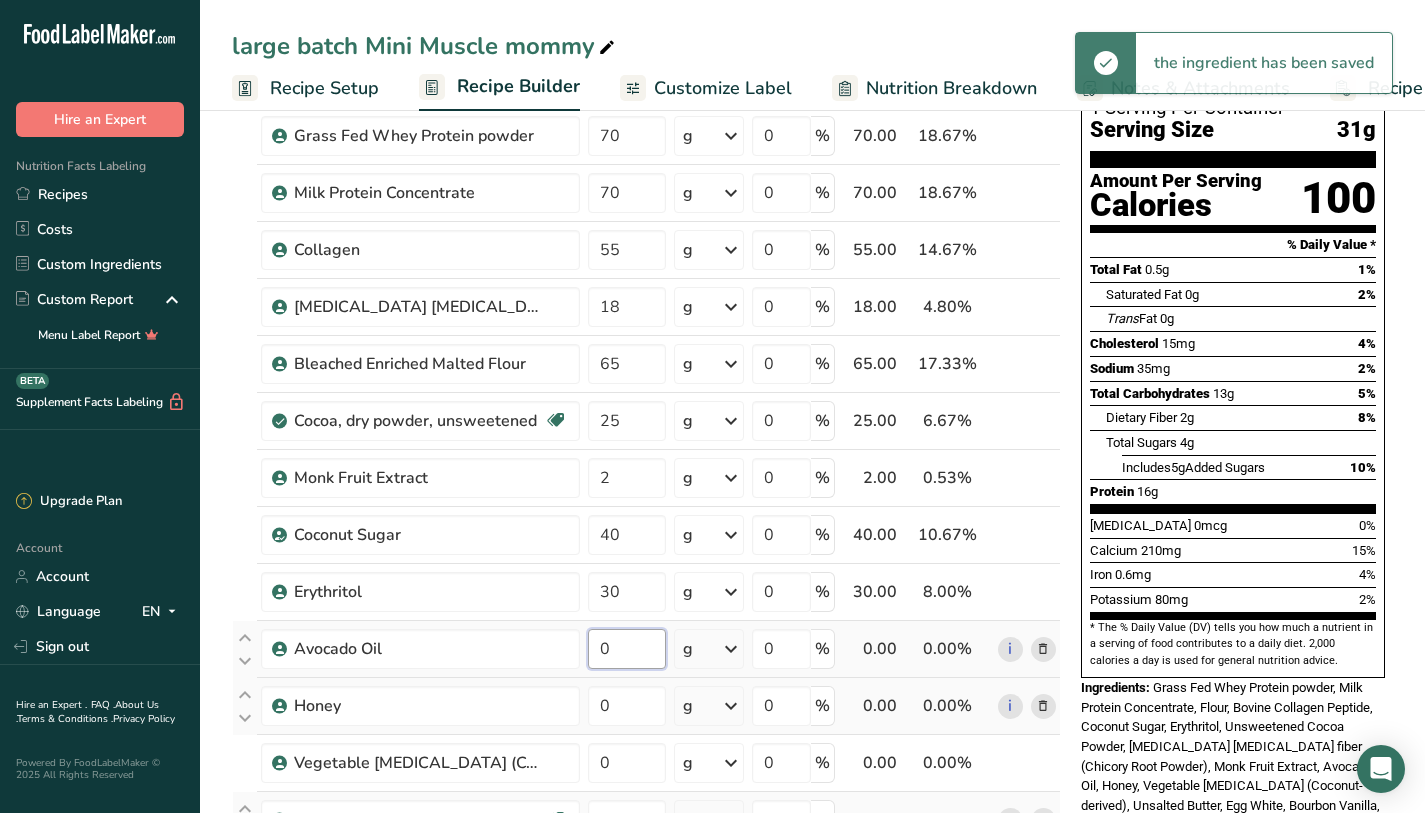 drag, startPoint x: 620, startPoint y: 654, endPoint x: 588, endPoint y: 656, distance: 32.06244 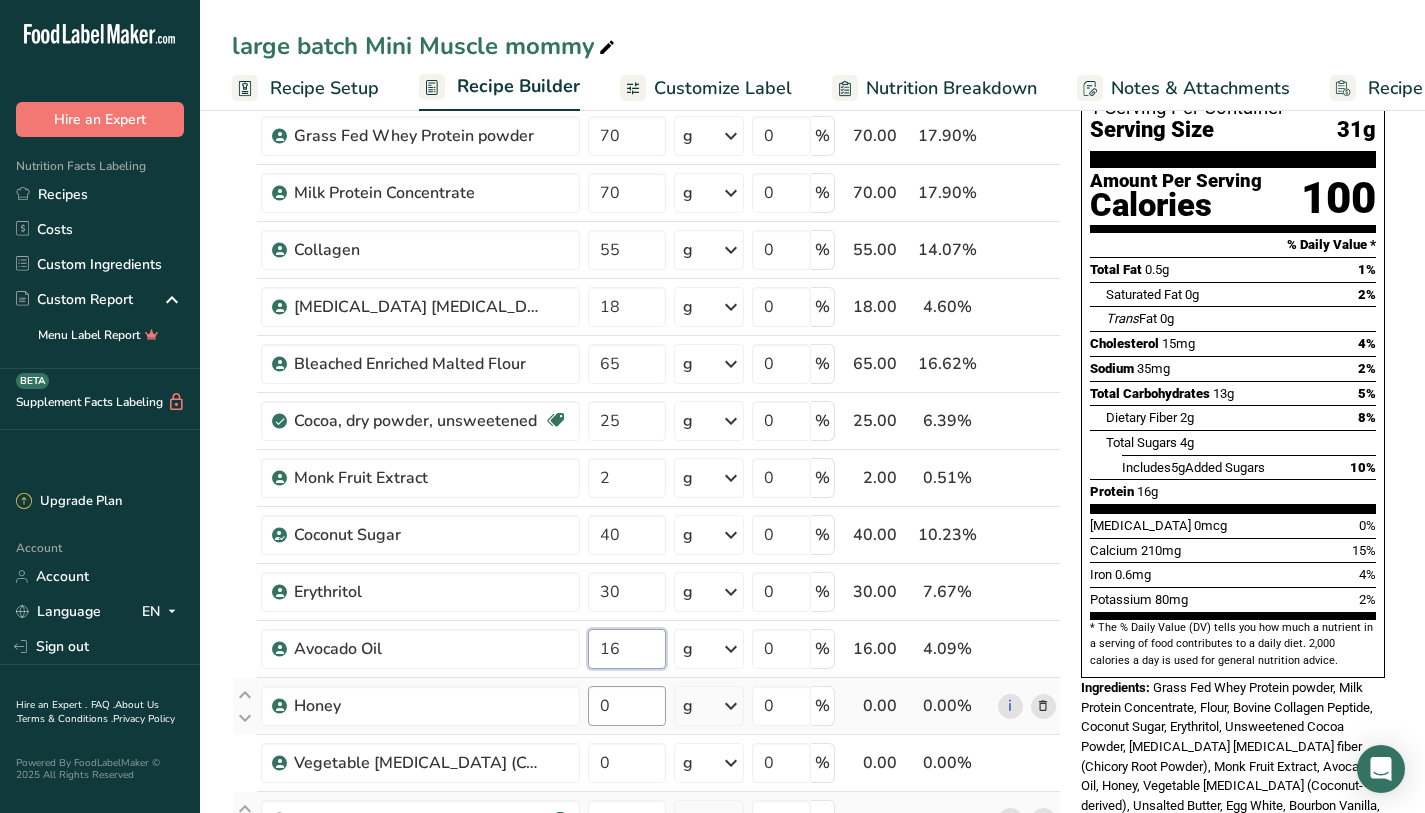 type on "16" 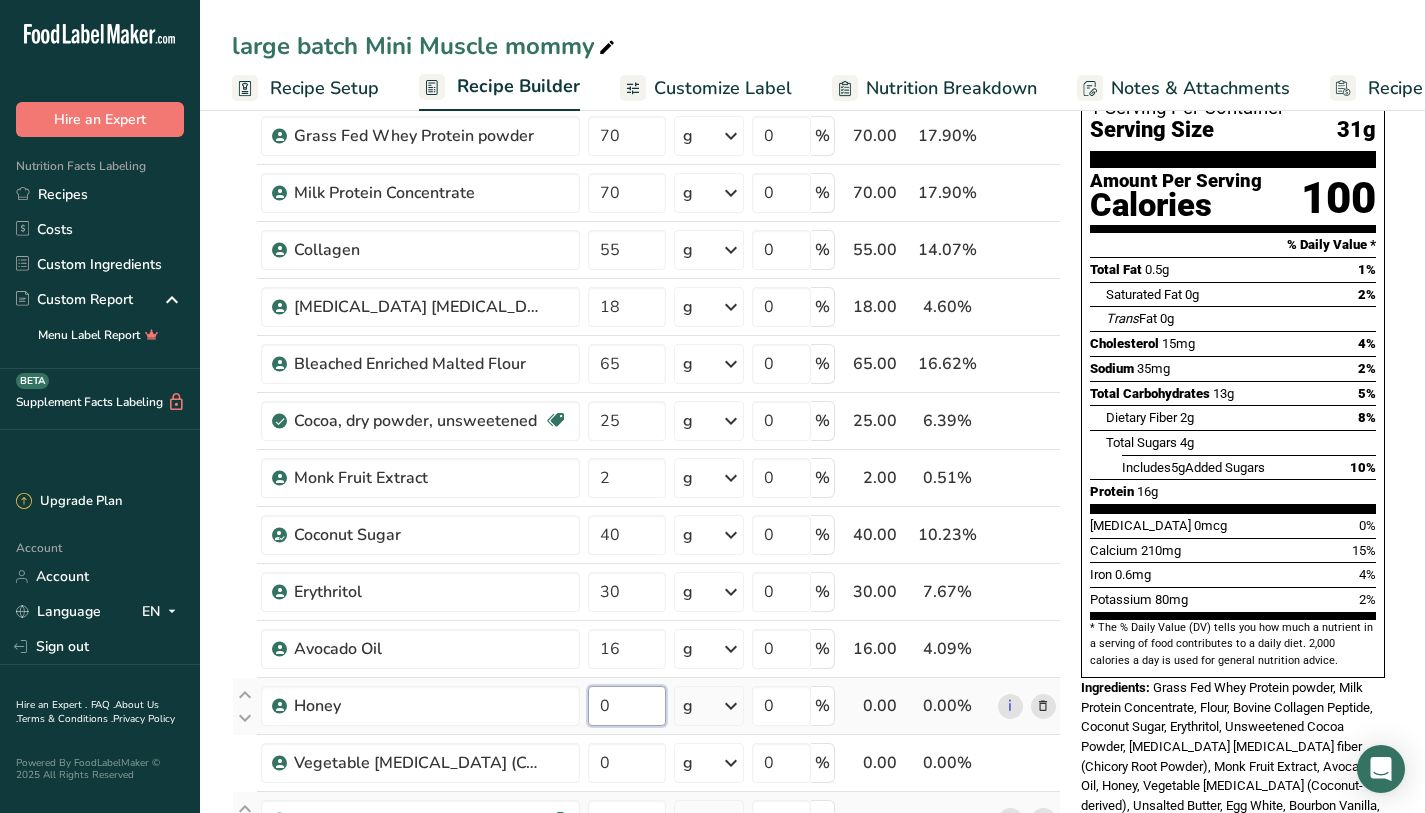 click on "Ingredient *
Amount *
Unit *
Waste *   .a-a{fill:#347362;}.b-a{fill:#fff;}          Grams
Percentage
Grass Fed Whey Protein powder
70
g
Weight Units
g
kg
mg
See more
Volume Units
l
mL
fl oz
See more
0
%
70.00
17.90%
i
Milk Protein Concentrate
70
g
Weight Units
g
kg
mg
See more
Volume Units
l
mL
fl oz
See more
0
%
70.00
17.90%
i" at bounding box center [646, 719] 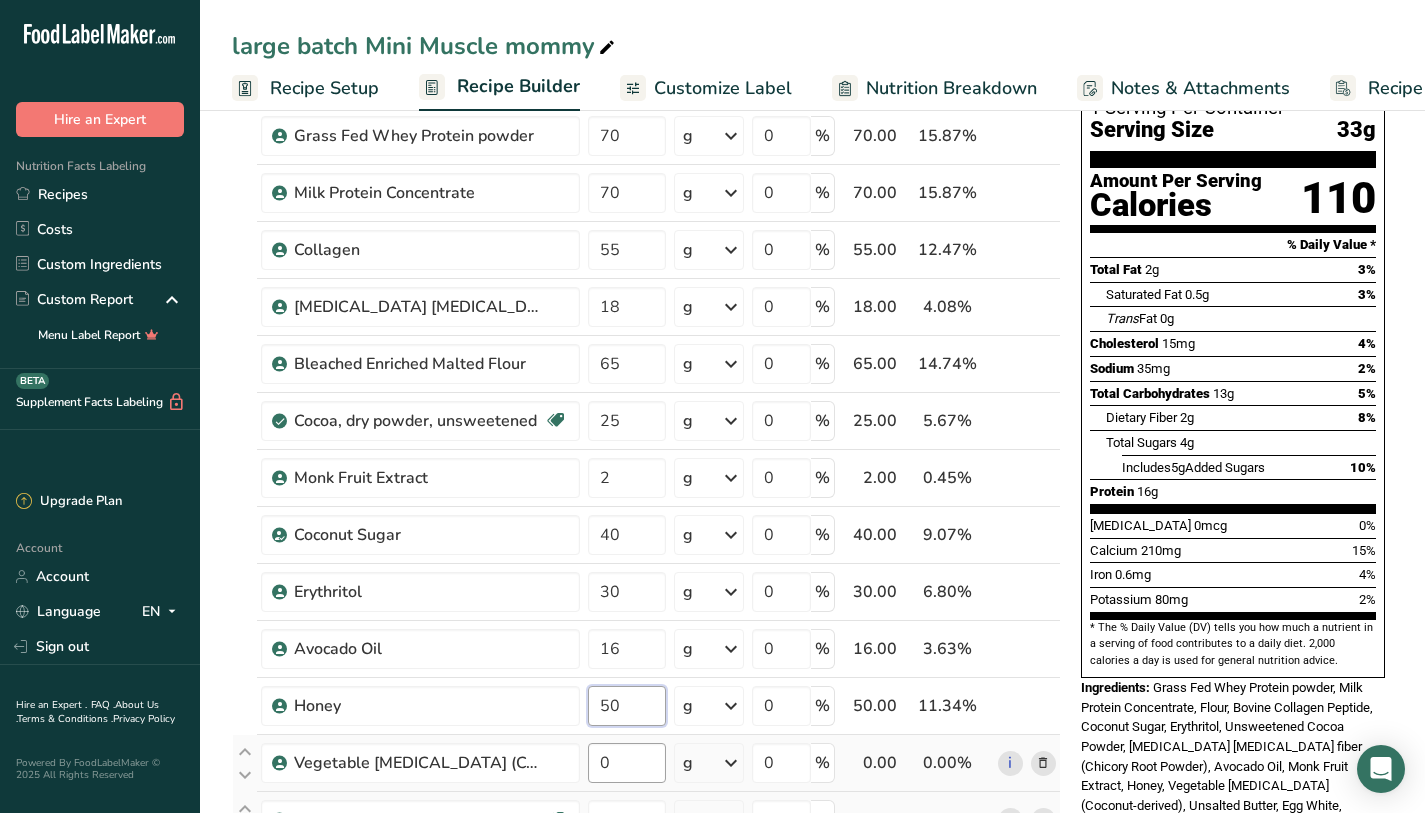 type on "50" 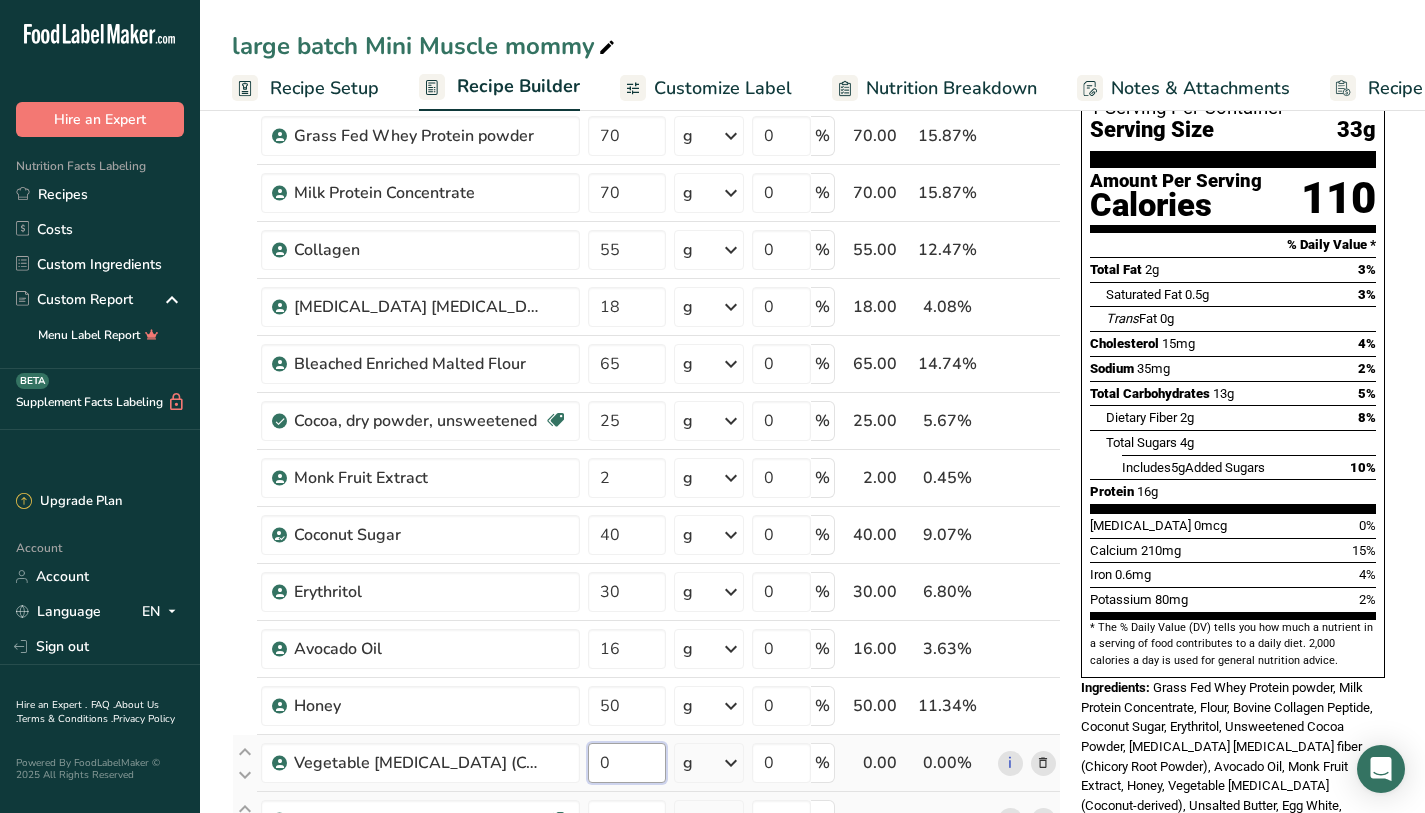 click on "Ingredient *
Amount *
Unit *
Waste *   .a-a{fill:#347362;}.b-a{fill:#fff;}          Grams
Percentage
Grass Fed Whey Protein powder
70
g
Weight Units
g
kg
mg
See more
Volume Units
l
mL
fl oz
See more
0
%
70.00
15.87%
i
Milk Protein Concentrate
70
g
Weight Units
g
kg
mg
See more
Volume Units
l
mL
fl oz
See more
0
%
70.00
15.87%
i" at bounding box center (646, 719) 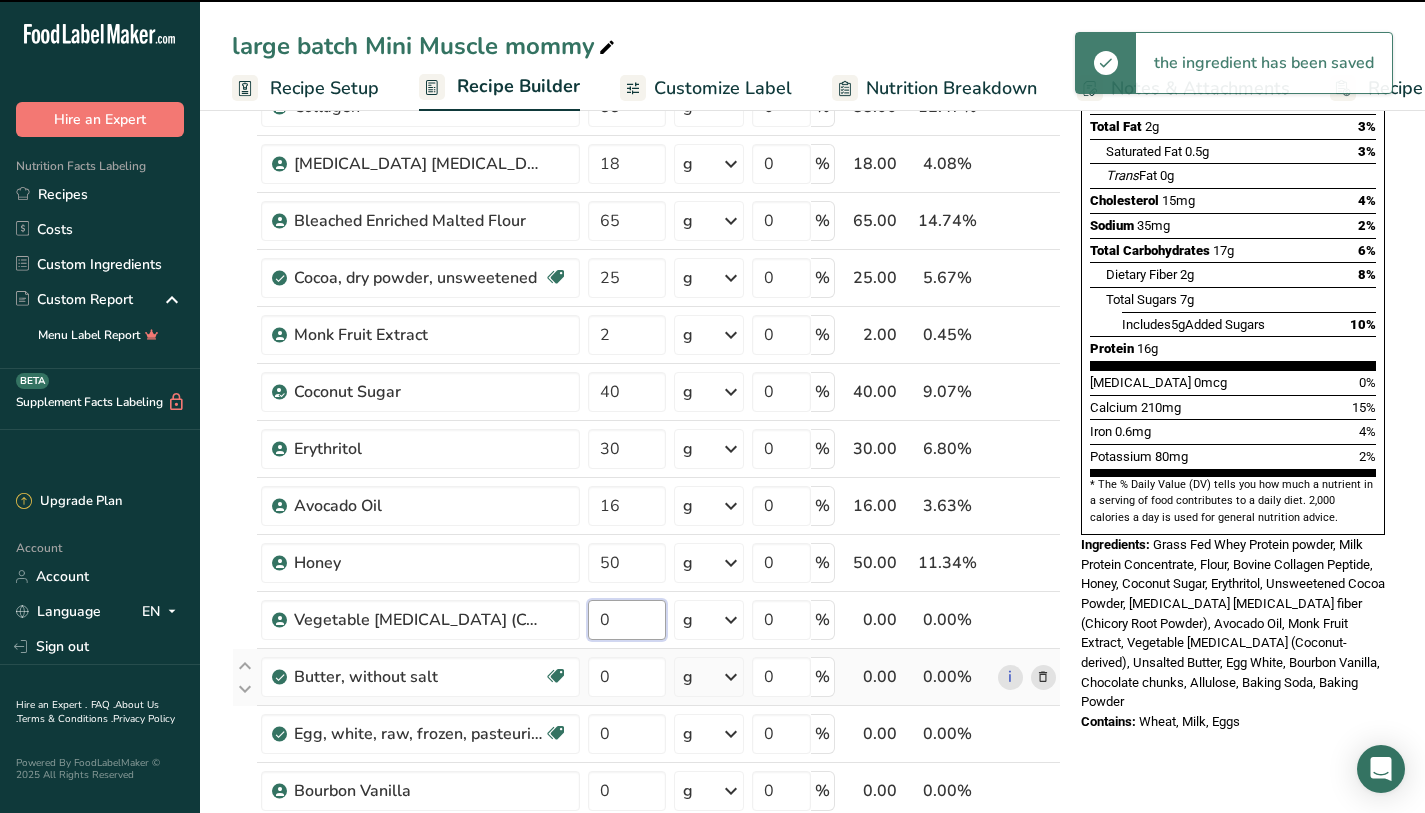 scroll, scrollTop: 472, scrollLeft: 0, axis: vertical 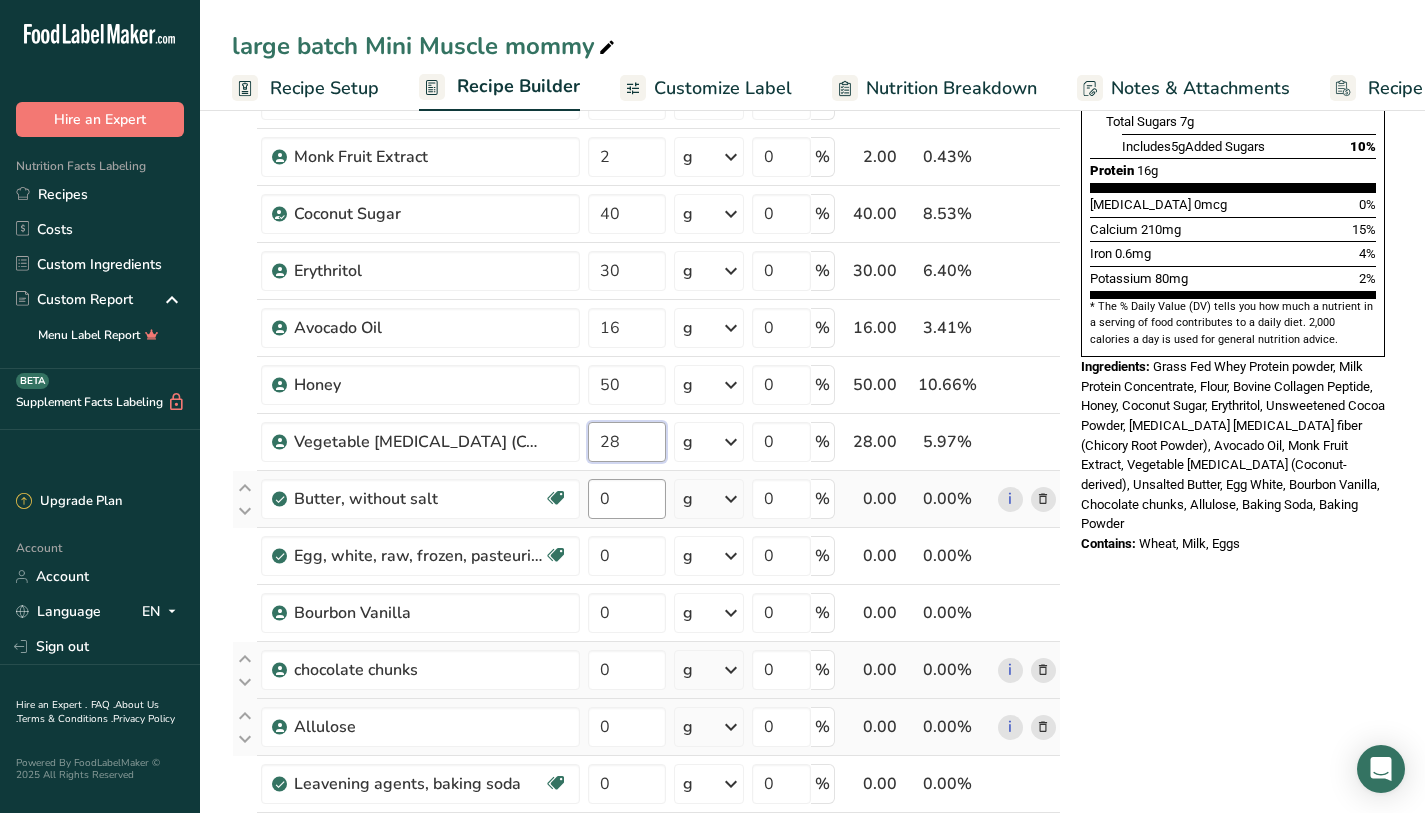 type on "28" 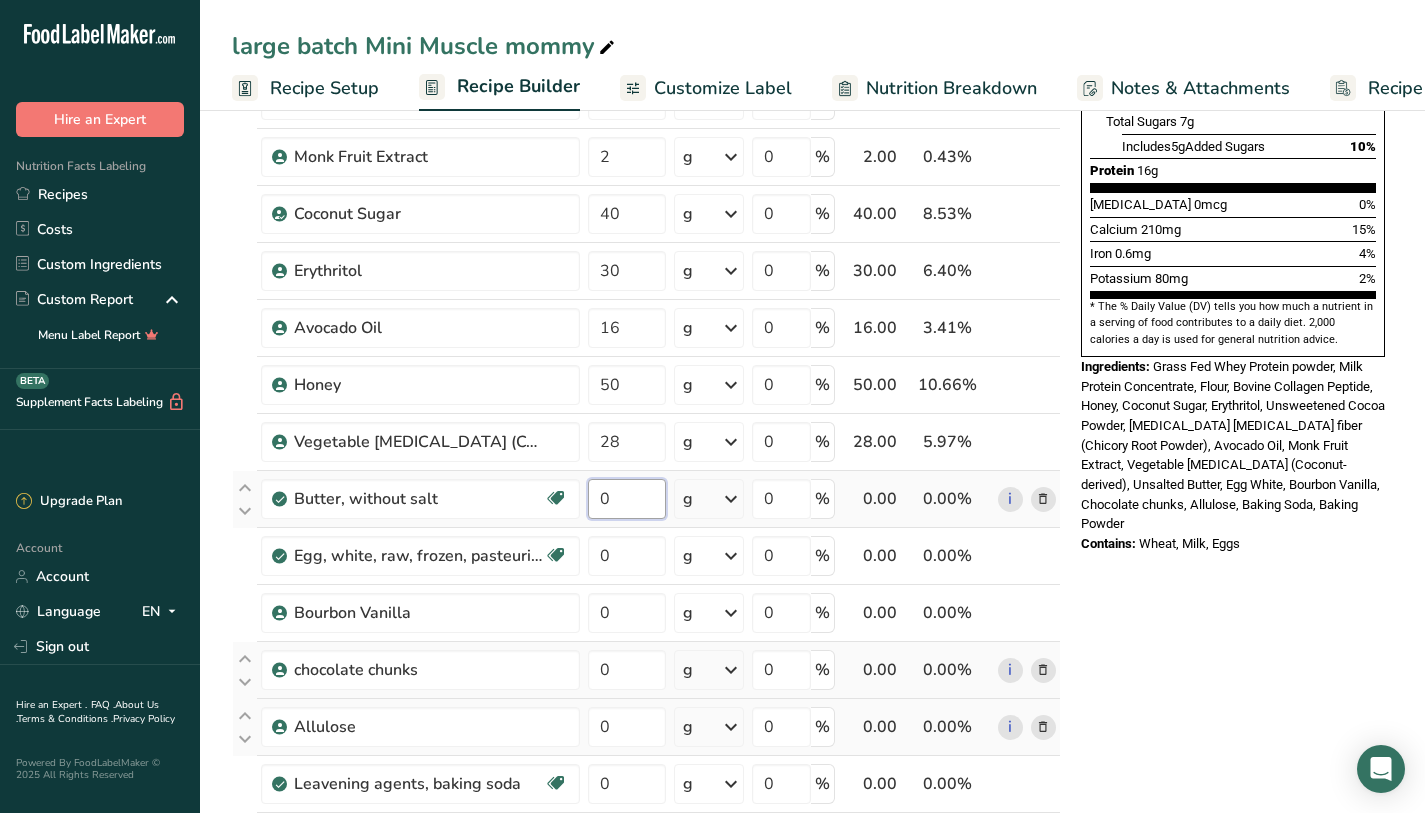 click on "Ingredient *
Amount *
Unit *
Waste *   .a-a{fill:#347362;}.b-a{fill:#fff;}          Grams
Percentage
Grass Fed Whey Protein powder
70
g
Weight Units
g
kg
mg
See more
Volume Units
l
mL
fl oz
See more
0
%
70.00
14.93%
i
Milk Protein Concentrate
70
g
Weight Units
g
kg
mg
See more
Volume Units
l
mL
fl oz
See more
0
%
70.00
14.93%
i" at bounding box center [646, 398] 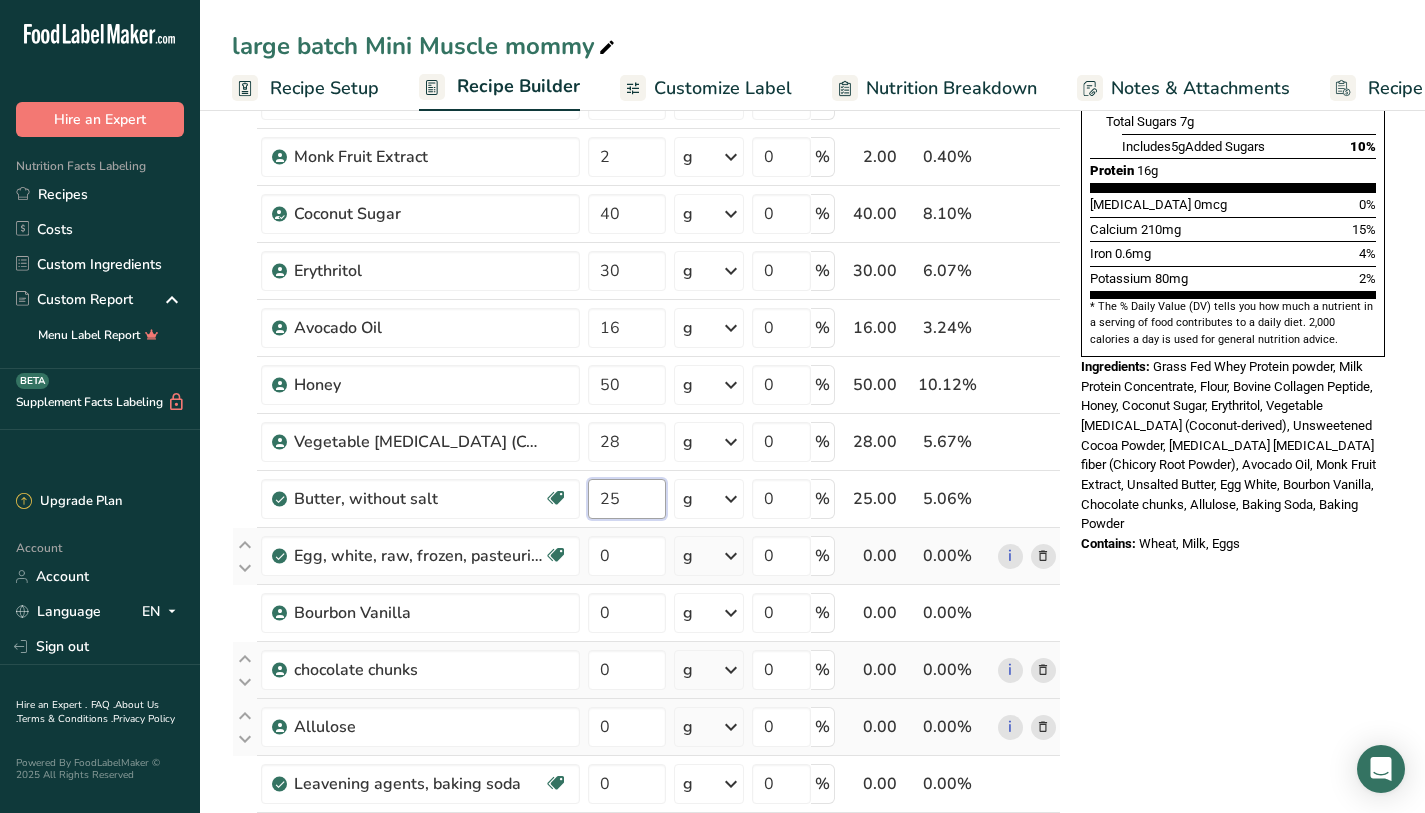 type on "25" 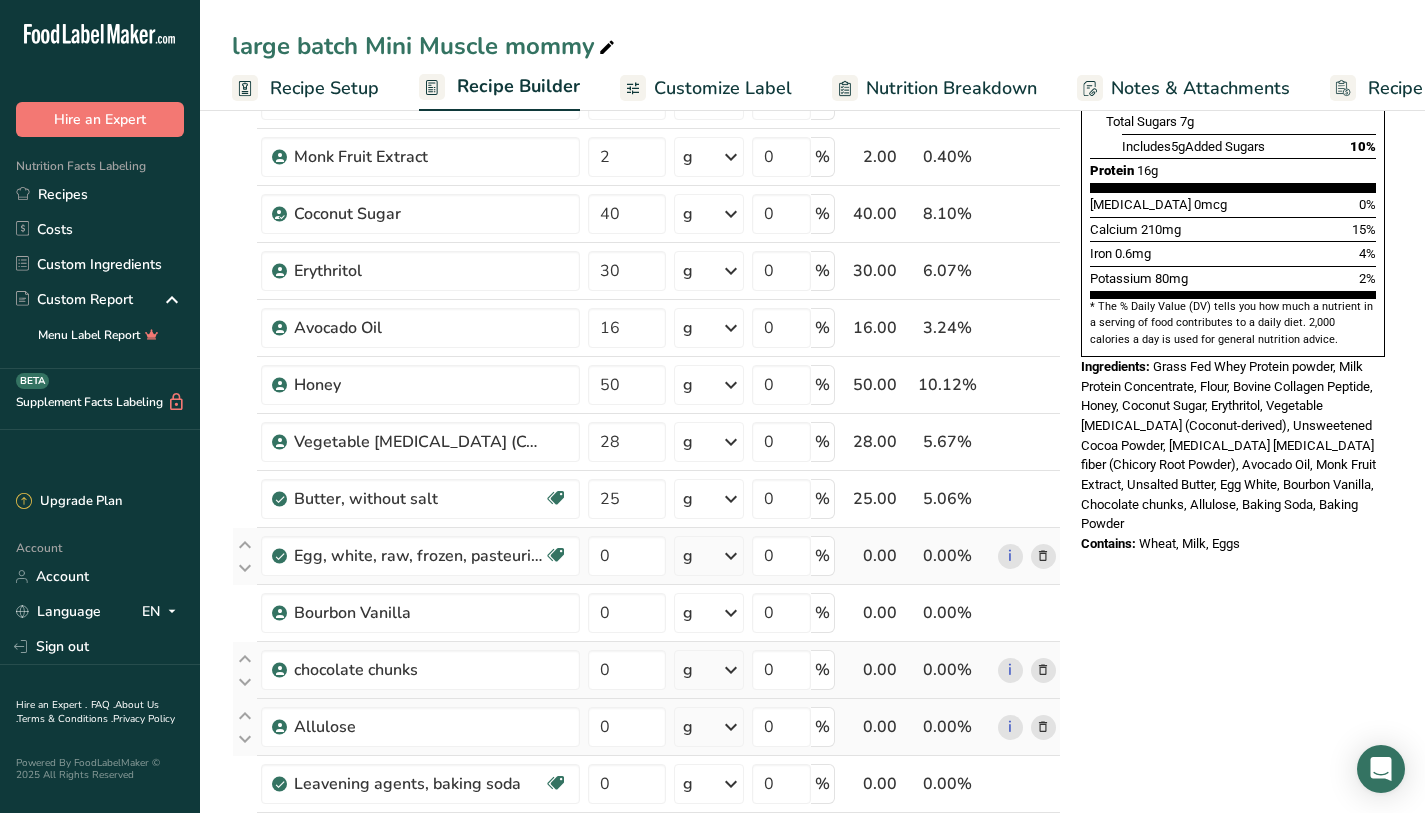 click on "Ingredient *
Amount *
Unit *
Waste *   .a-a{fill:#347362;}.b-a{fill:#fff;}          Grams
Percentage
Grass Fed Whey Protein powder
70
g
Weight Units
g
kg
mg
See more
Volume Units
l
mL
fl oz
See more
0
%
70.00
14.17%
i
Milk Protein Concentrate
70
g
Weight Units
g
kg
mg
See more
Volume Units
l
mL
fl oz
See more
0
%
70.00
14.17%
i" at bounding box center (646, 398) 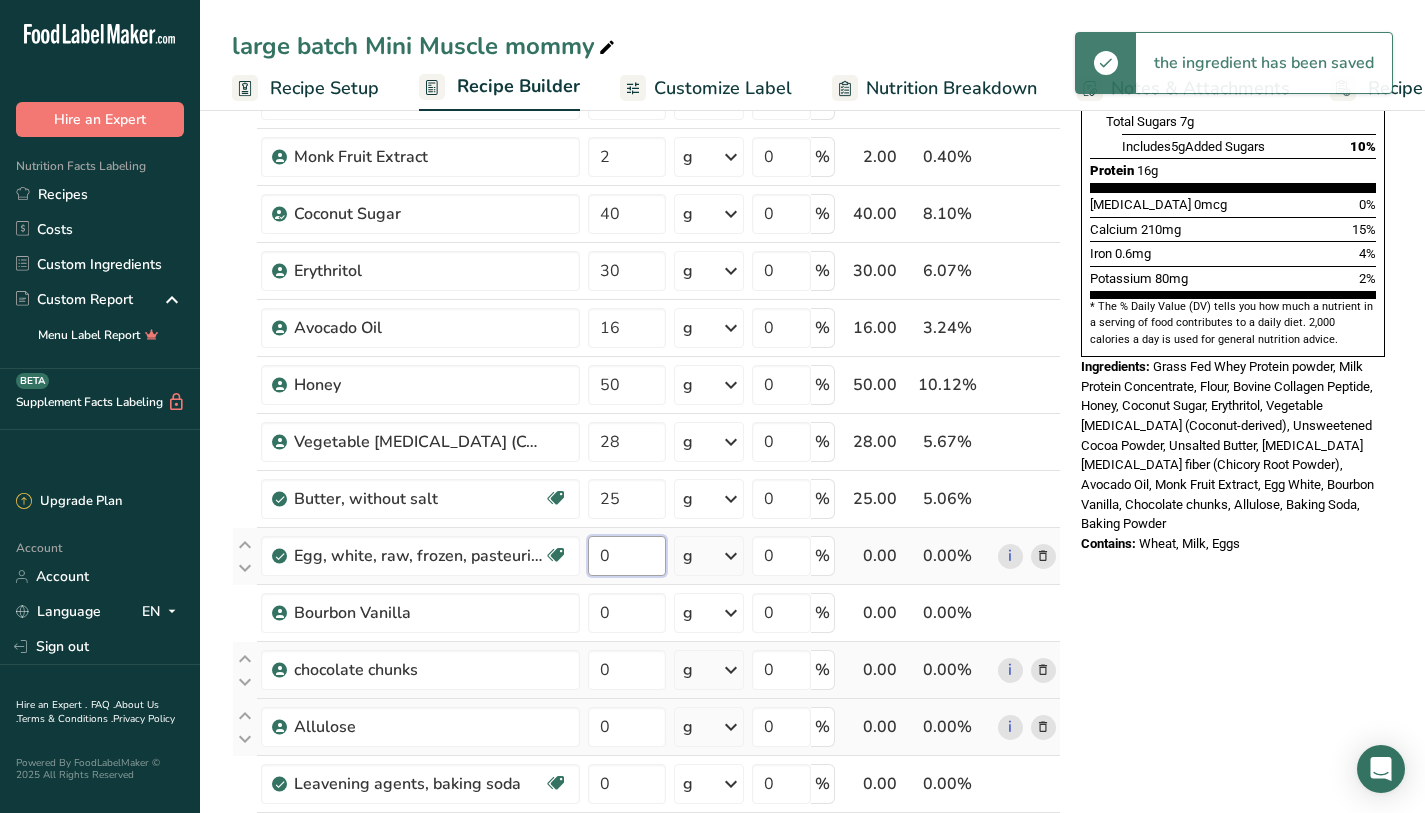 click on "0" at bounding box center (627, 556) 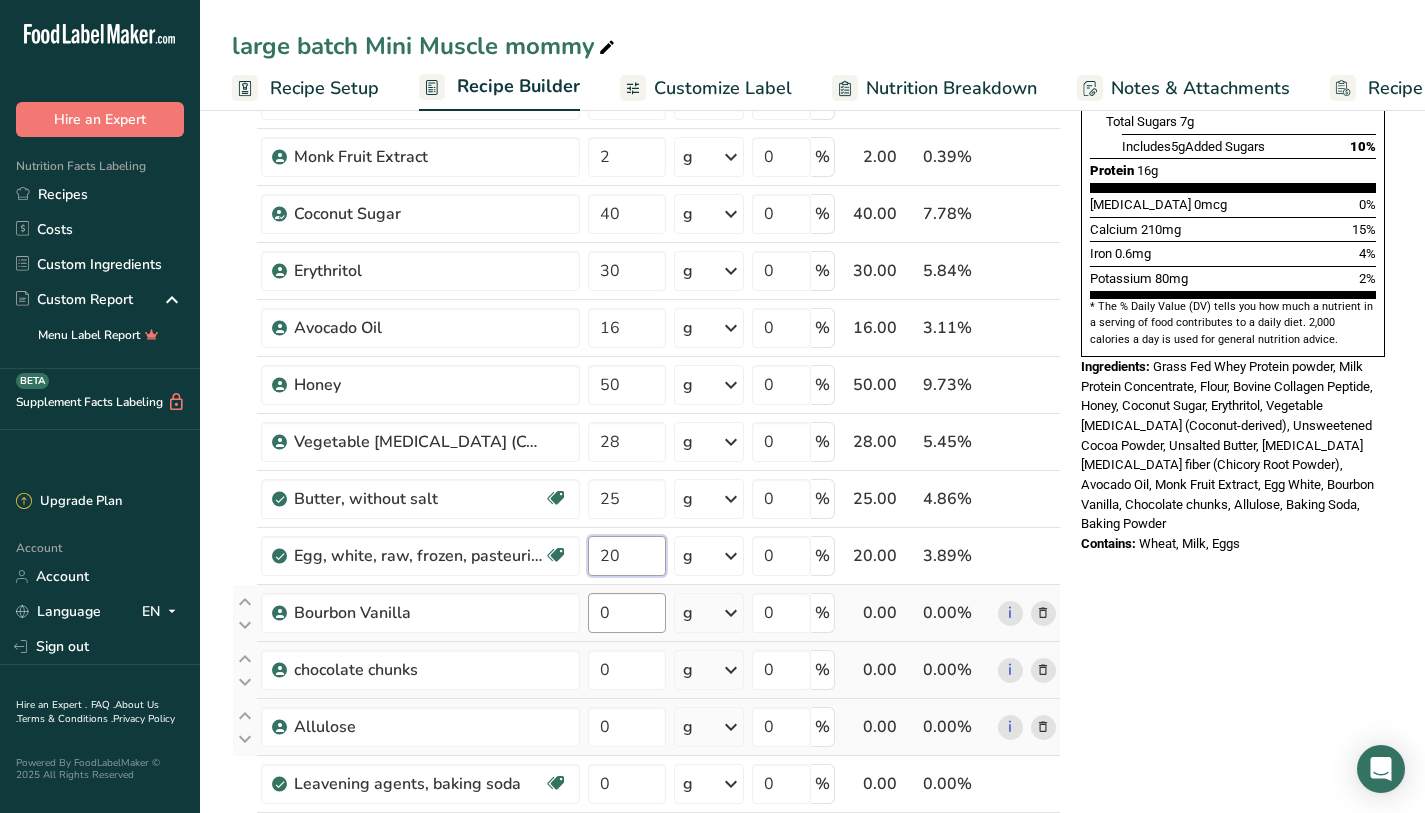 type on "20" 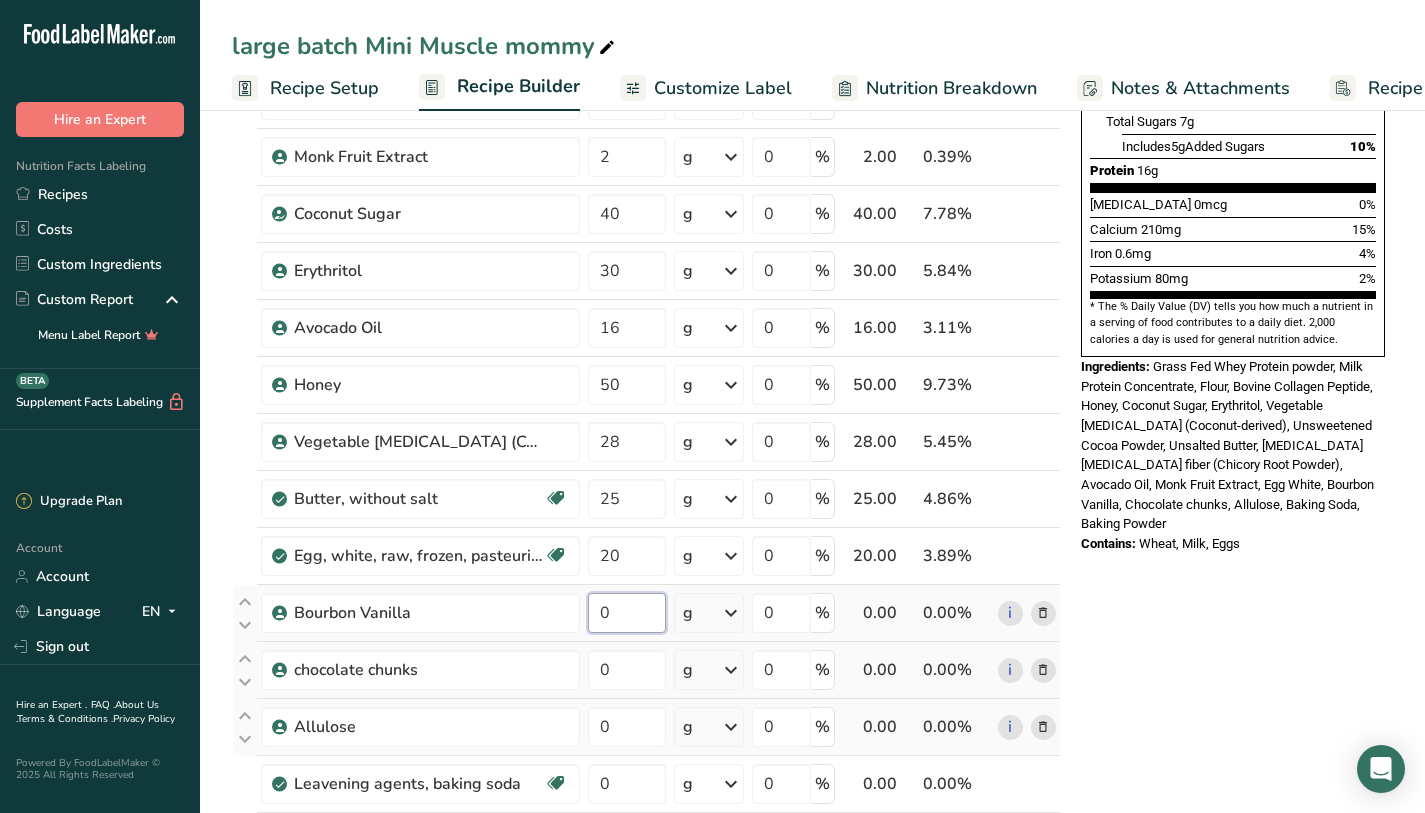 click on "Ingredient *
Amount *
Unit *
Waste *   .a-a{fill:#347362;}.b-a{fill:#fff;}          Grams
Percentage
Grass Fed Whey Protein powder
70
g
Weight Units
g
kg
mg
See more
Volume Units
l
mL
fl oz
See more
0
%
70.00
13.62%
i
Milk Protein Concentrate
70
g
Weight Units
g
kg
mg
See more
Volume Units
l
mL
fl oz
See more
0
%
70.00
13.62%
i" at bounding box center [646, 398] 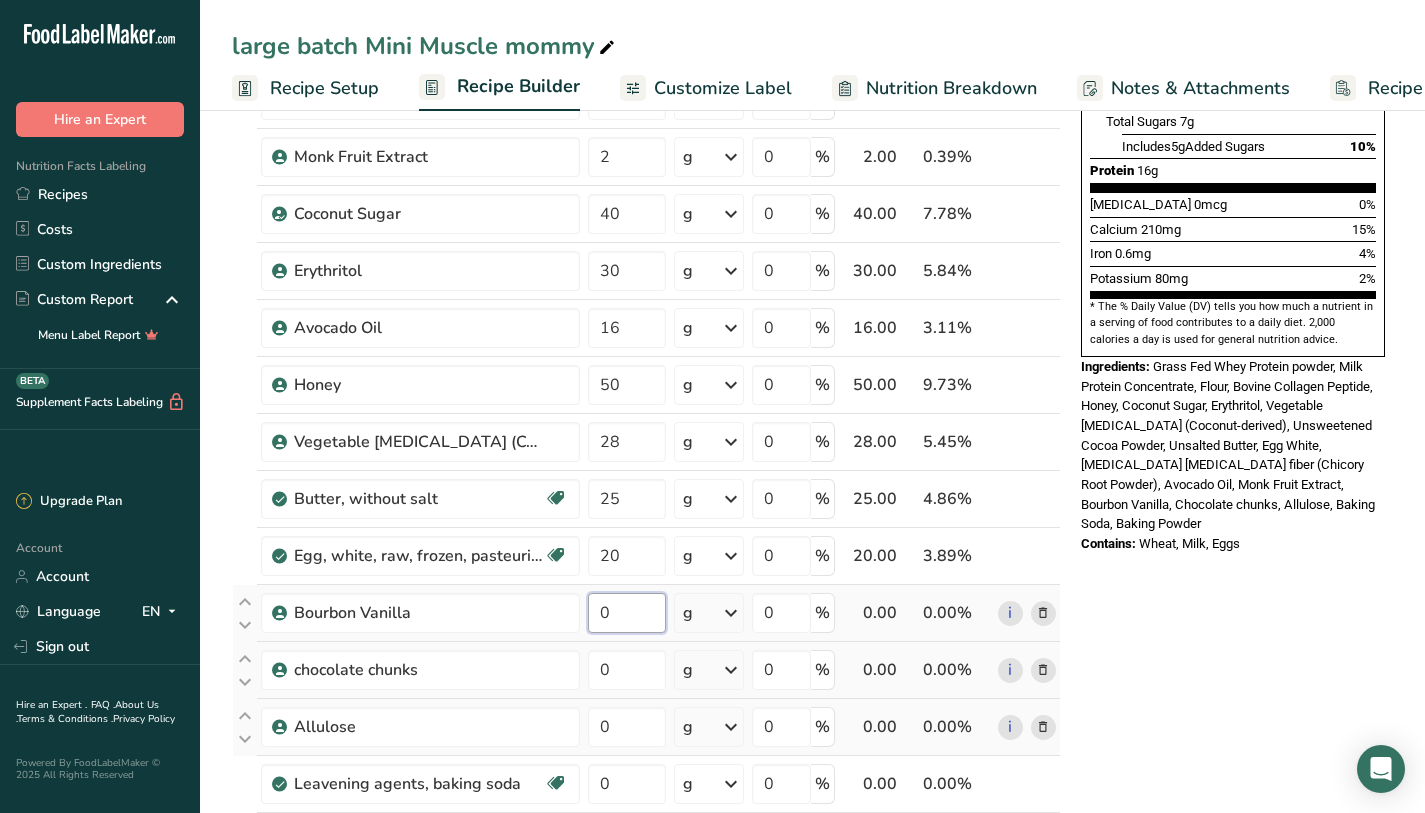 drag, startPoint x: 623, startPoint y: 607, endPoint x: 593, endPoint y: 610, distance: 30.149628 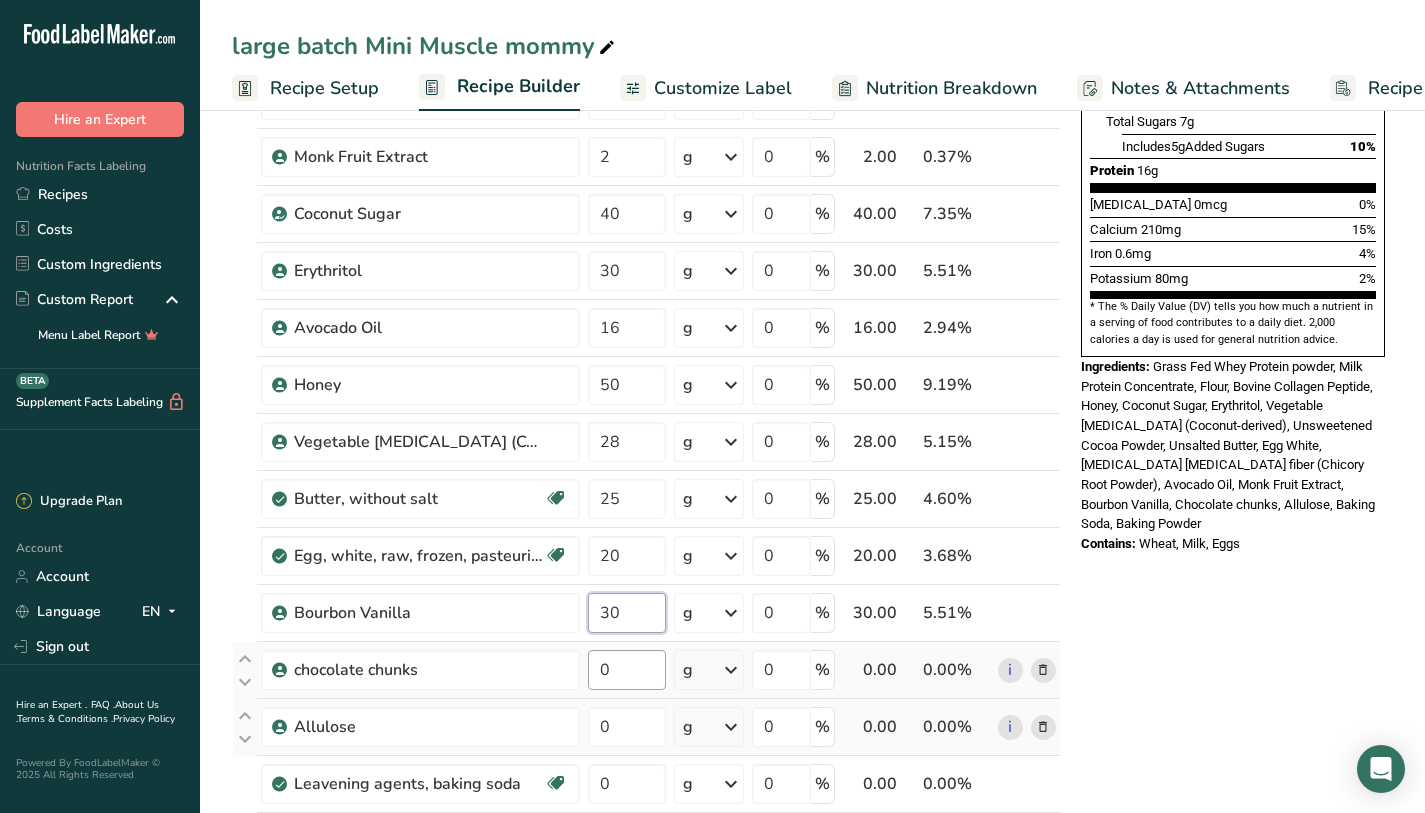 type on "30" 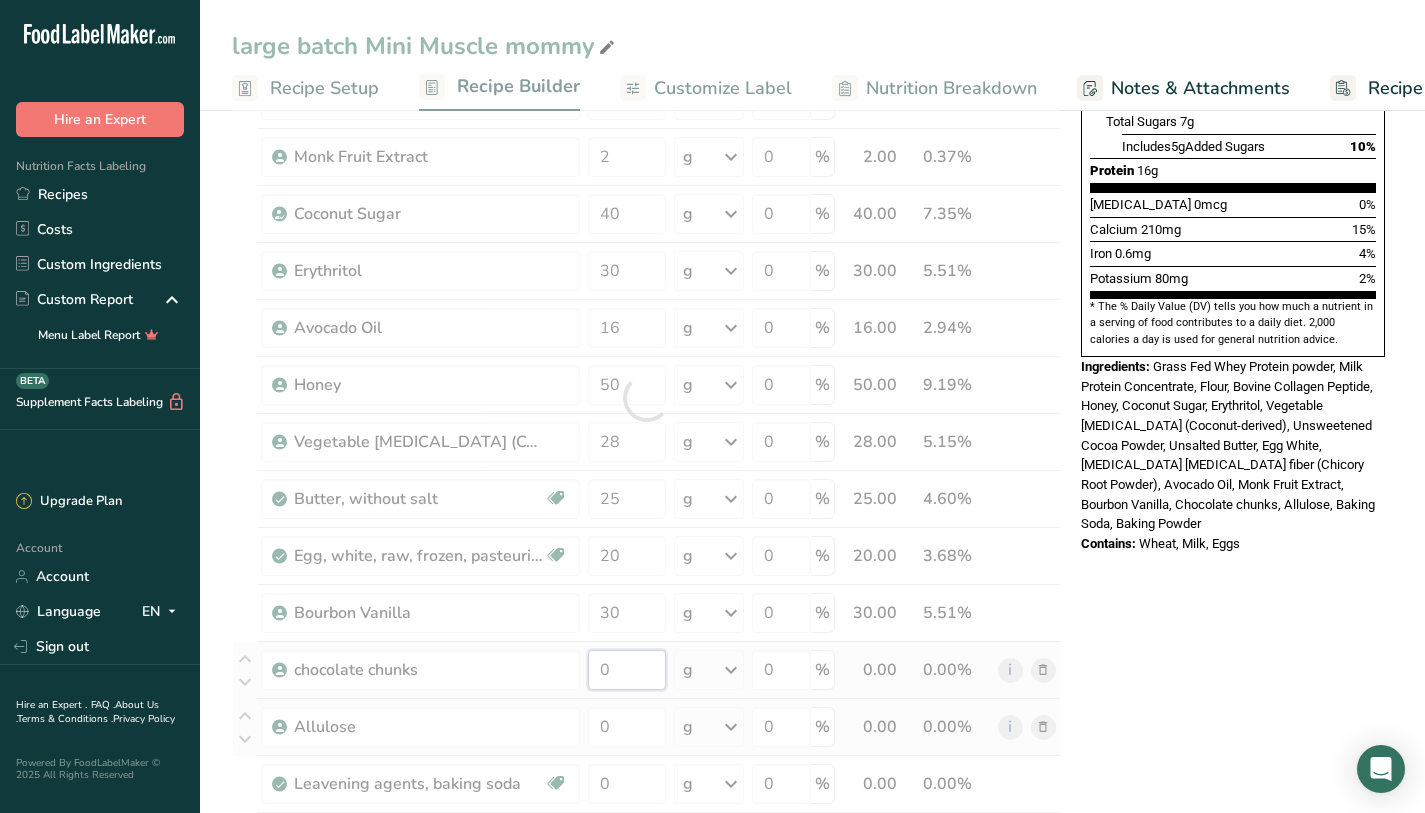 click on "Ingredient *
Amount *
Unit *
Waste *   .a-a{fill:#347362;}.b-a{fill:#fff;}          Grams
Percentage
Grass Fed Whey Protein powder
70
g
Weight Units
g
kg
mg
See more
Volume Units
l
mL
fl oz
See more
0
%
70.00
12.87%
i
Milk Protein Concentrate
70
g
Weight Units
g
kg
mg
See more
Volume Units
l
mL
fl oz
See more
0
%
70.00
12.87%
i" at bounding box center [646, 398] 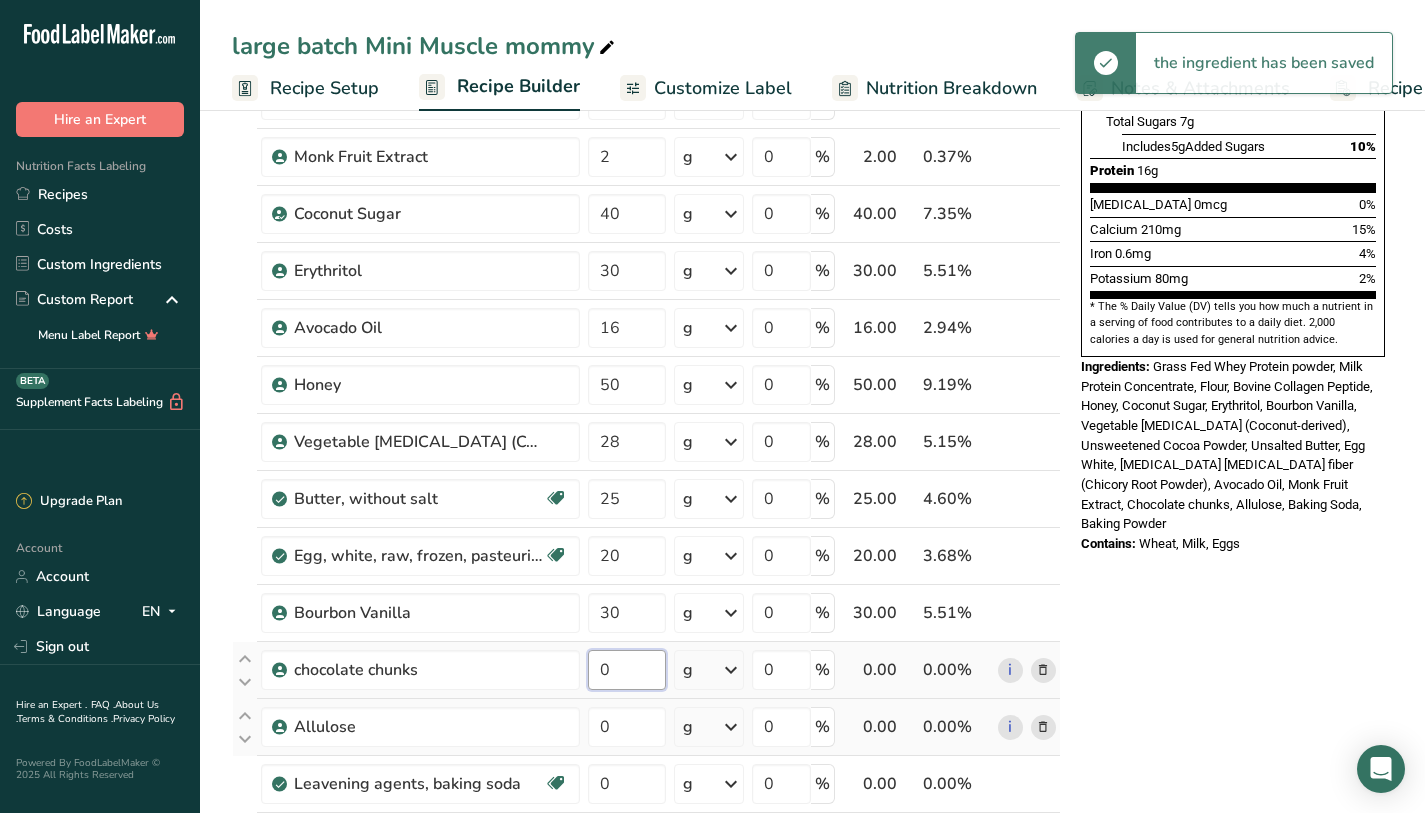 drag, startPoint x: 607, startPoint y: 670, endPoint x: 585, endPoint y: 666, distance: 22.36068 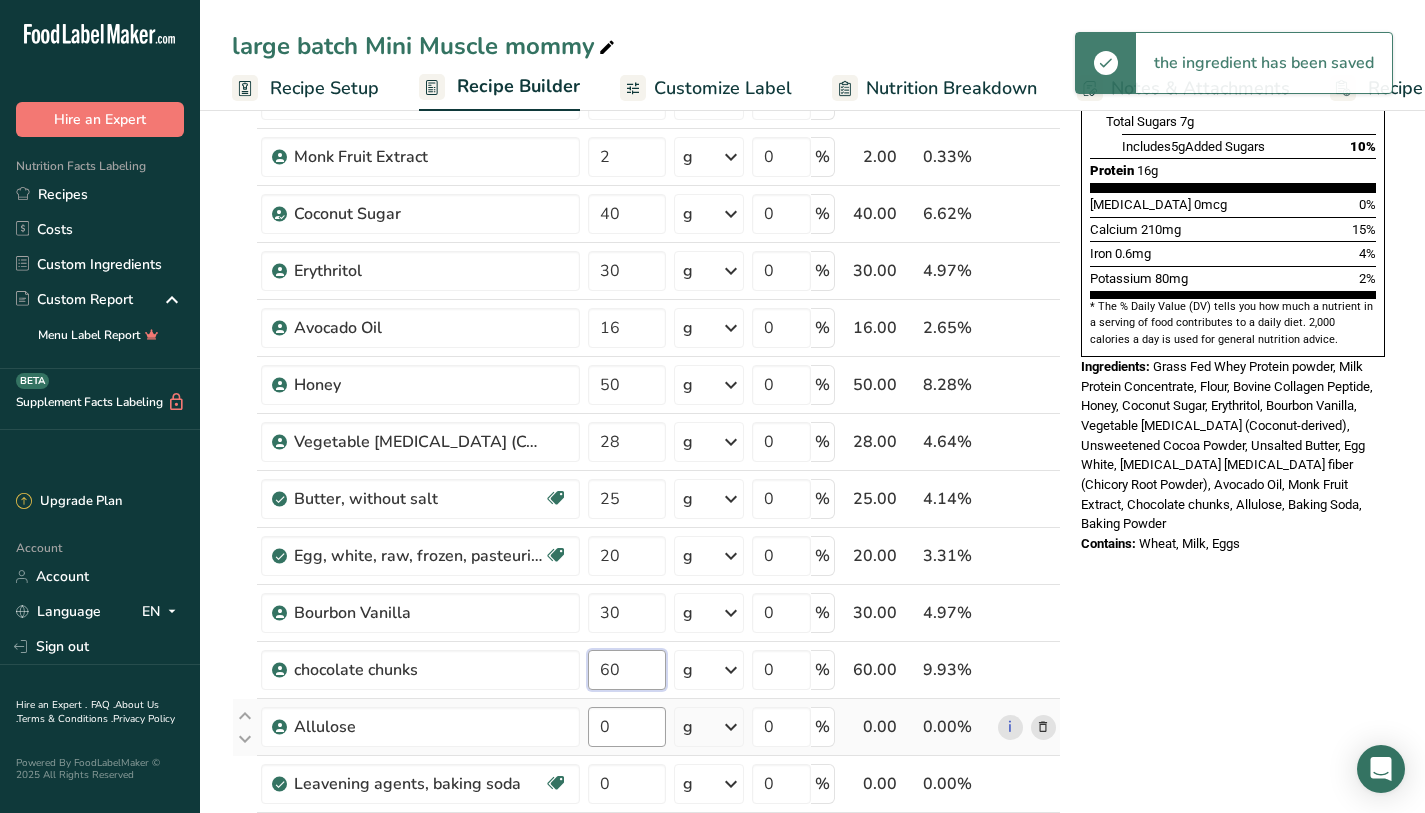 type on "60" 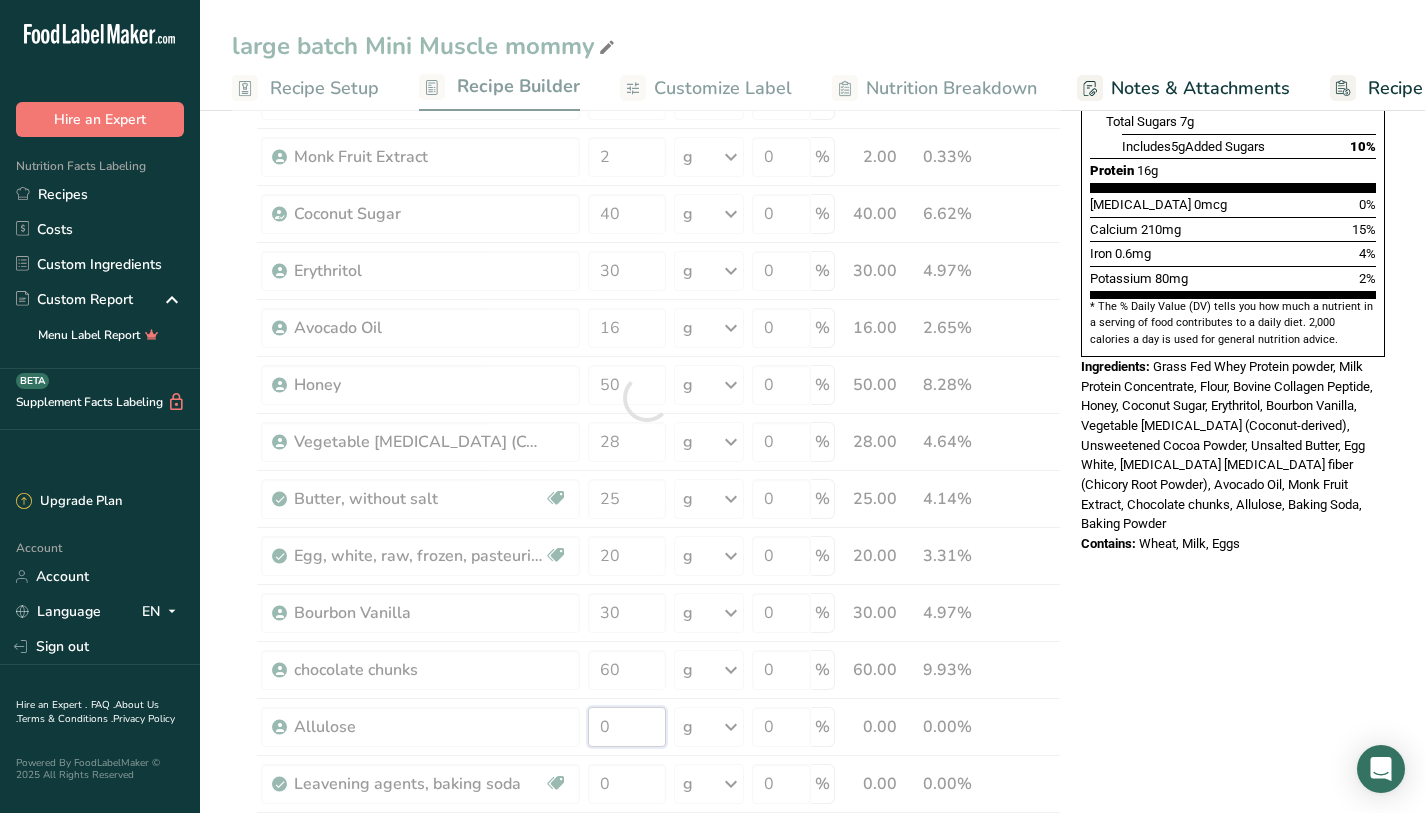 click on "Ingredient *
Amount *
Unit *
Waste *   .a-a{fill:#347362;}.b-a{fill:#fff;}          Grams
Percentage
Grass Fed Whey Protein powder
70
g
Weight Units
g
kg
mg
See more
Volume Units
l
mL
fl oz
See more
0
%
70.00
11.59%
i
Milk Protein Concentrate
70
g
Weight Units
g
kg
mg
See more
Volume Units
l
mL
fl oz
See more
0
%
70.00
11.59%
i" at bounding box center [646, 398] 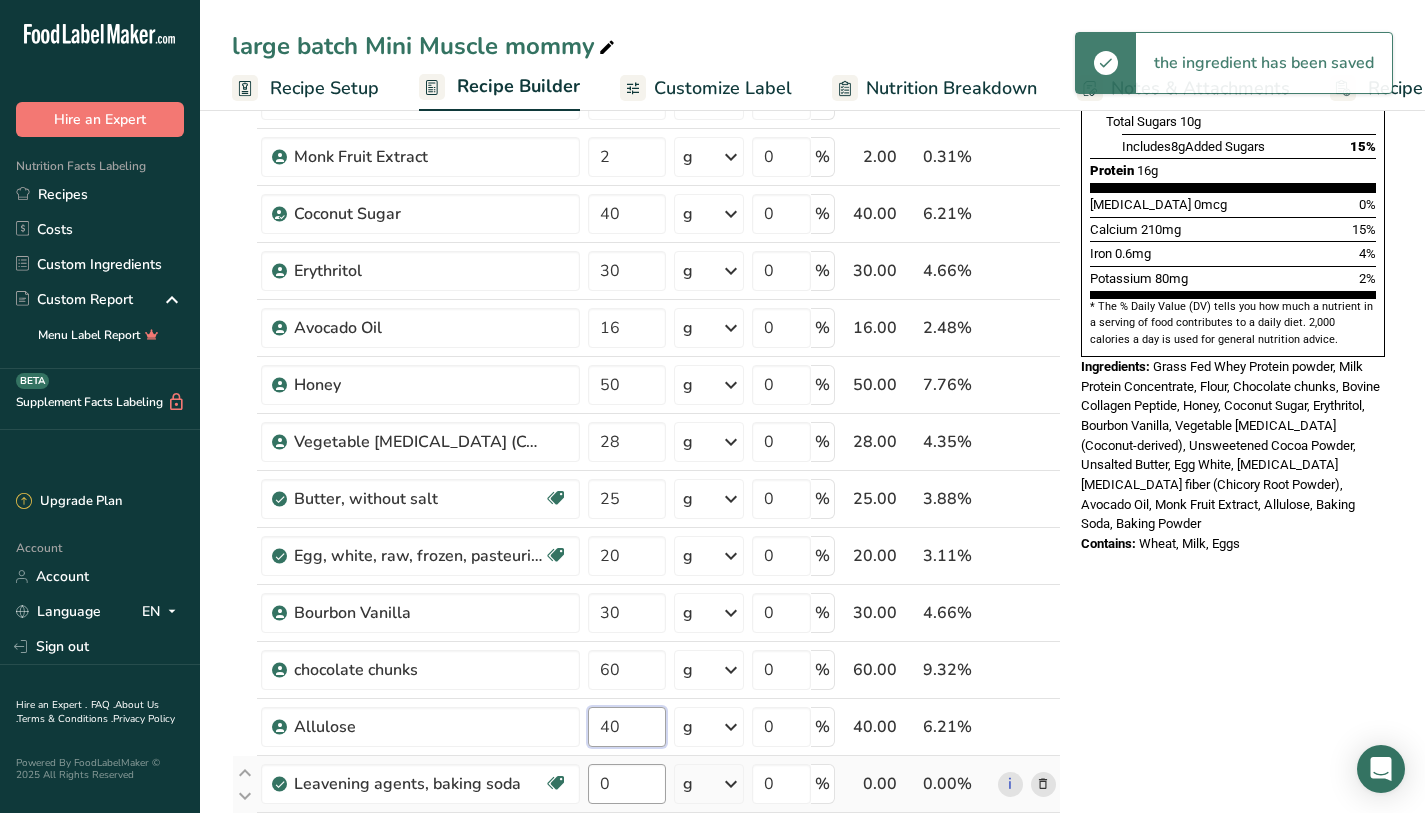 type on "40" 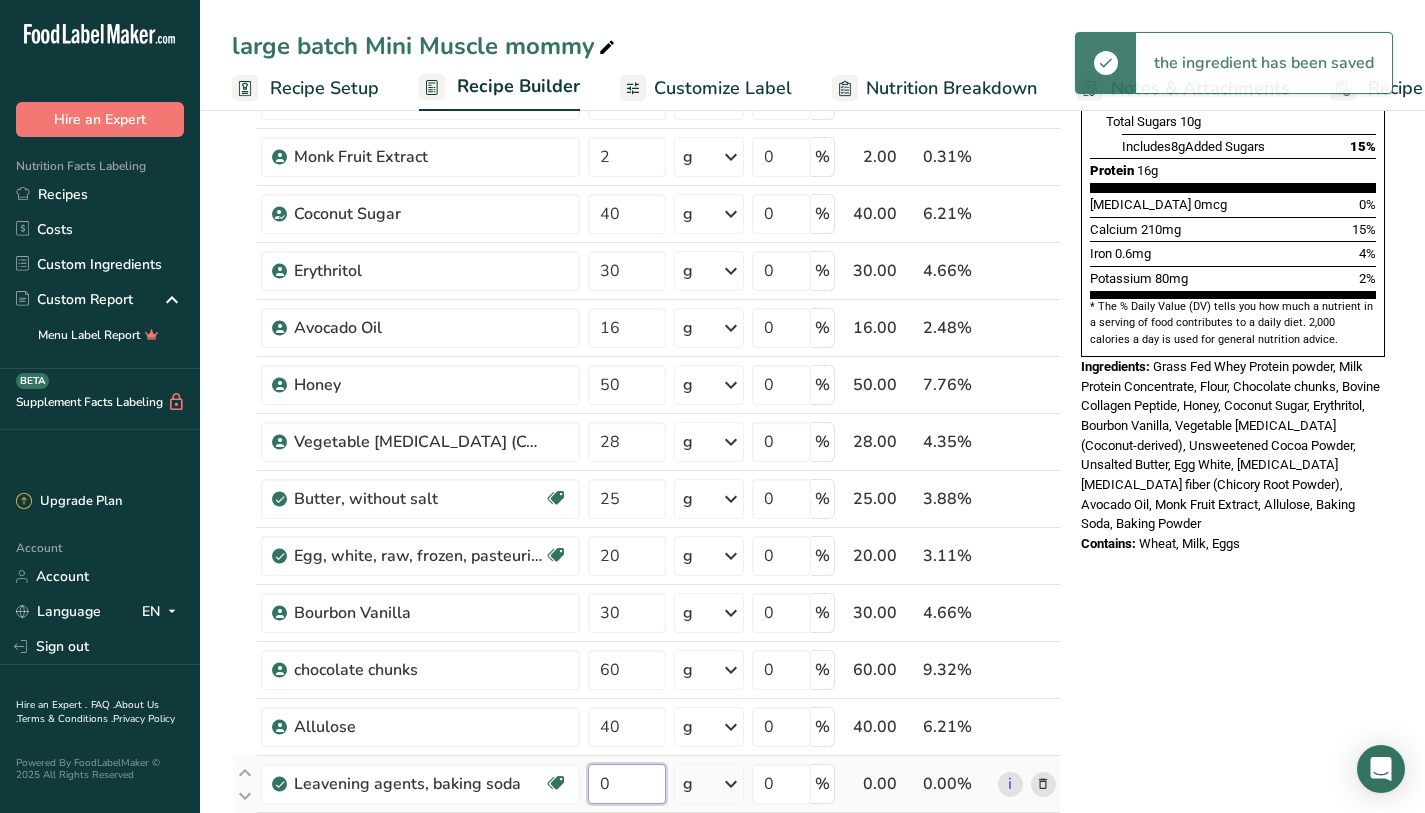 click on "Ingredient *
Amount *
Unit *
Waste *   .a-a{fill:#347362;}.b-a{fill:#fff;}          Grams
Percentage
Grass Fed Whey Protein powder
70
g
Weight Units
g
kg
mg
See more
Volume Units
l
mL
fl oz
See more
0
%
70.00
10.87%
i
Milk Protein Concentrate
70
g
Weight Units
g
kg
mg
See more
Volume Units
l
mL
fl oz
See more
0
%
70.00
10.87%
i" at bounding box center (646, 398) 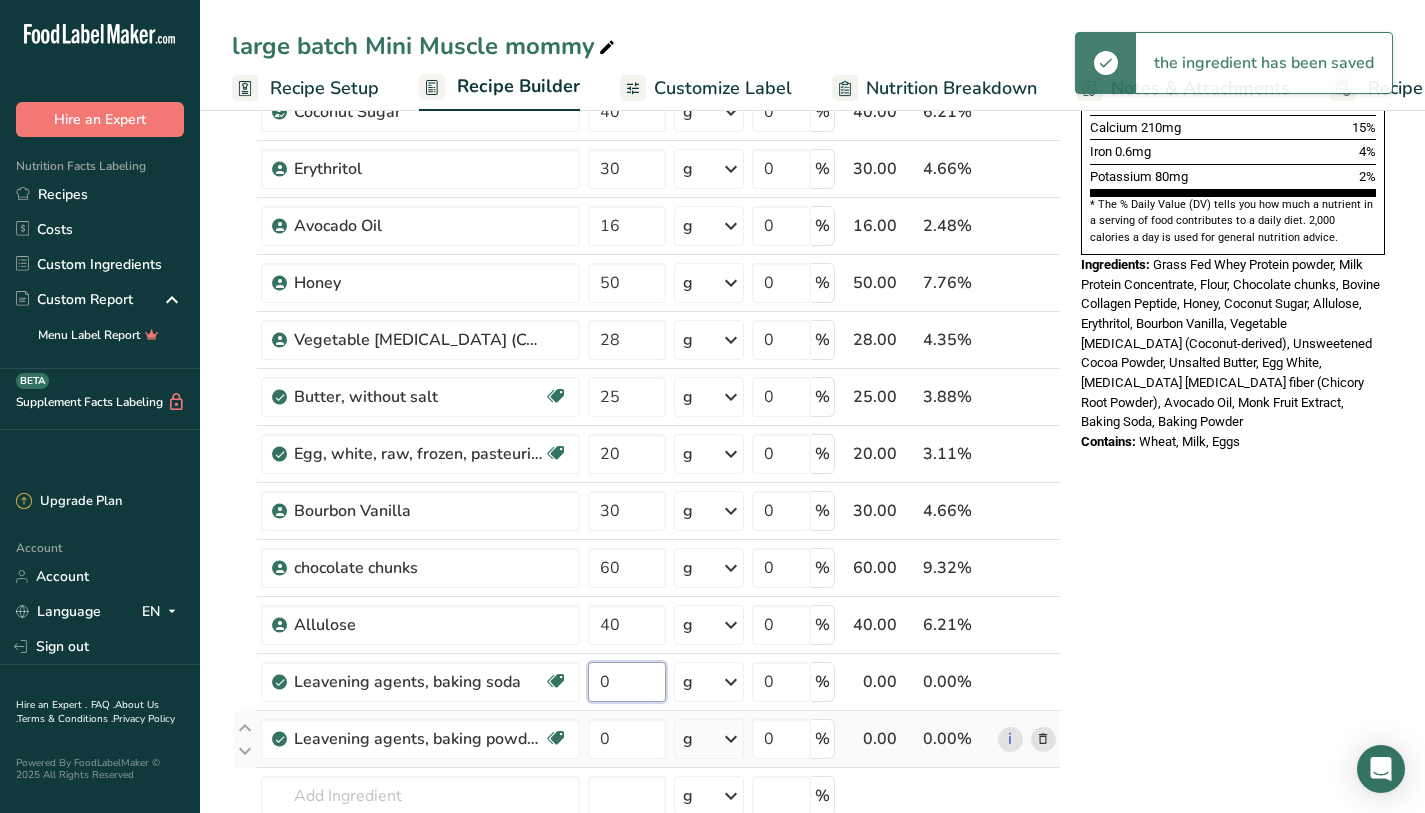 scroll, scrollTop: 581, scrollLeft: 0, axis: vertical 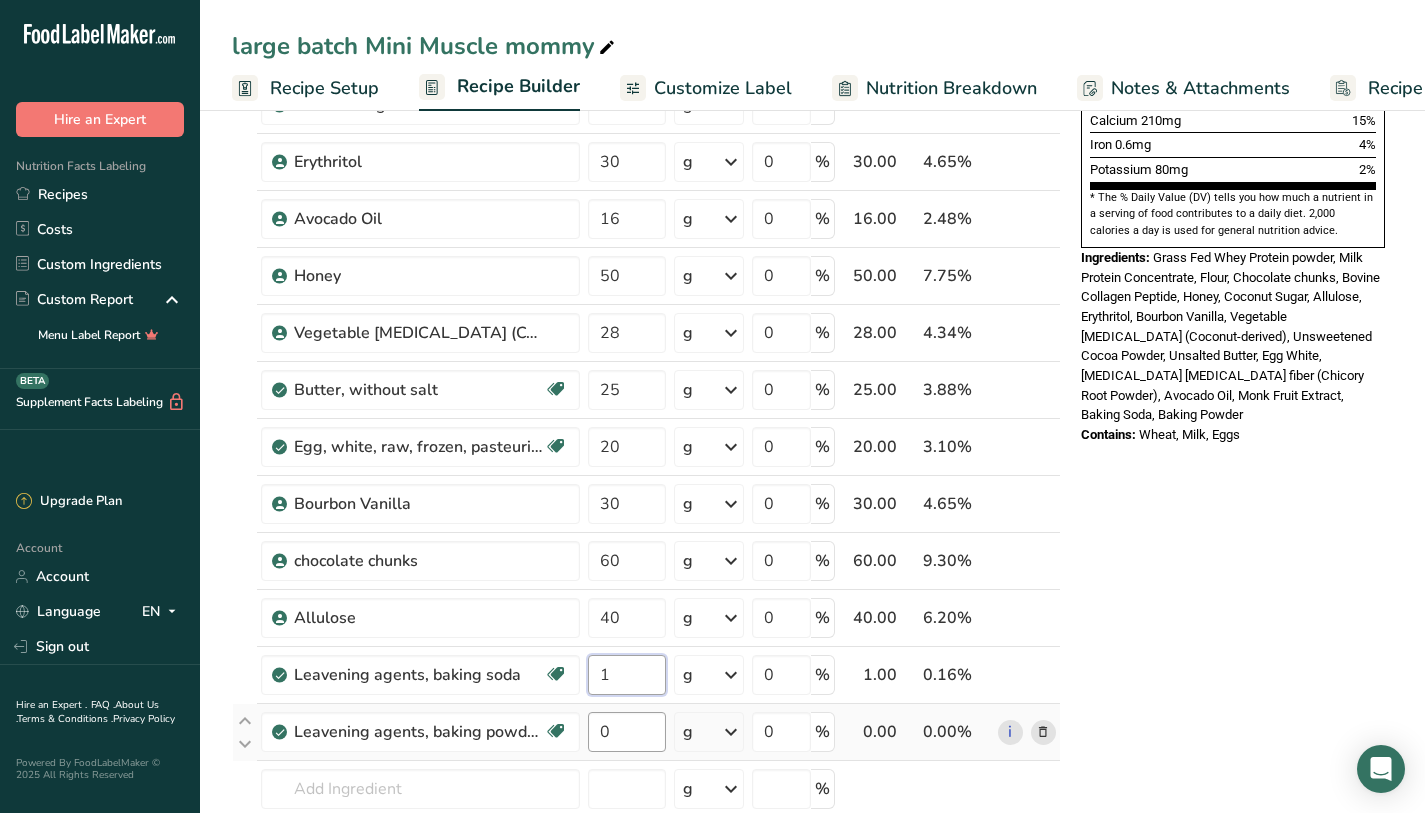 type on "1" 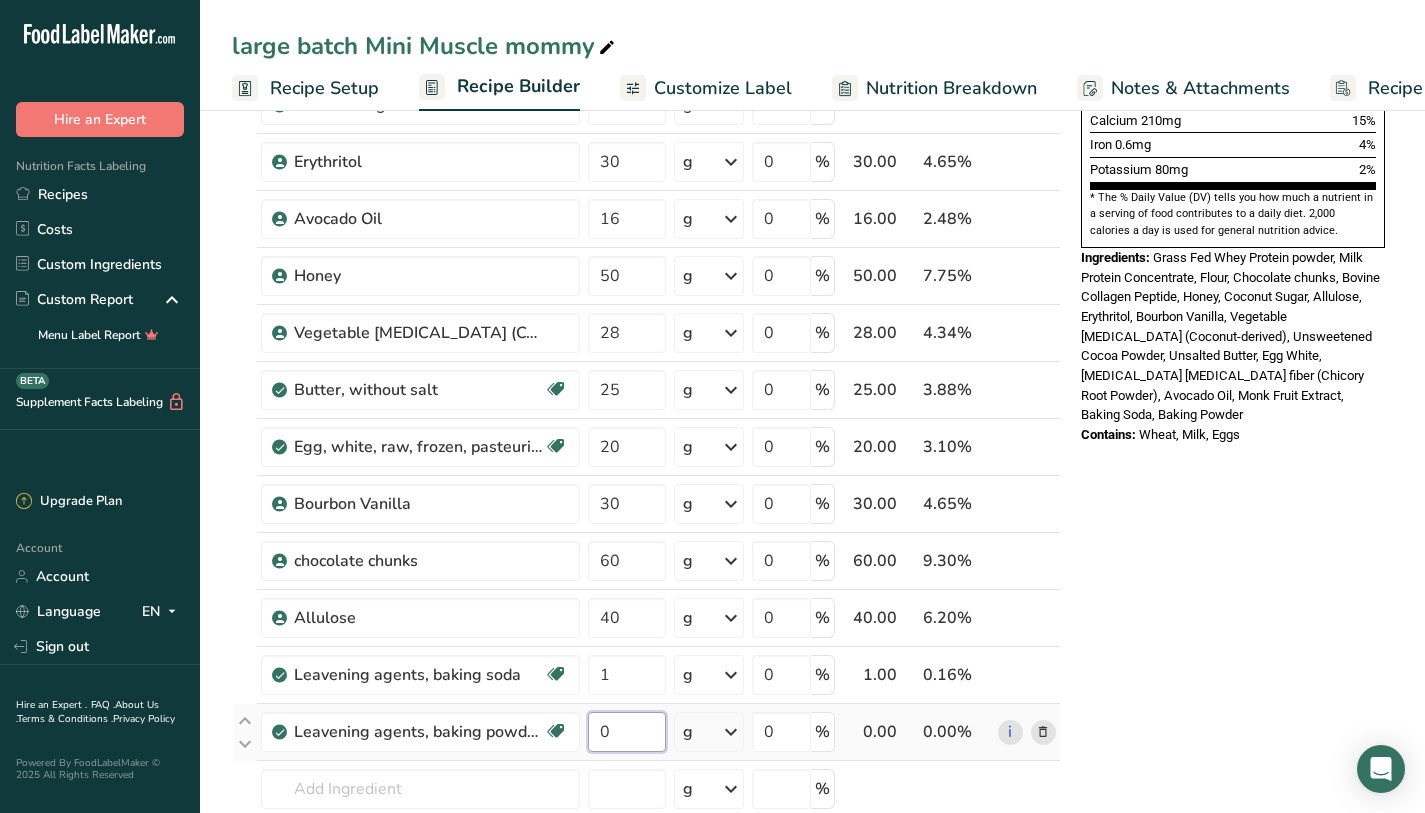 click on "Ingredient *
Amount *
Unit *
Waste *   .a-a{fill:#347362;}.b-a{fill:#fff;}          Grams
Percentage
Grass Fed Whey Protein powder
70
g
Weight Units
g
kg
mg
See more
Volume Units
l
mL
fl oz
See more
0
%
70.00
10.85%
i
Milk Protein Concentrate
70
g
Weight Units
g
kg
mg
See more
Volume Units
l
mL
fl oz
See more
0
%
70.00
10.85%
i" at bounding box center [646, 289] 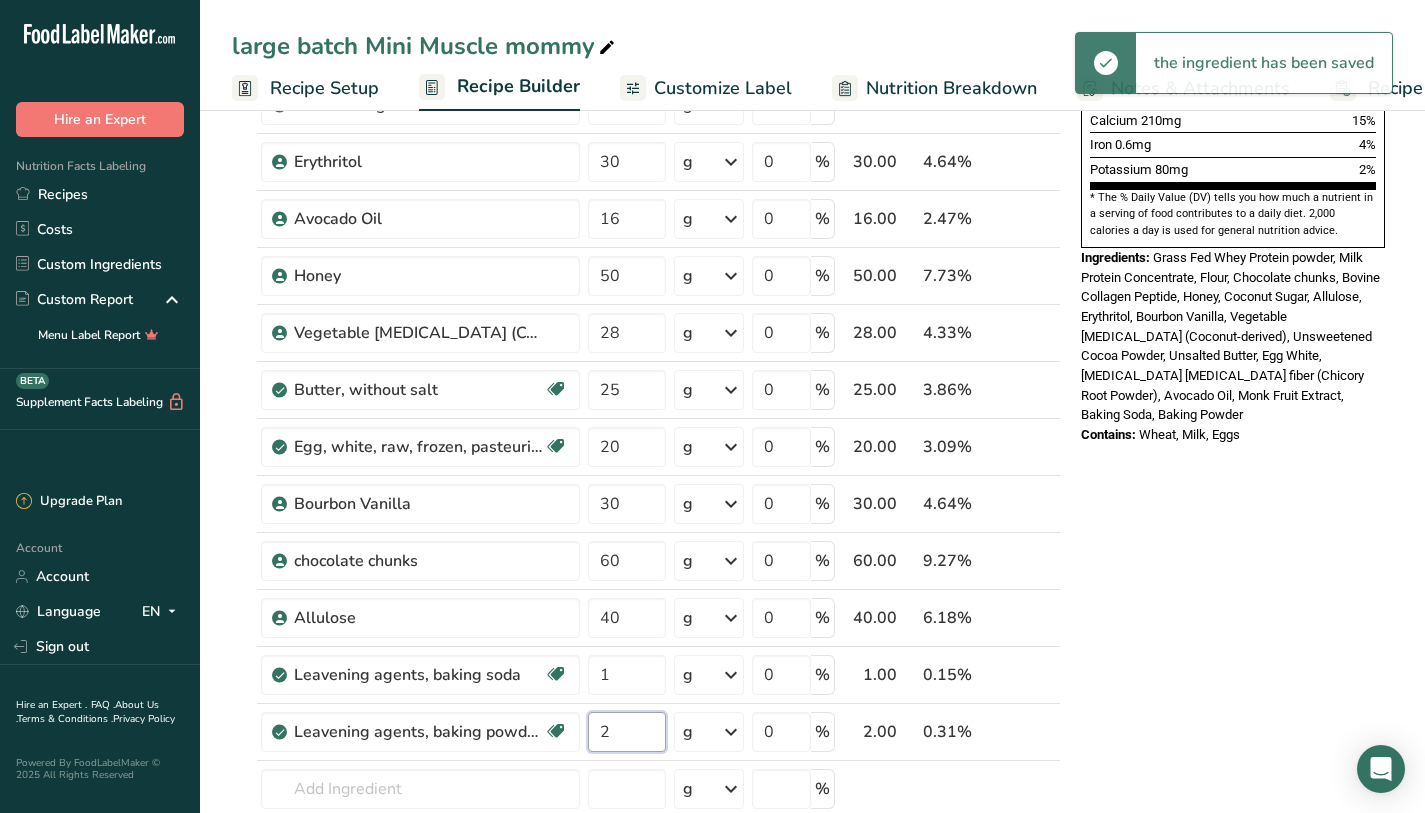 type on "2" 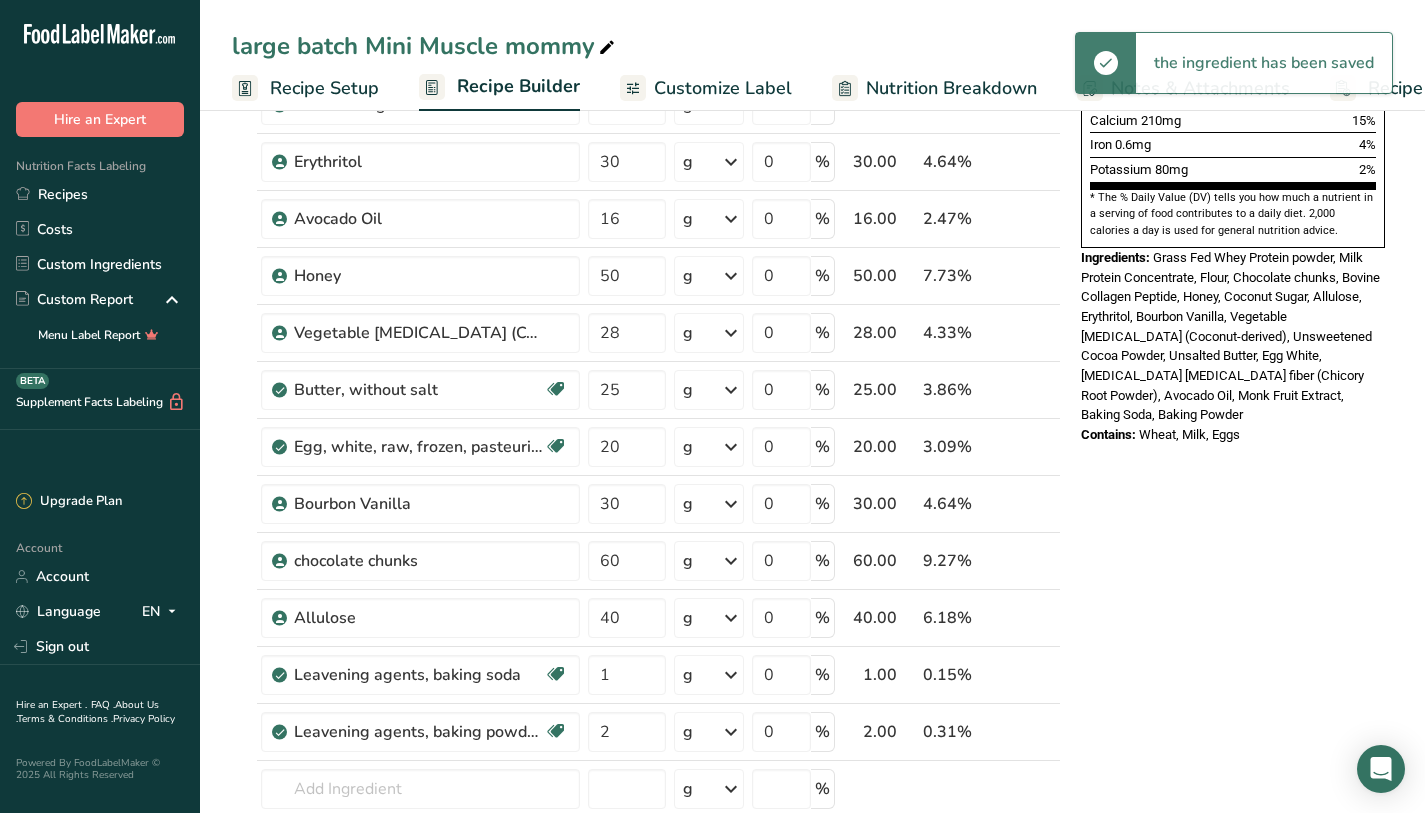 click on "Nutrition Facts
1 Serving Per Container
Serving Size
54g
Amount Per Serving
Calories
180
% Daily Value *
Total Fat
5g
7%
Saturated Fat
2.5g
13%
Trans  Fat
0g
Cholesterol
15mg
6%
Sodium
60mg
2%
Total Carbohydrates
24g
9%
Dietary Fiber
3g
10%" at bounding box center (1233, 579) 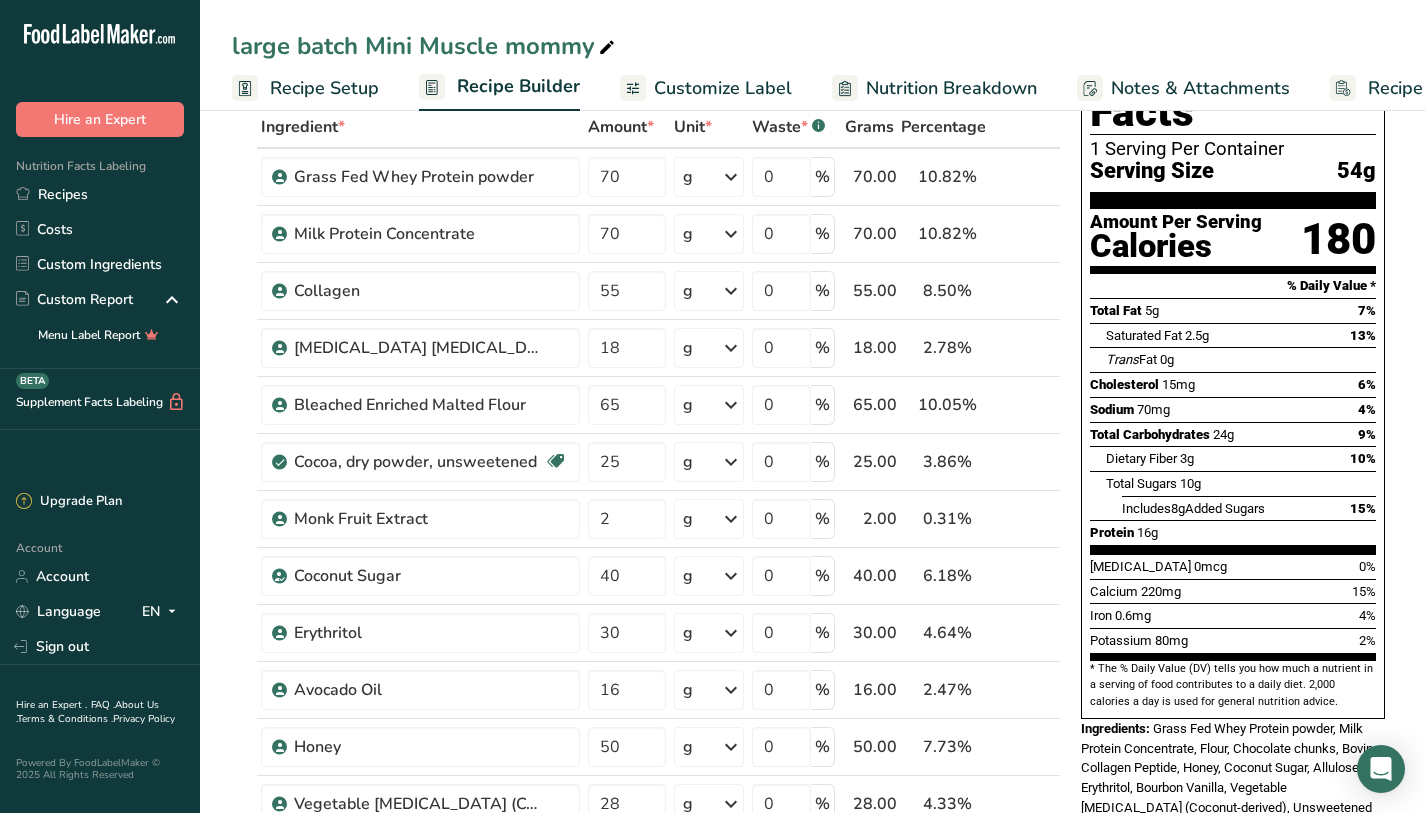 scroll, scrollTop: 0, scrollLeft: 0, axis: both 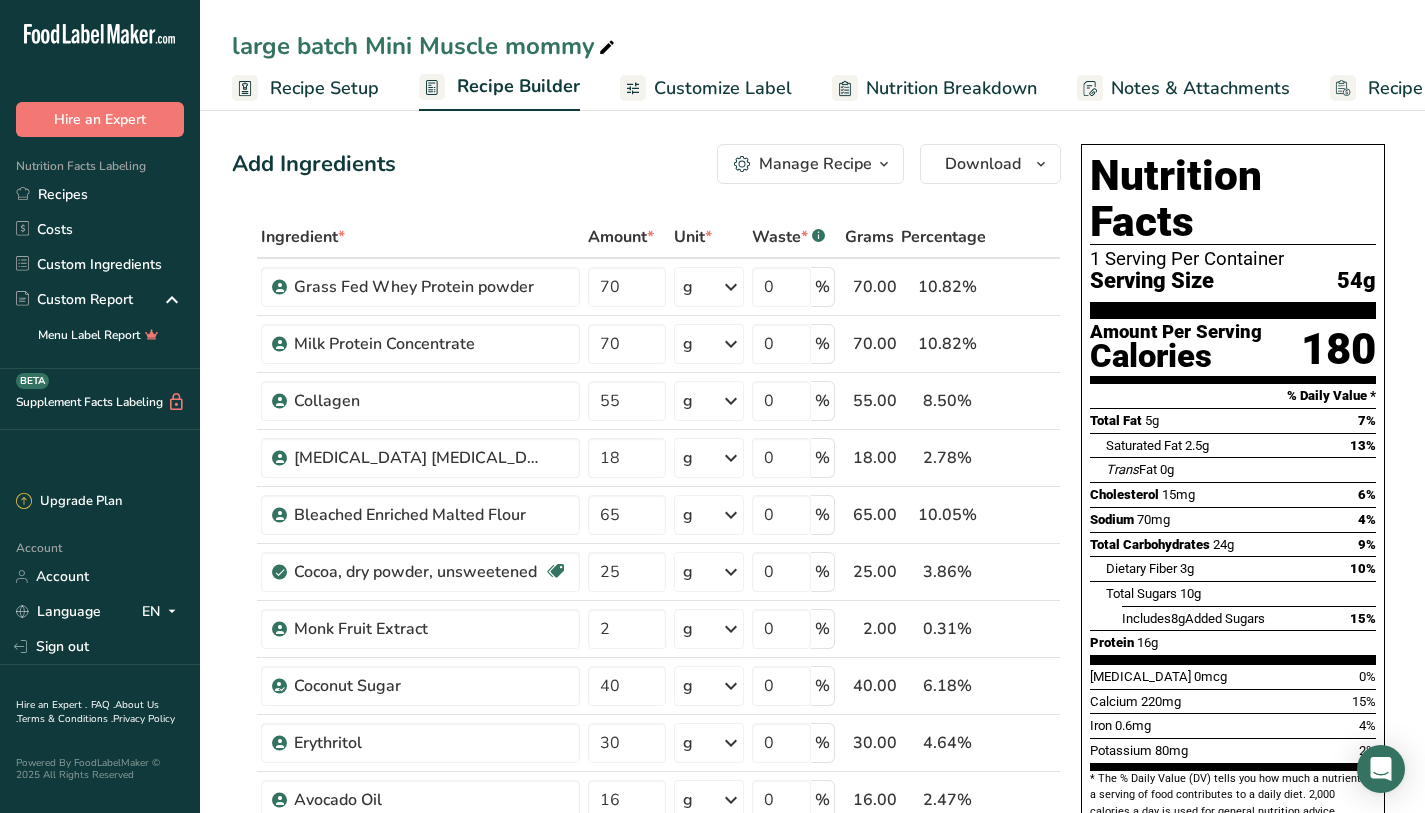 click on "Recipe Setup" at bounding box center (324, 88) 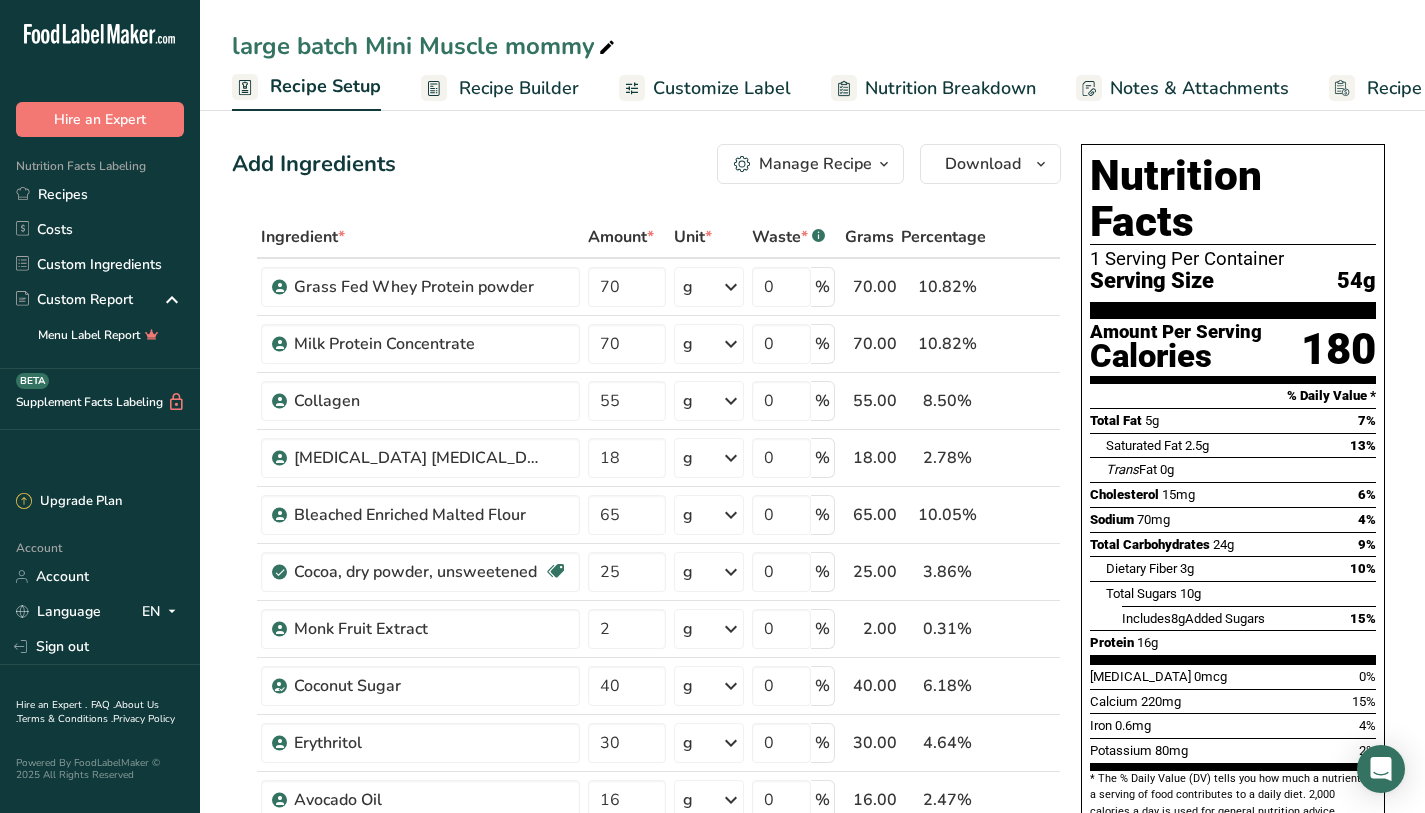 scroll, scrollTop: 0, scrollLeft: 7, axis: horizontal 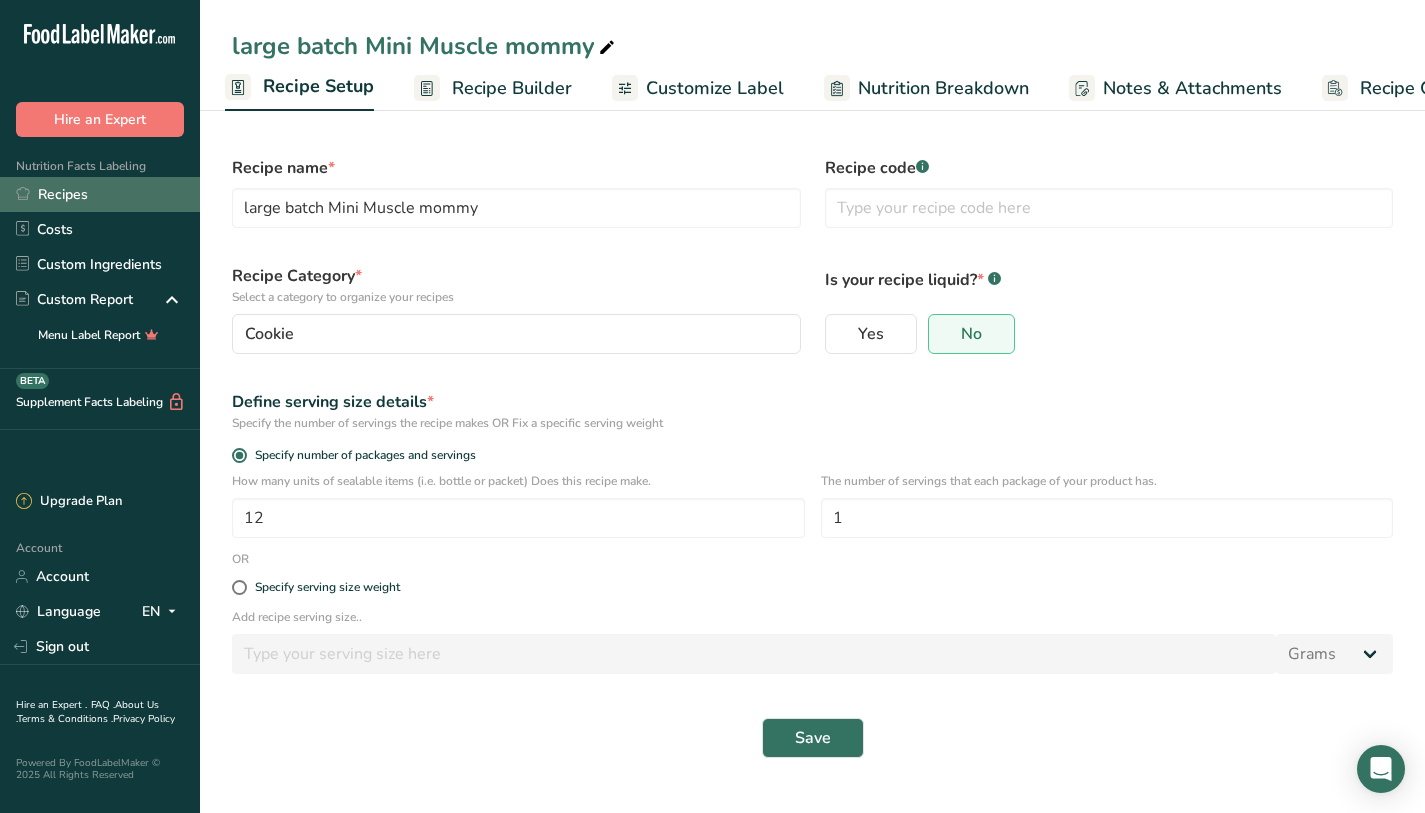 click on "Recipes" at bounding box center (100, 194) 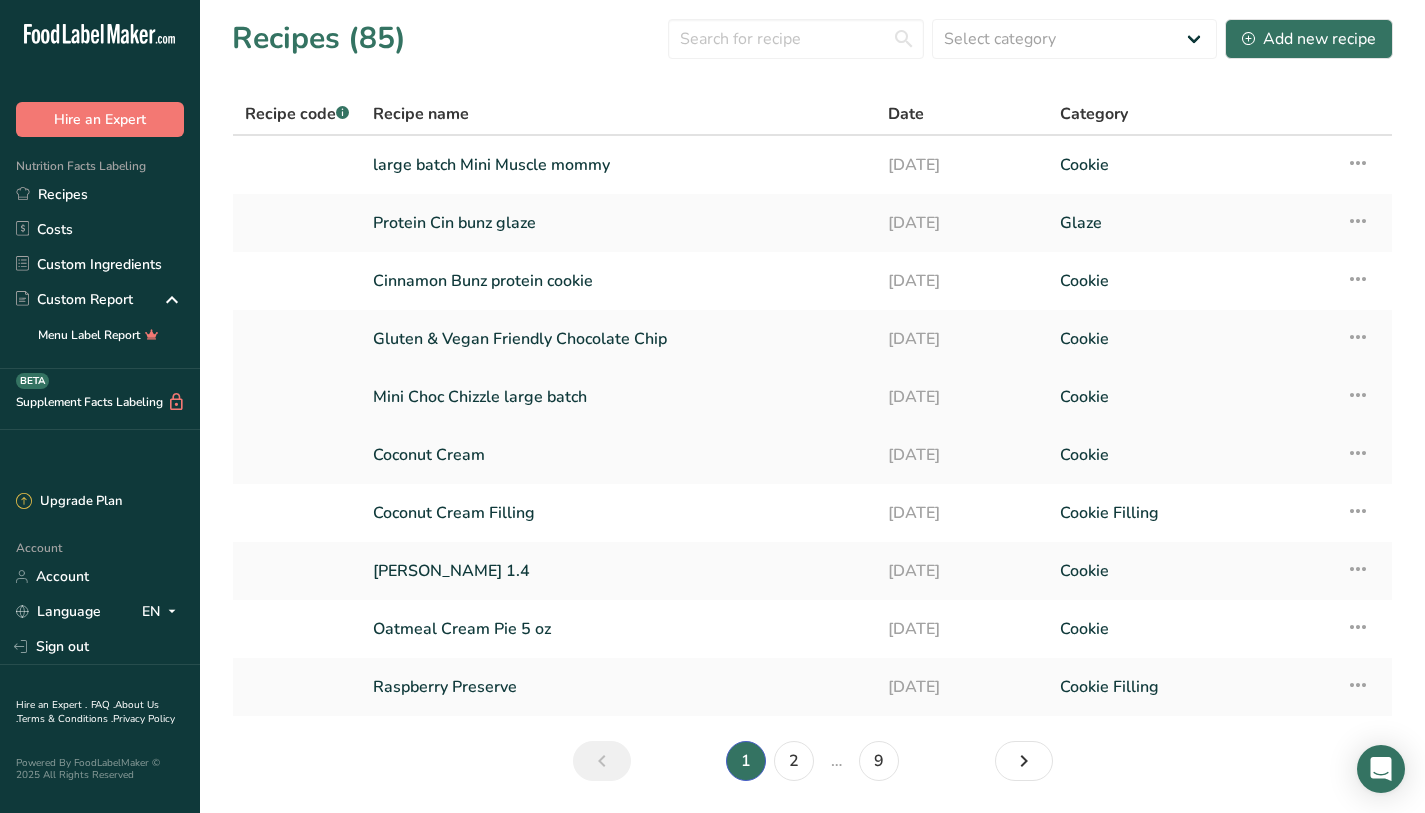 click on "Mini Choc Chizzle large batch" at bounding box center (618, 397) 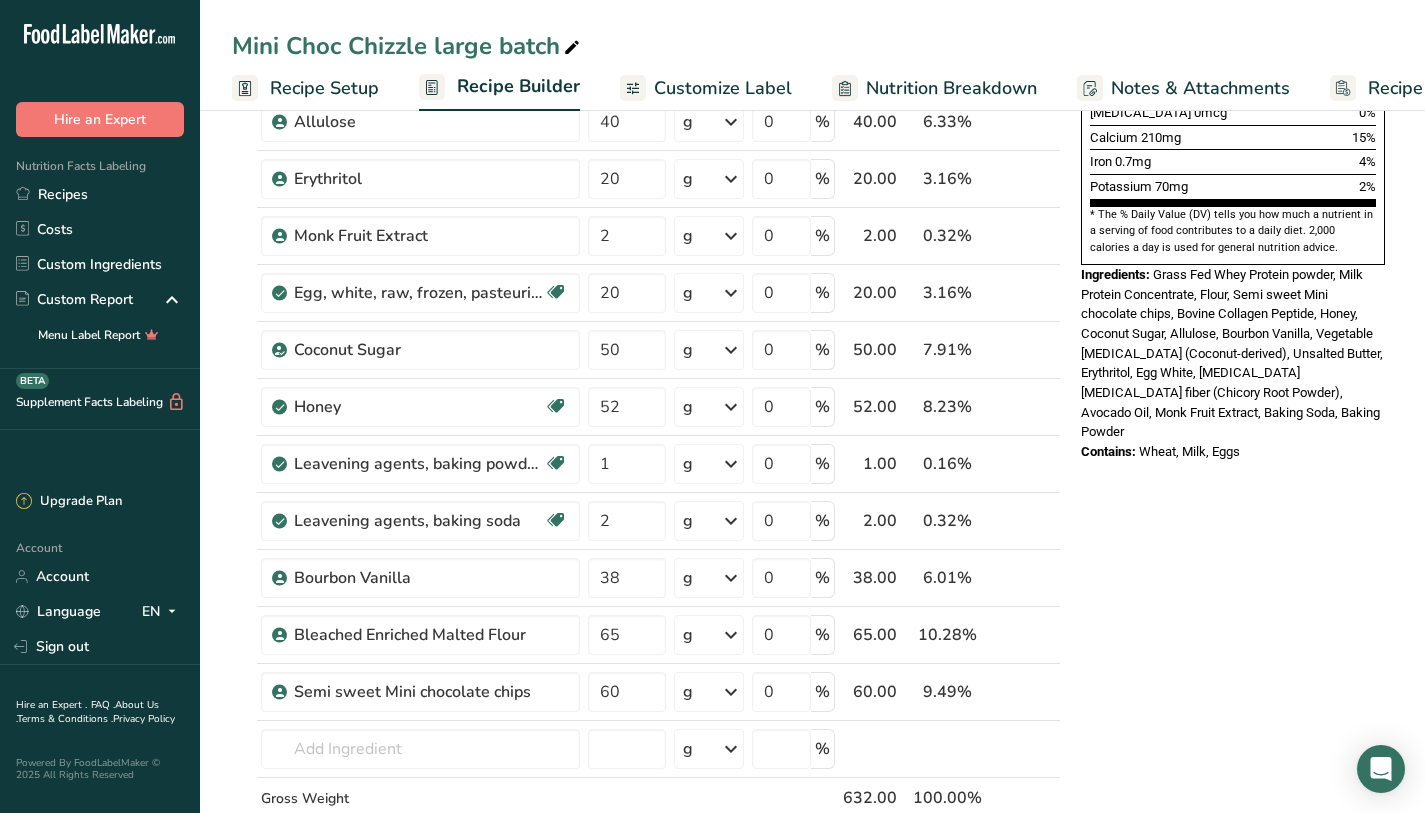 scroll, scrollTop: 0, scrollLeft: 0, axis: both 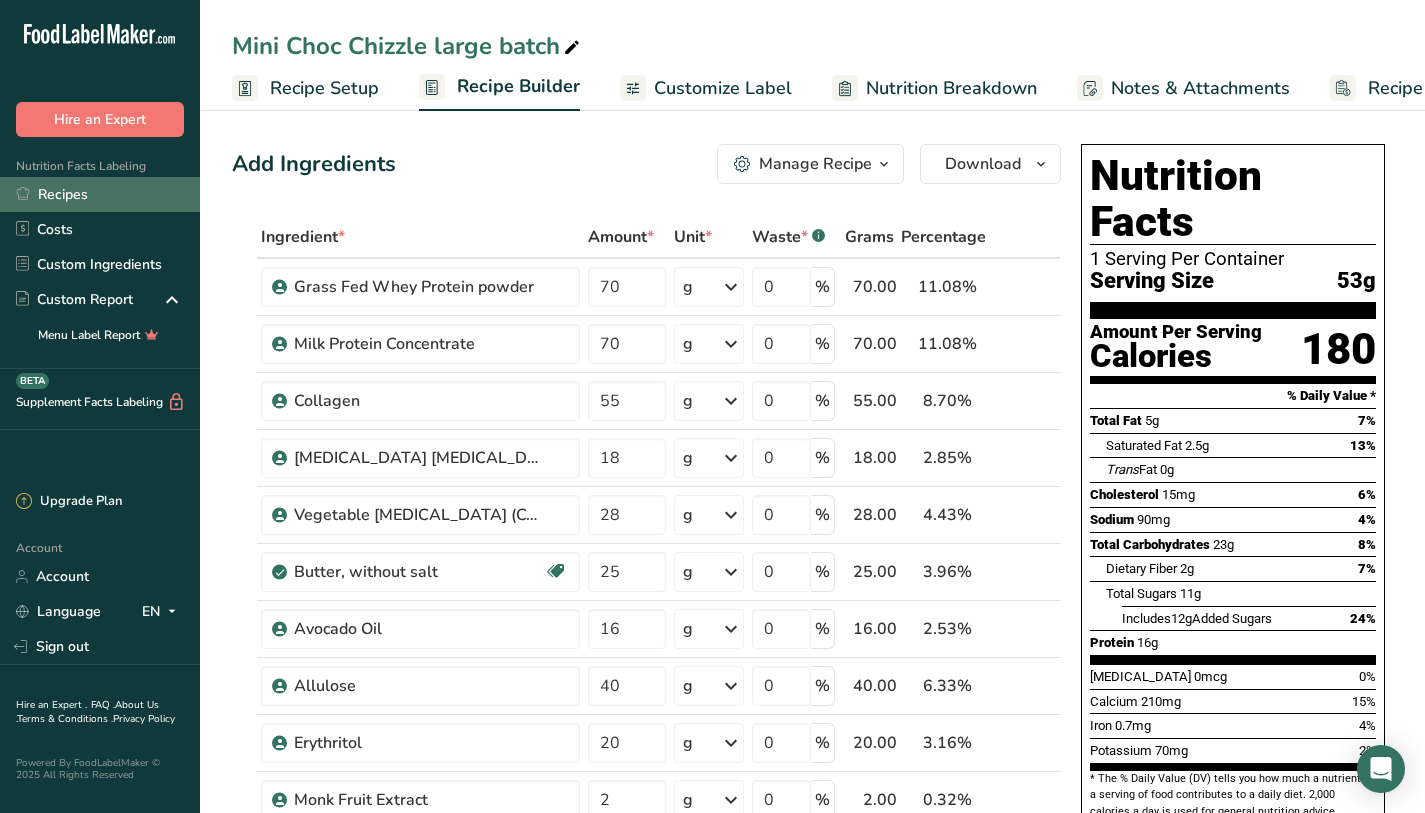 click on "Recipes" at bounding box center (100, 194) 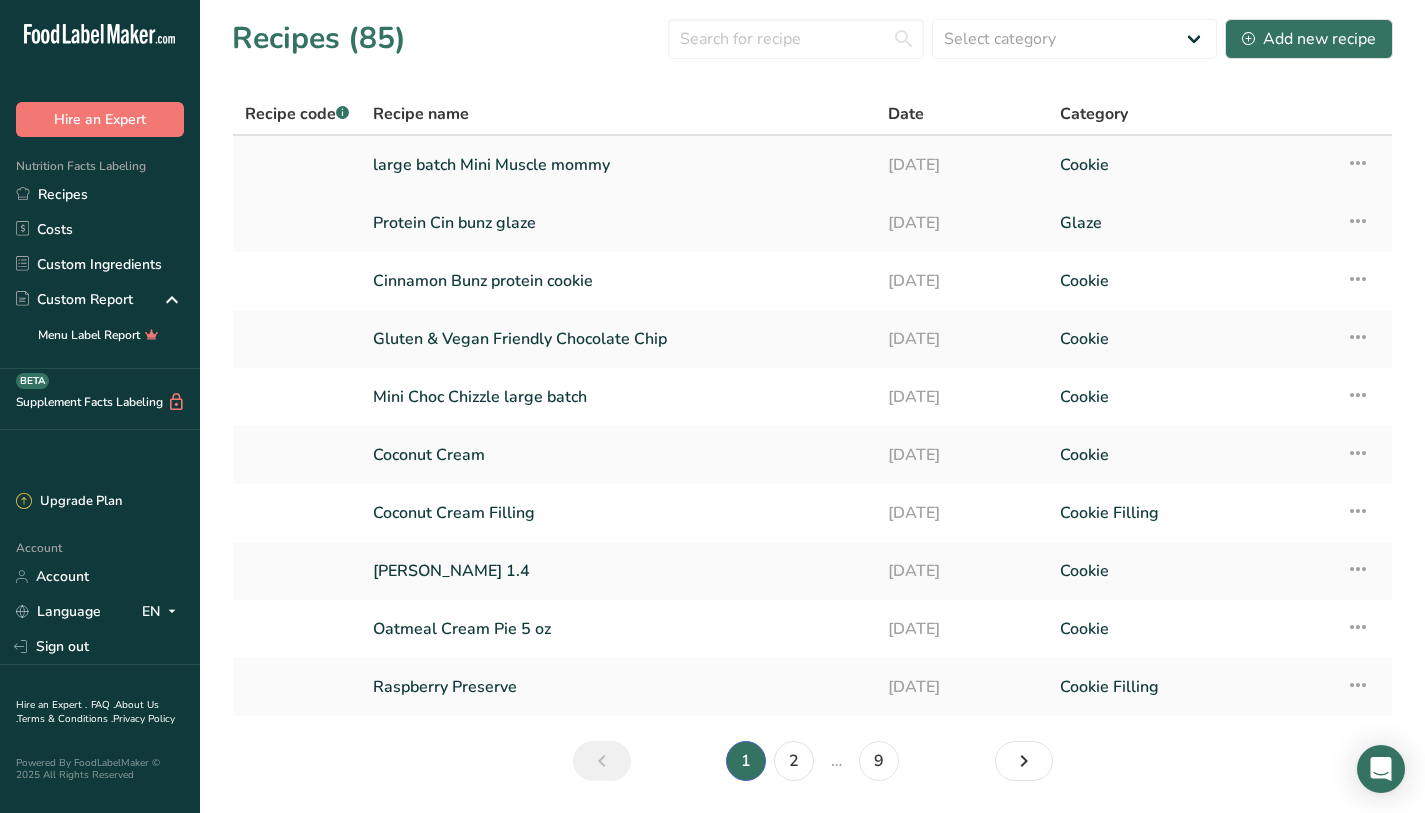 click on "large batch Mini Muscle mommy" at bounding box center (618, 165) 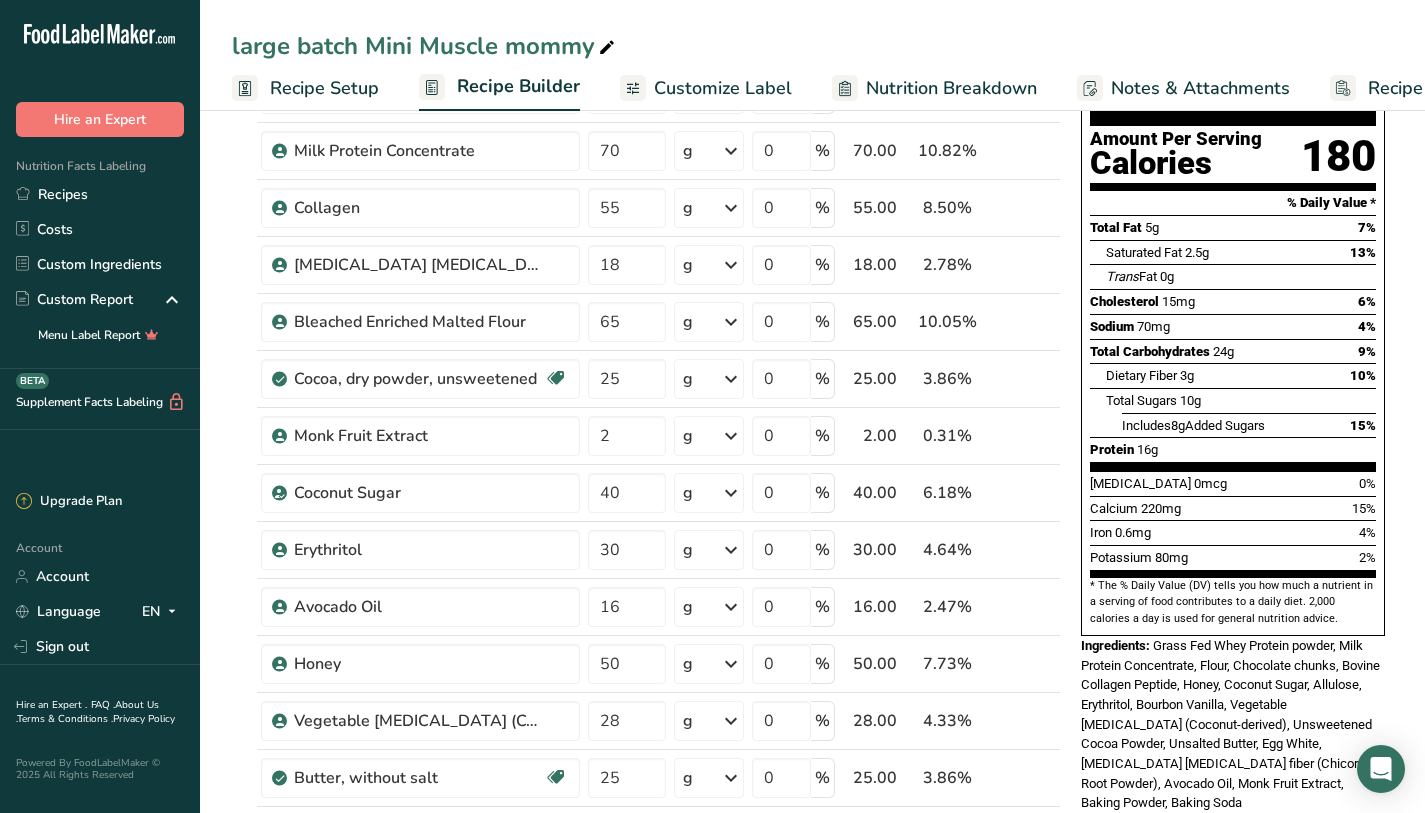 scroll, scrollTop: 0, scrollLeft: 0, axis: both 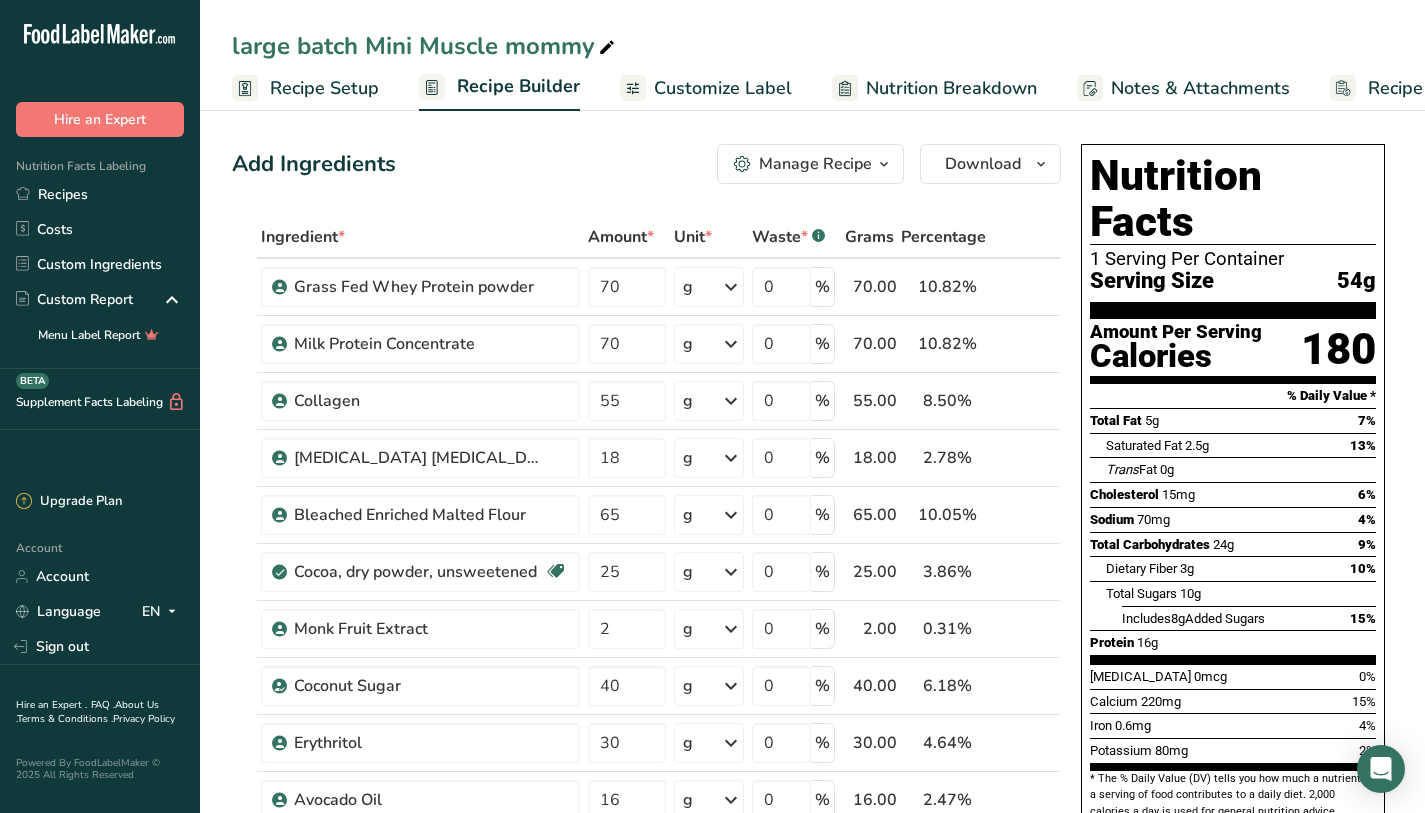 click on "180" at bounding box center (1338, 349) 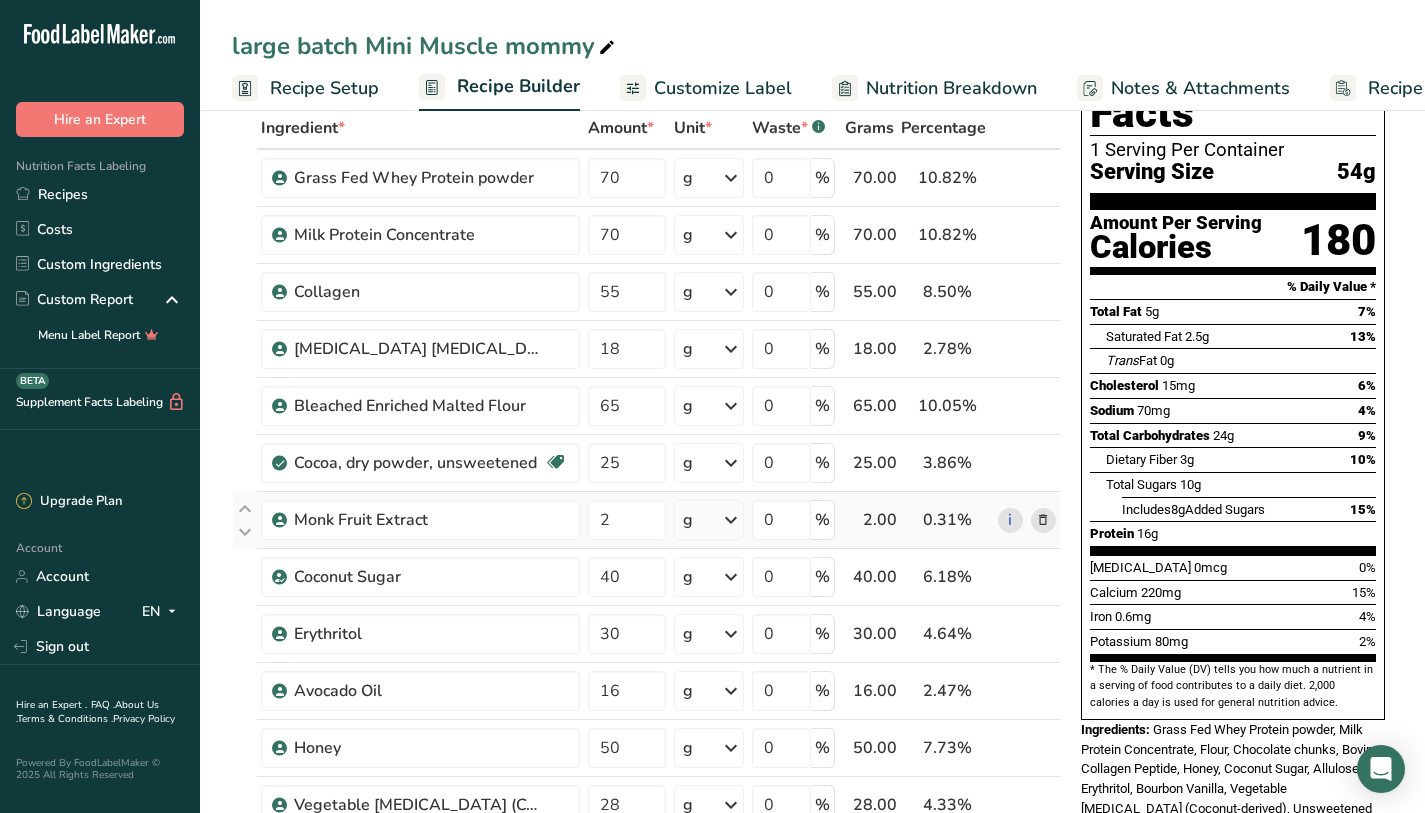 scroll, scrollTop: 123, scrollLeft: 0, axis: vertical 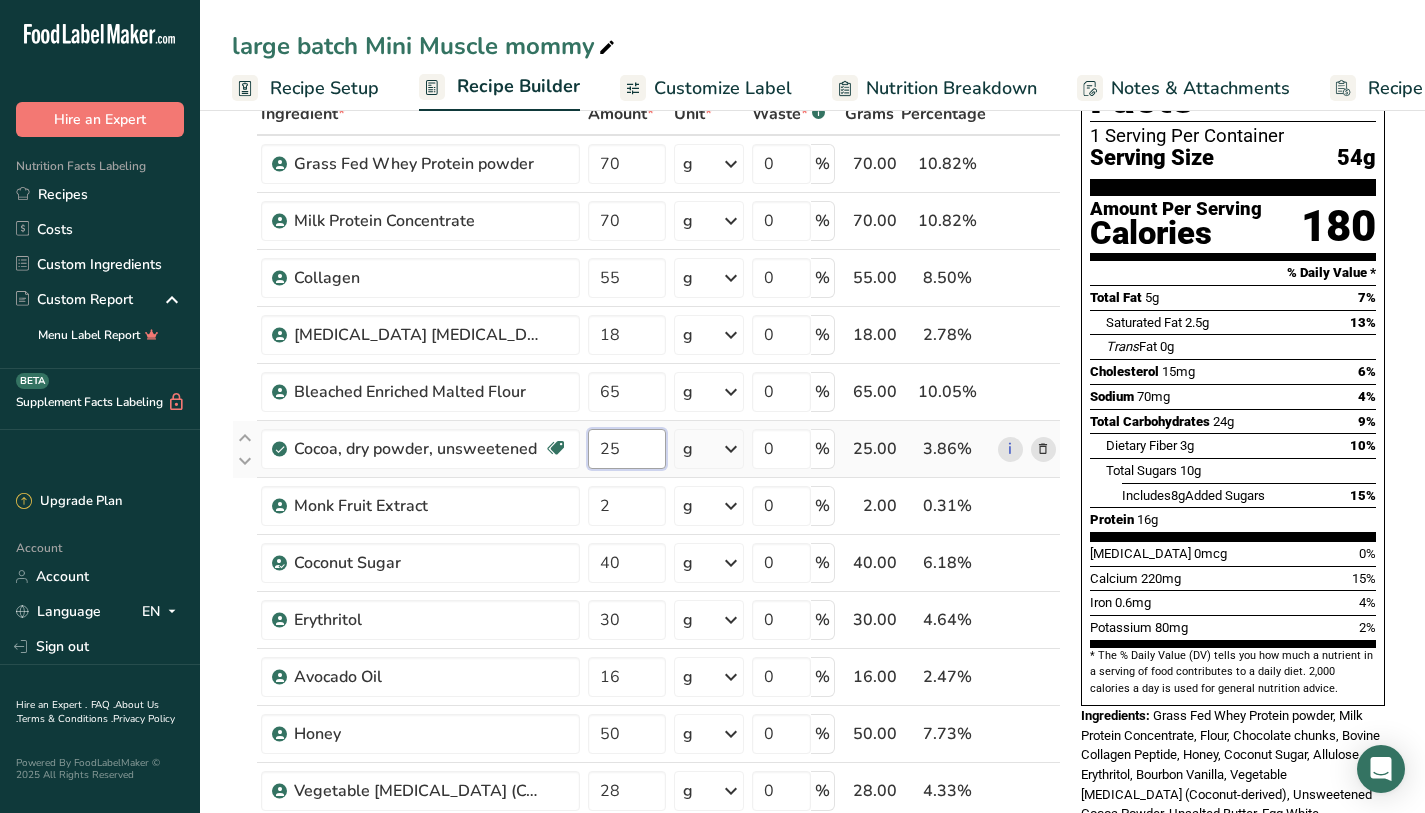 click on "25" at bounding box center (627, 449) 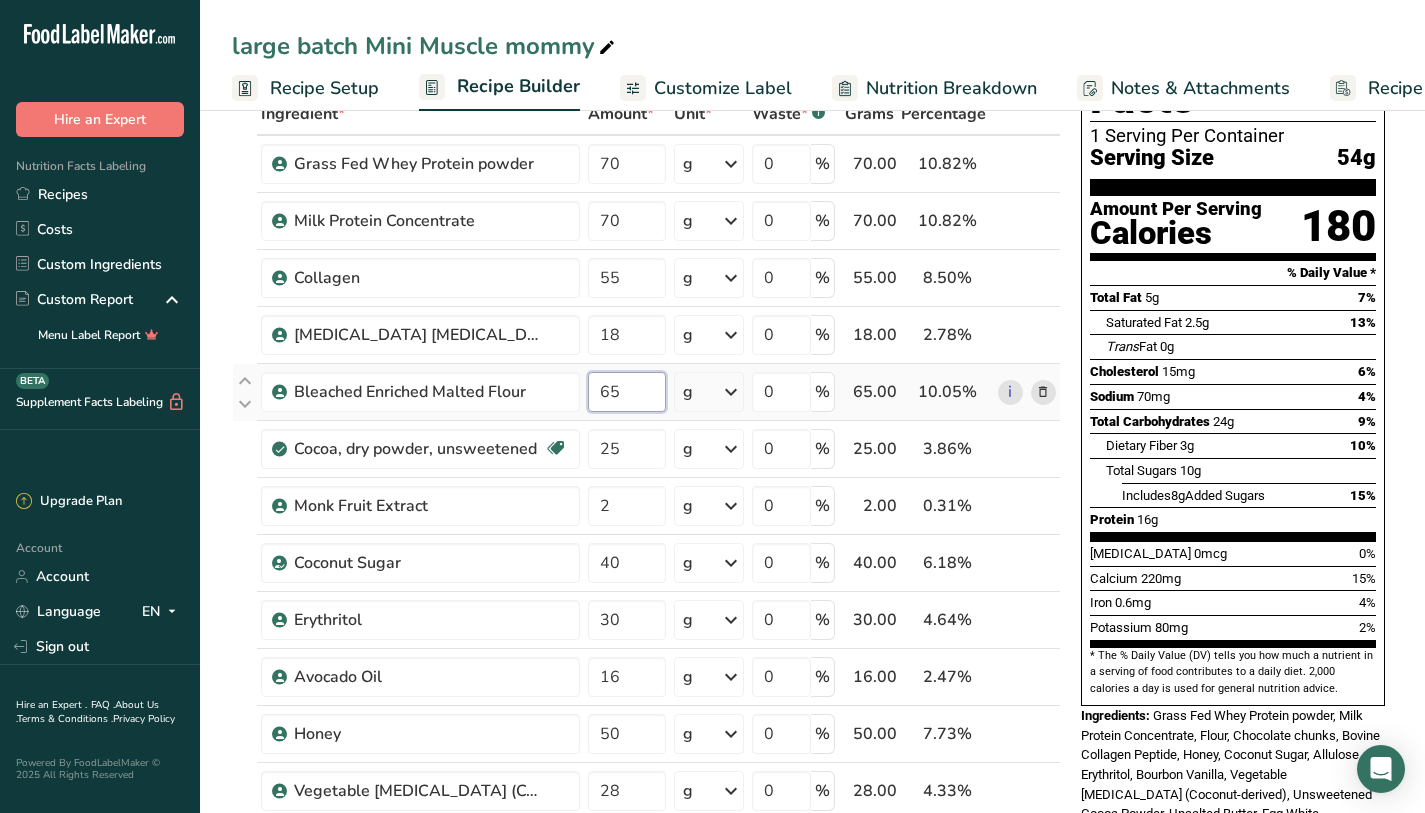 click on "Ingredient *
Amount *
Unit *
Waste *   .a-a{fill:#347362;}.b-a{fill:#fff;}          Grams
Percentage
Grass Fed Whey Protein powder
70
g
Weight Units
g
kg
mg
See more
Volume Units
l
mL
fl oz
See more
0
%
70.00
10.82%
i
Milk Protein Concentrate
70
g
Weight Units
g
kg
mg
See more
Volume Units
l
mL
fl oz
See more
0
%
70.00
10.82%
i" at bounding box center (646, 747) 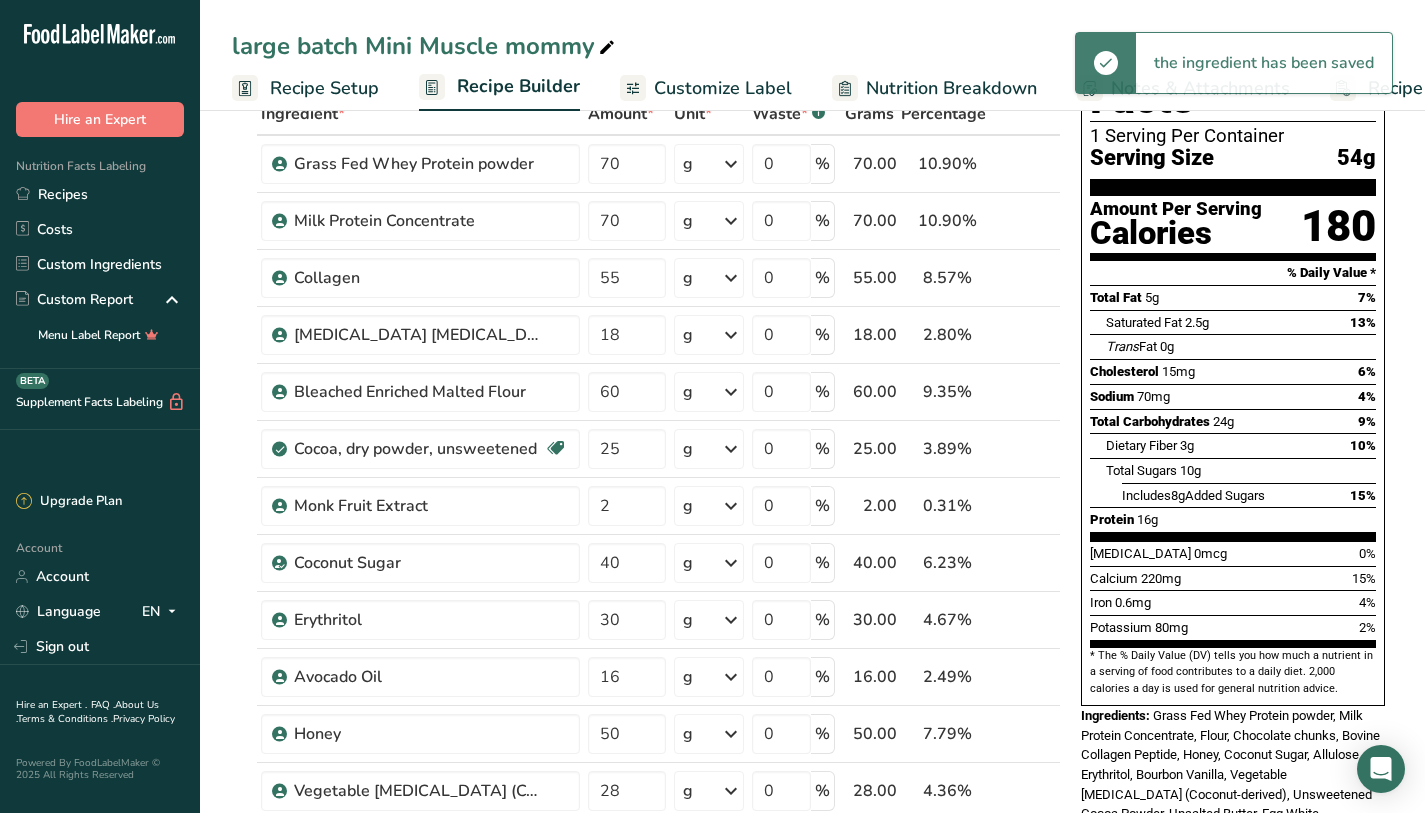 click on "Total Fat
5g
7%" at bounding box center (1233, 297) 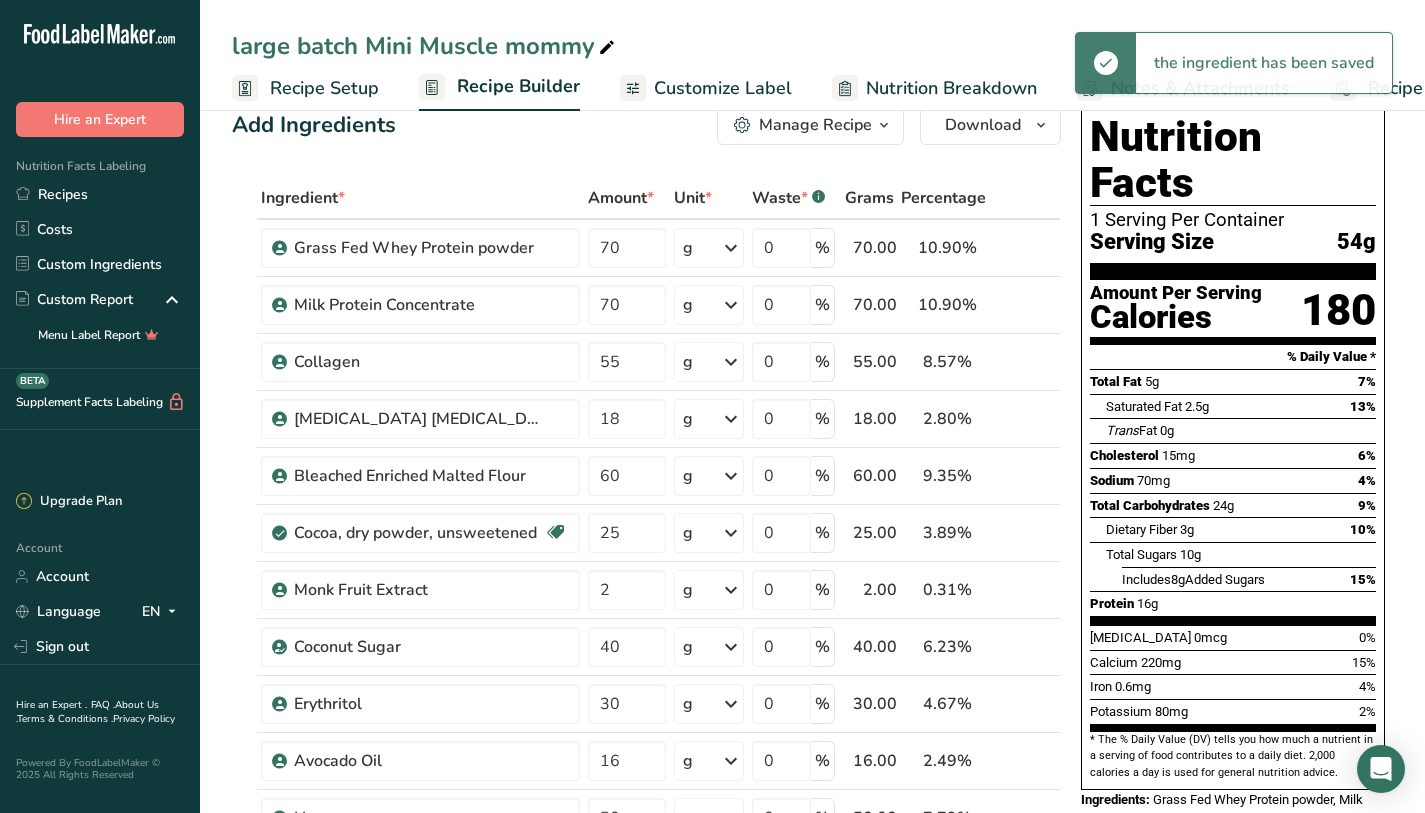 scroll, scrollTop: 57, scrollLeft: 0, axis: vertical 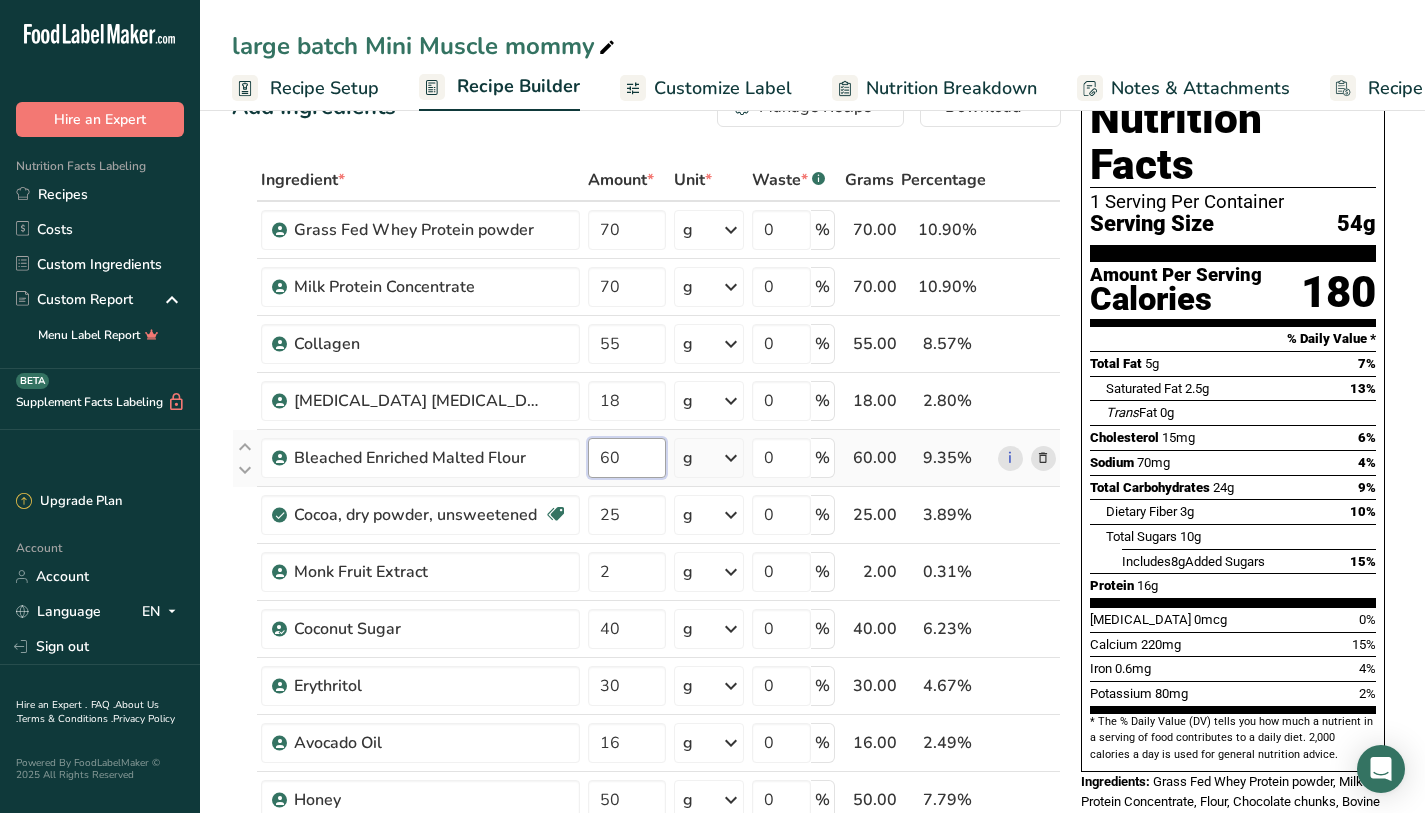 drag, startPoint x: 642, startPoint y: 449, endPoint x: 580, endPoint y: 460, distance: 62.968246 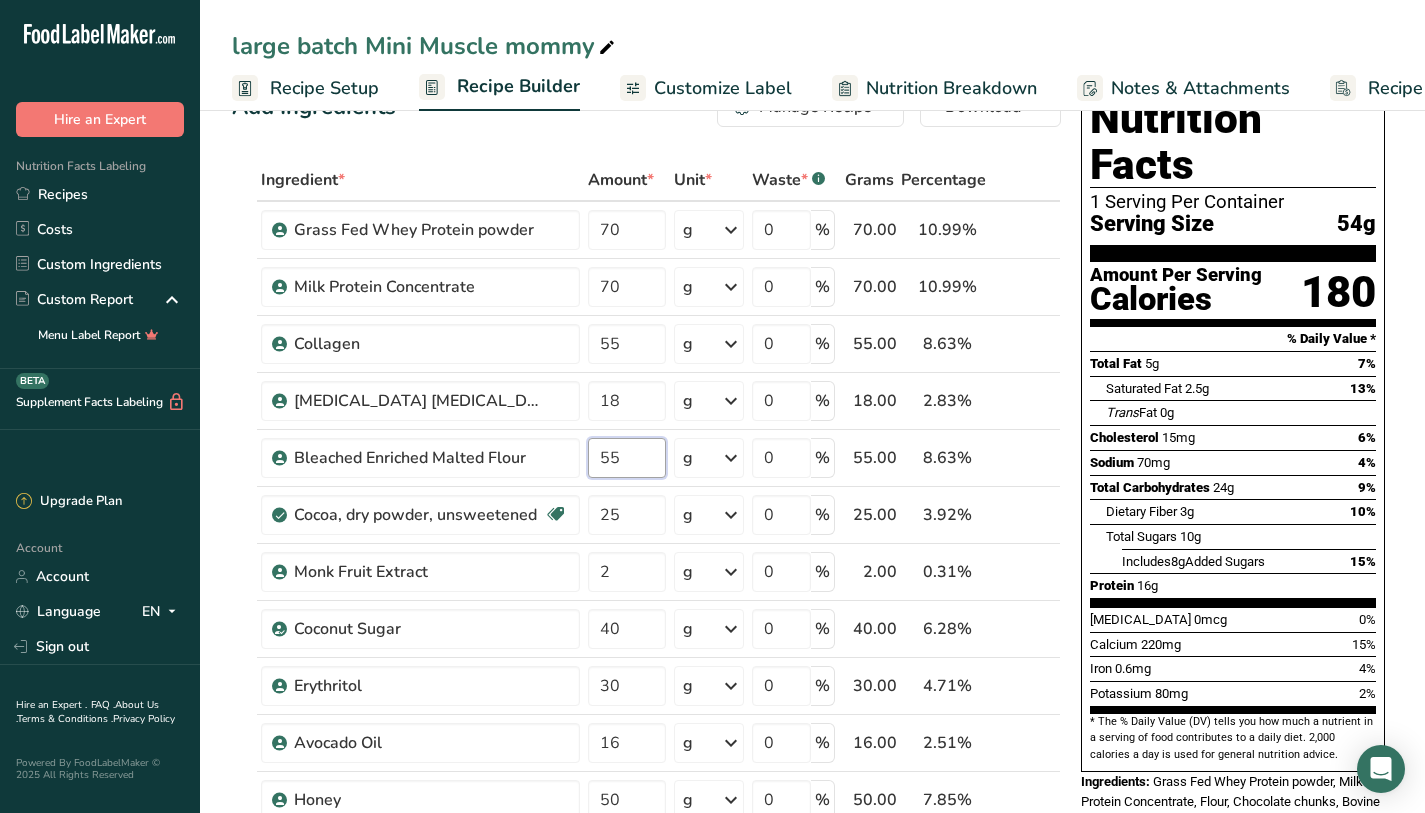 type on "55" 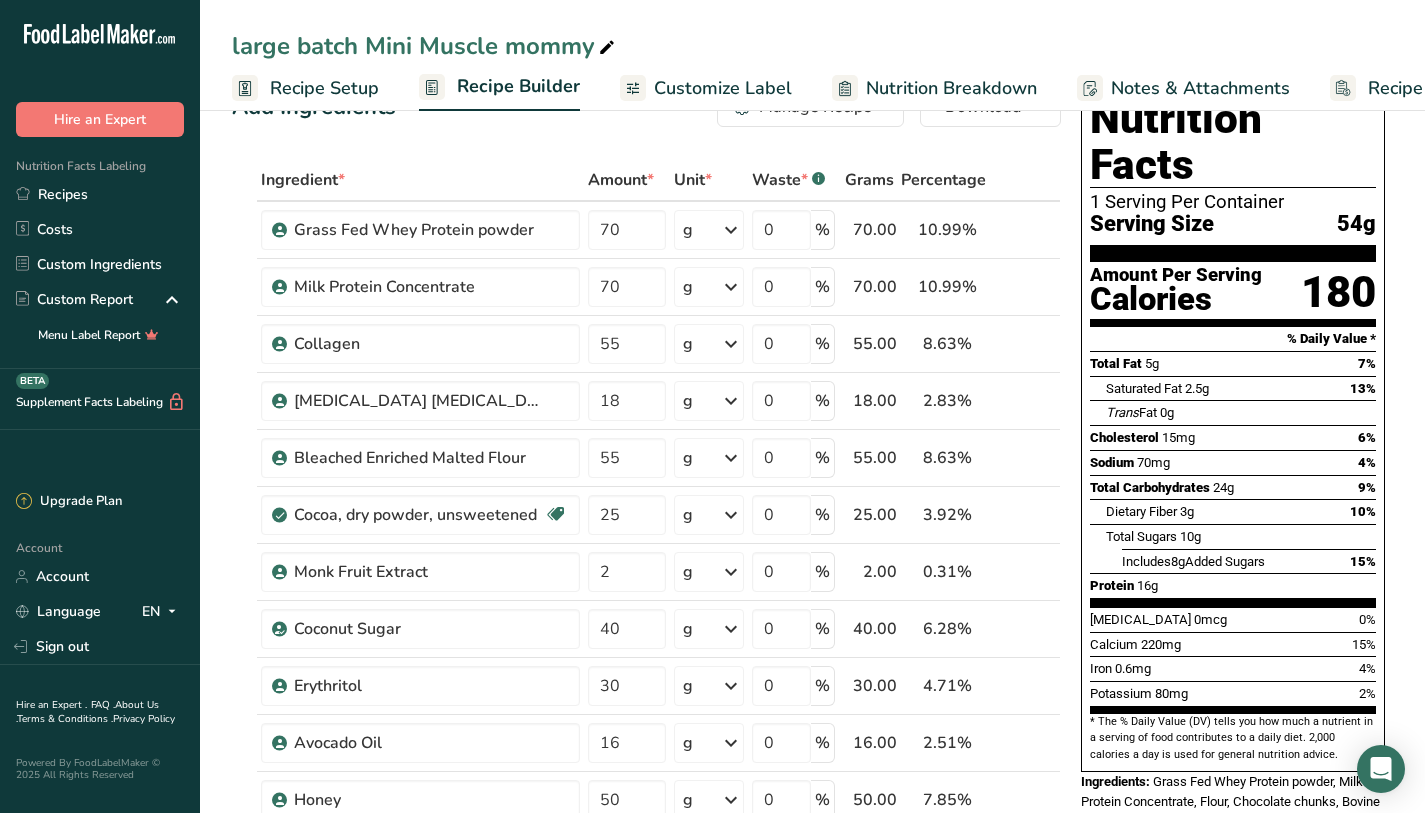 click on "Total Carbohydrates
24g
9%" at bounding box center [1233, 487] 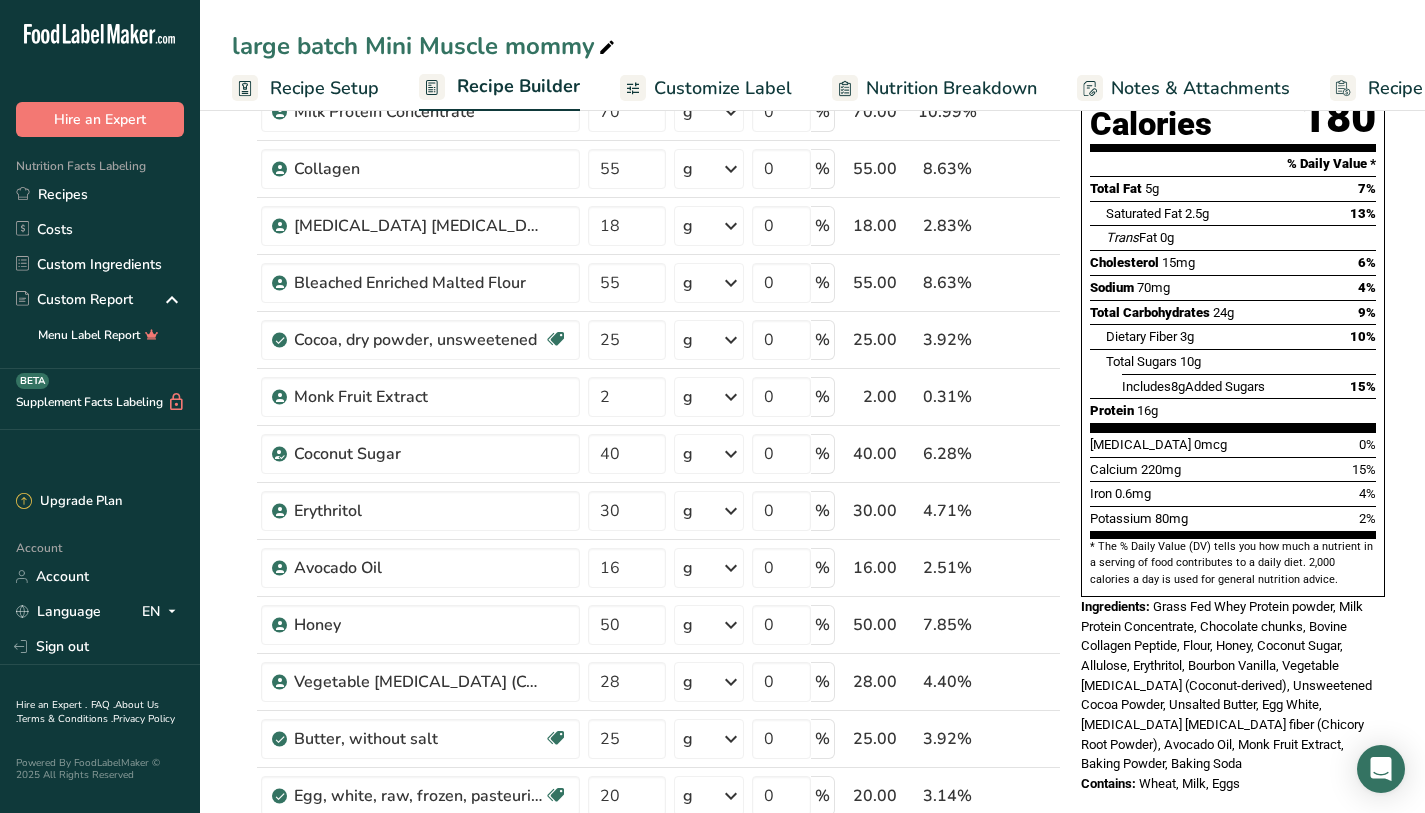 scroll, scrollTop: 233, scrollLeft: 0, axis: vertical 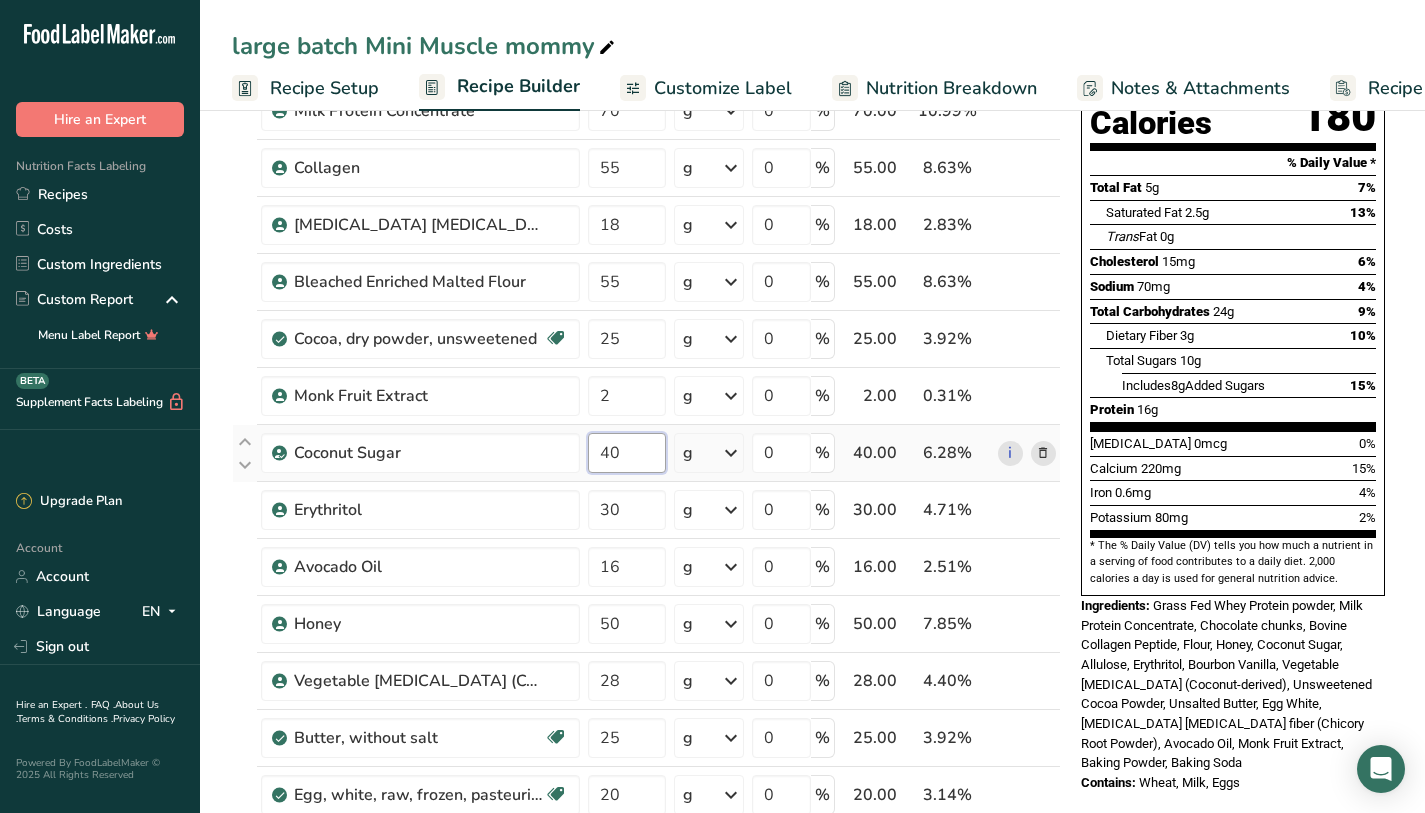 click on "40" at bounding box center (627, 453) 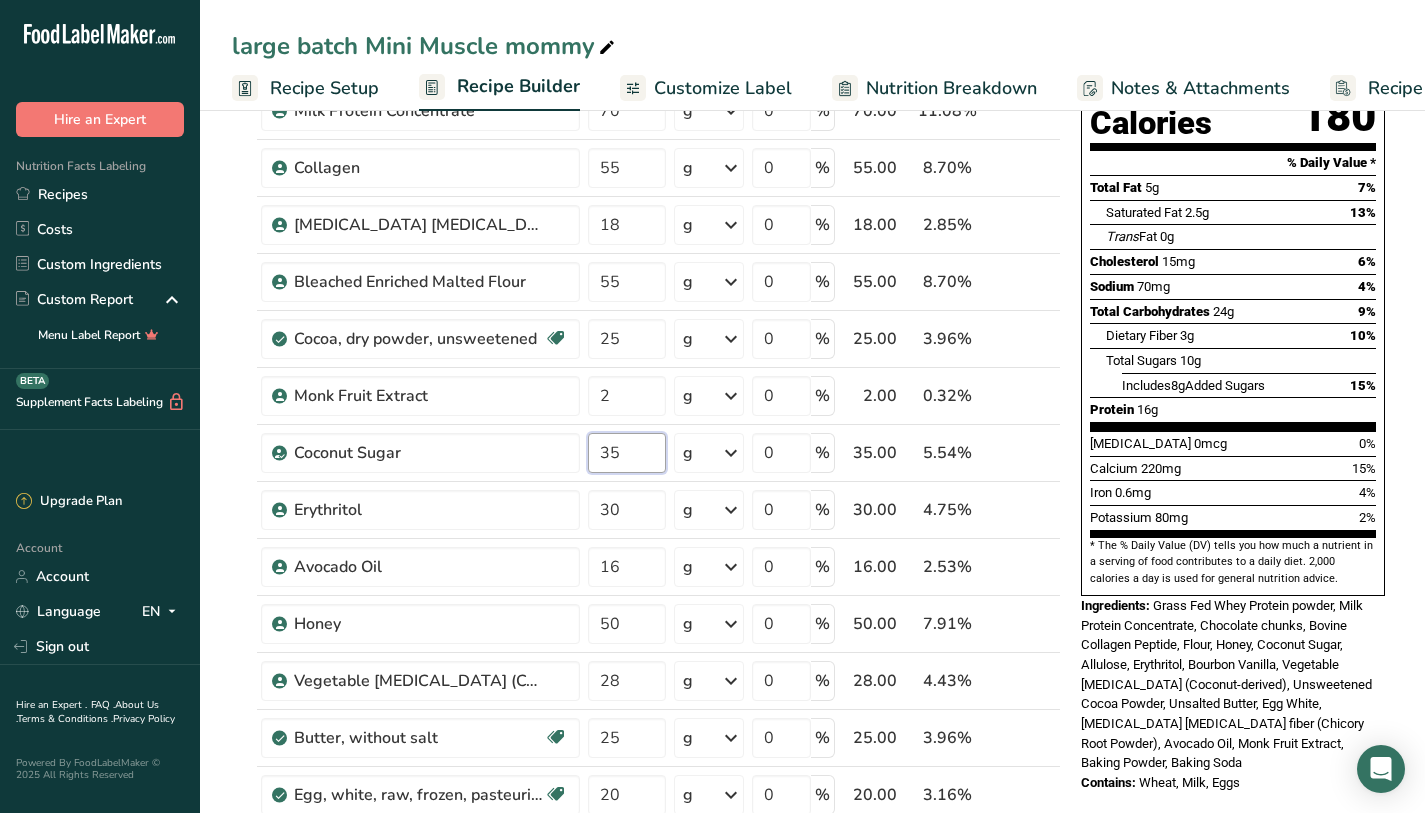 type on "35" 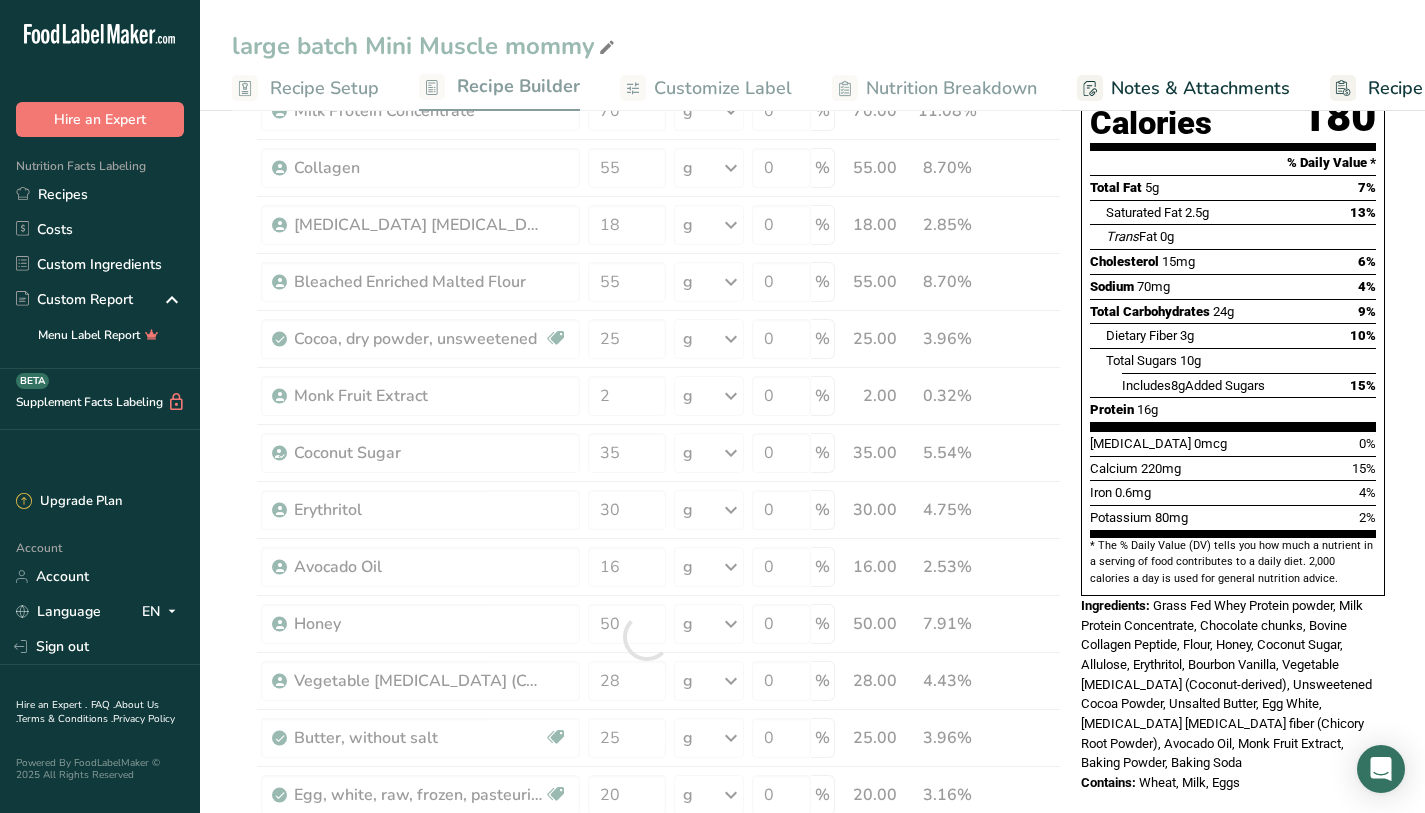 click on "* The % Daily Value (DV) tells you how much a nutrient in a serving of food contributes to a daily diet. 2,000 calories a day is used for general nutrition advice." at bounding box center (1233, 562) 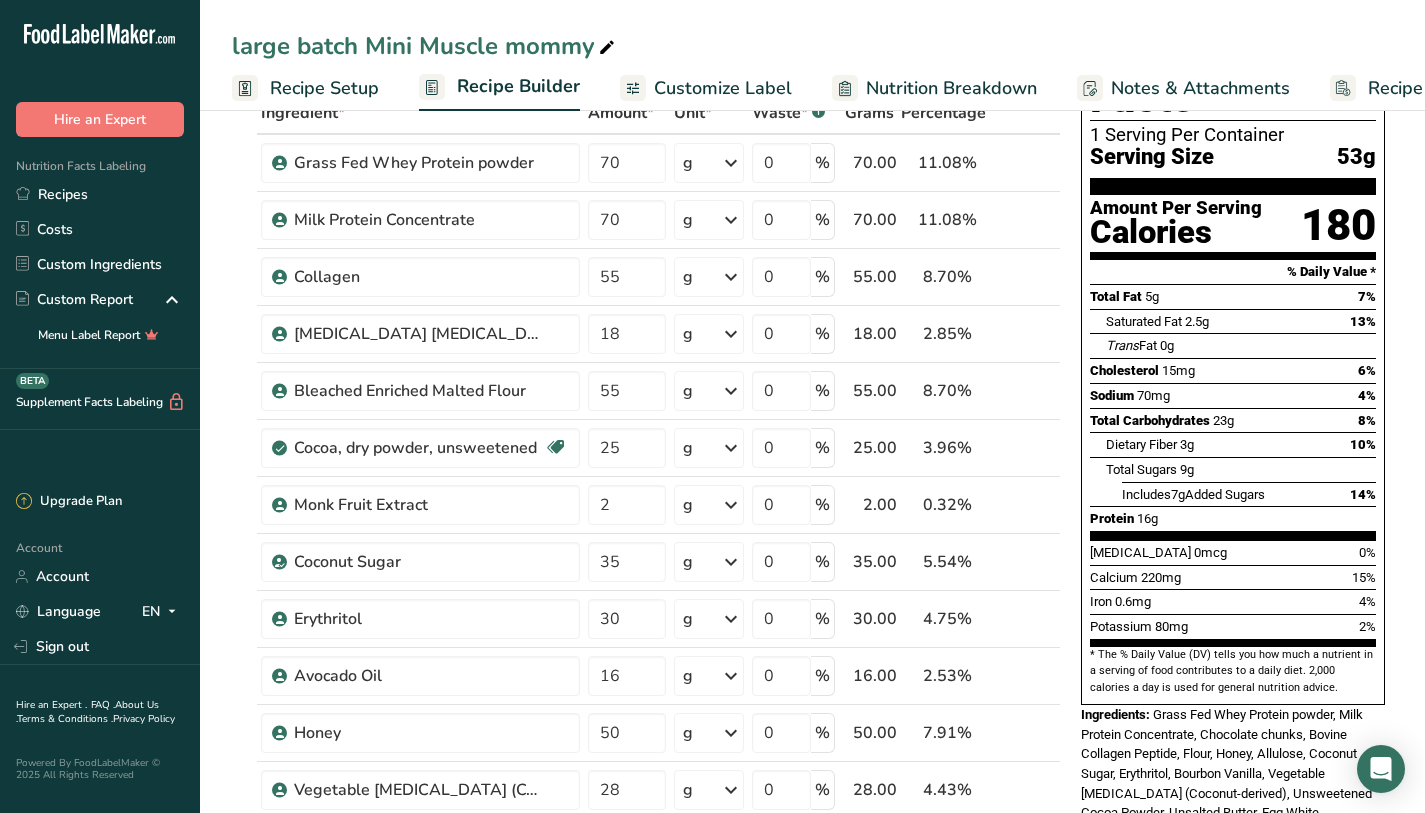 scroll, scrollTop: 119, scrollLeft: 0, axis: vertical 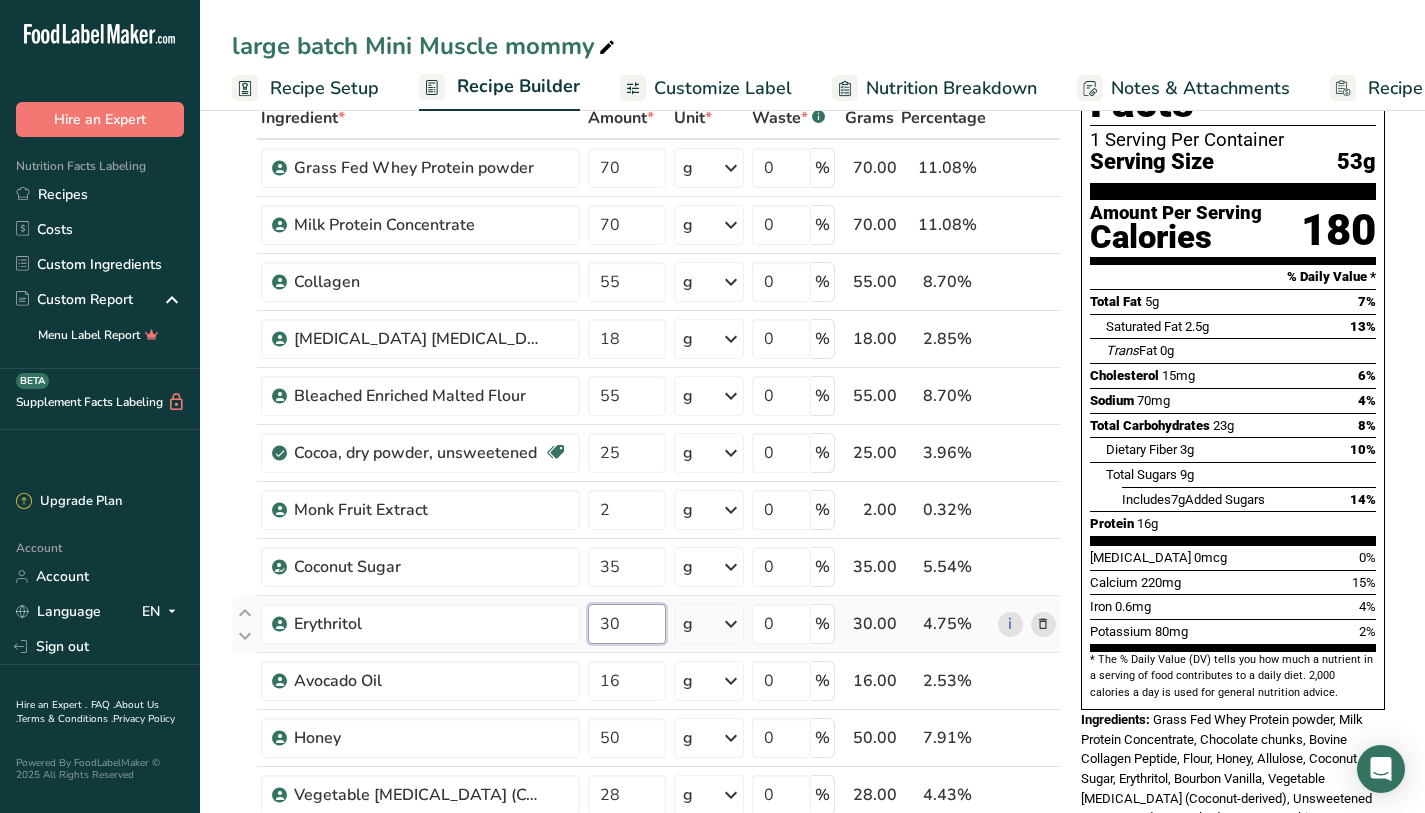 click on "30" at bounding box center (627, 624) 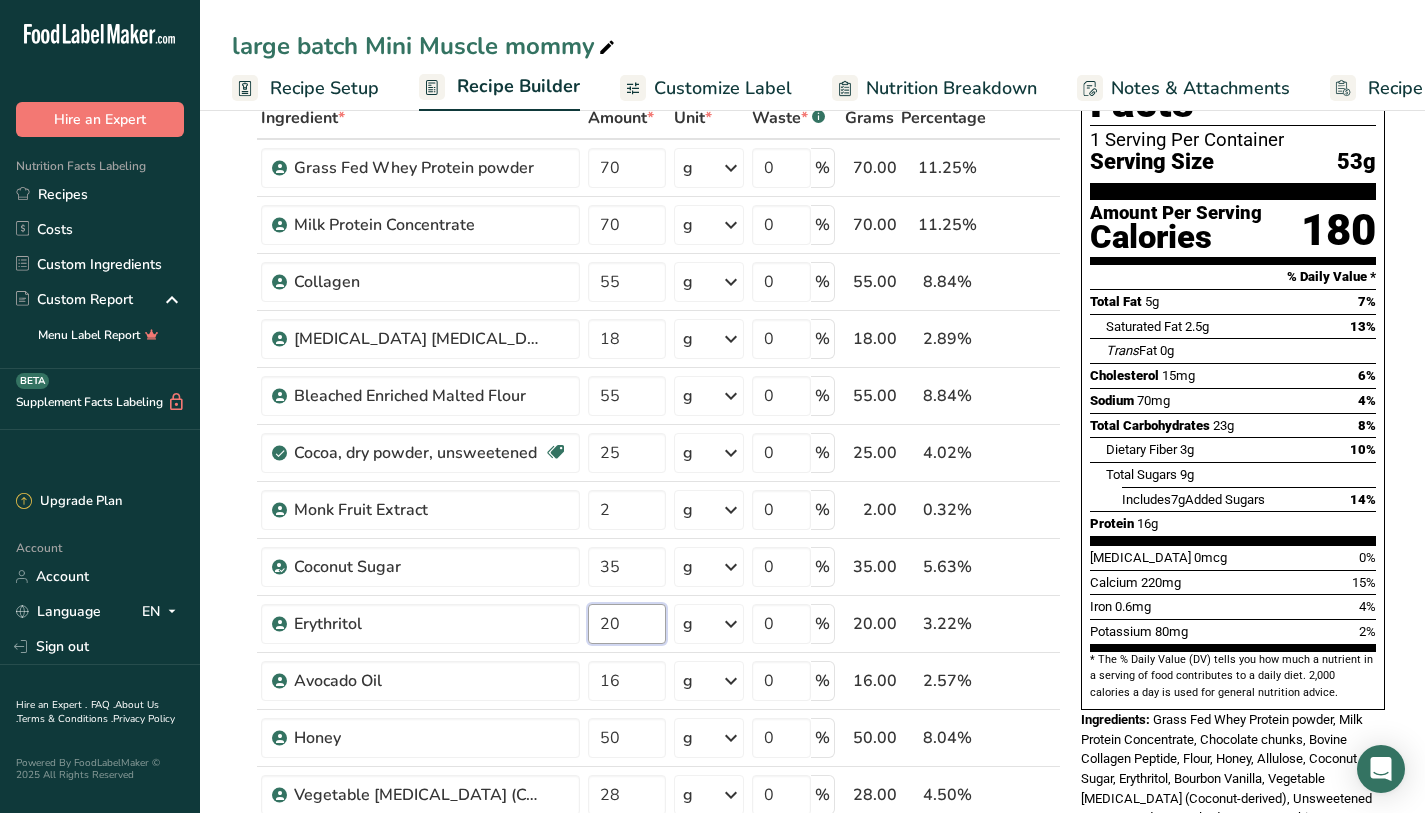 type on "20" 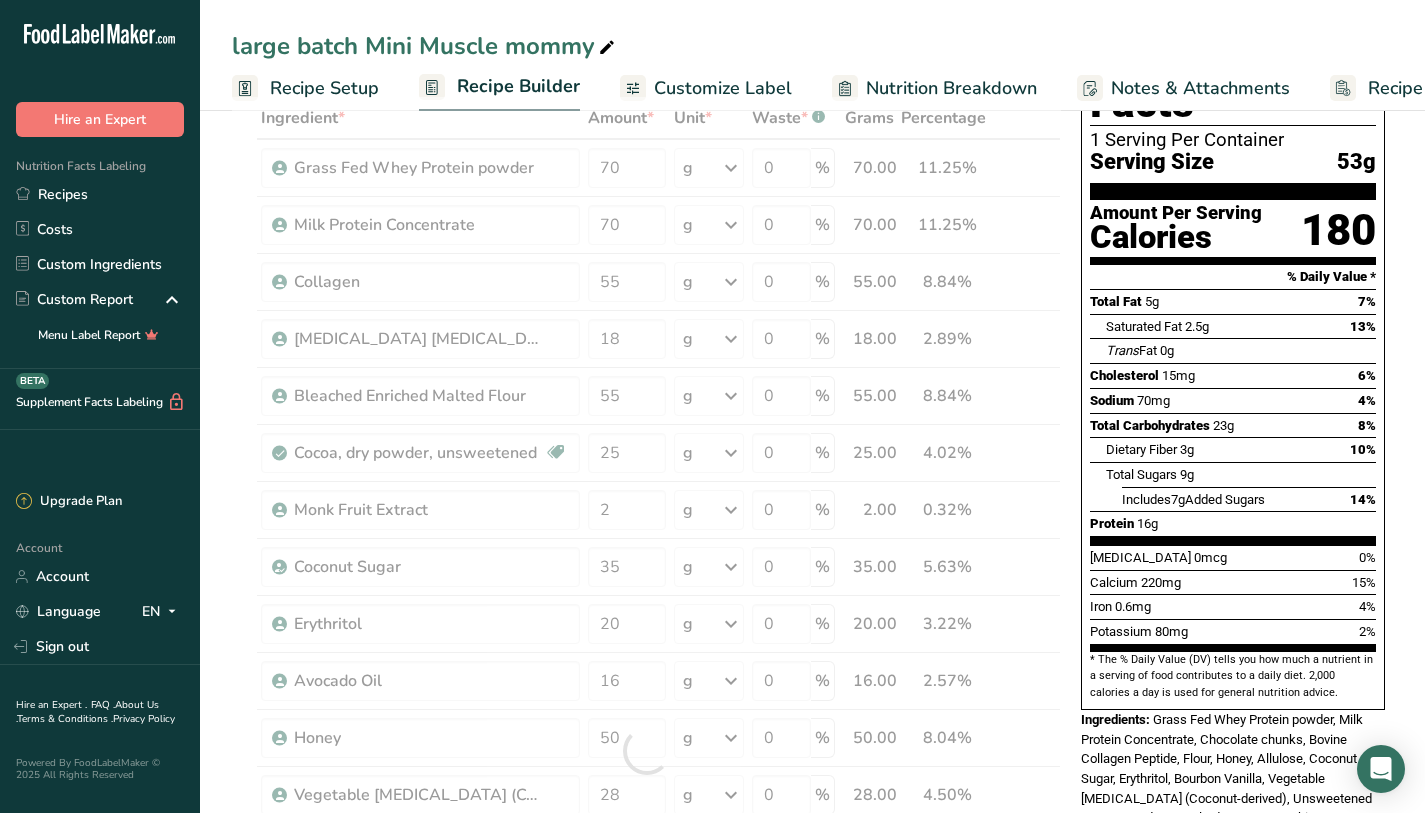 click on "Potassium
80mg
2%" at bounding box center [1233, 631] 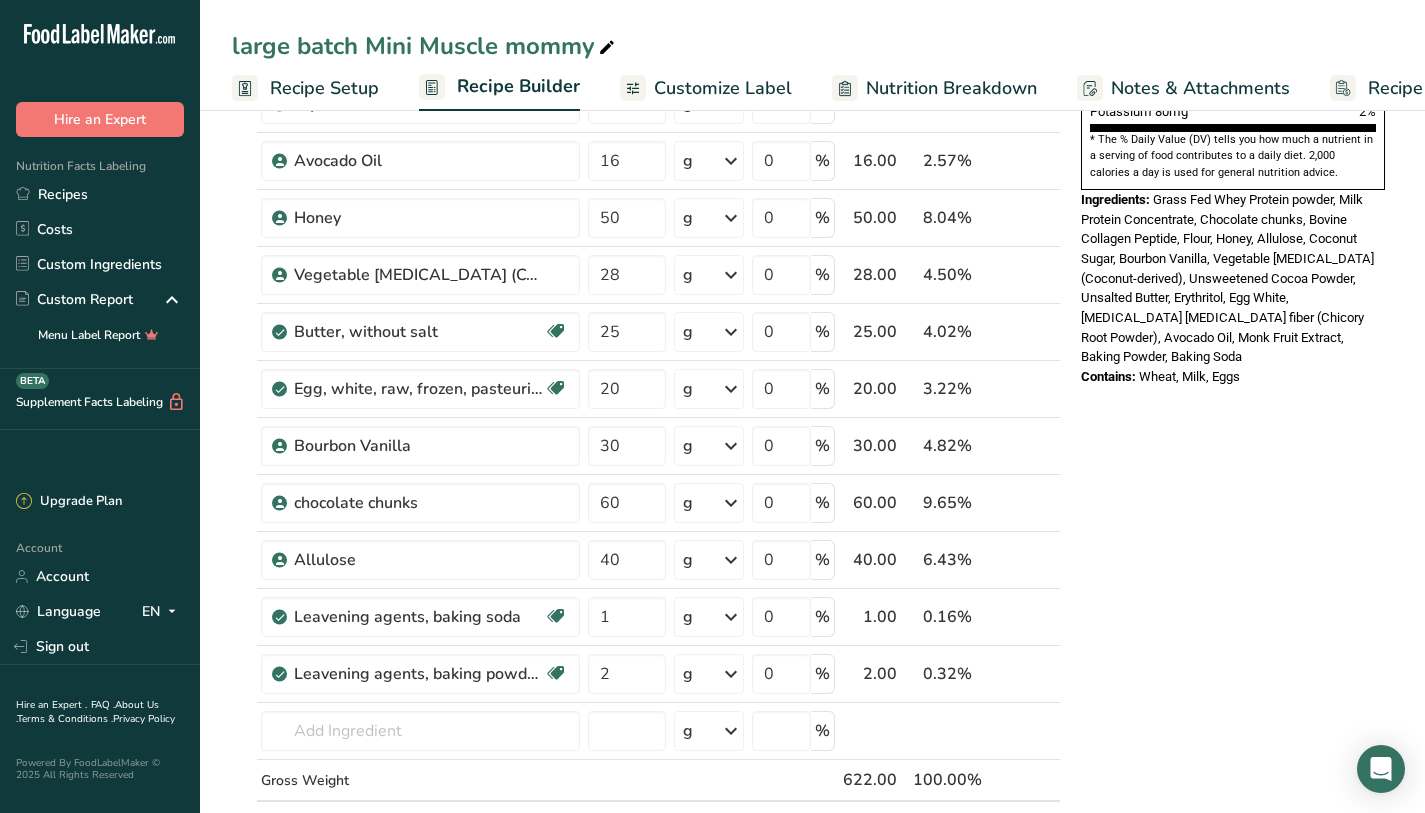 scroll, scrollTop: 641, scrollLeft: 0, axis: vertical 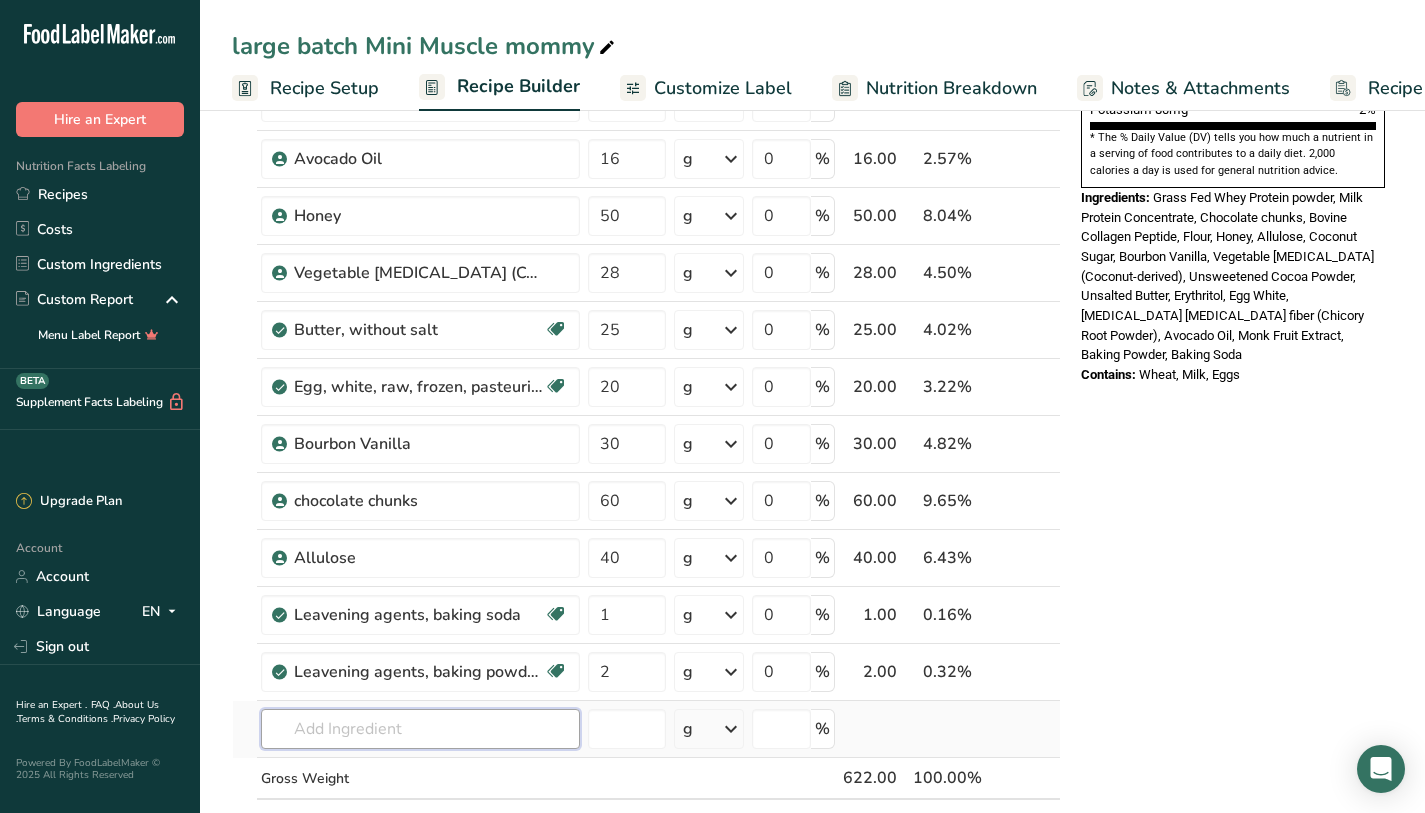 click at bounding box center (420, 729) 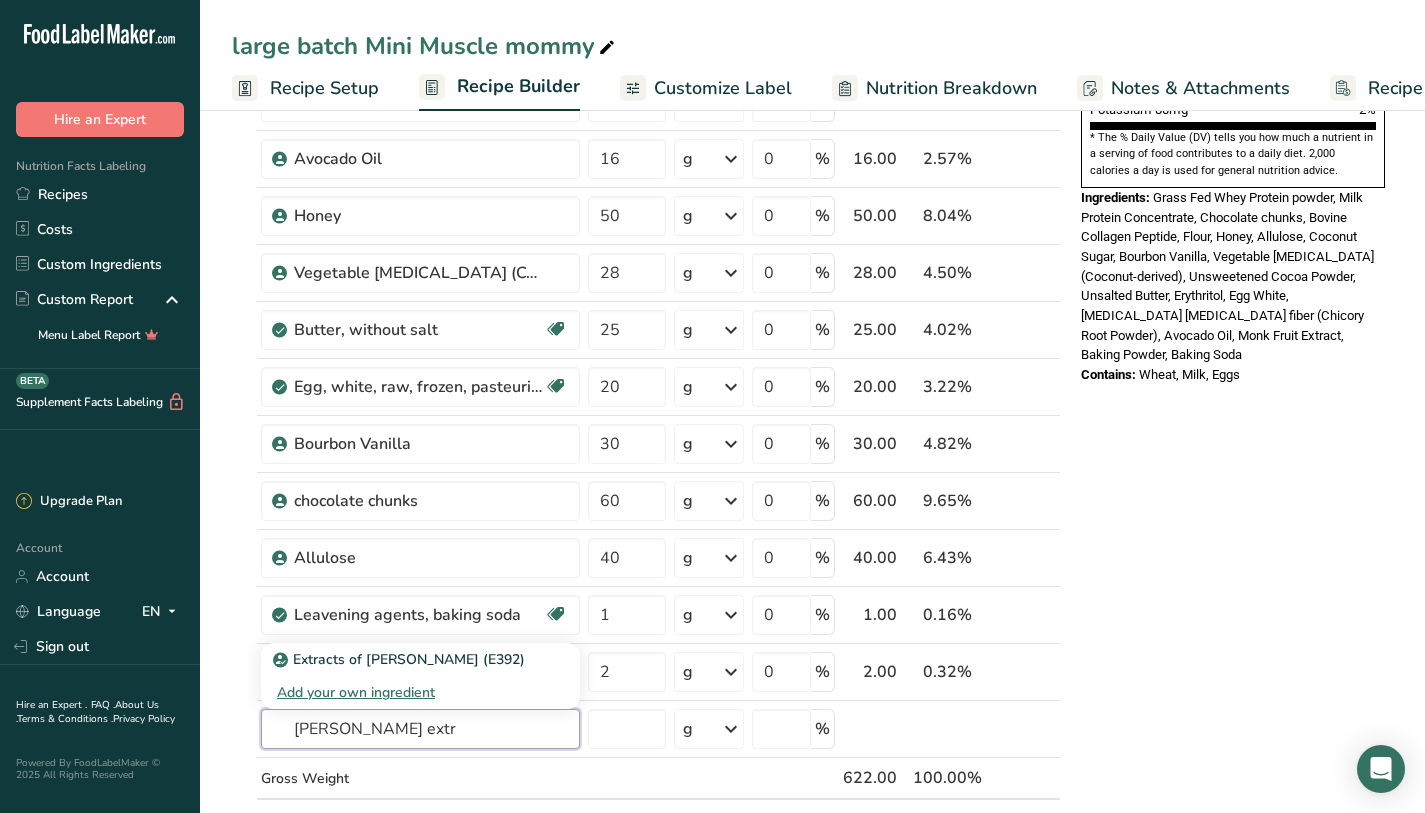 type on "rosemary extr" 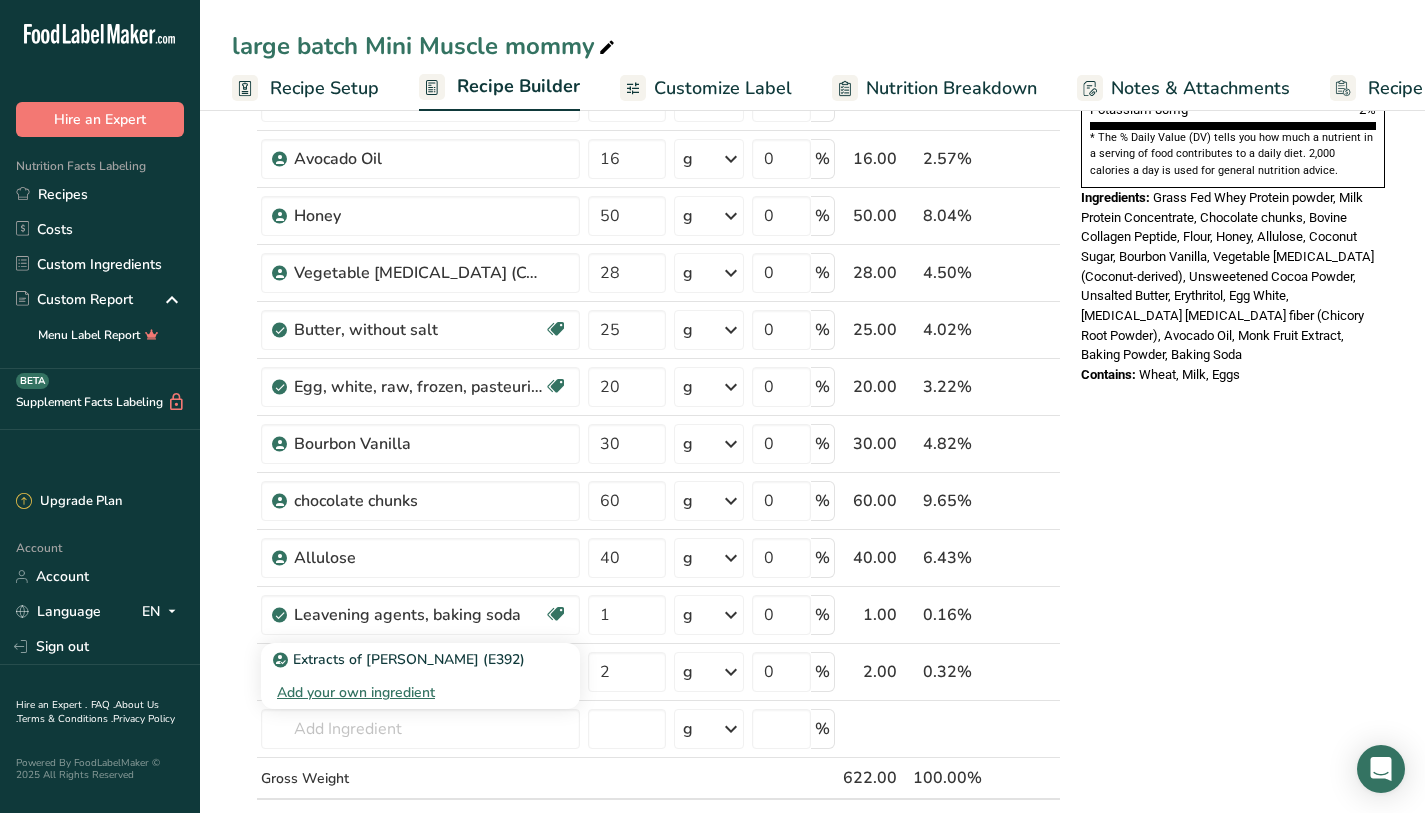 drag, startPoint x: 1139, startPoint y: 658, endPoint x: 1079, endPoint y: 651, distance: 60.40695 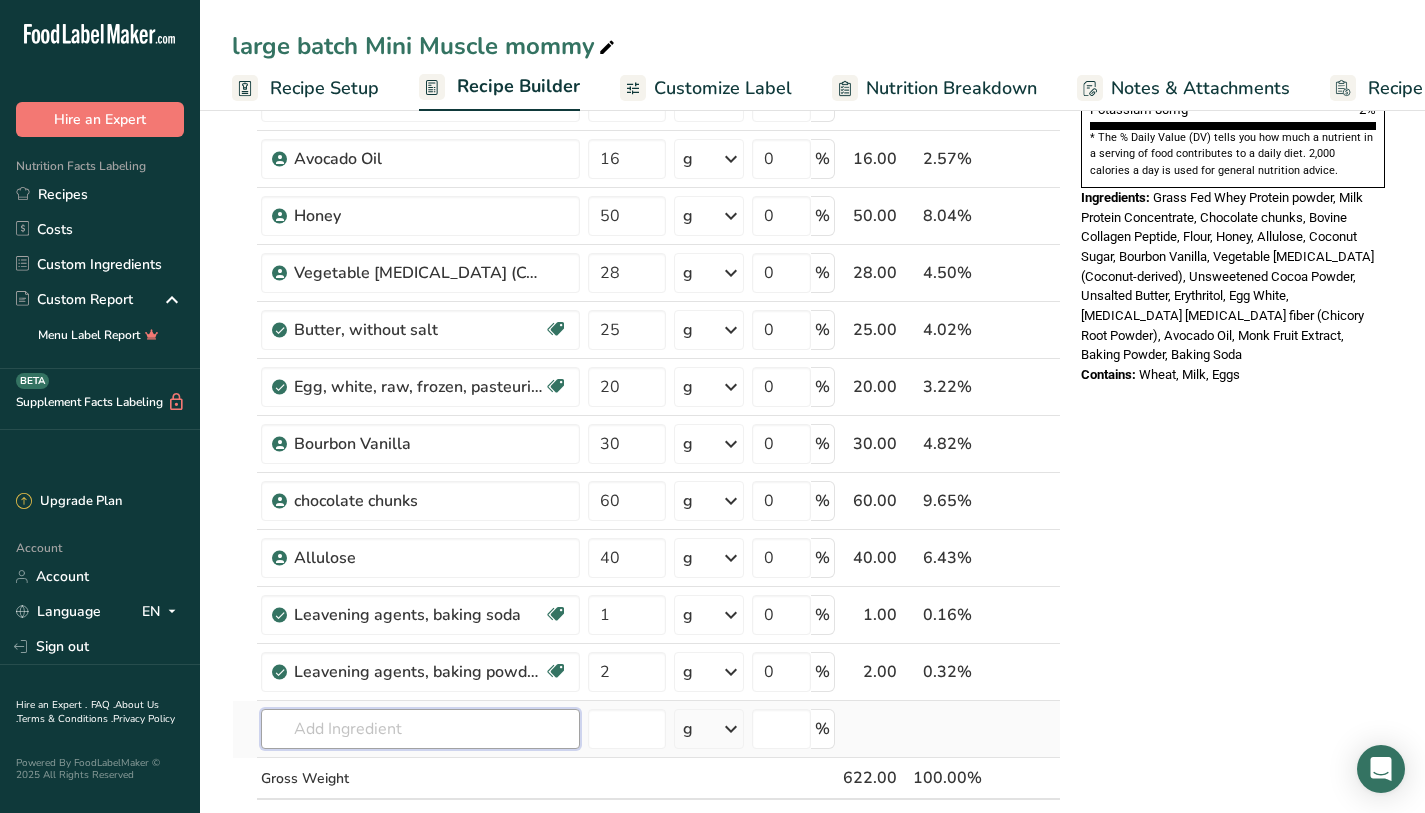 click at bounding box center (420, 729) 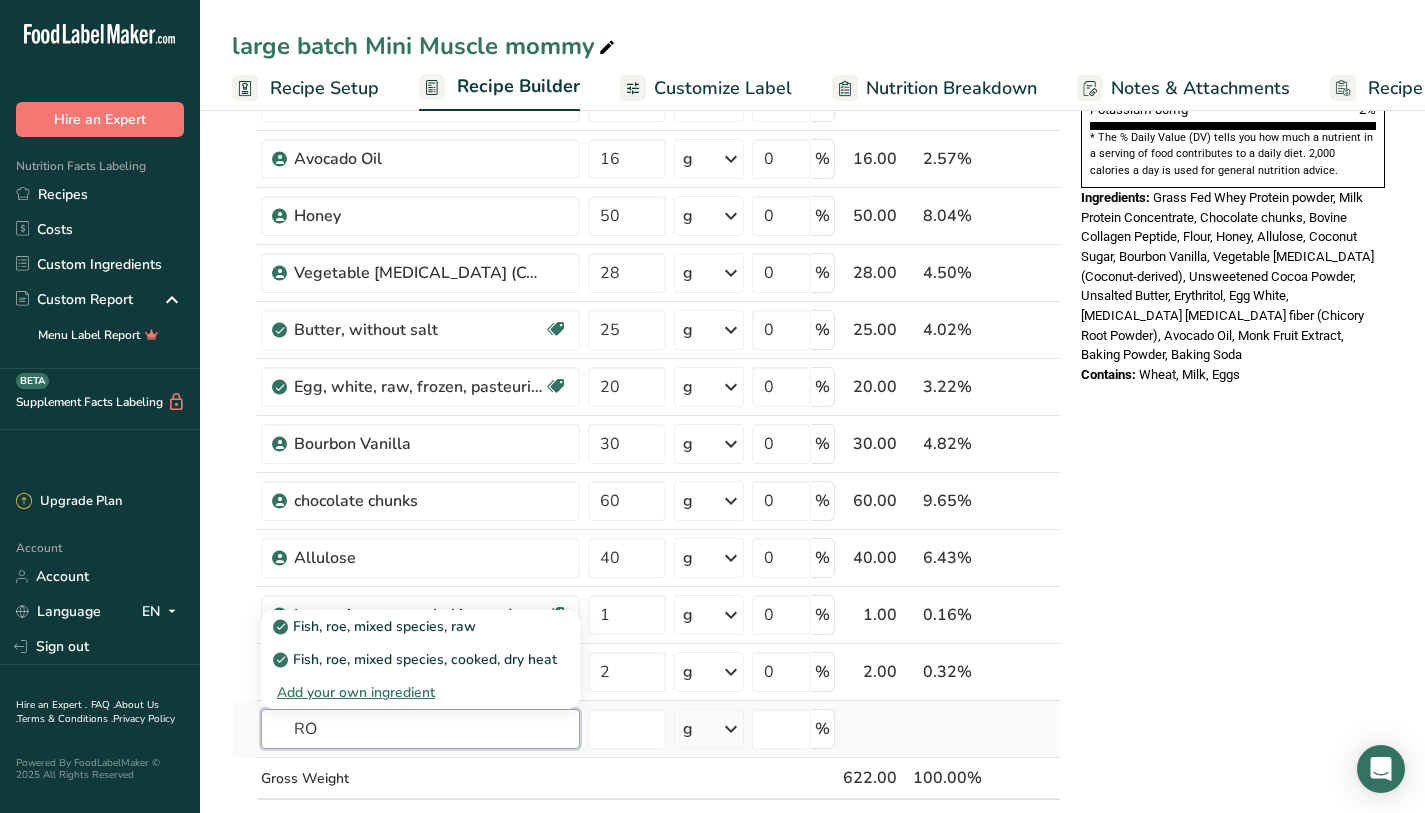 type on "R" 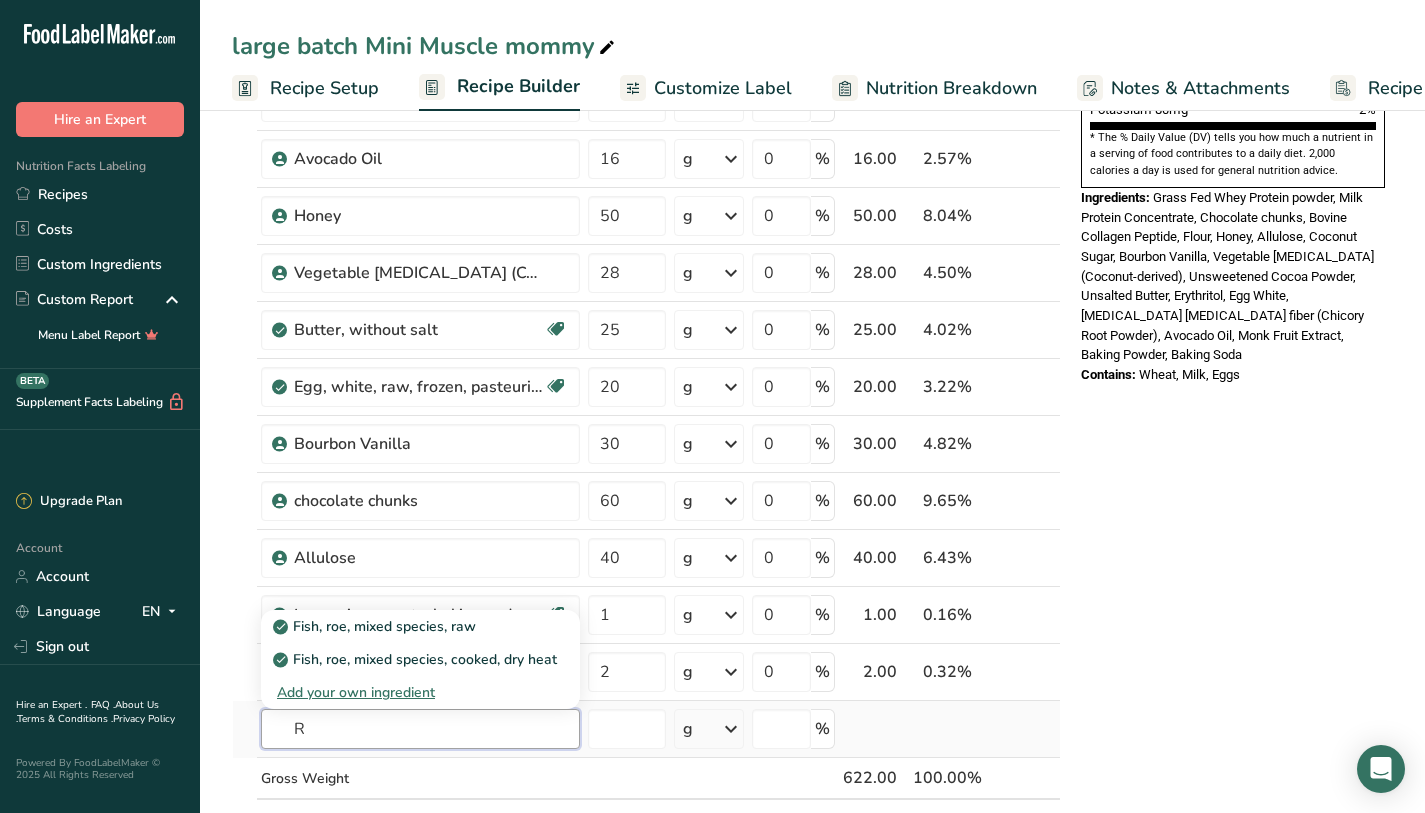 type 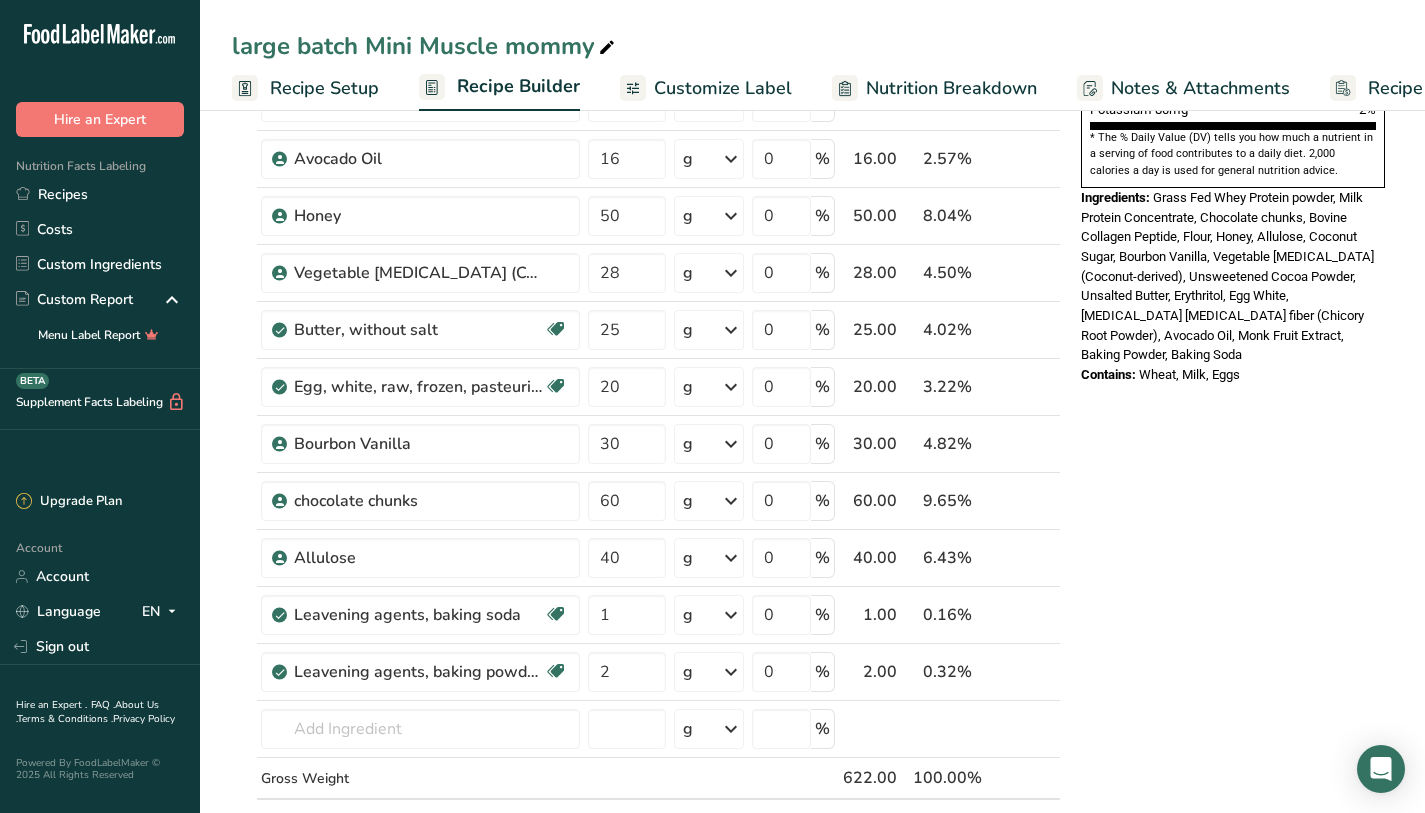 click on "Nutrition Facts
1 Serving Per Container
Serving Size
52g
Amount Per Serving
Calories
180
% Daily Value *
Total Fat
5g
7%
Saturated Fat
2.5g
13%
Trans  Fat
0g
Cholesterol
15mg
6%
Sodium
70mg
4%
Total Carbohydrates
22g
8%
Dietary Fiber
3g
10%" at bounding box center [1233, 519] 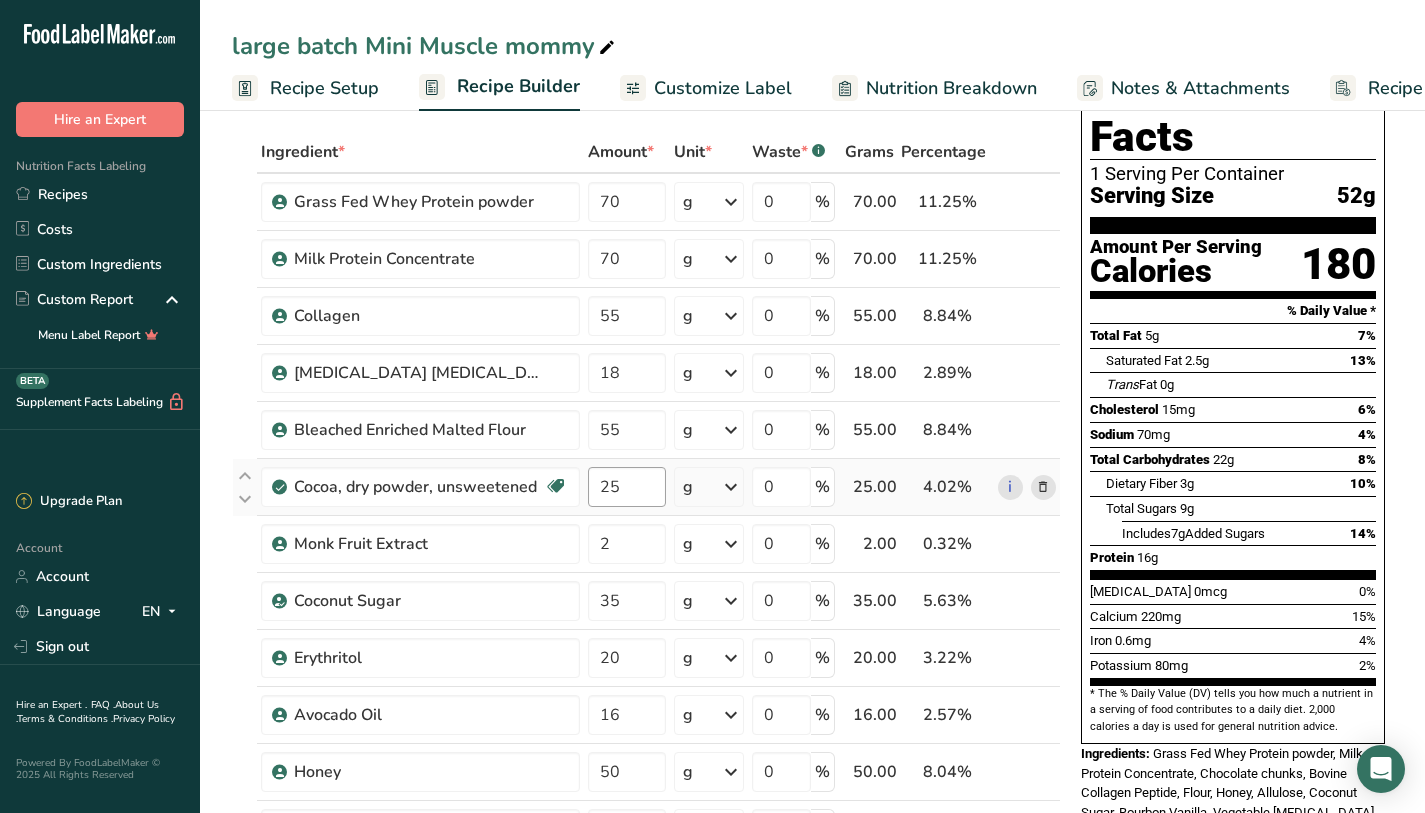 scroll, scrollTop: 84, scrollLeft: 0, axis: vertical 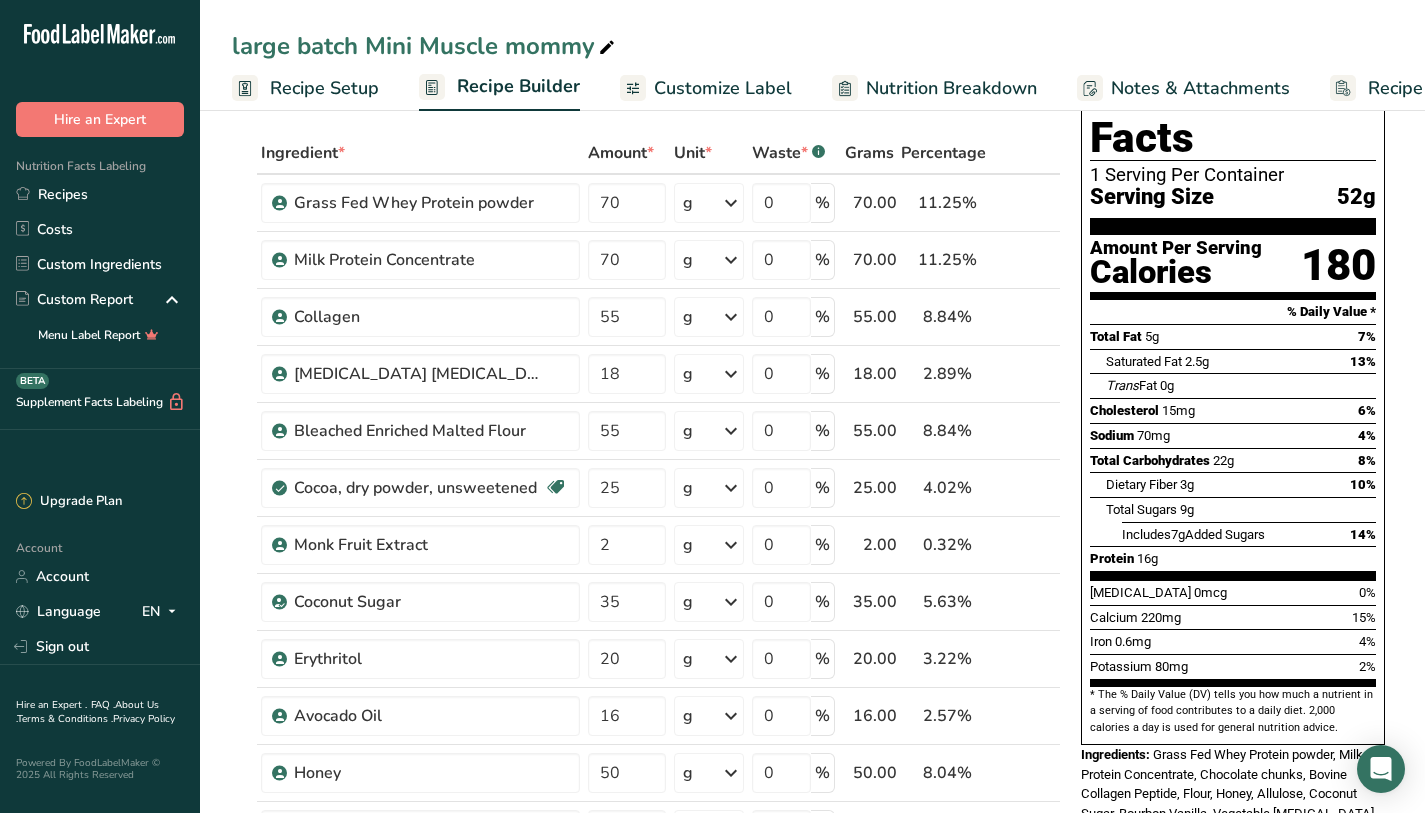 click on "Recipe Setup" at bounding box center [324, 88] 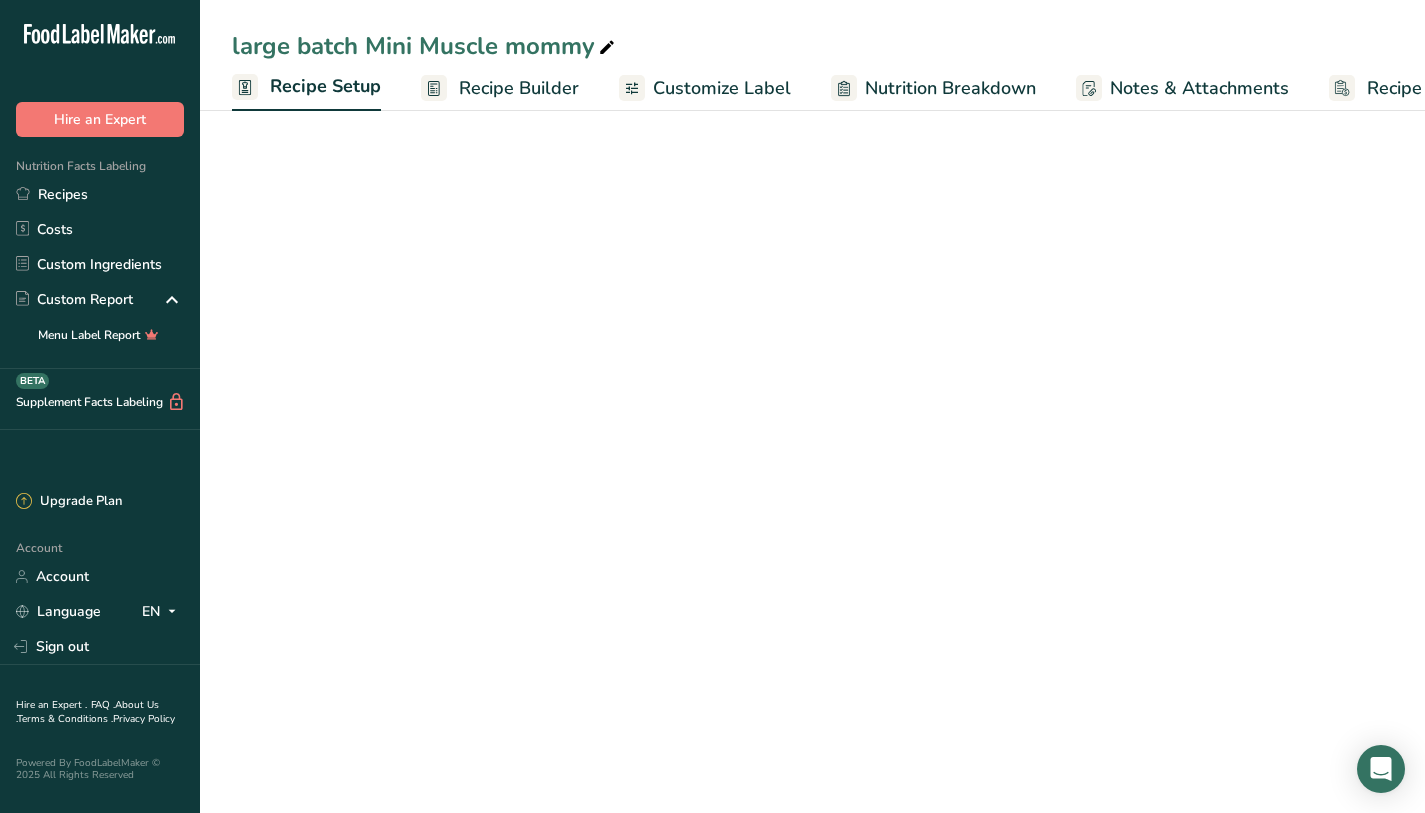 scroll, scrollTop: 0, scrollLeft: 7, axis: horizontal 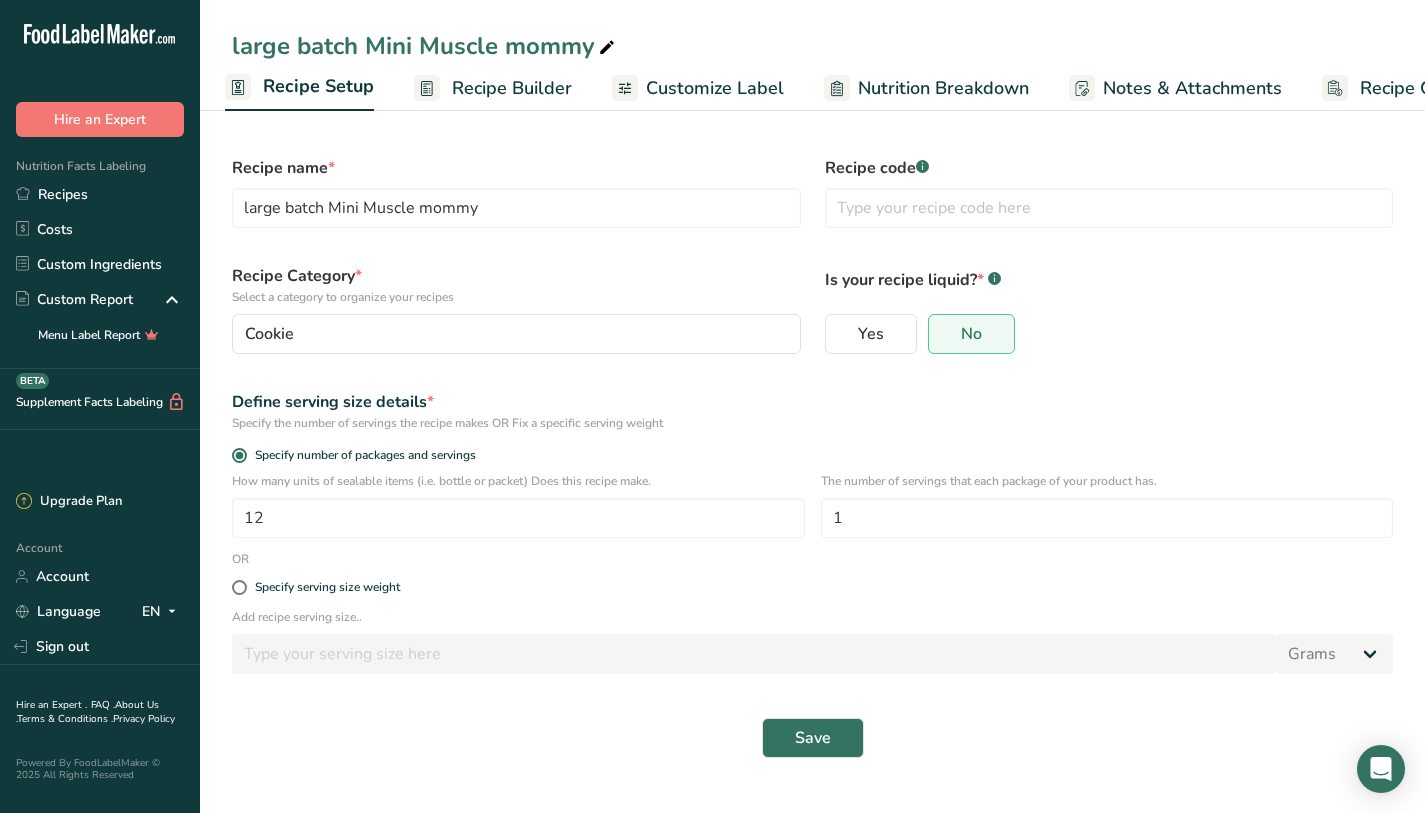 click on "Recipe Builder" at bounding box center [493, 88] 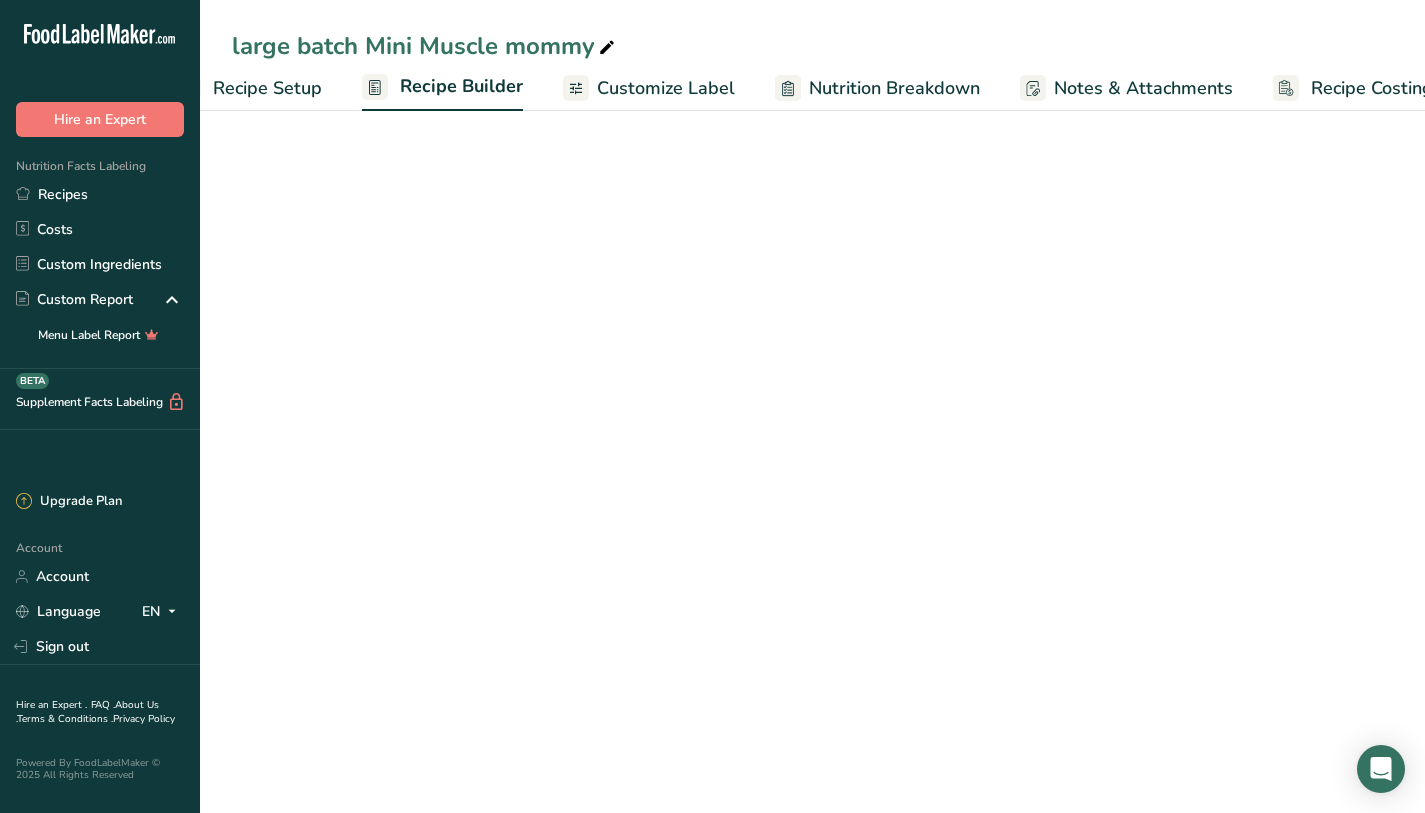 scroll, scrollTop: 0, scrollLeft: 96, axis: horizontal 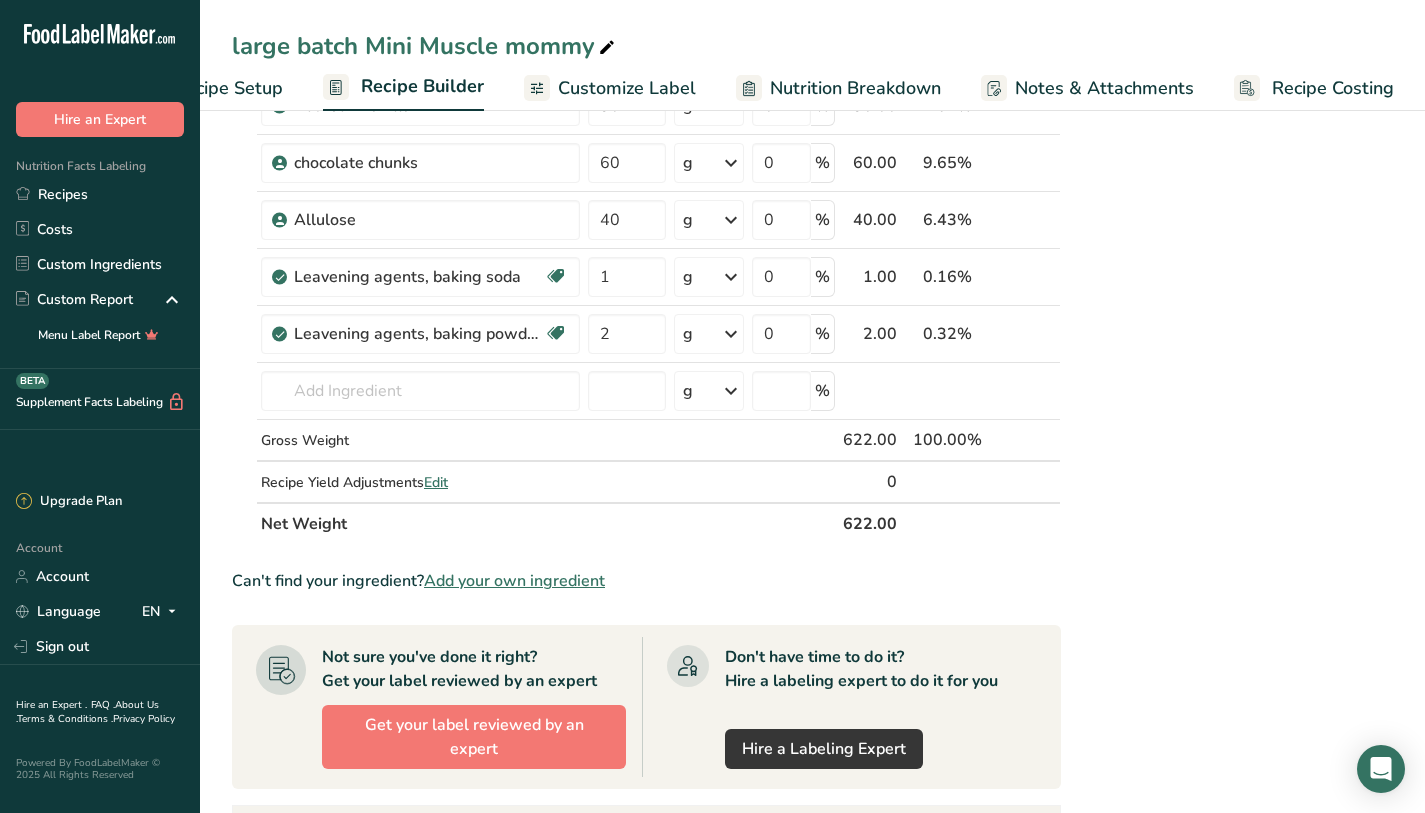 click on "Recipe Setup" at bounding box center [228, 88] 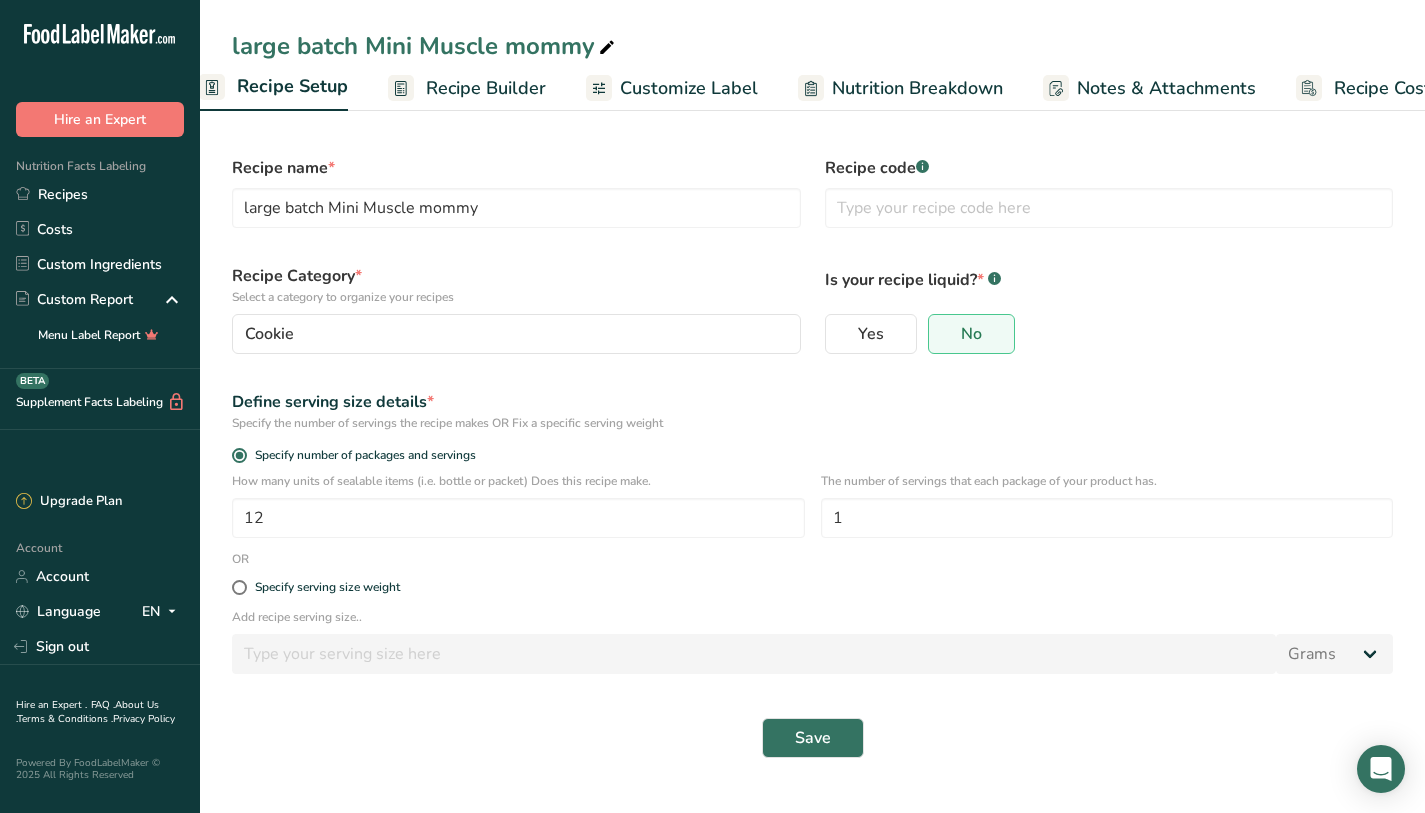 scroll, scrollTop: 0, scrollLeft: 7, axis: horizontal 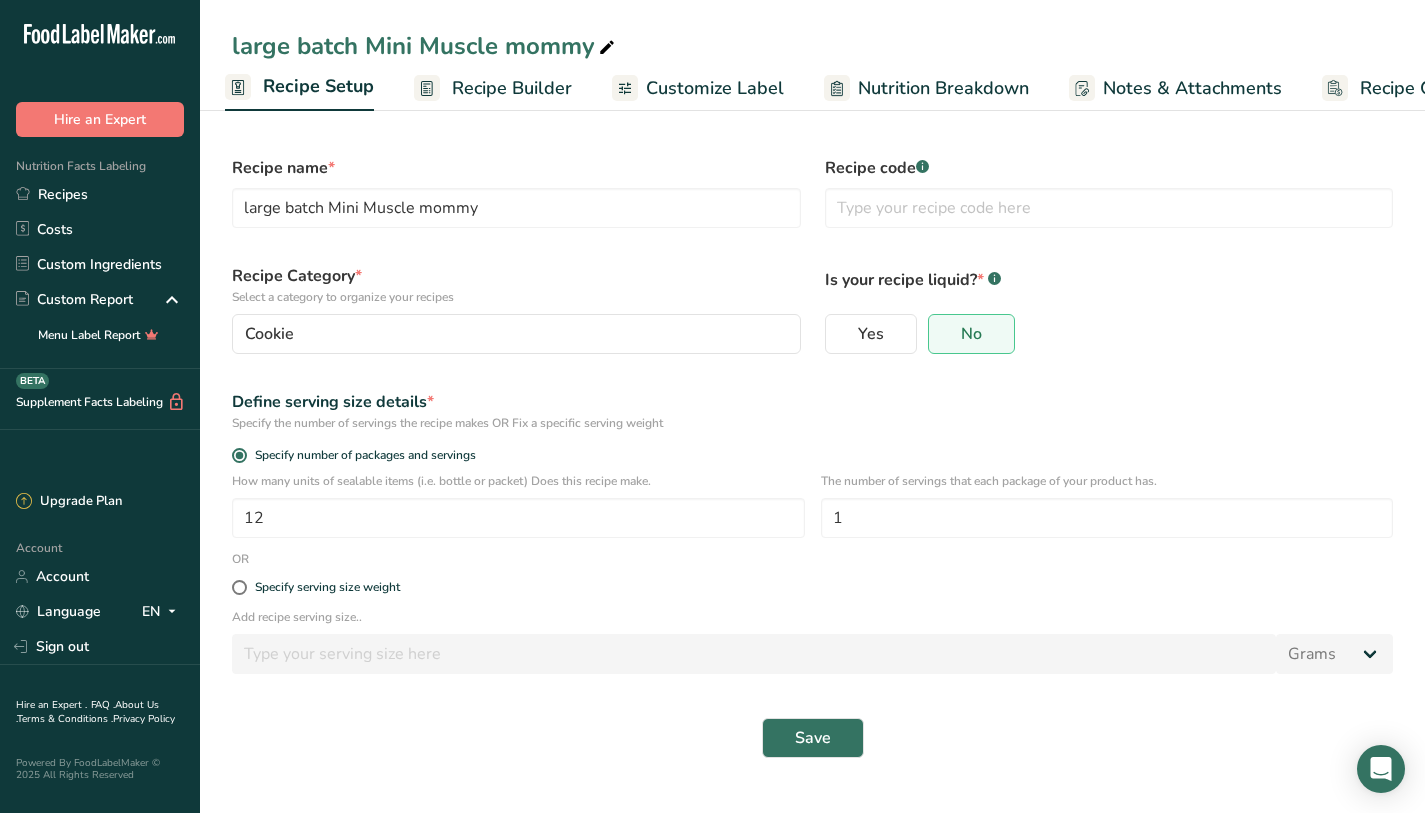 click on "Recipe Builder" at bounding box center (512, 88) 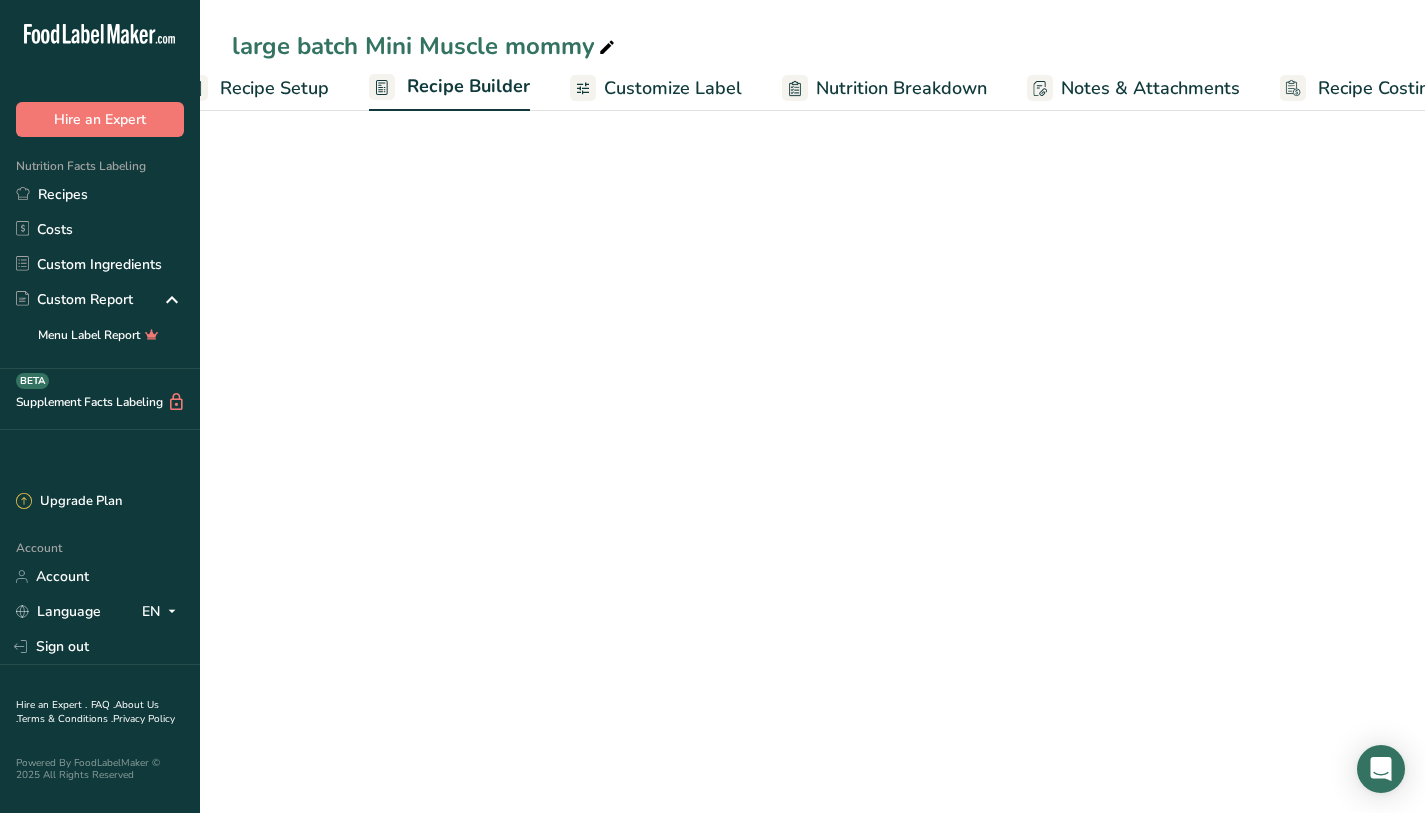 scroll, scrollTop: 0, scrollLeft: 96, axis: horizontal 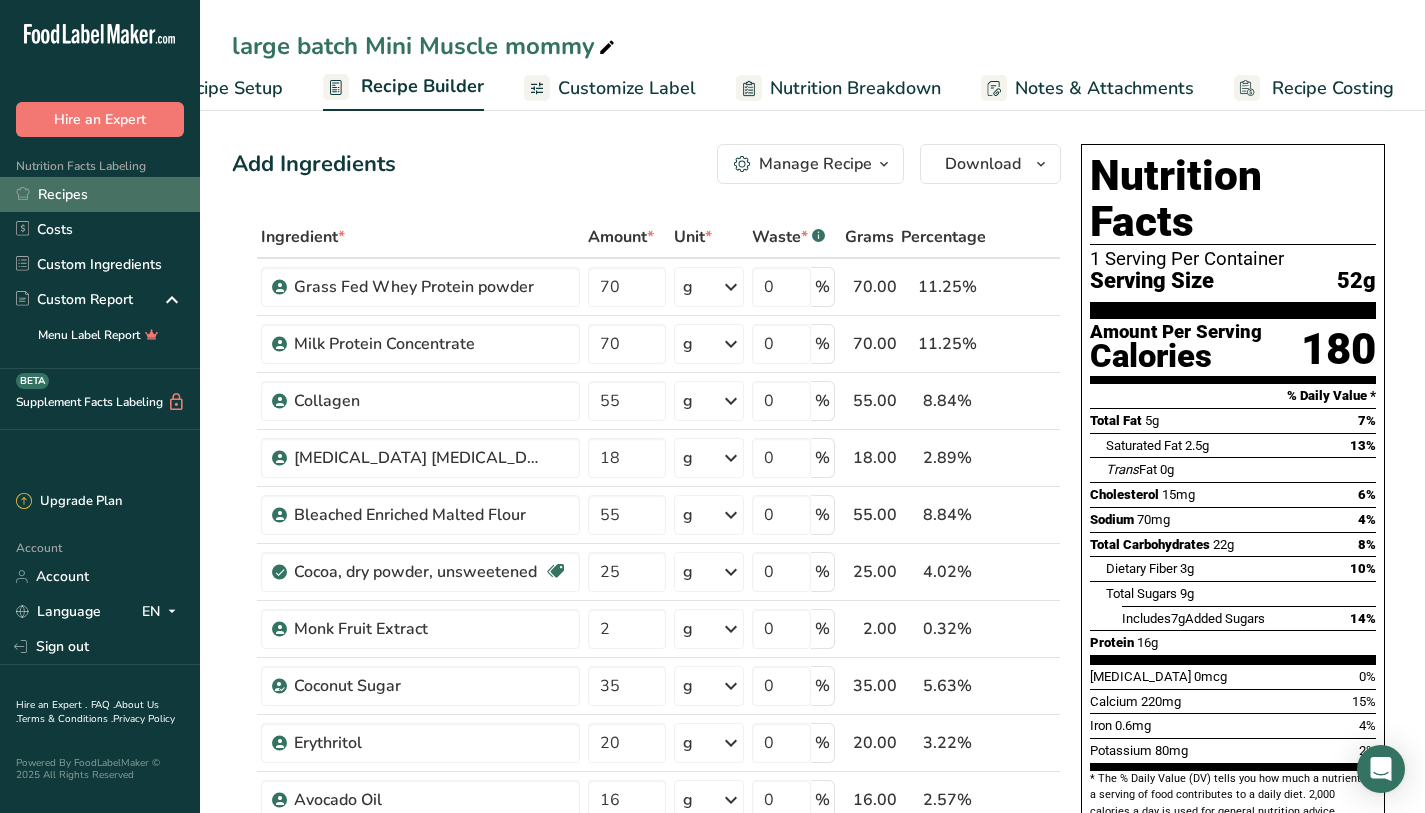click on "Recipes" at bounding box center (100, 194) 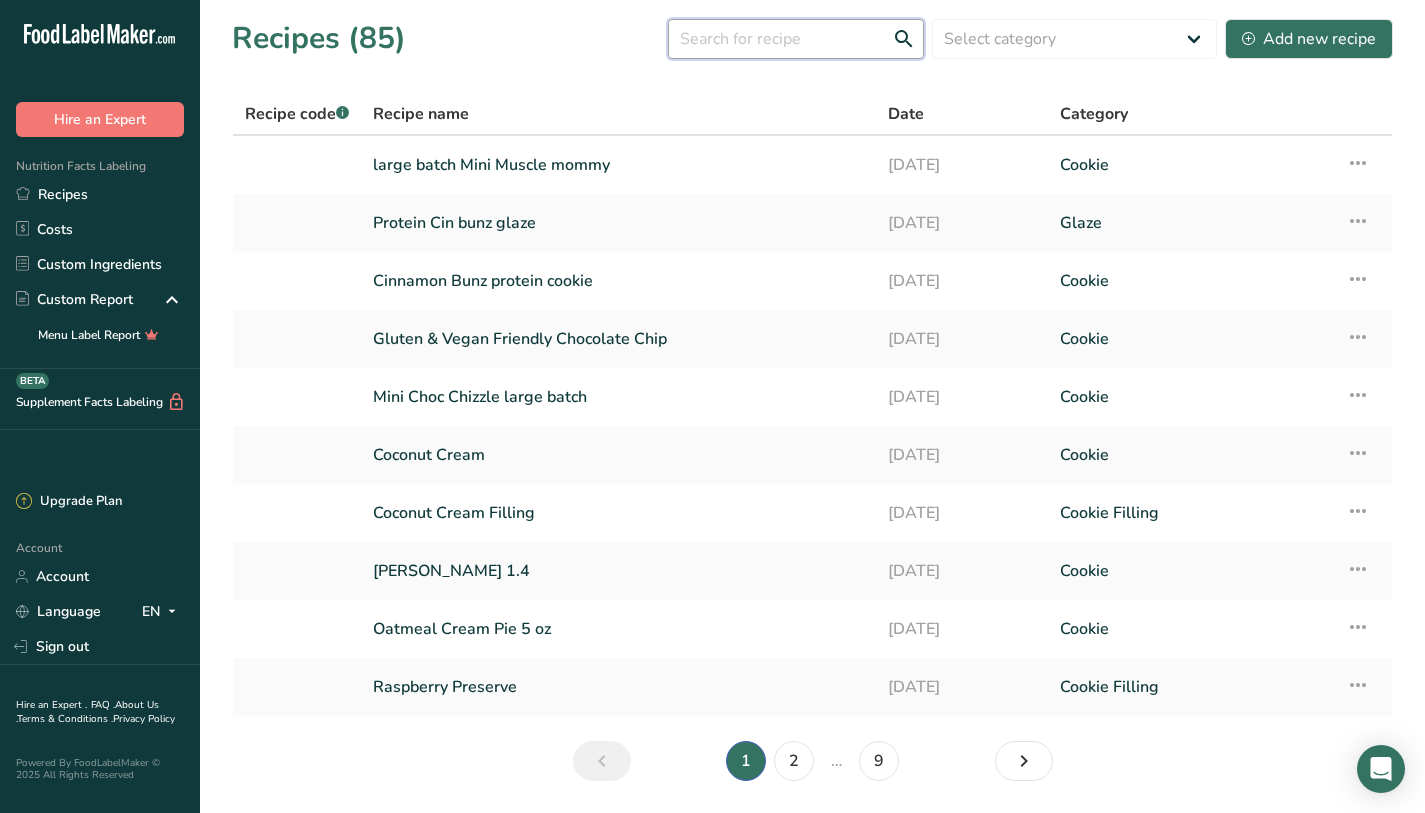 click at bounding box center (796, 39) 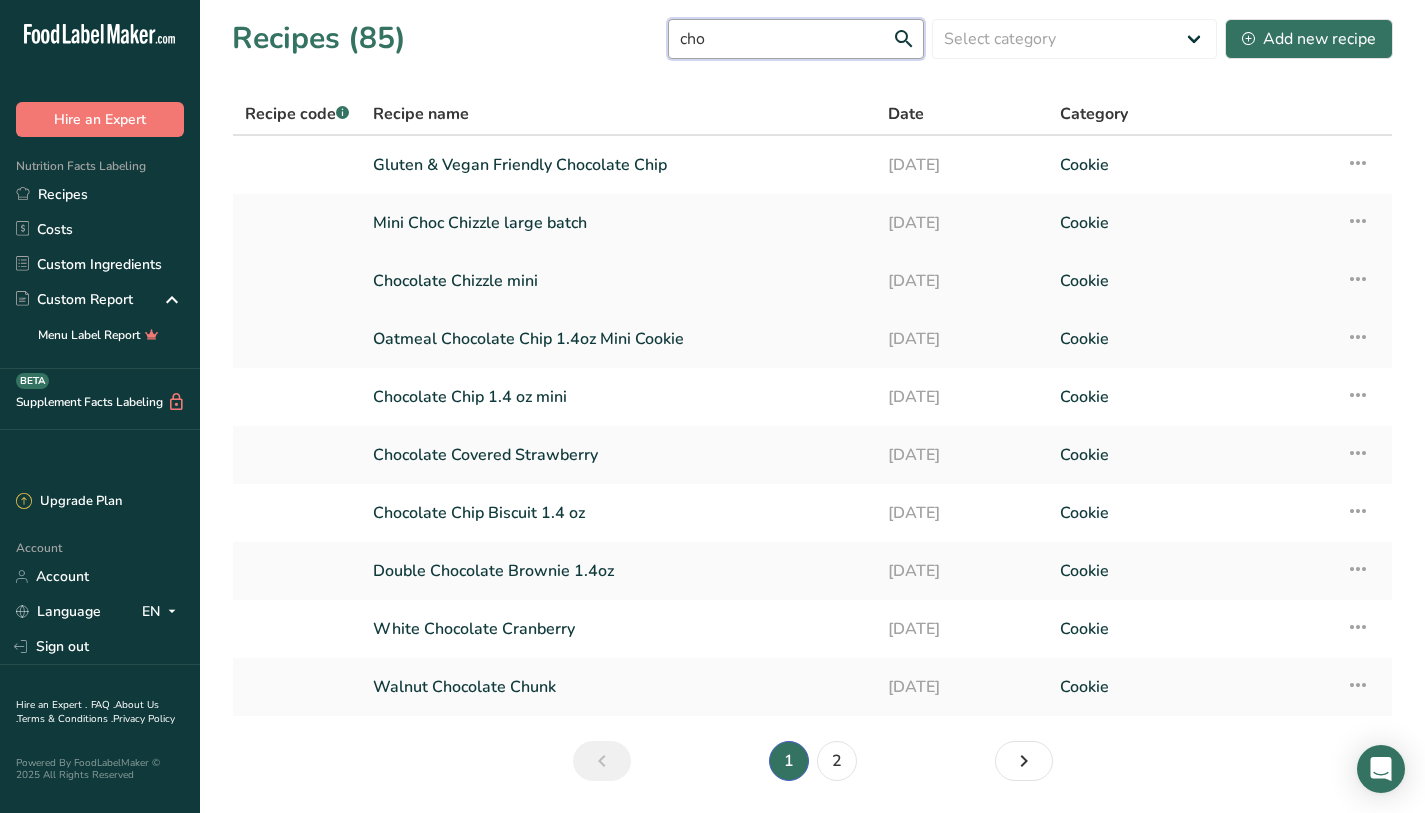 type on "cho" 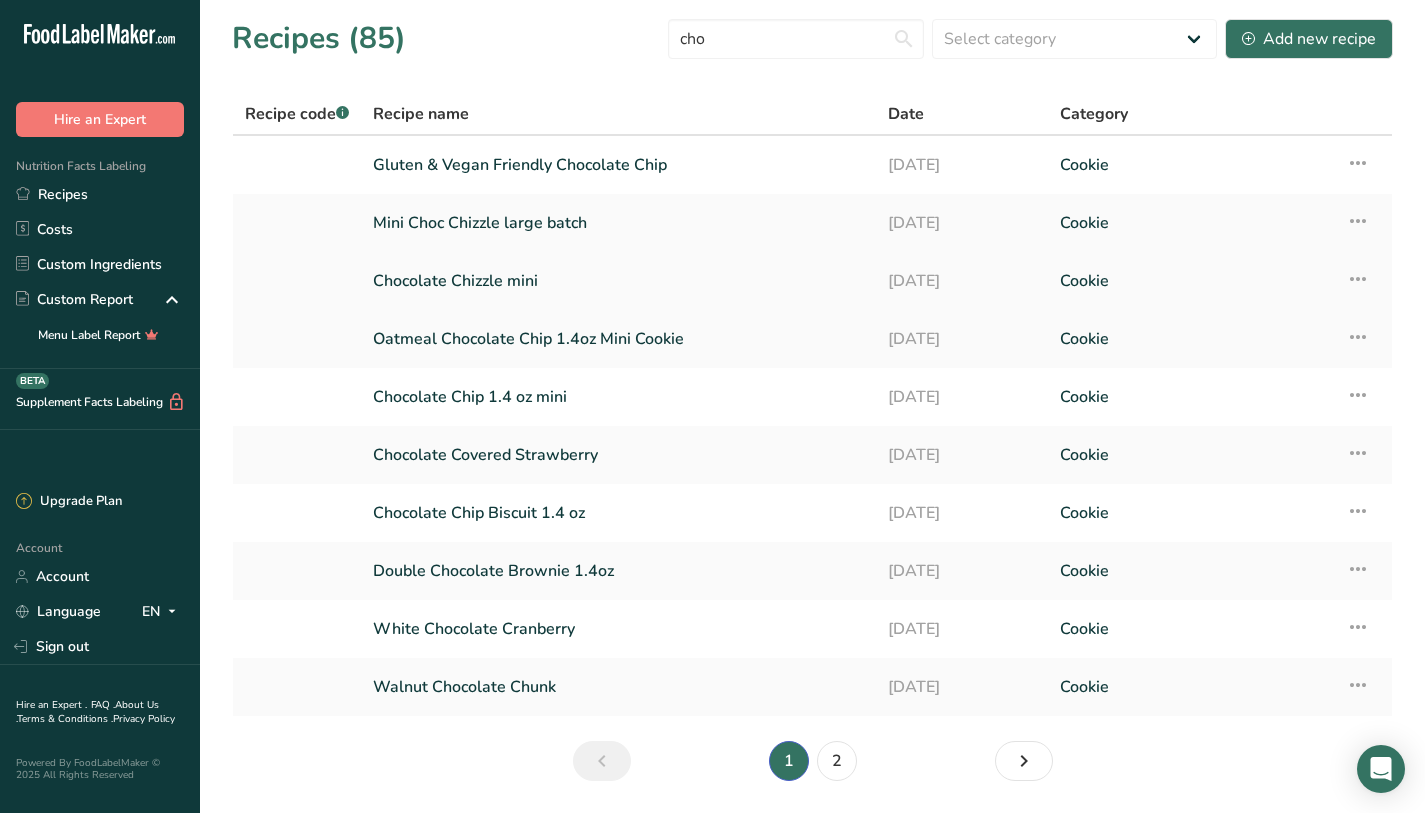 click on "Chocolate Chizzle mini" at bounding box center (618, 281) 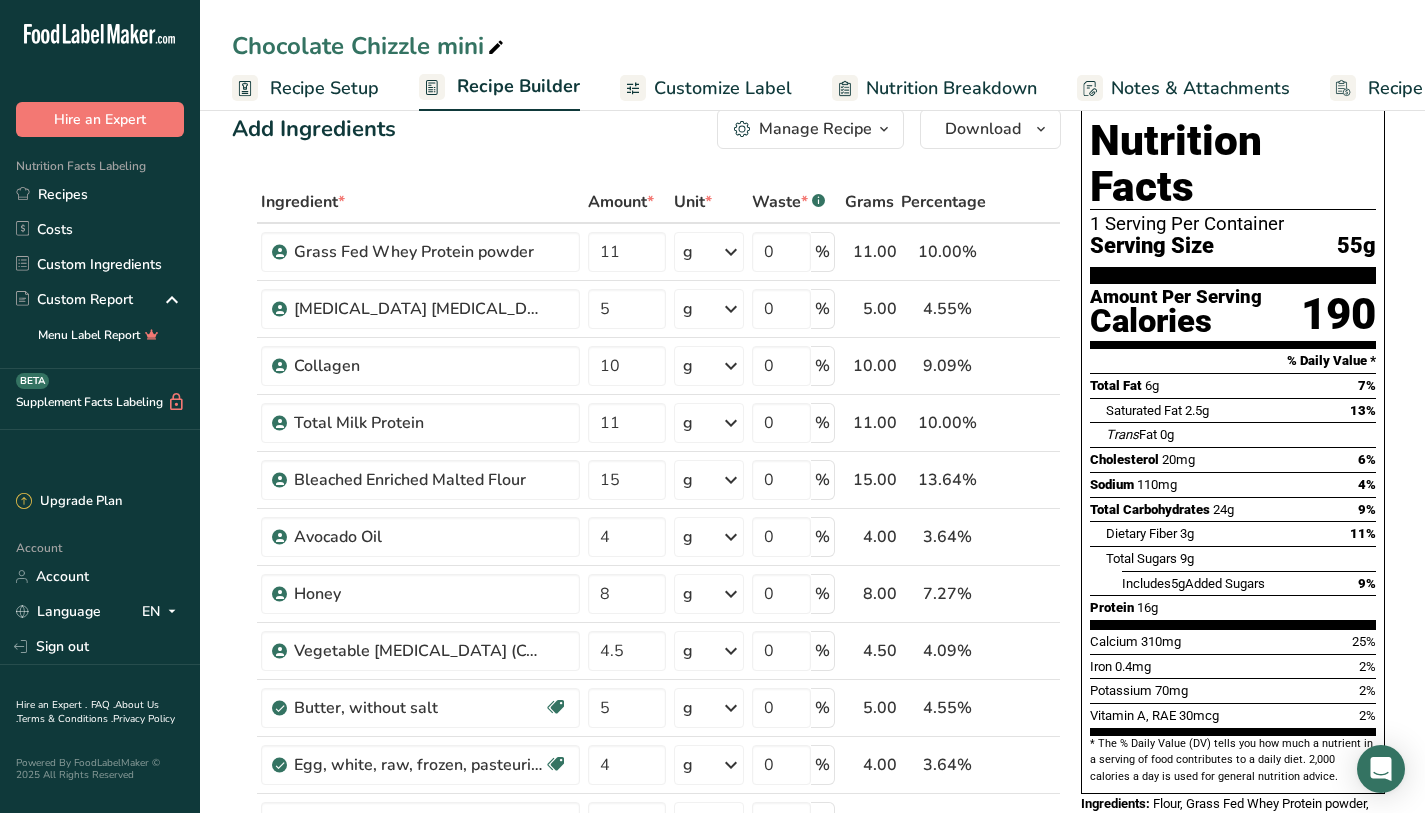 scroll, scrollTop: 36, scrollLeft: 0, axis: vertical 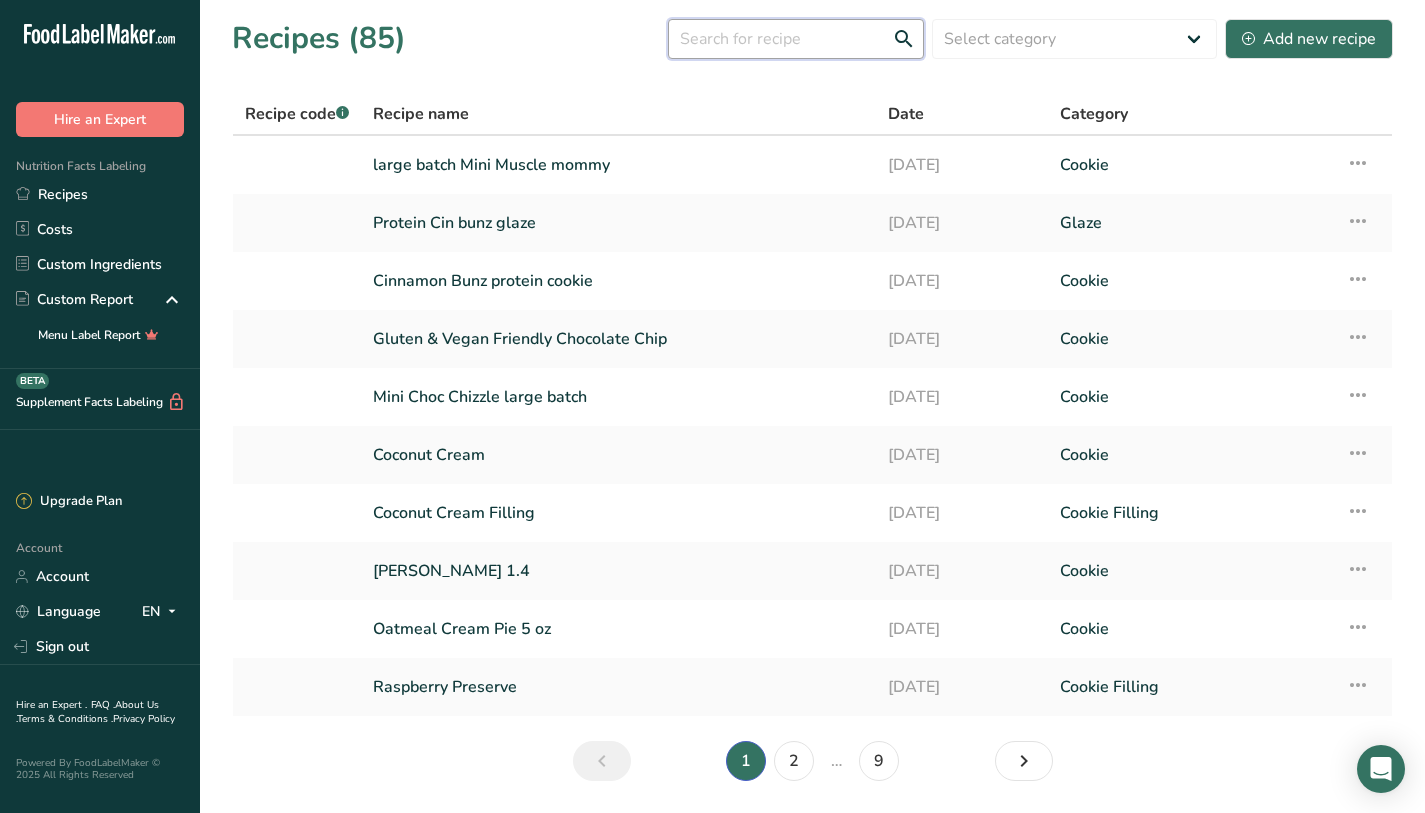 click at bounding box center (796, 39) 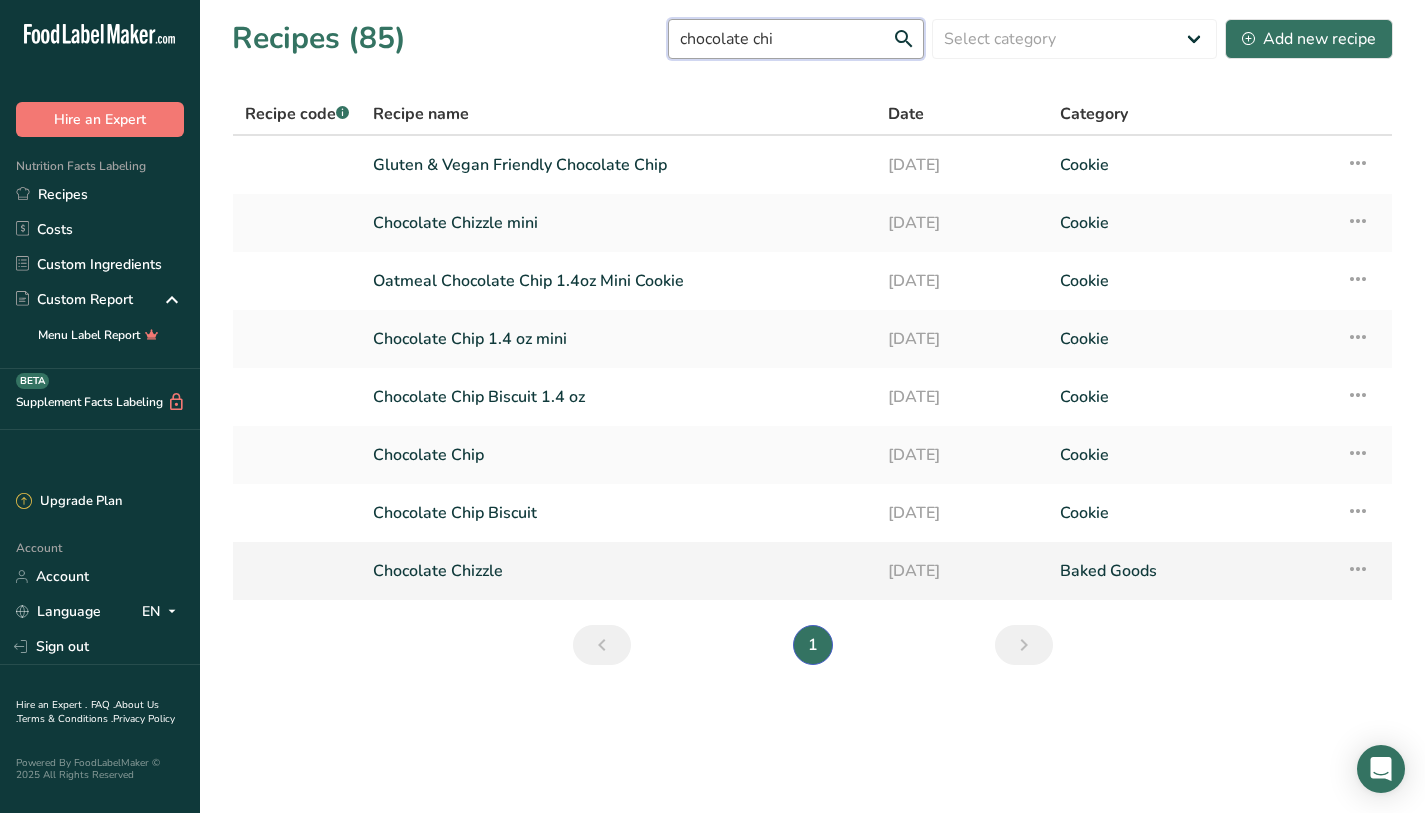 type on "chocolate chi" 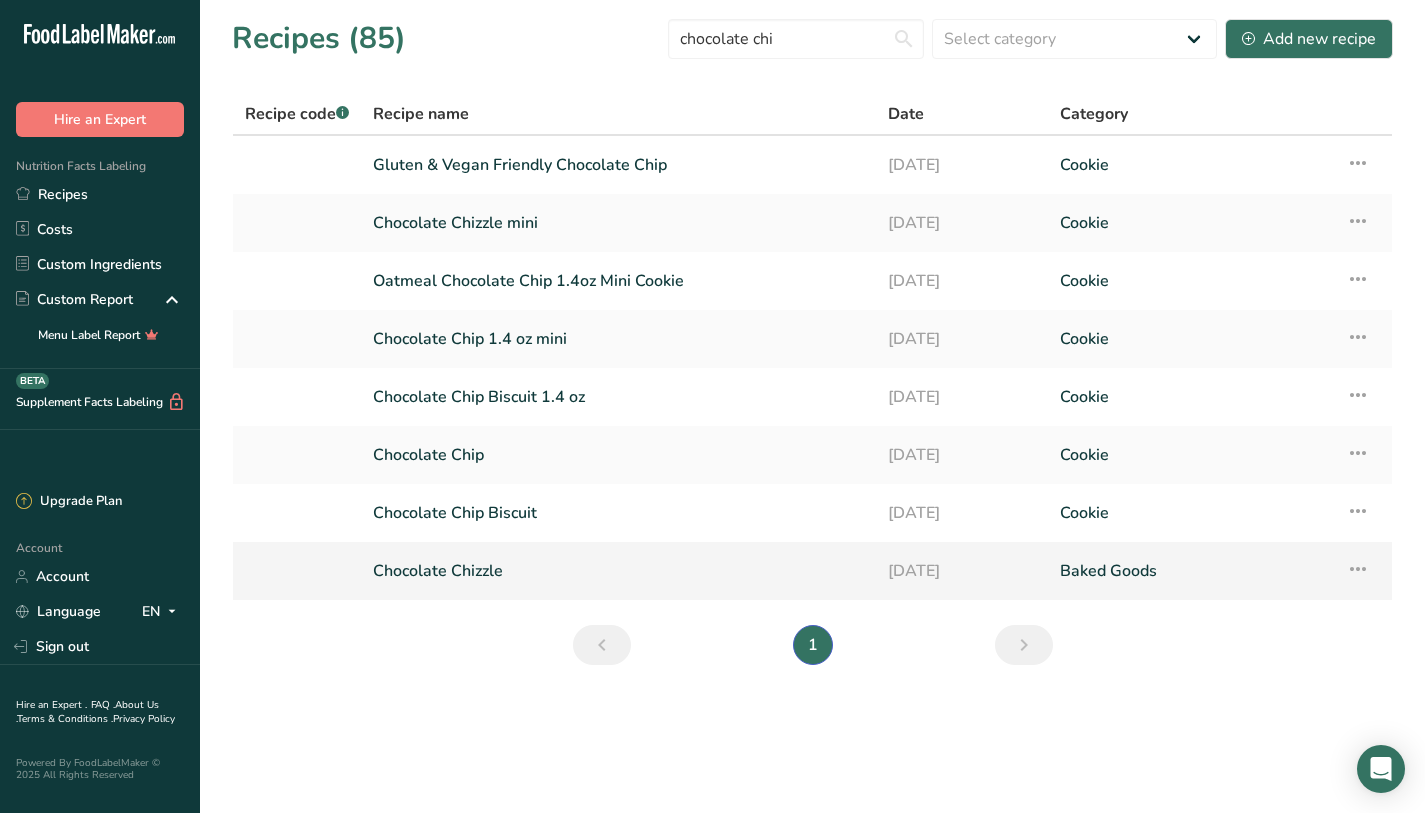 click on "Chocolate Chizzle" at bounding box center (618, 571) 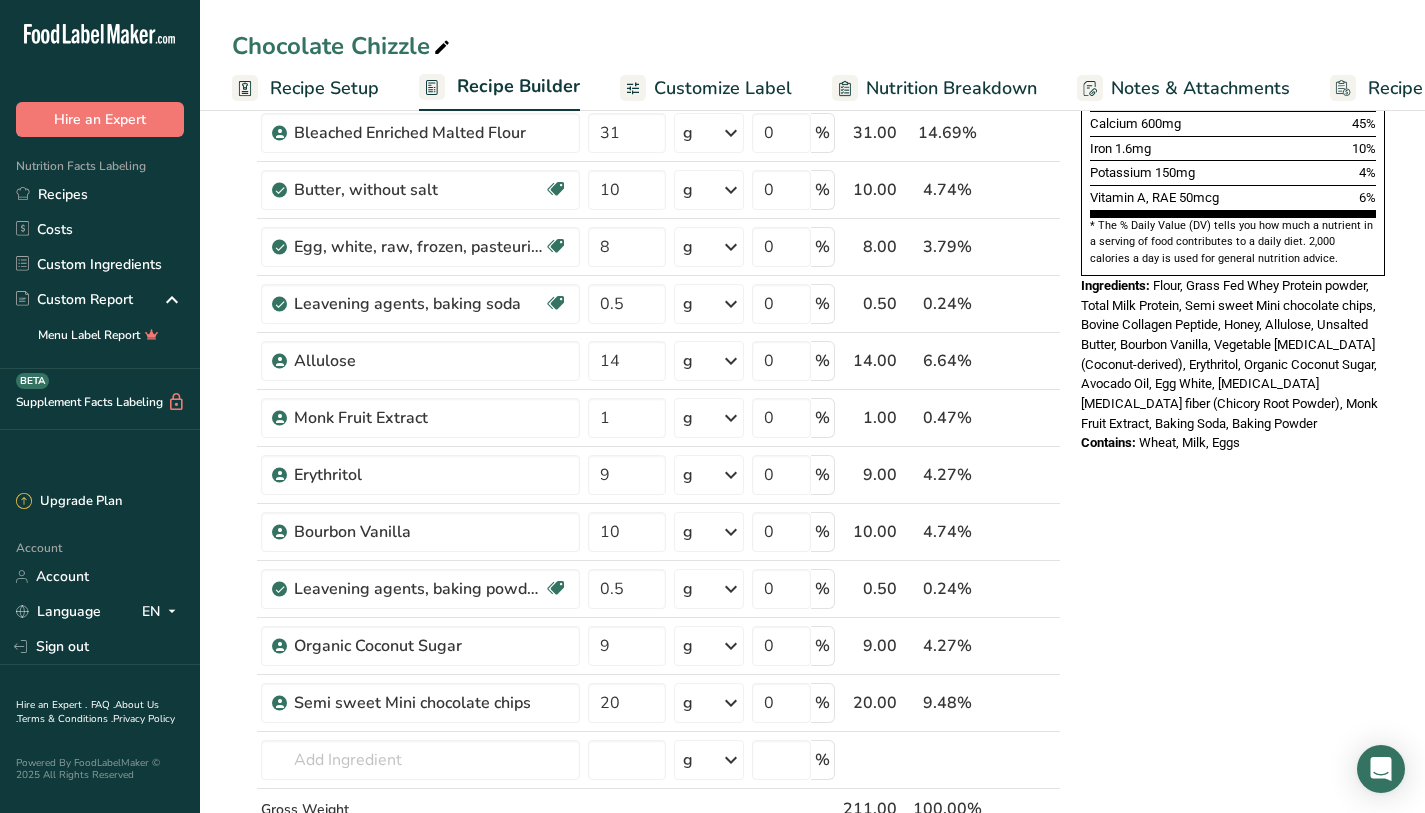 scroll, scrollTop: 0, scrollLeft: 0, axis: both 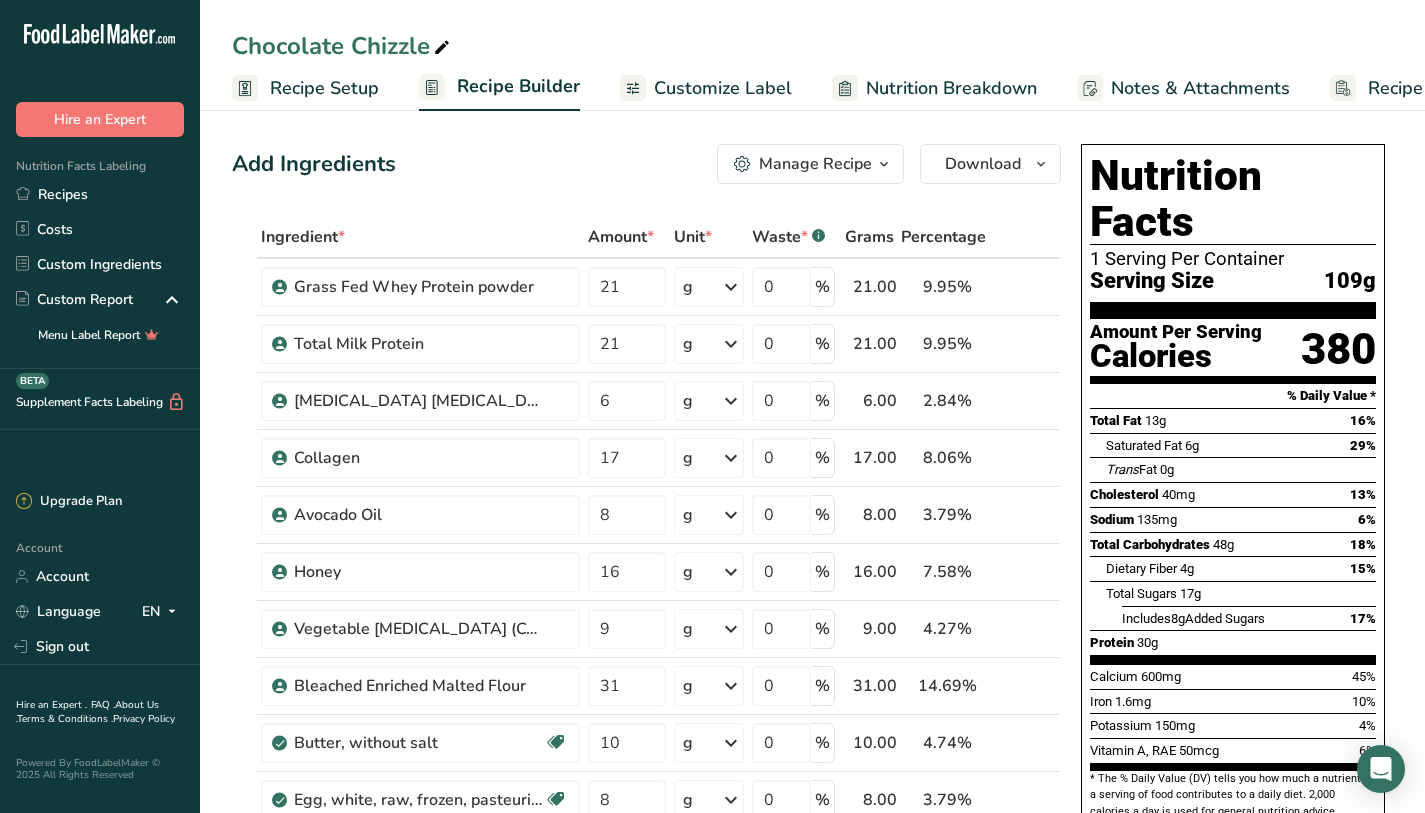 click on "Recipe Setup" at bounding box center (324, 88) 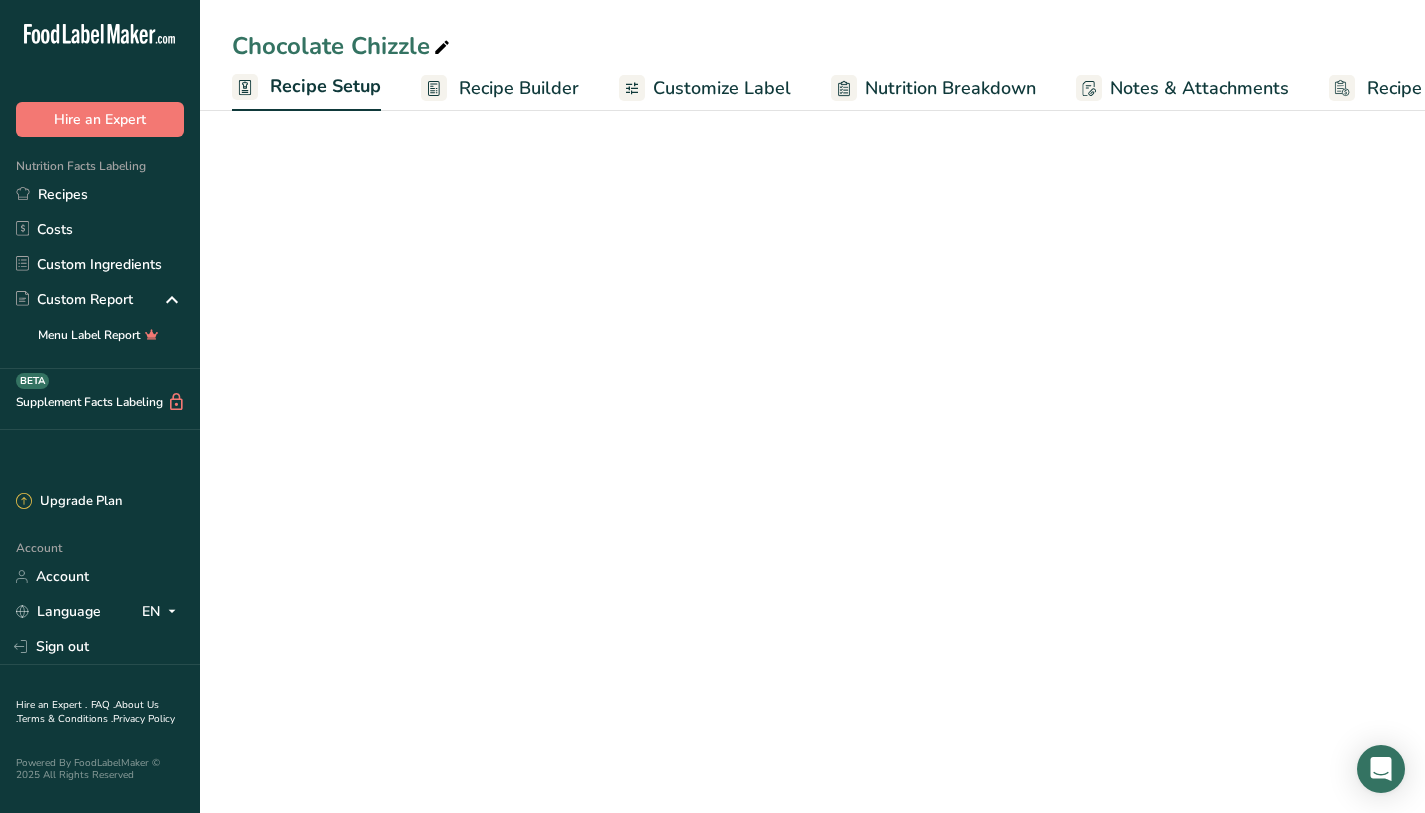 scroll, scrollTop: 0, scrollLeft: 7, axis: horizontal 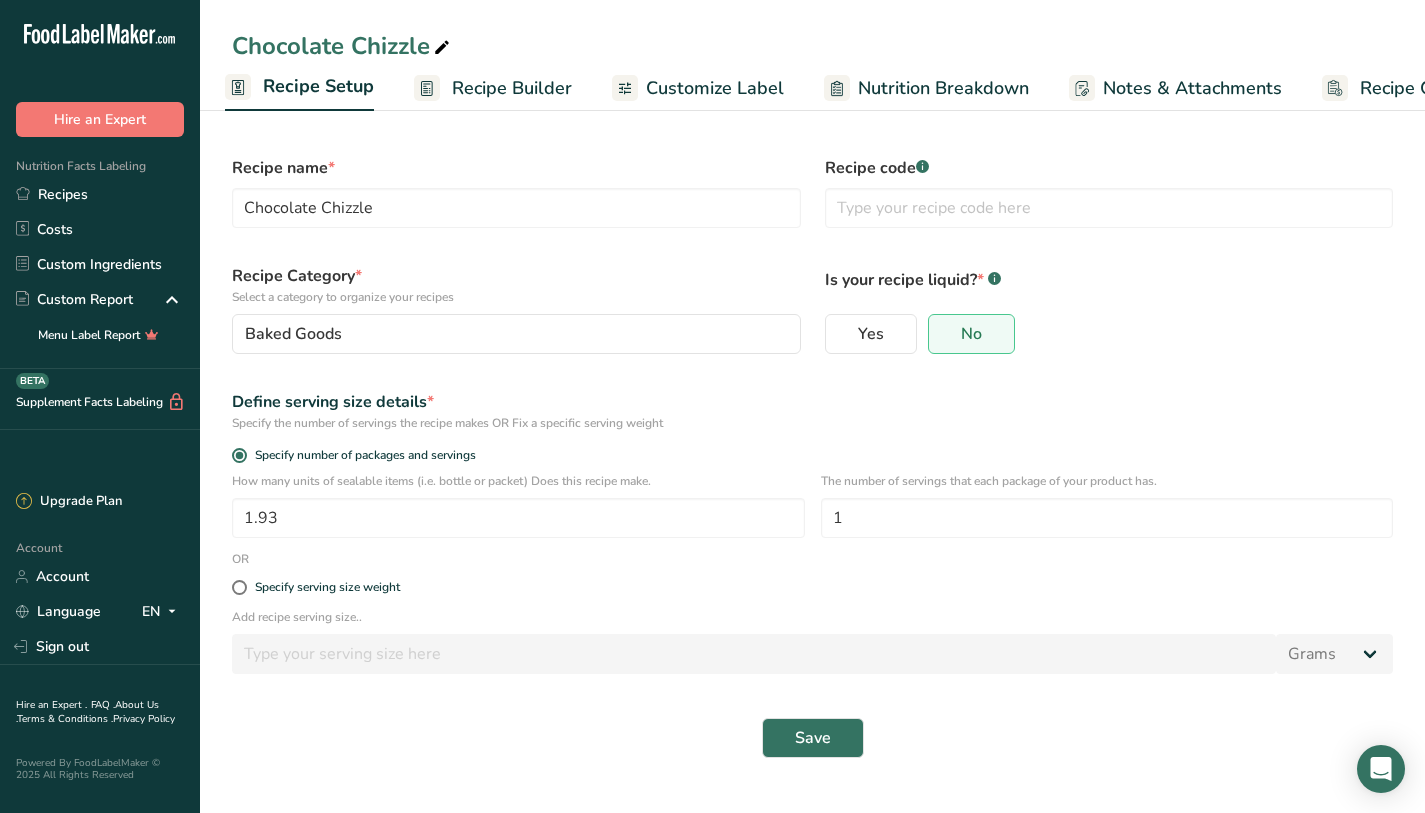 click on "Recipe Builder" at bounding box center [512, 88] 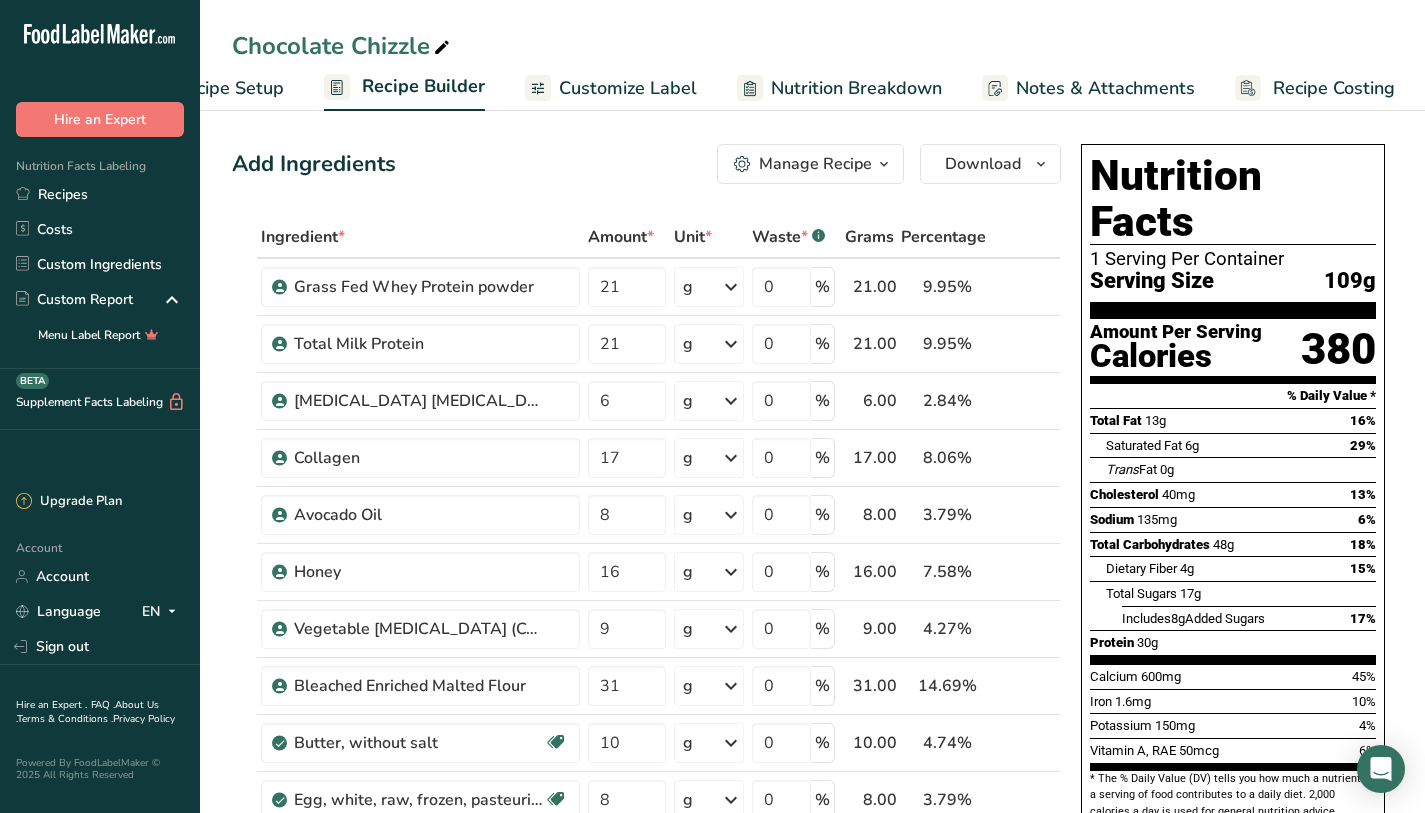 scroll, scrollTop: 0, scrollLeft: 96, axis: horizontal 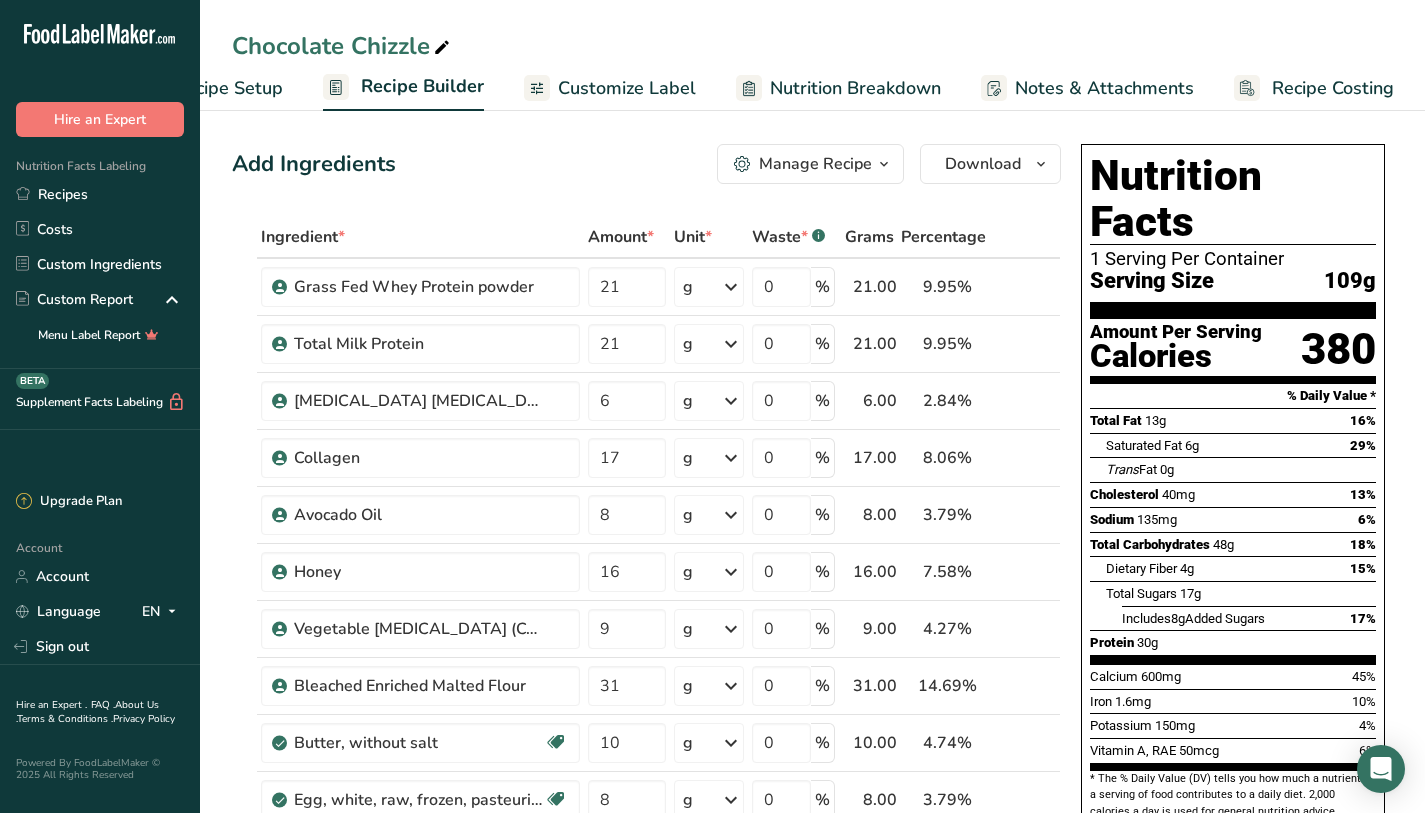 click on "Recipe Setup" at bounding box center [228, 88] 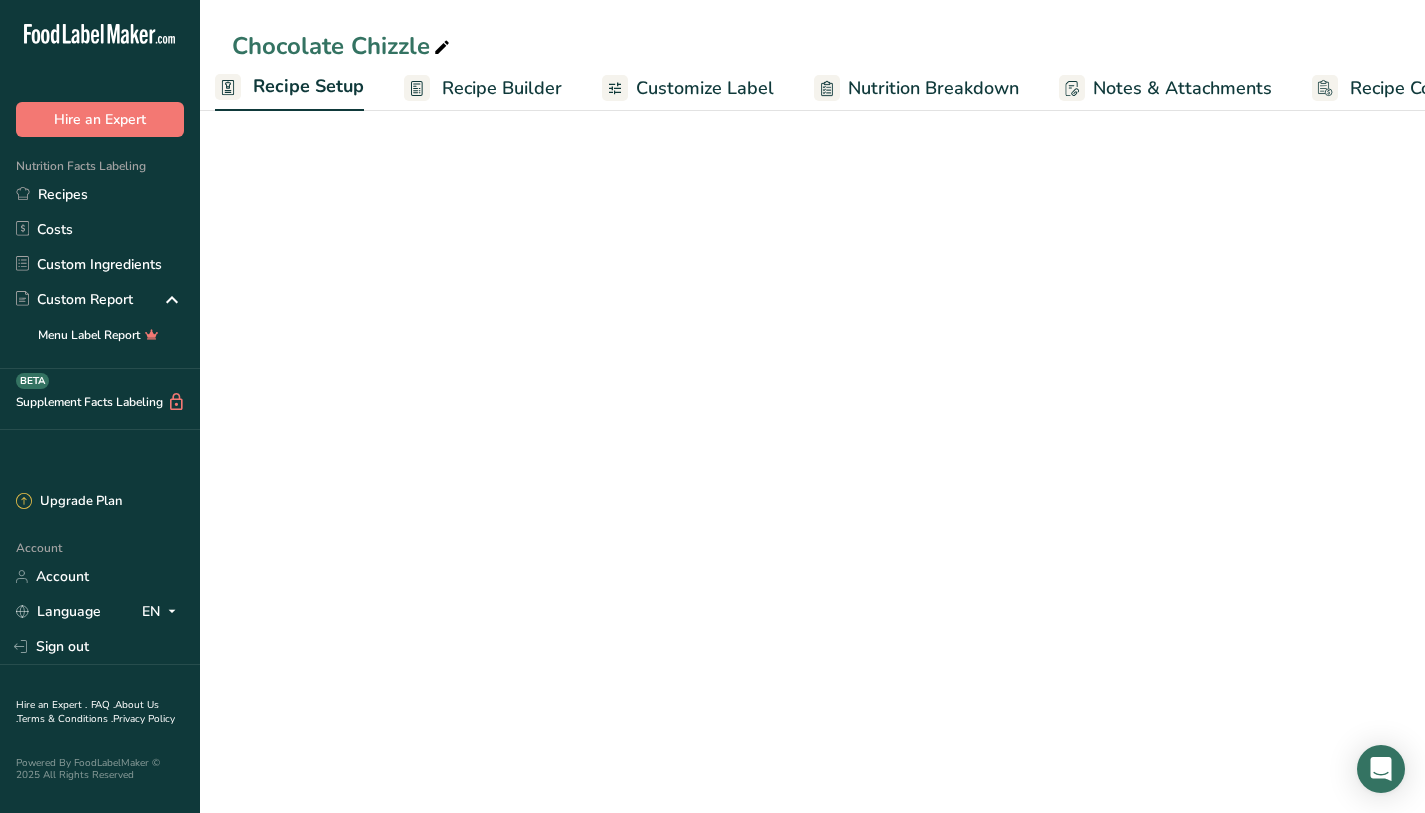 scroll, scrollTop: 0, scrollLeft: 7, axis: horizontal 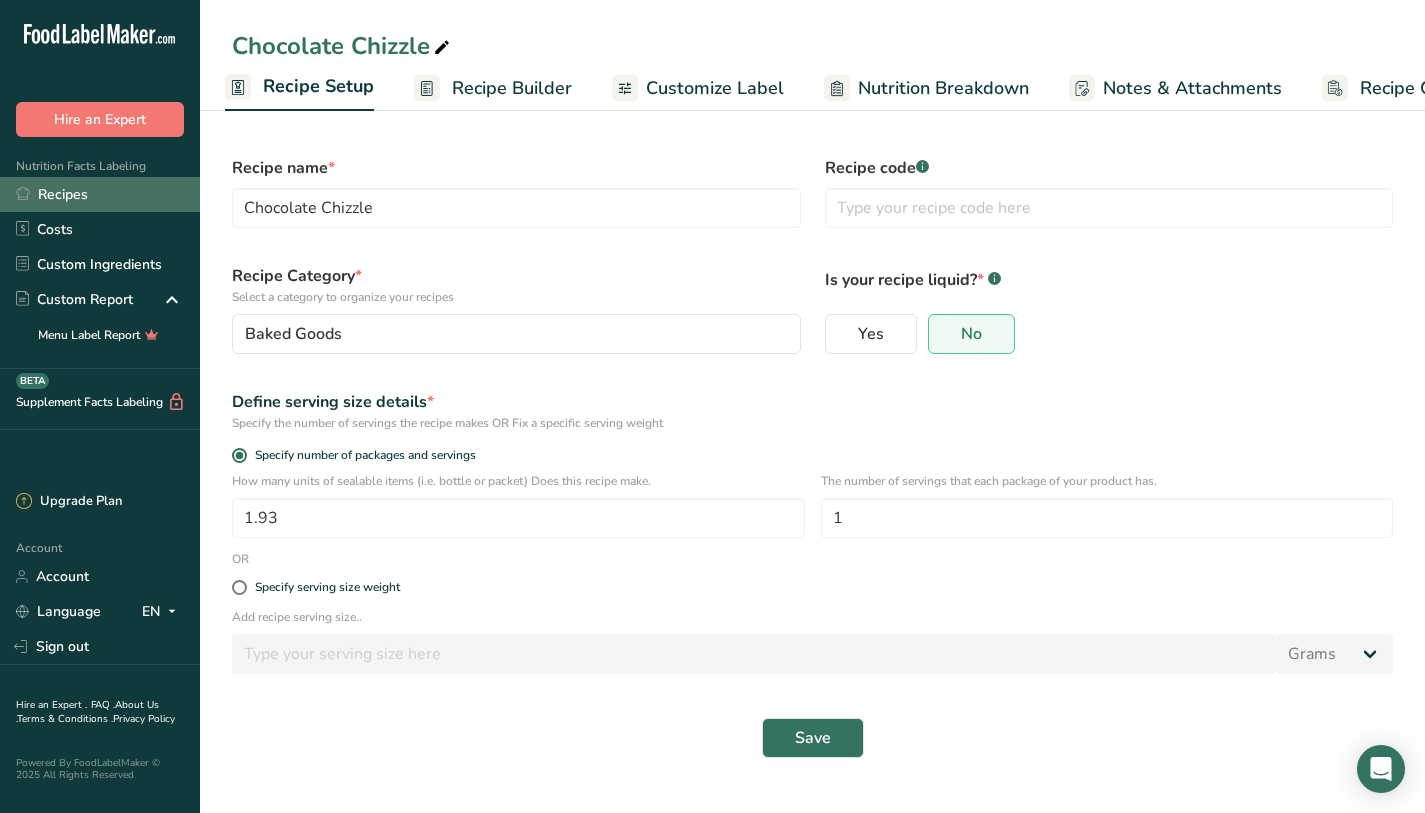 click on "Recipes" at bounding box center (100, 194) 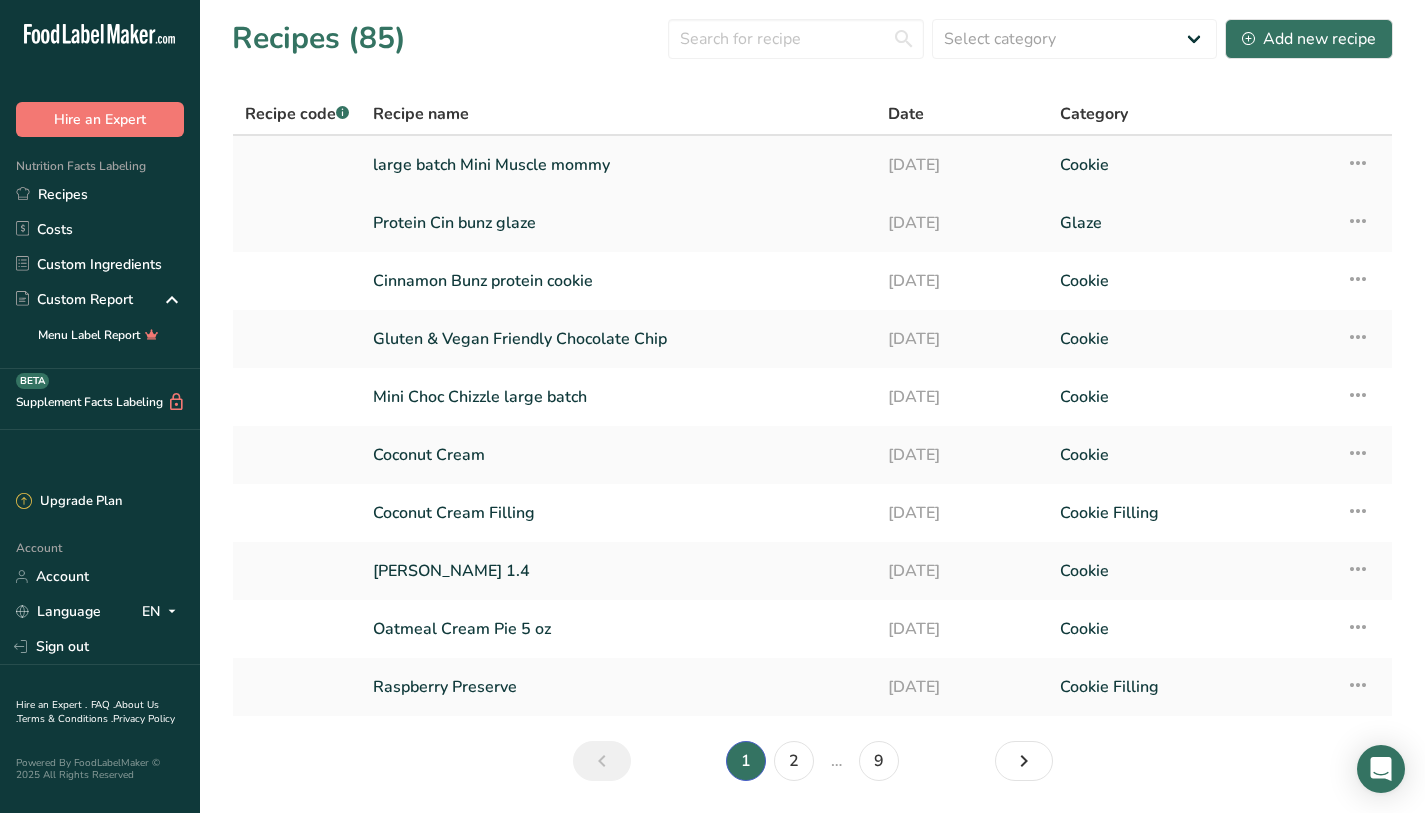 click on "large batch Mini Muscle mommy" at bounding box center [618, 165] 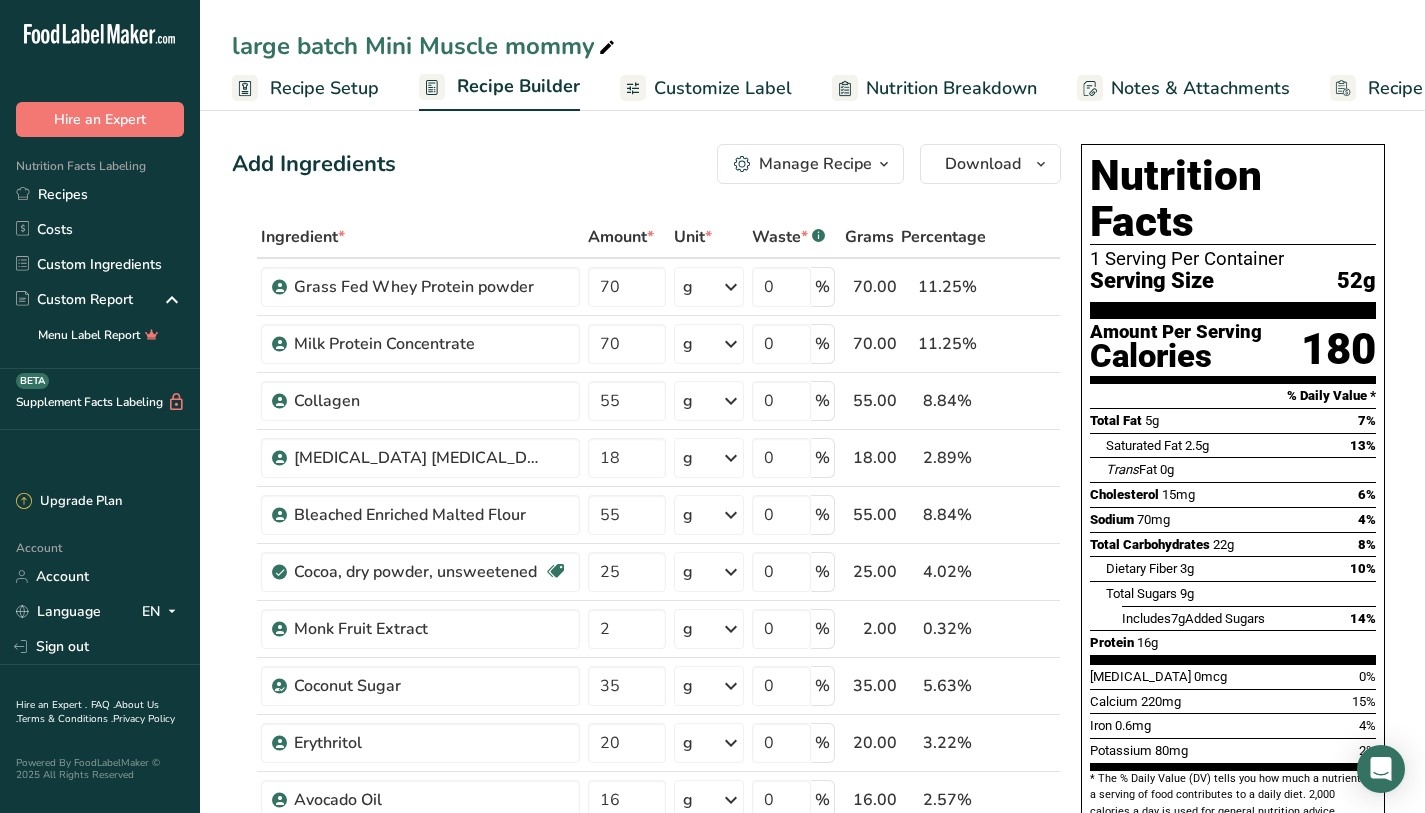 click on "Add Ingredients
Manage Recipe         Delete Recipe           Duplicate Recipe             Scale Recipe             Save as Sub-Recipe   .a-a{fill:#347362;}.b-a{fill:#fff;}                               Nutrition Breakdown                 Recipe Card
NEW
Amino Acids Pattern Report             Activity History
Download
Choose your preferred label style
Standard FDA label
Standard FDA label
The most common format for nutrition facts labels in compliance with the FDA's typeface, style and requirements
Tabular FDA label
A label format compliant with the FDA regulations presented in a tabular (horizontal) display.
Linear FDA label
A simple linear display for small sized packages.
Simplified FDA label" at bounding box center (646, 164) 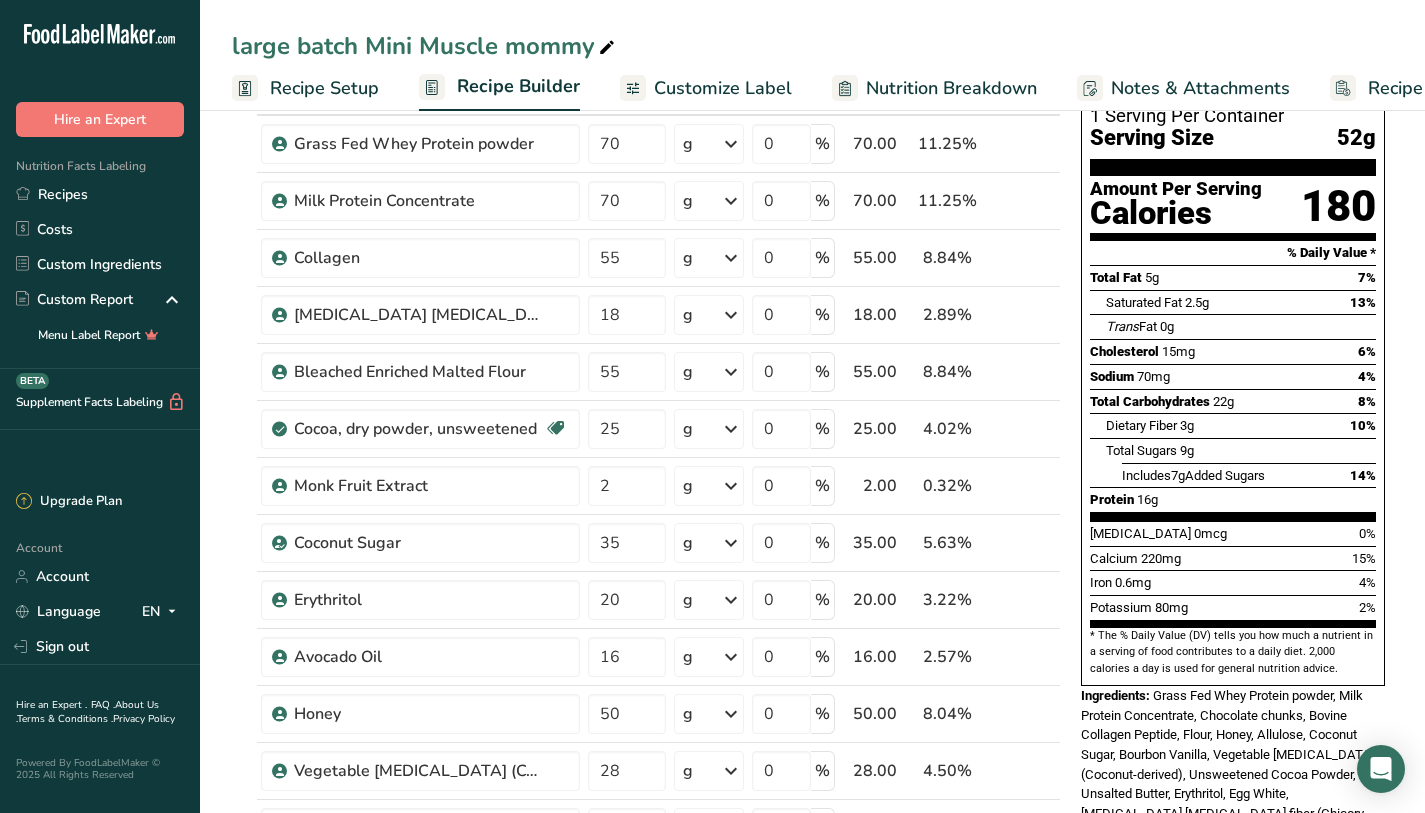scroll, scrollTop: 0, scrollLeft: 0, axis: both 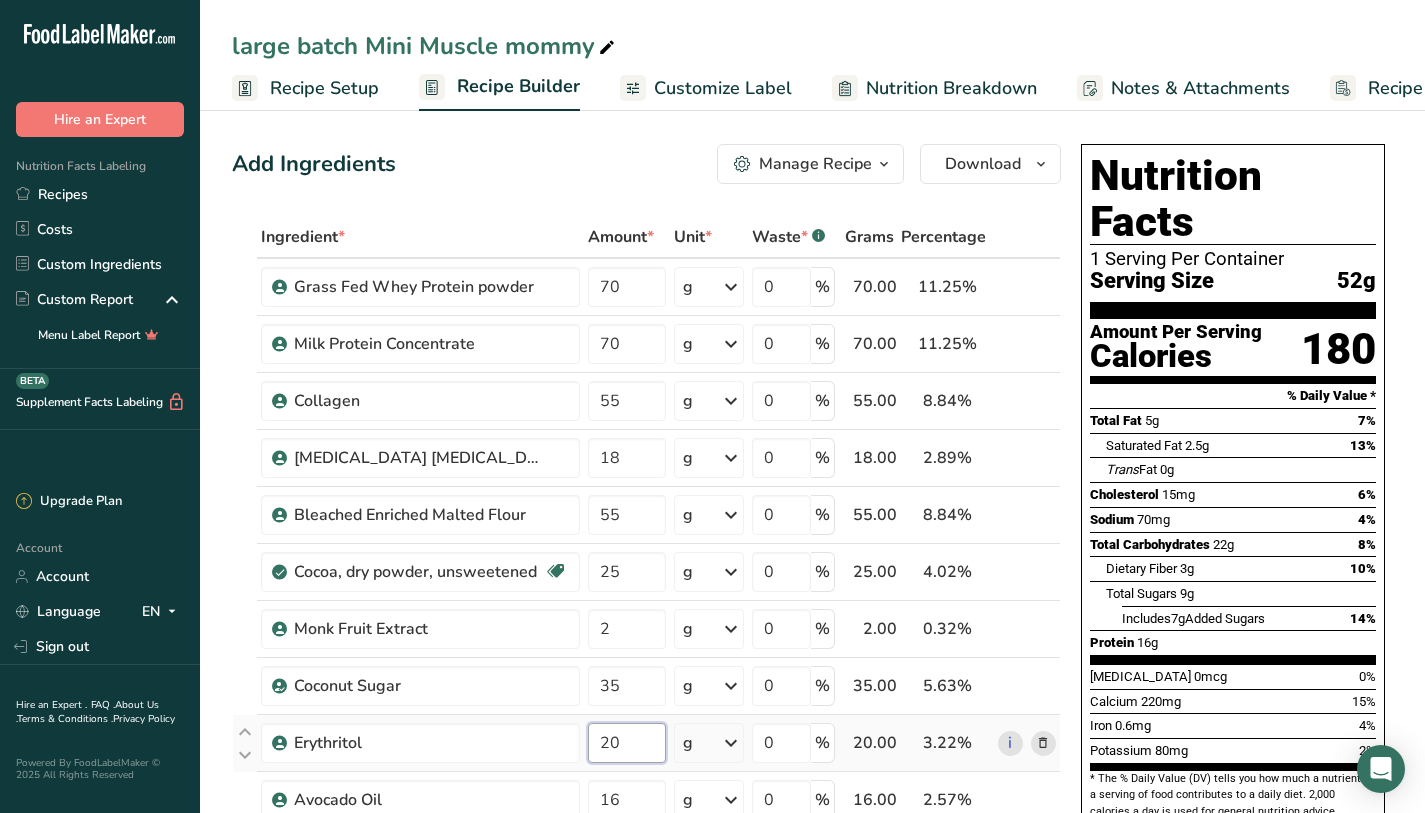 click on "20" at bounding box center (627, 743) 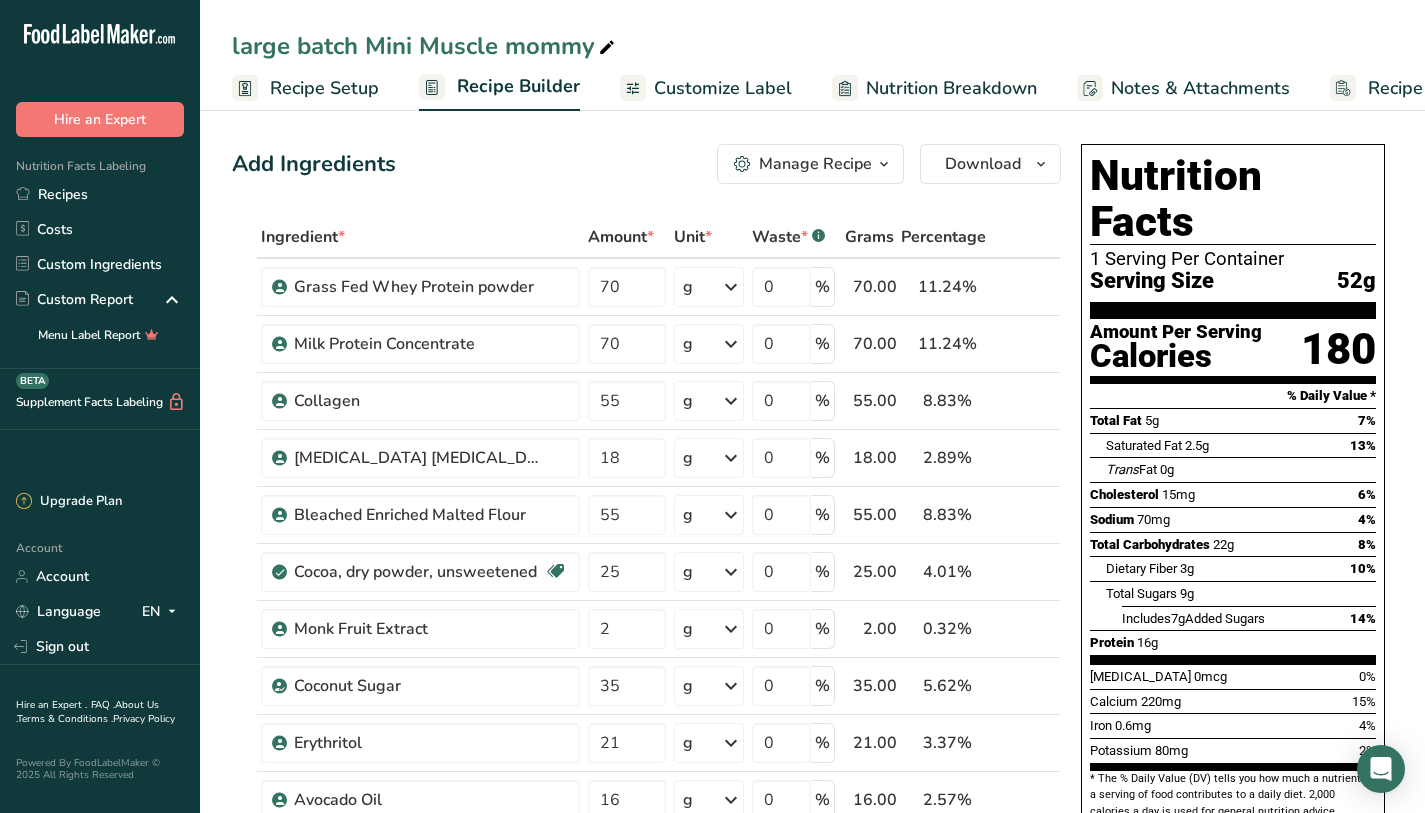 click on "Add Ingredients
Manage Recipe         Delete Recipe           Duplicate Recipe             Scale Recipe             Save as Sub-Recipe   .a-a{fill:#347362;}.b-a{fill:#fff;}                               Nutrition Breakdown                 Recipe Card
NEW
Amino Acids Pattern Report             Activity History
Download
Choose your preferred label style
Standard FDA label
Standard FDA label
The most common format for nutrition facts labels in compliance with the FDA's typeface, style and requirements
Tabular FDA label
A label format compliant with the FDA regulations presented in a tabular (horizontal) display.
Linear FDA label
A simple linear display for small sized packages.
Simplified FDA label" at bounding box center (812, 1160) 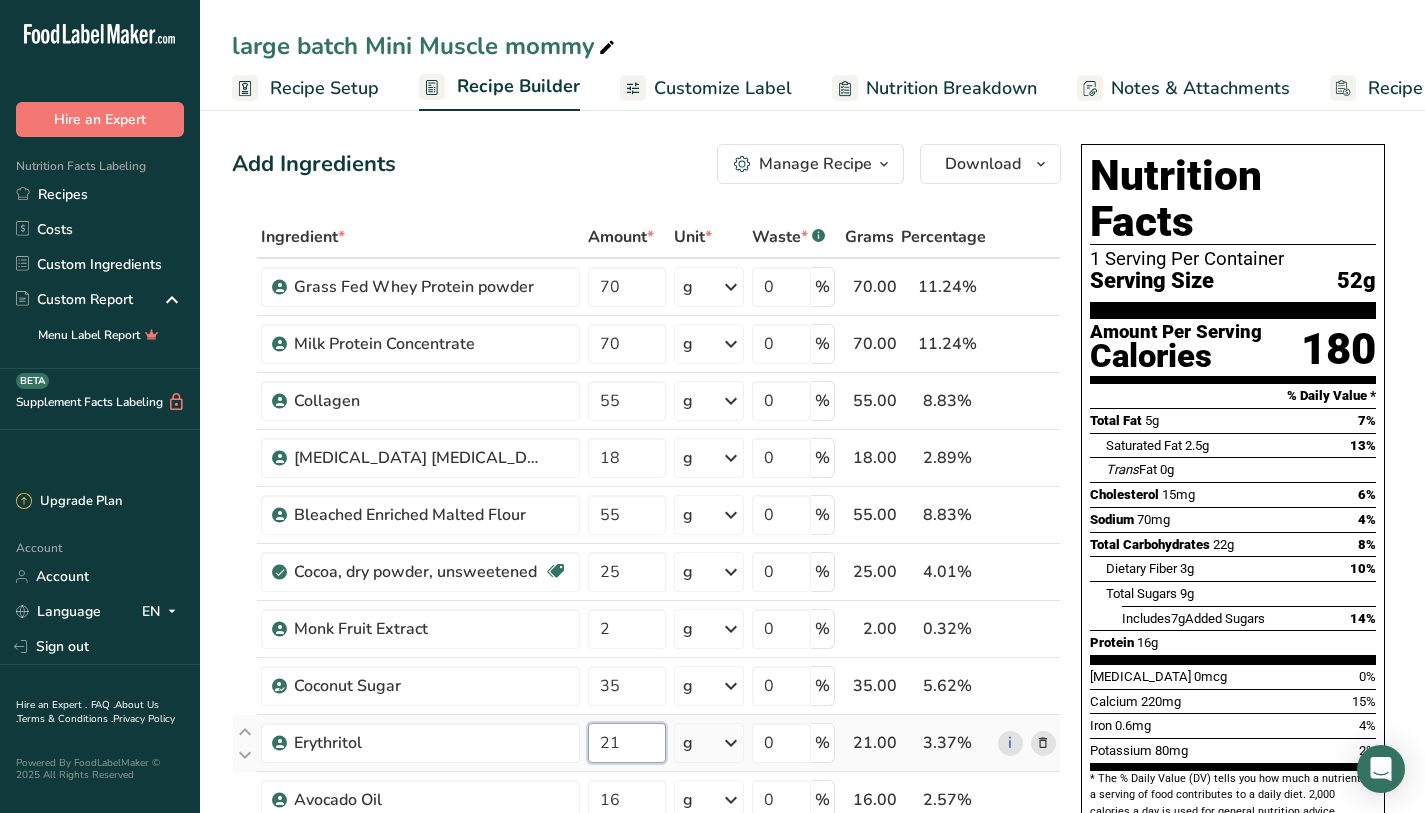 click on "21" at bounding box center (627, 743) 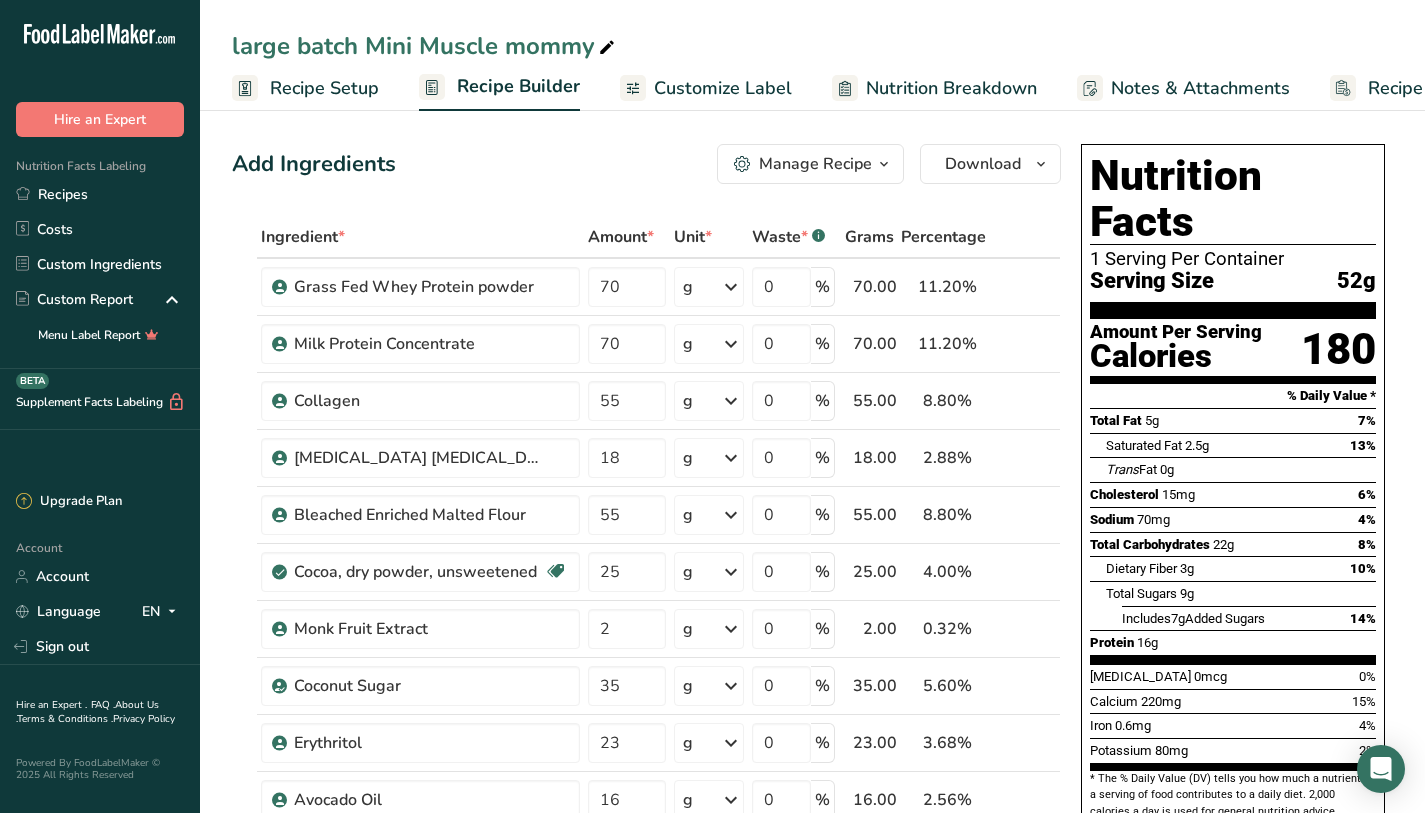 click on "Protein" at bounding box center (1112, 642) 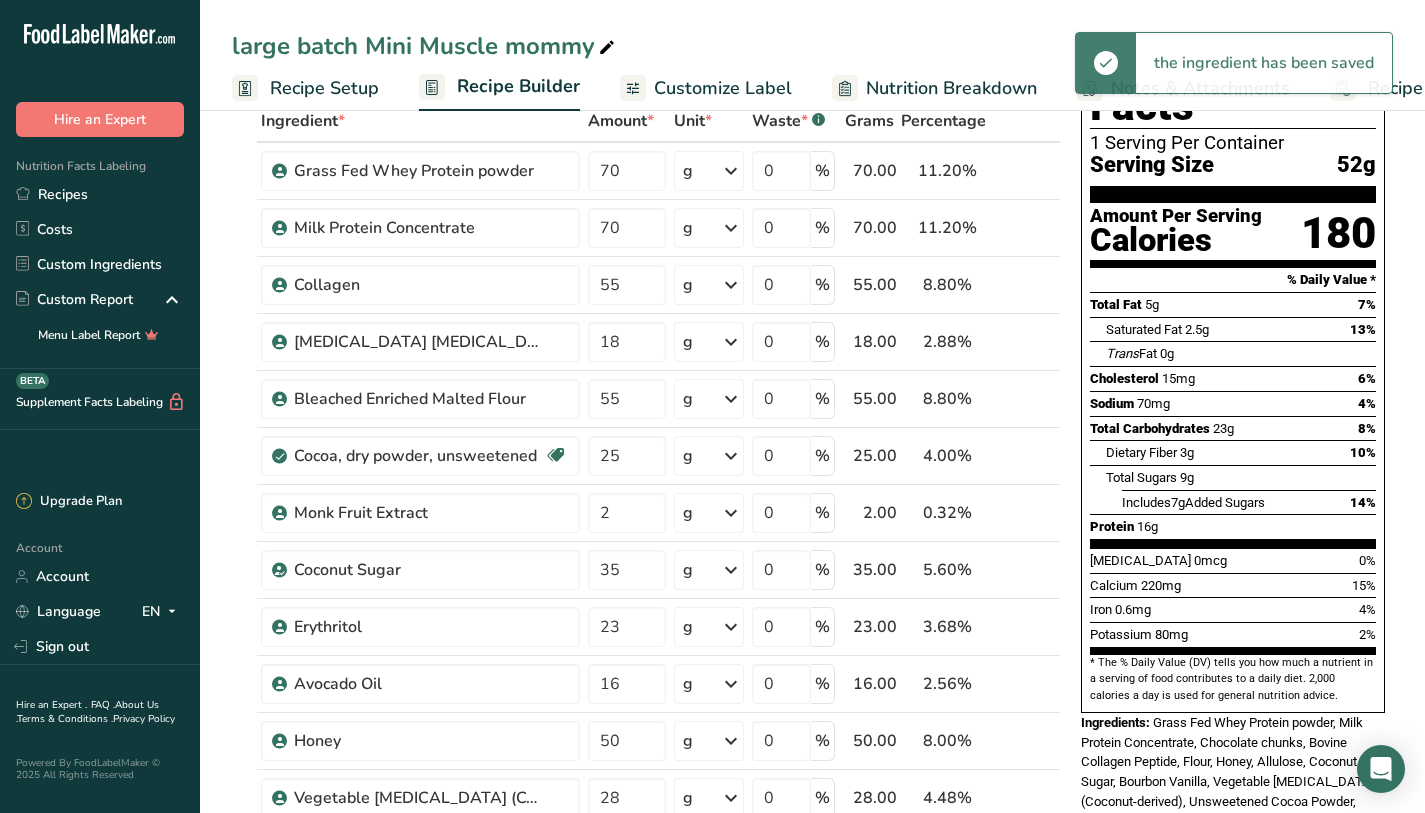 scroll, scrollTop: 131, scrollLeft: 0, axis: vertical 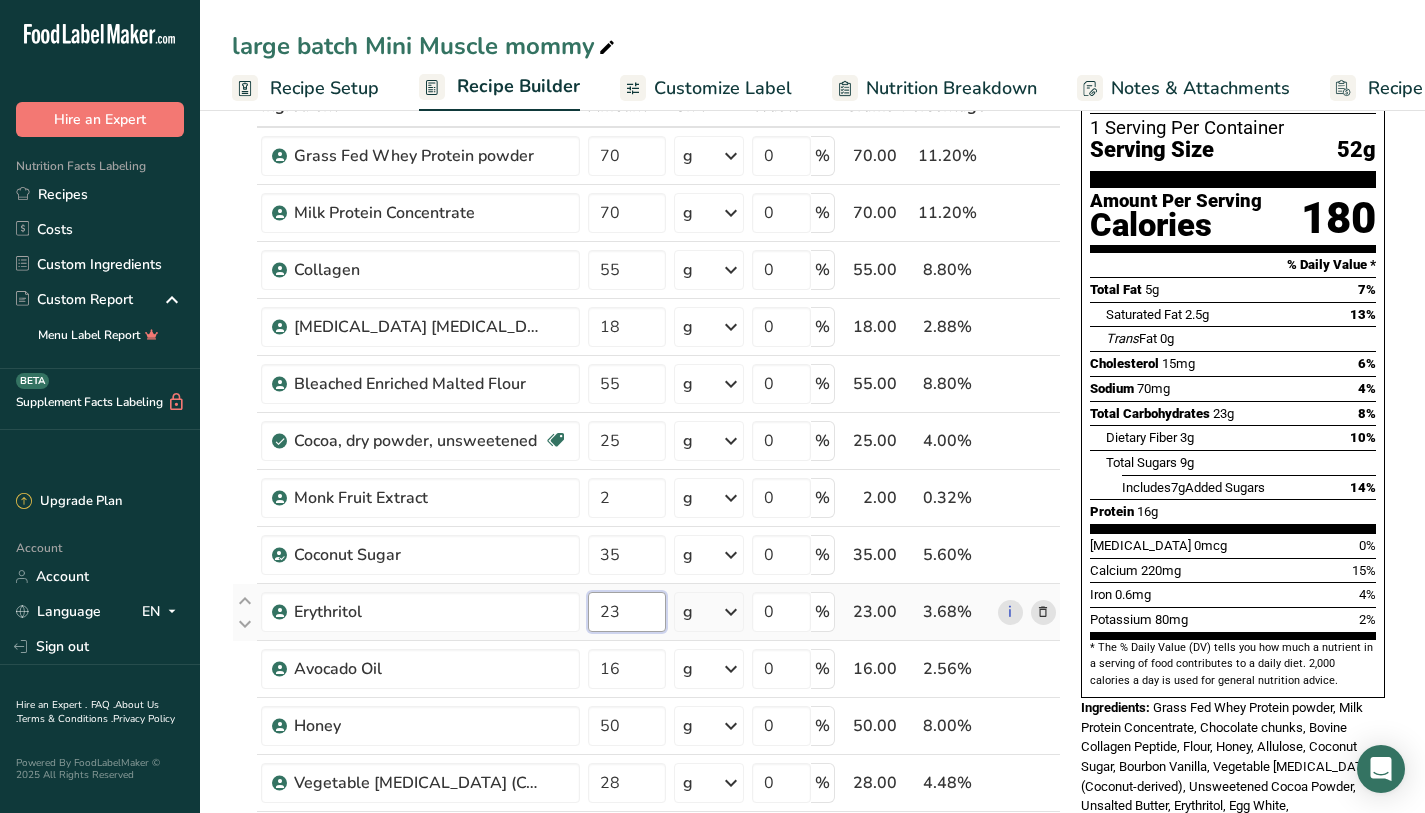 click on "23" at bounding box center [627, 612] 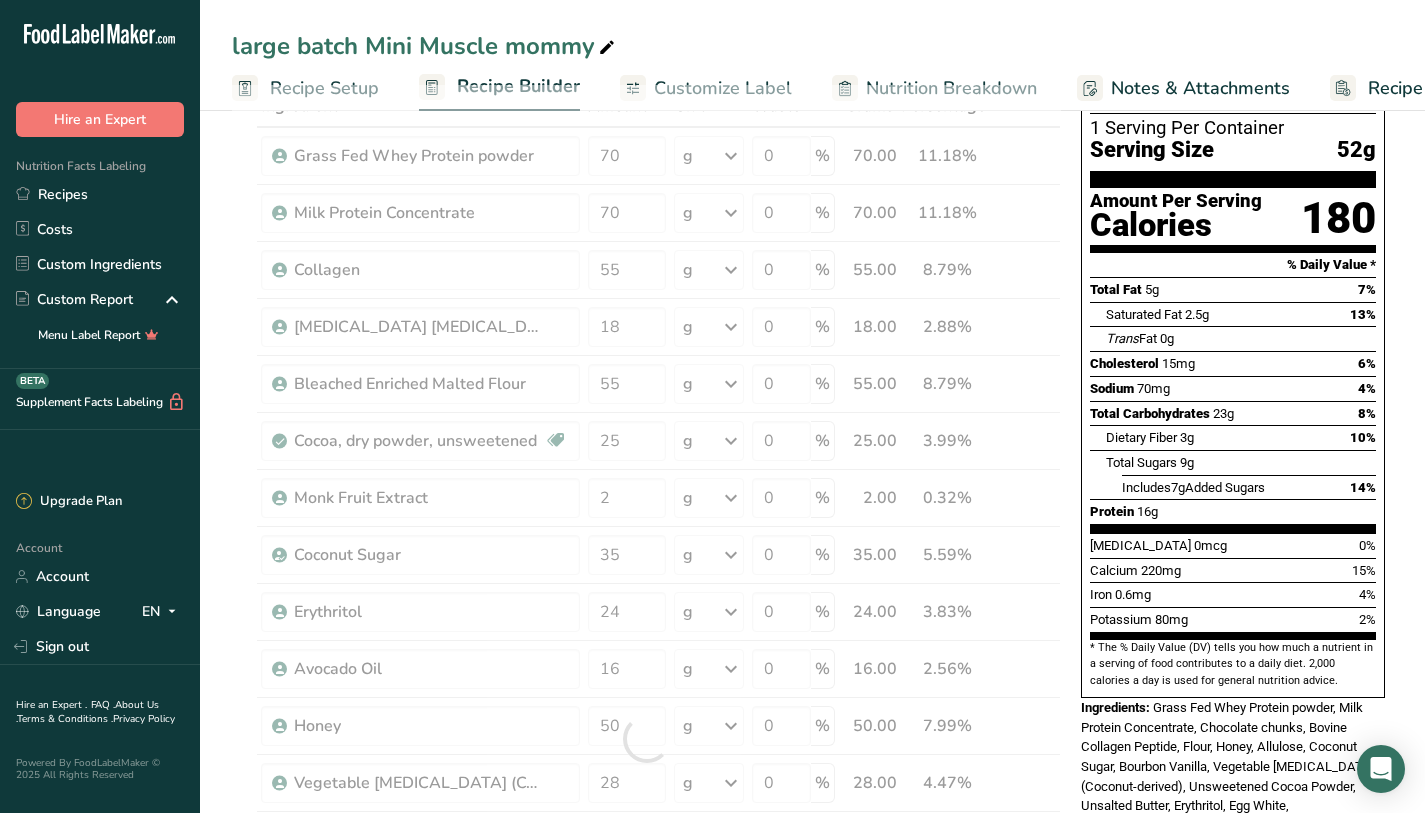 click on "2%" at bounding box center (1367, 619) 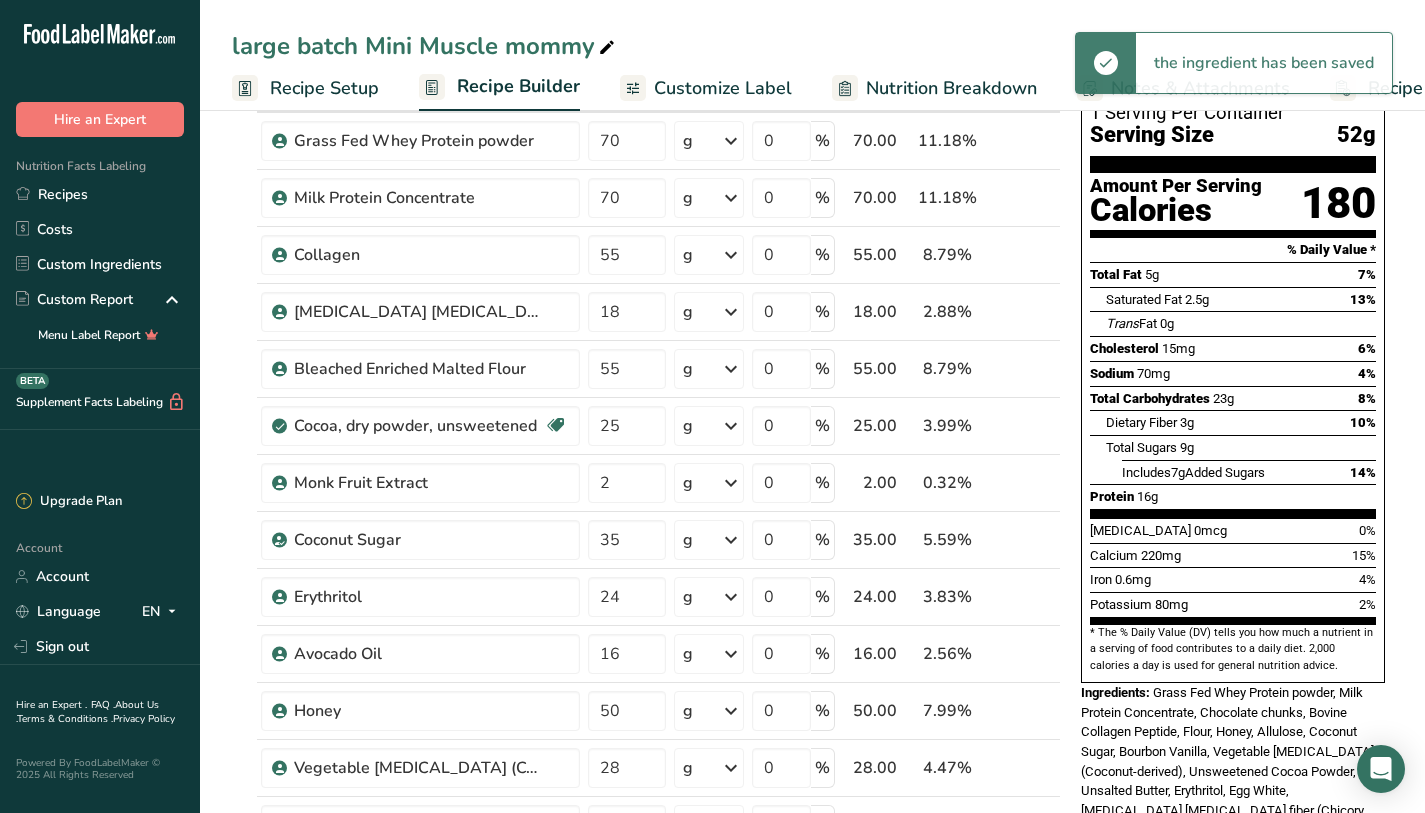 scroll, scrollTop: 179, scrollLeft: 0, axis: vertical 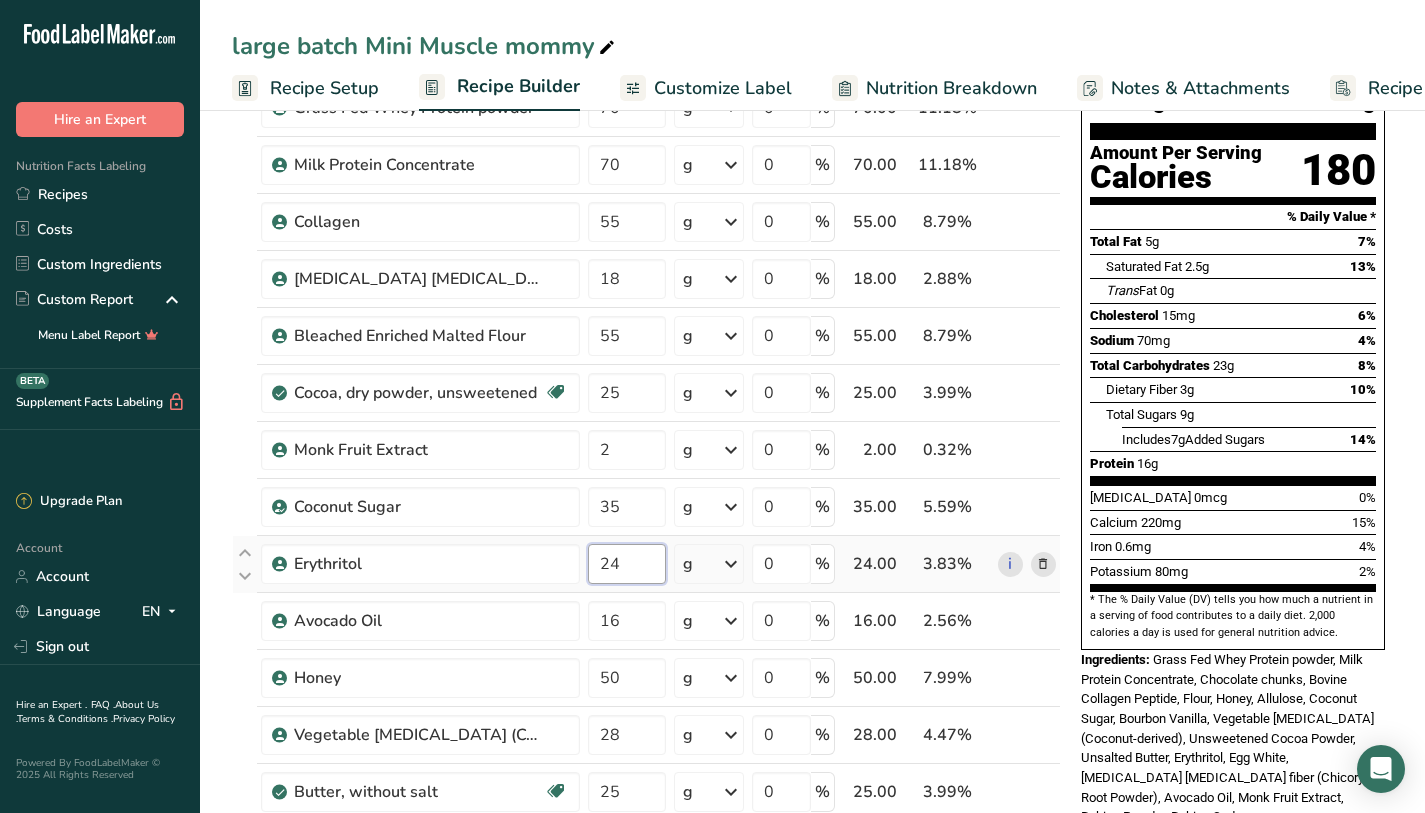 click on "24" at bounding box center (627, 564) 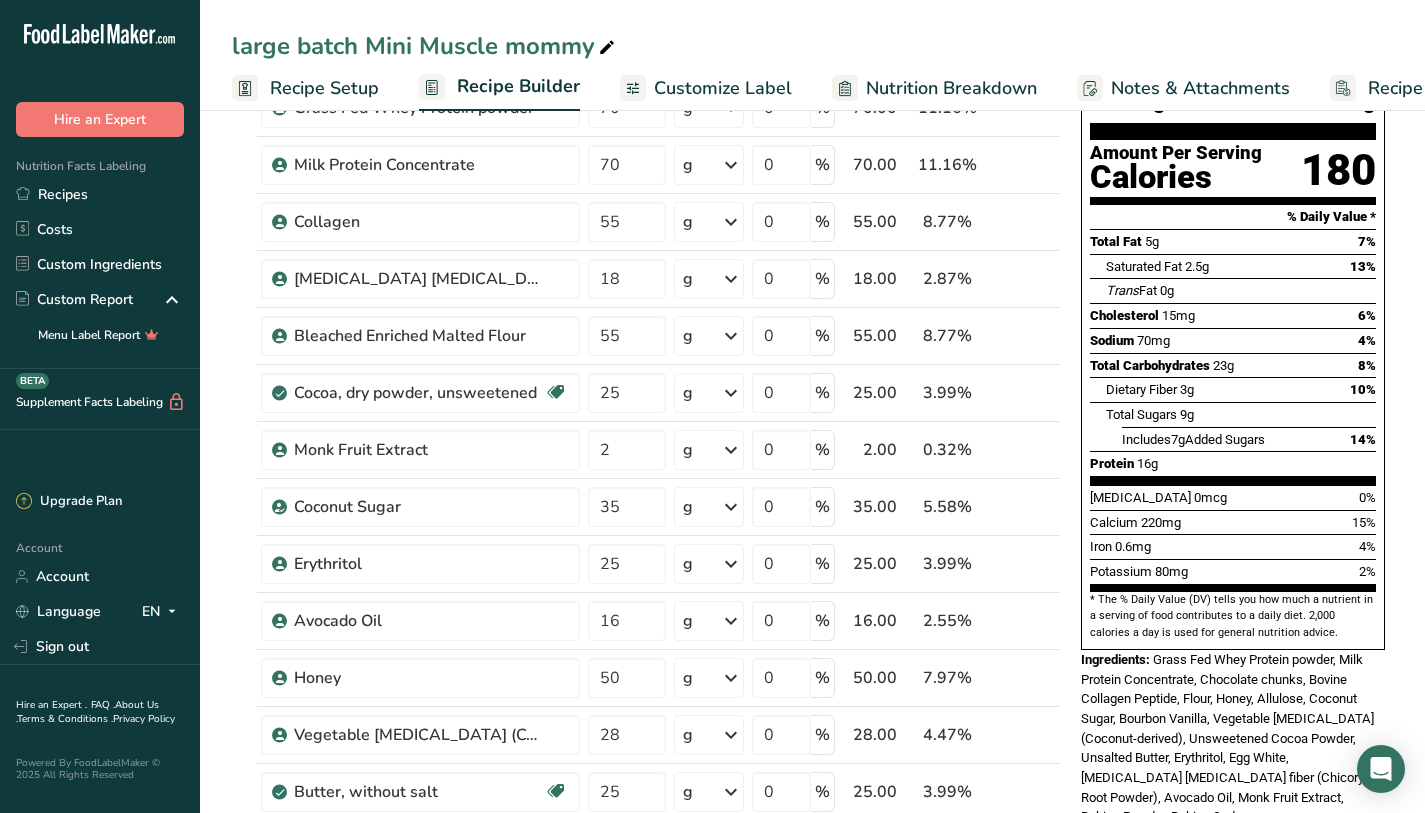 click on "* The % Daily Value (DV) tells you how much a nutrient in a serving of food contributes to a daily diet. 2,000 calories a day is used for general nutrition advice." at bounding box center [1233, 616] 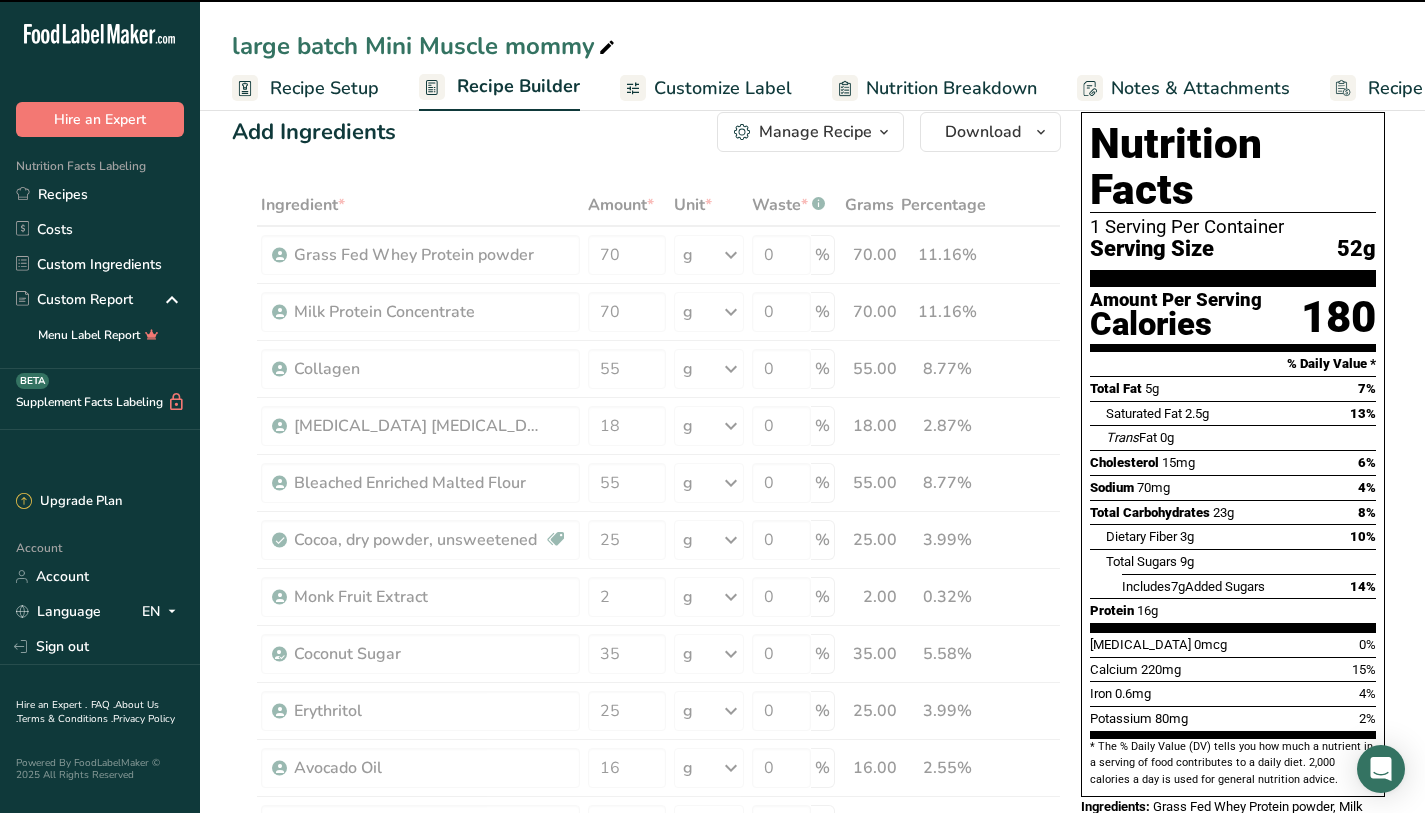 scroll, scrollTop: 0, scrollLeft: 0, axis: both 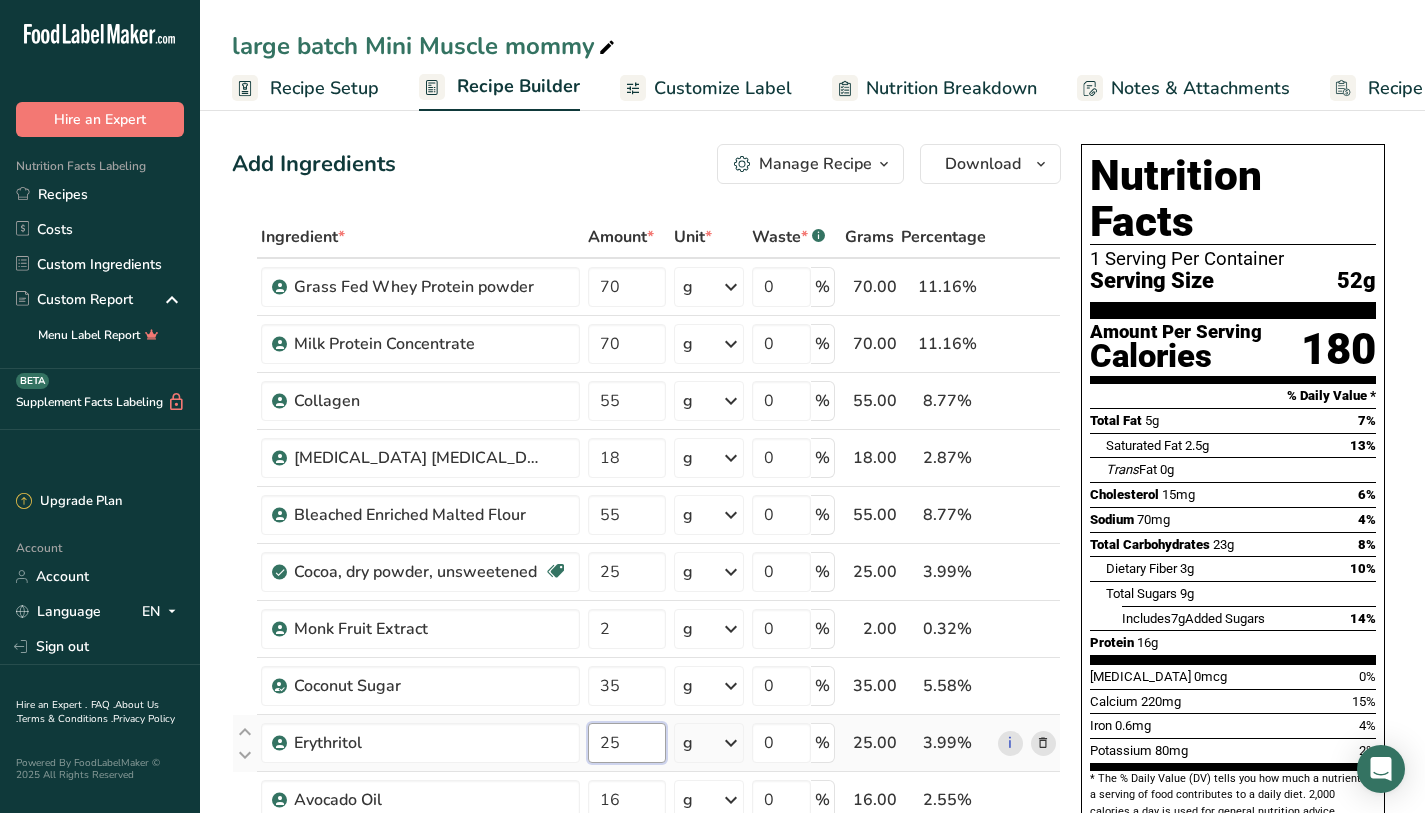 click on "25" at bounding box center [627, 743] 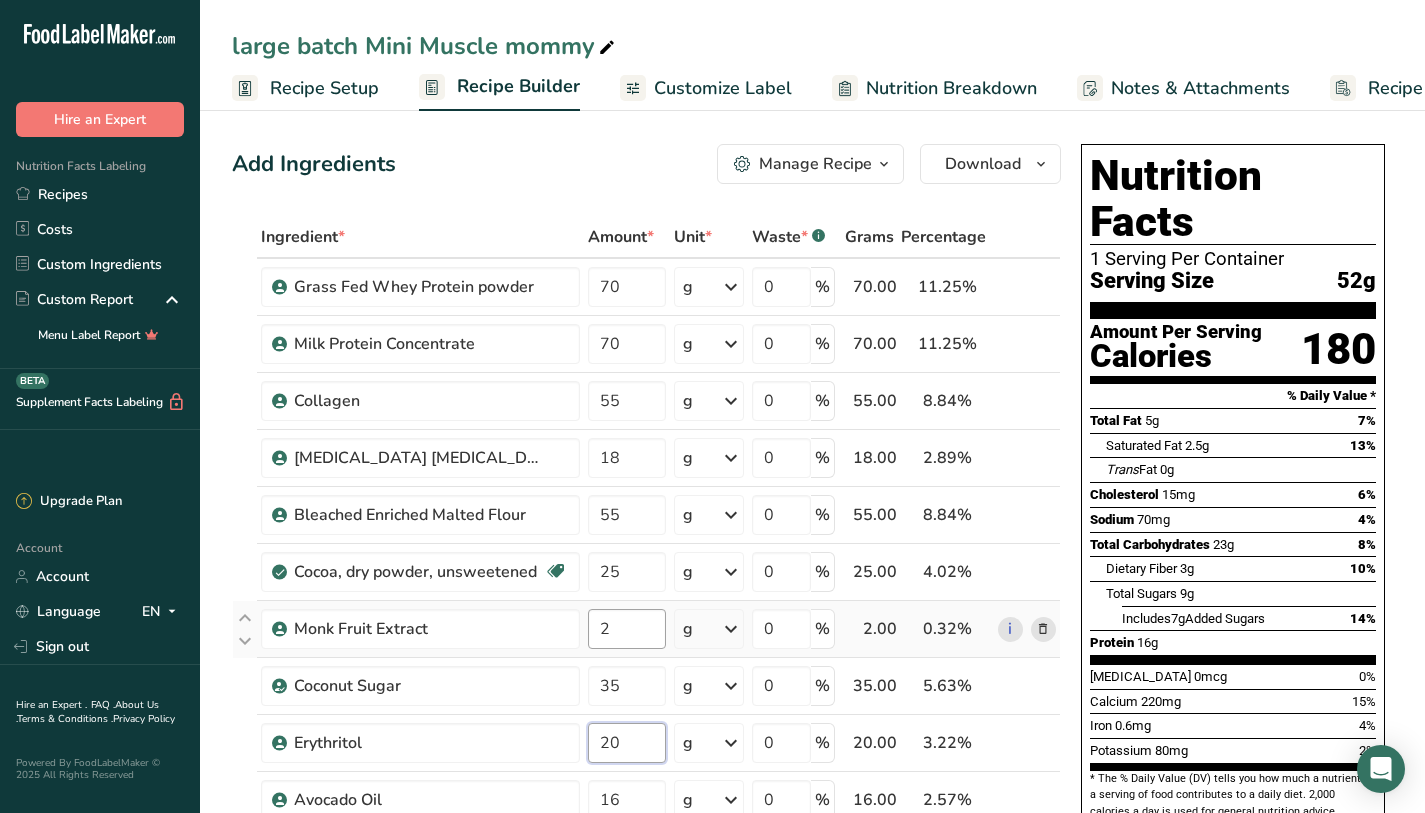 type on "20" 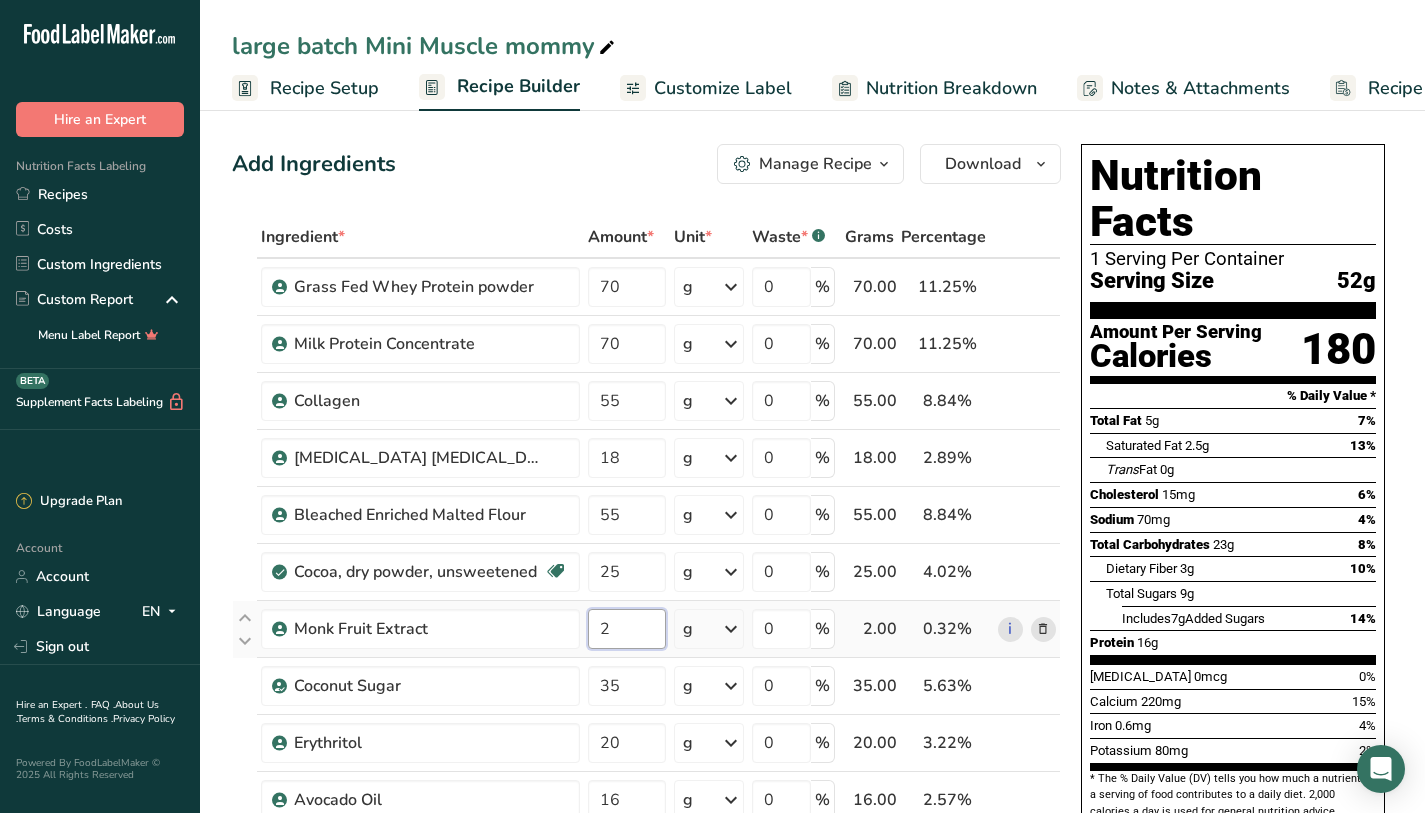 click on "Ingredient *
Amount *
Unit *
Waste *   .a-a{fill:#347362;}.b-a{fill:#fff;}          Grams
Percentage
Grass Fed Whey Protein powder
70
g
Weight Units
g
kg
mg
See more
Volume Units
l
mL
fl oz
See more
0
%
70.00
11.25%
i
Milk Protein Concentrate
70
g
Weight Units
g
kg
mg
See more
Volume Units
l
mL
fl oz
See more
0
%
70.00
11.25%
i" at bounding box center [646, 870] 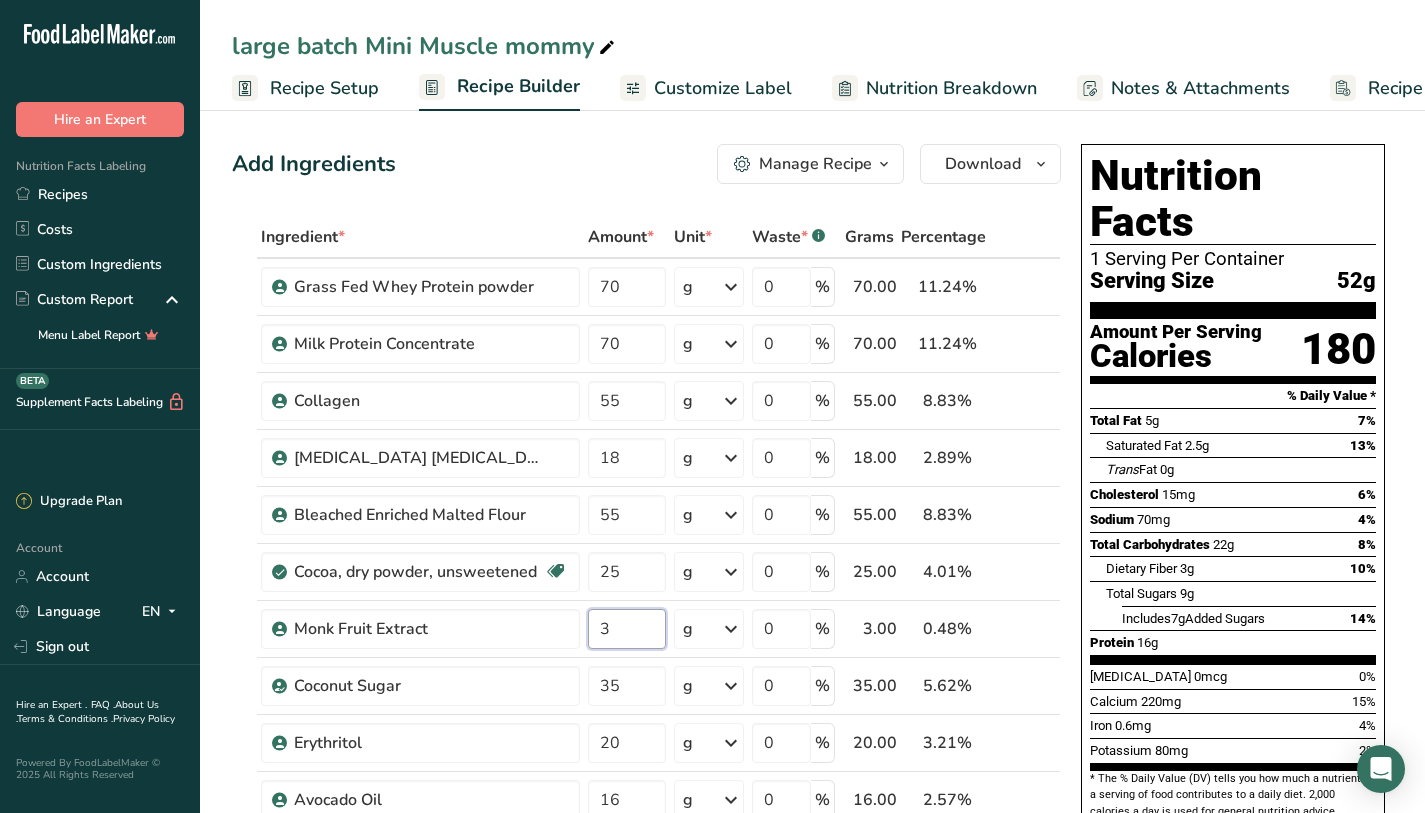 type on "3" 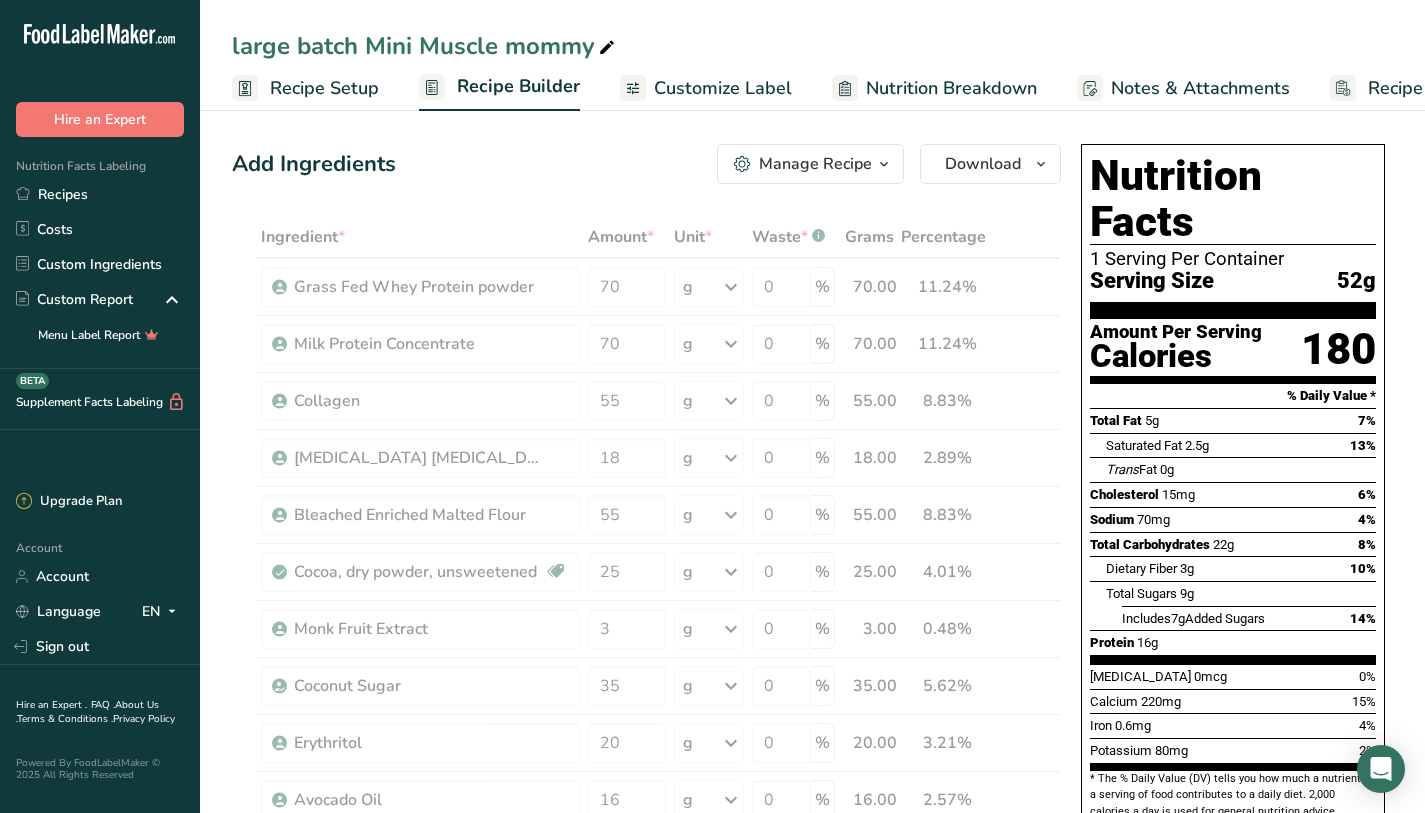 click on "Includes
7g
Added Sugars
14%" at bounding box center (1249, 618) 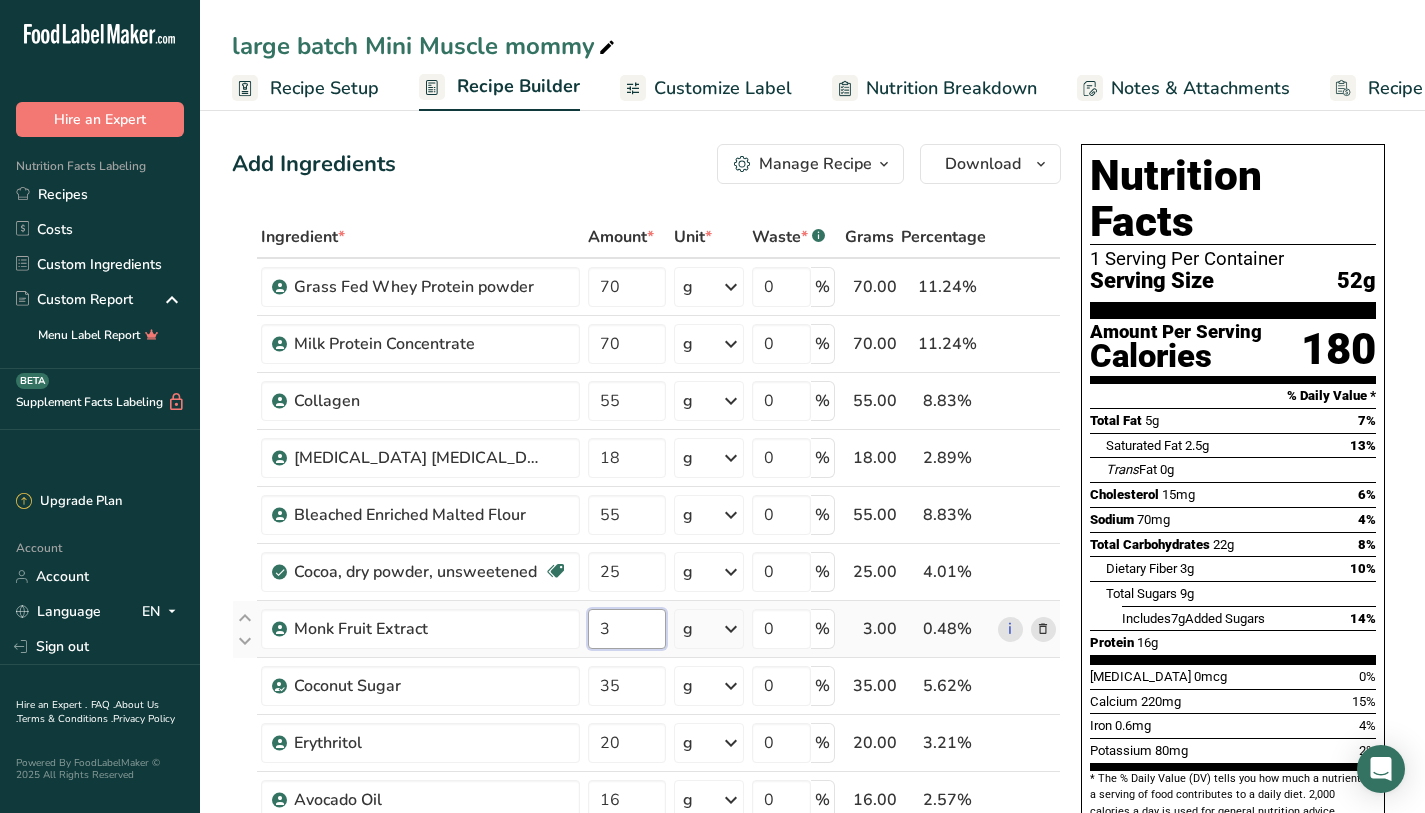 click on "3" at bounding box center (627, 629) 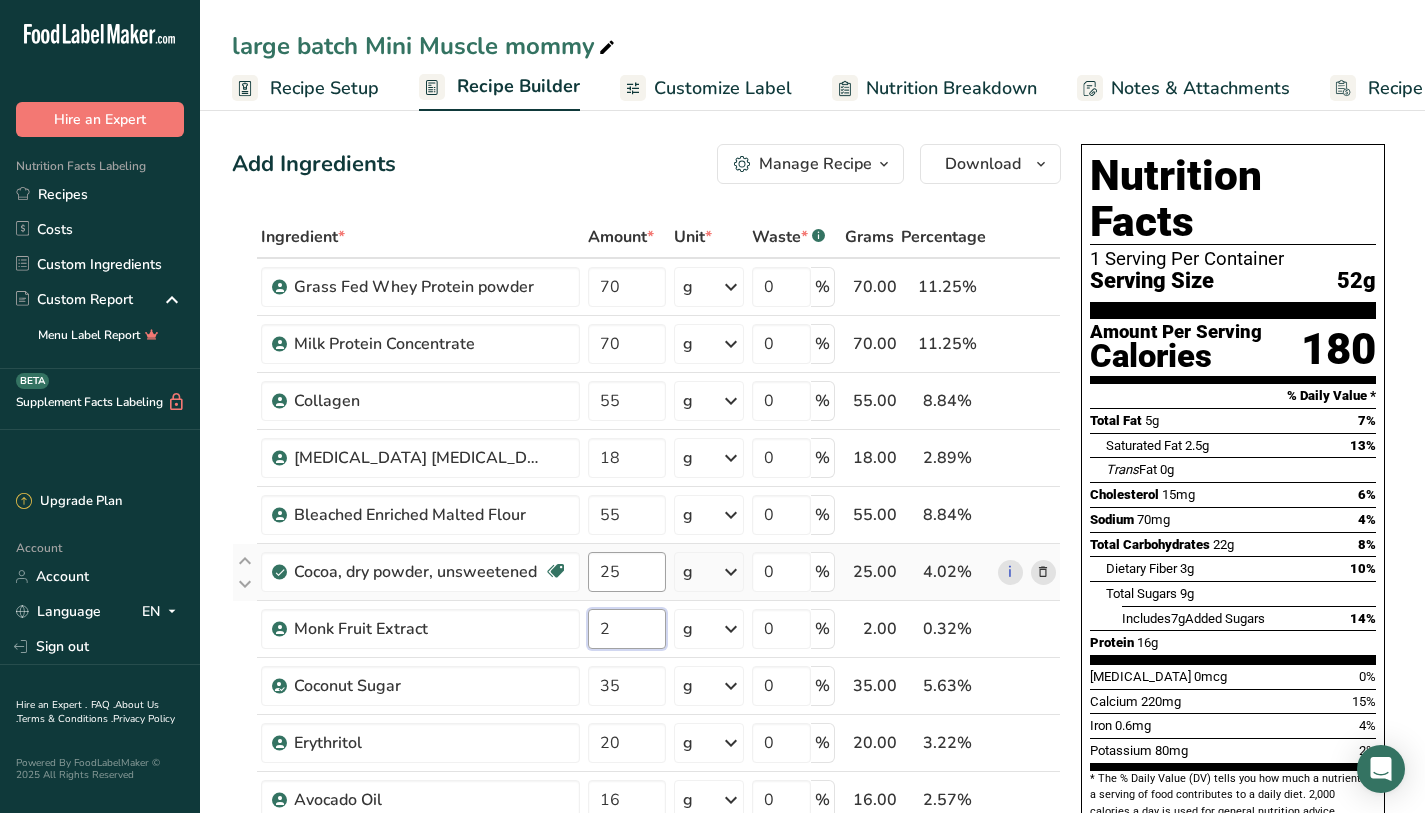 type on "2" 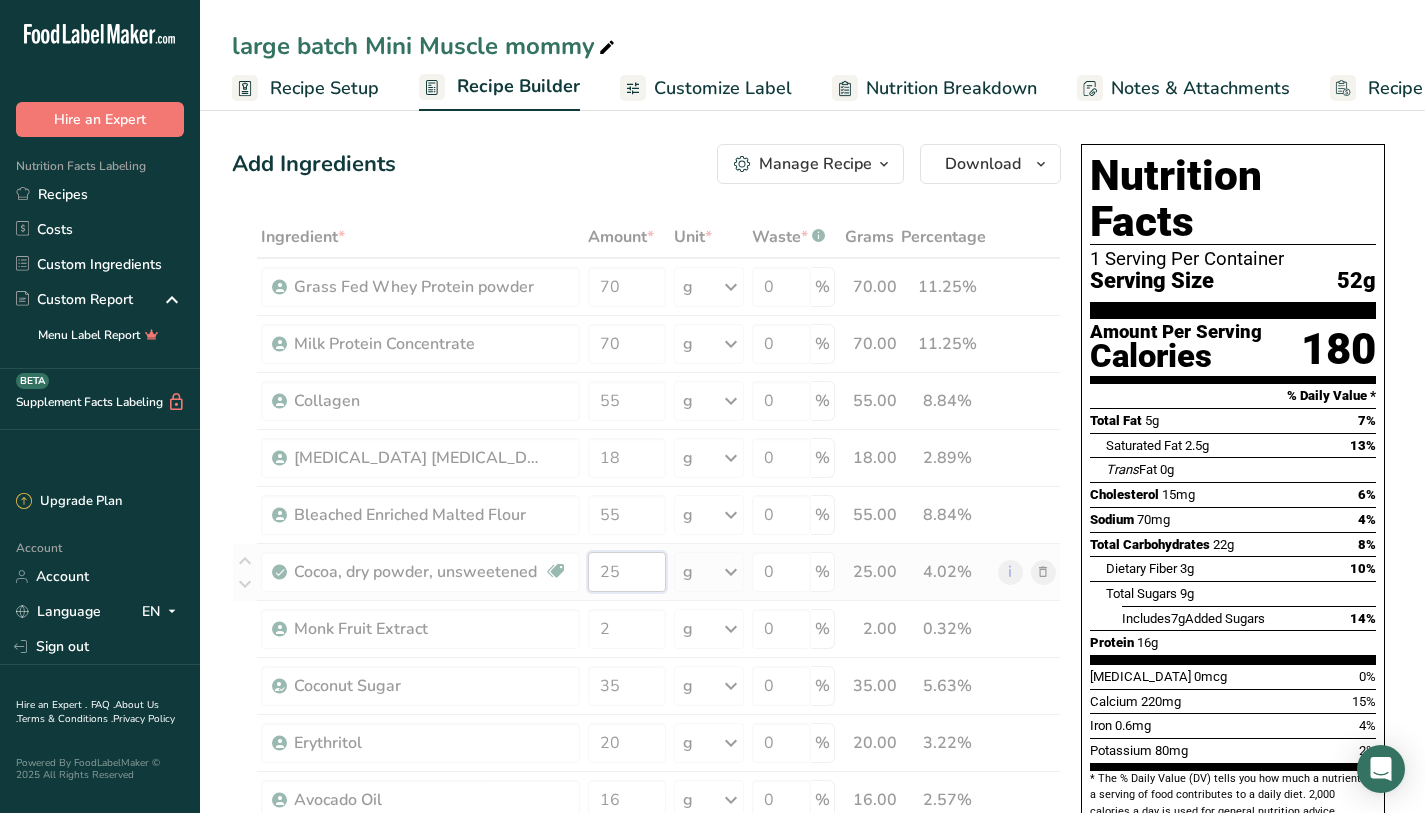 click on "Ingredient *
Amount *
Unit *
Waste *   .a-a{fill:#347362;}.b-a{fill:#fff;}          Grams
Percentage
Grass Fed Whey Protein powder
70
g
Weight Units
g
kg
mg
See more
Volume Units
l
mL
fl oz
See more
0
%
70.00
11.25%
i
Milk Protein Concentrate
70
g
Weight Units
g
kg
mg
See more
Volume Units
l
mL
fl oz
See more
0
%
70.00
11.25%
i" at bounding box center (646, 870) 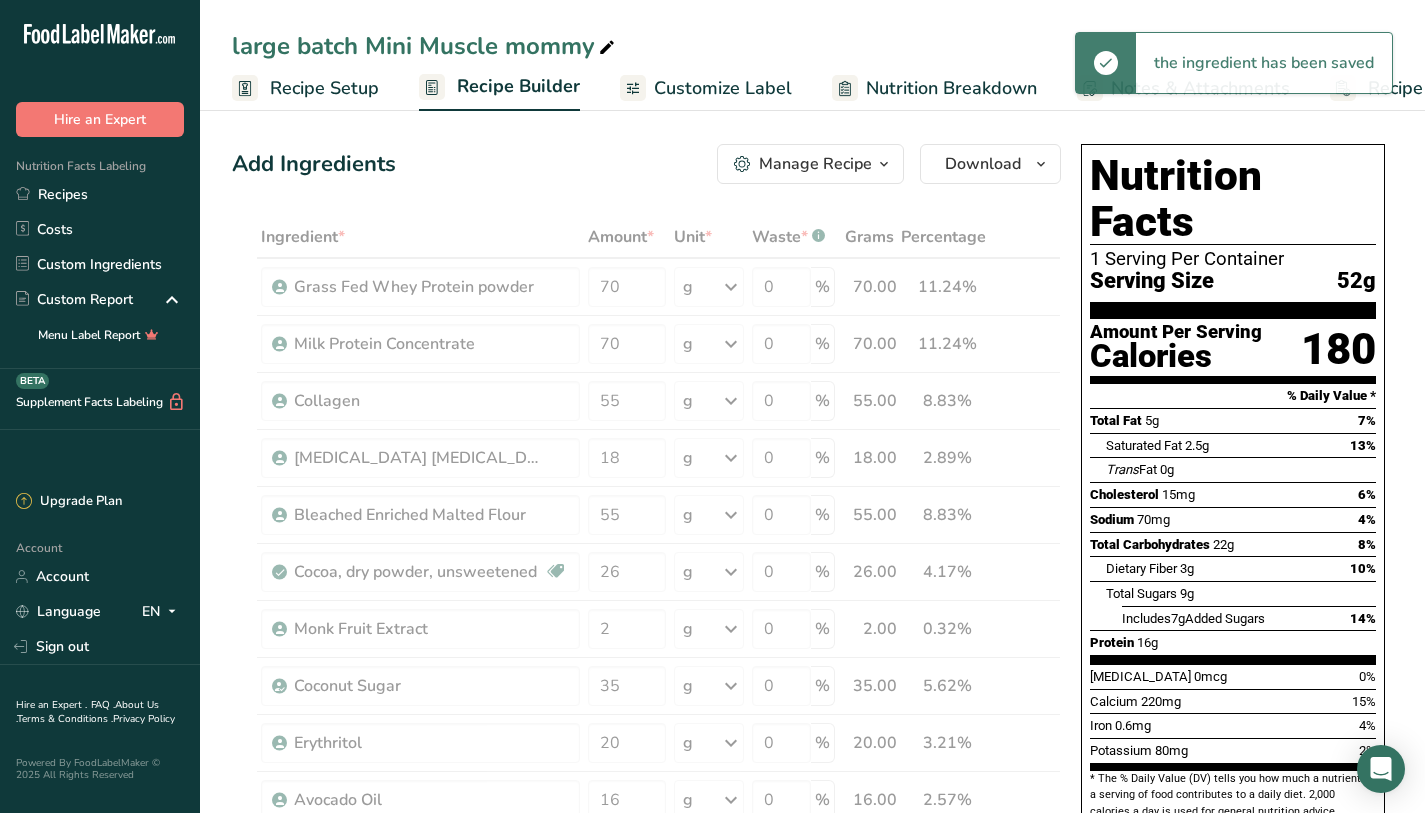 click on "Total Sugars
9g" at bounding box center [1241, 593] 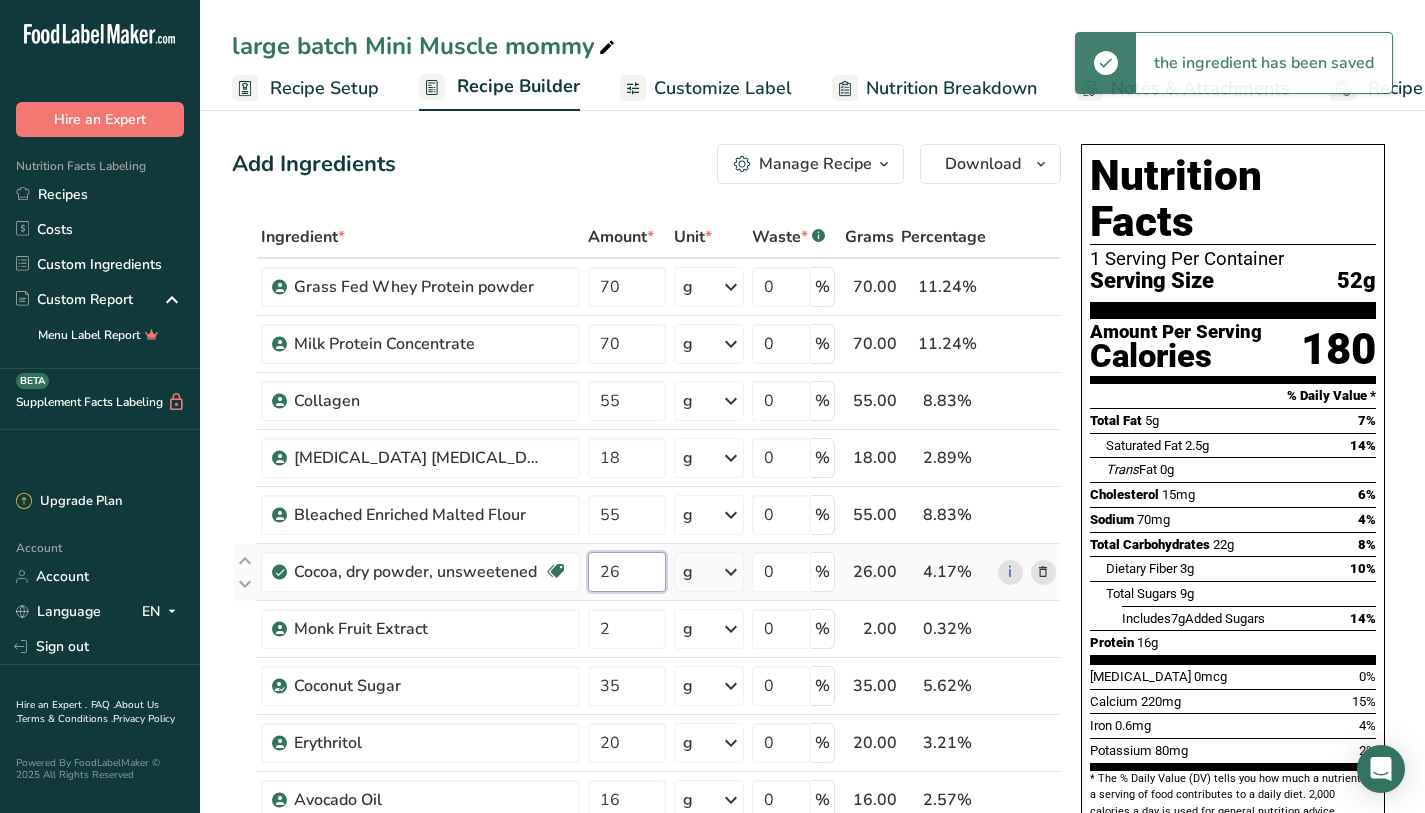 click on "26" at bounding box center [627, 572] 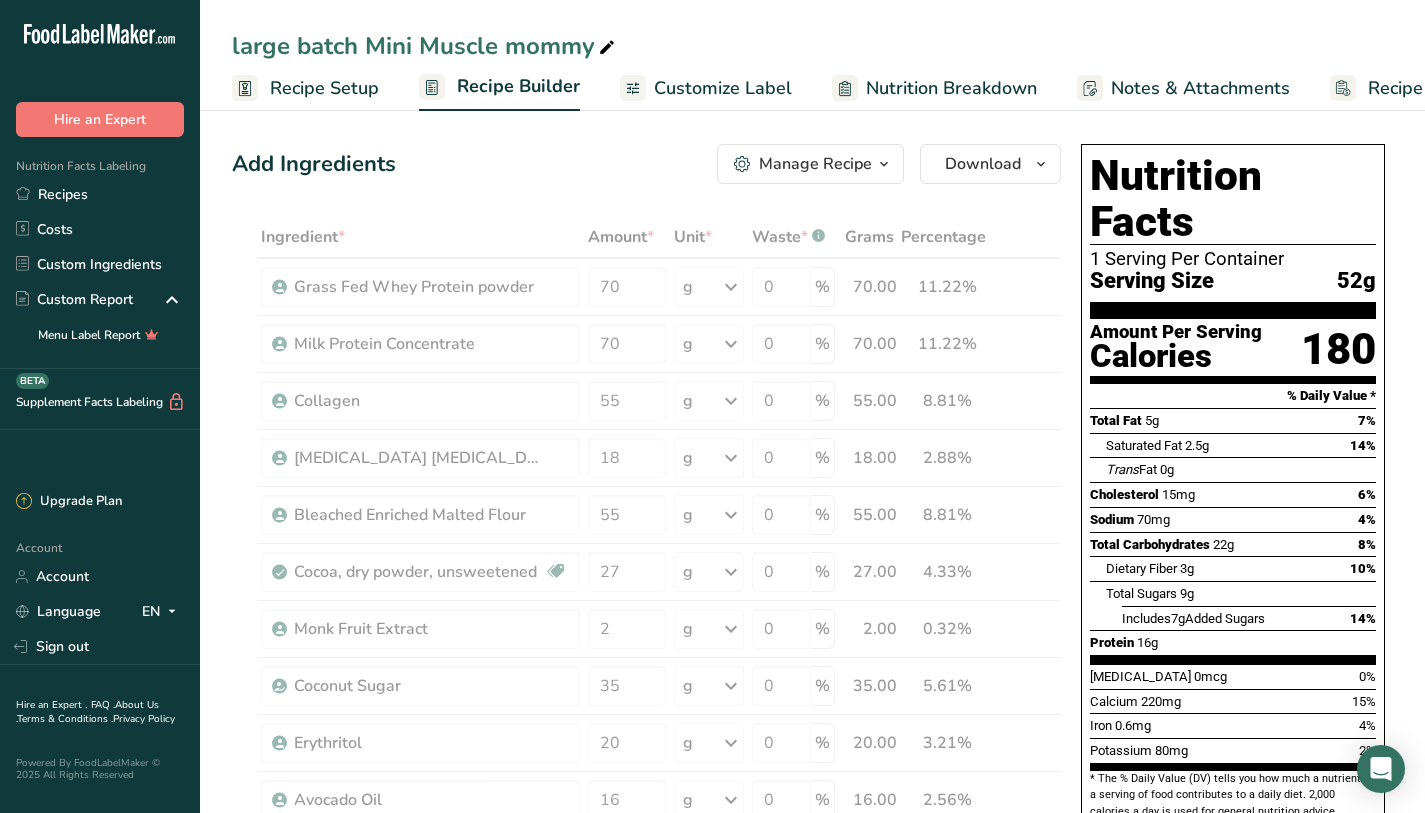 click on "Total Carbohydrates" at bounding box center [1150, 544] 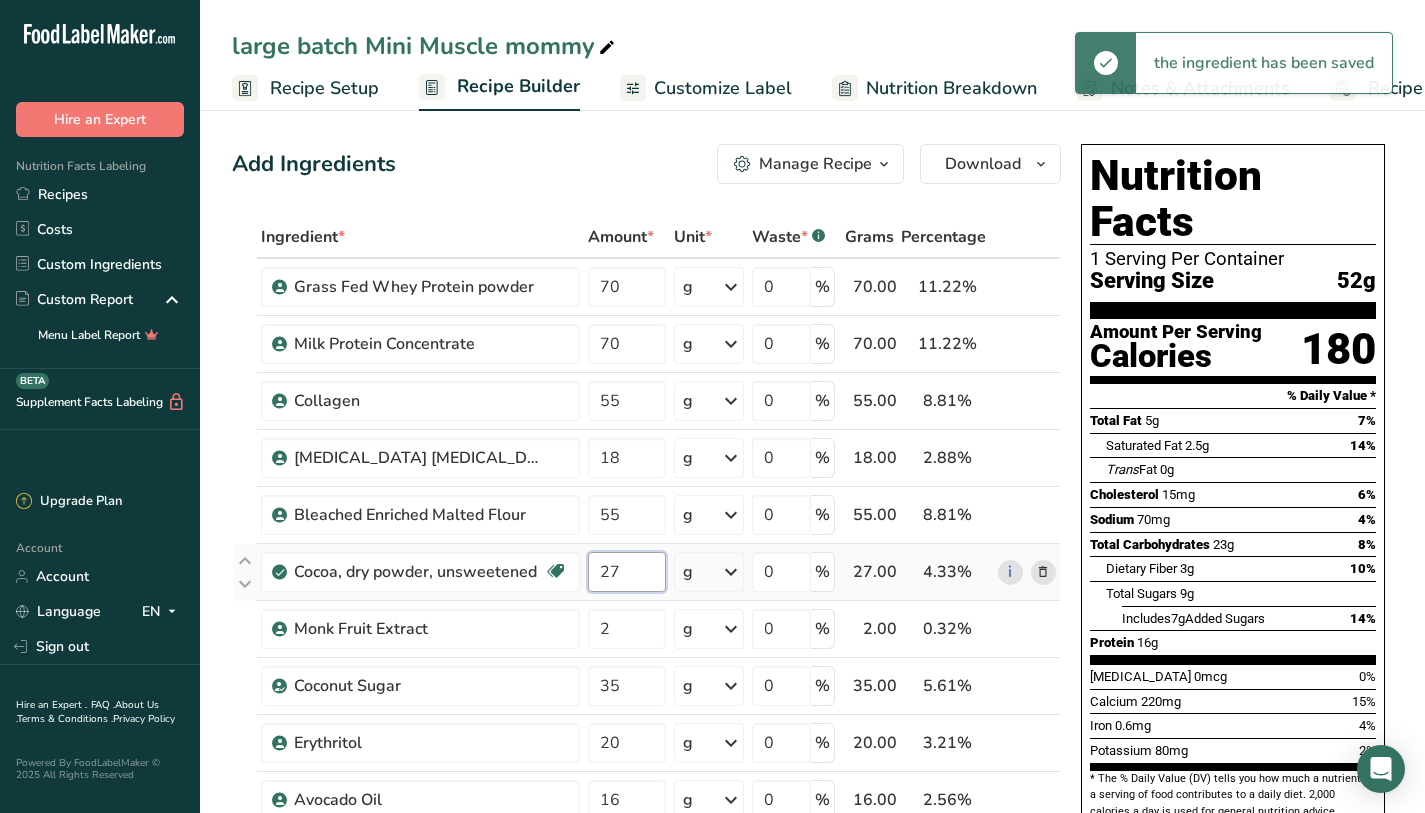 click on "27" at bounding box center [627, 572] 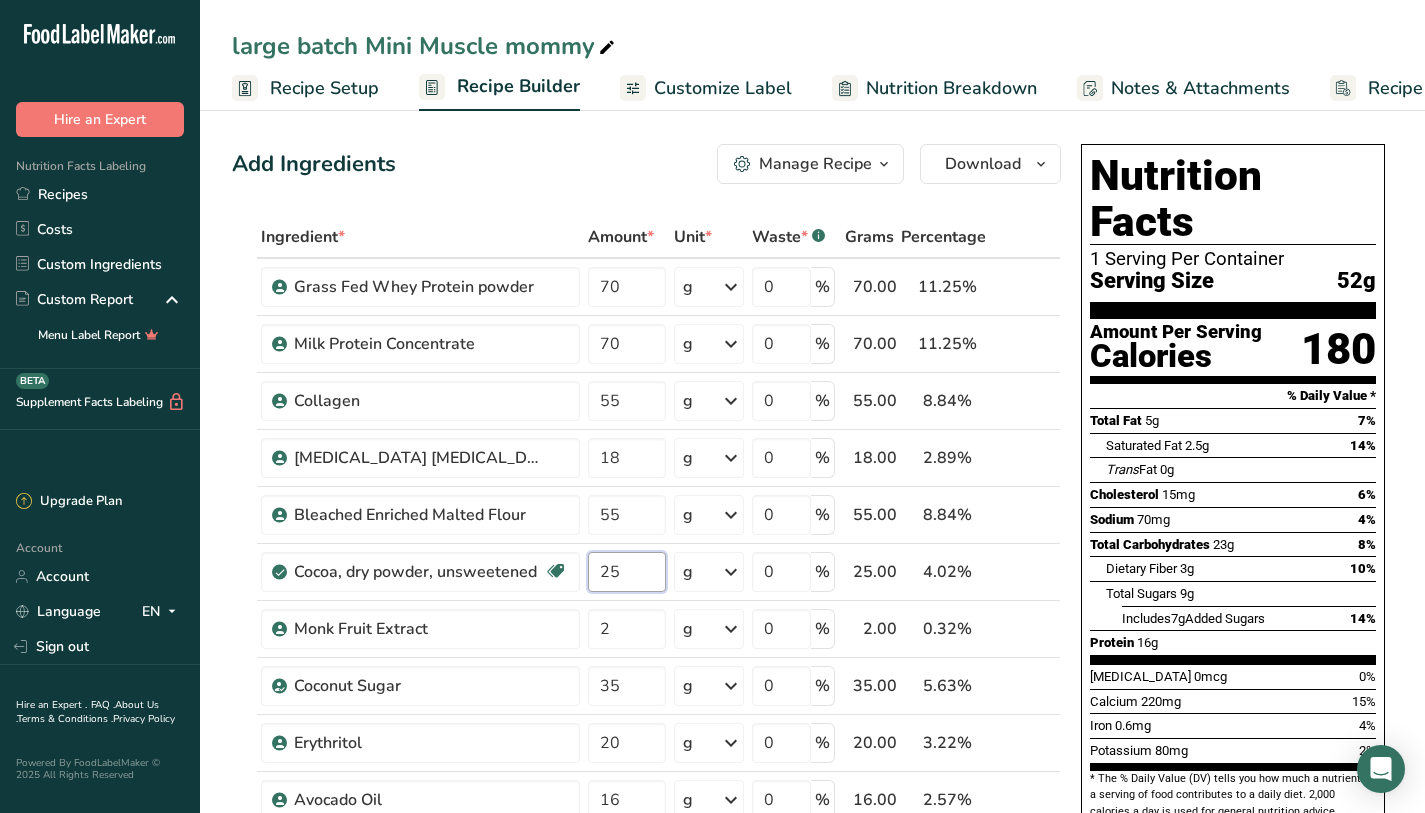 type on "25" 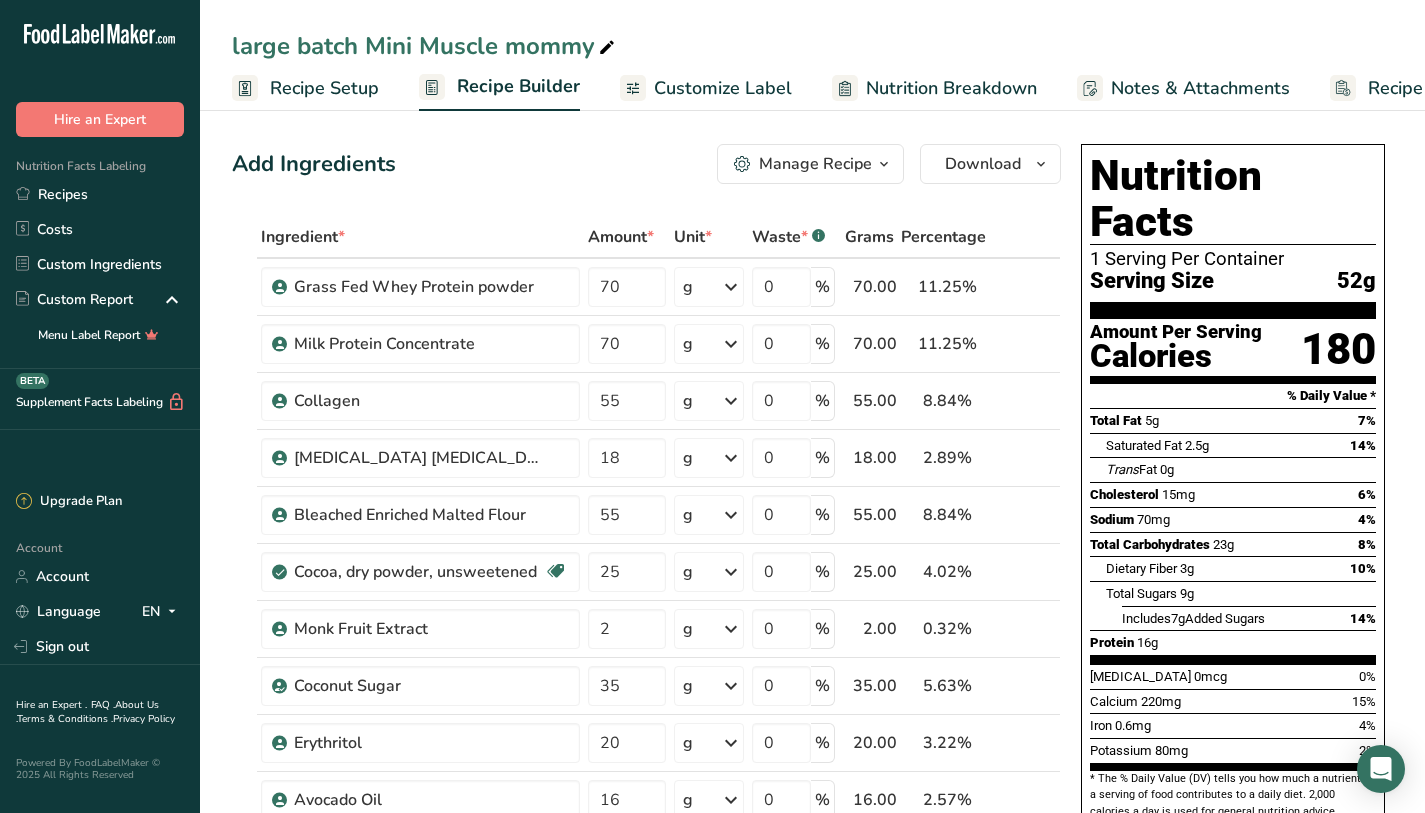click on "Total Sugars
9g" at bounding box center [1241, 593] 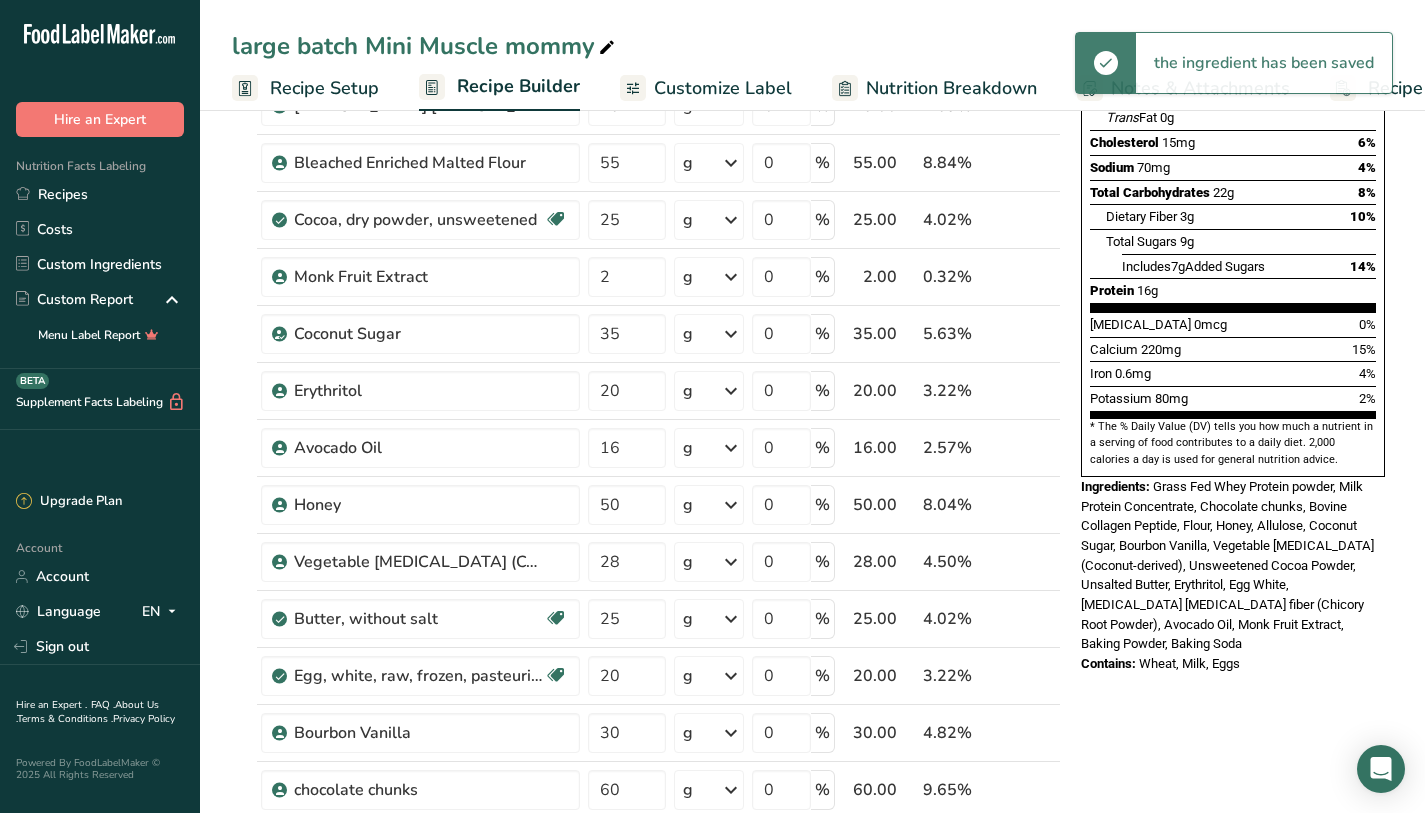 scroll, scrollTop: 651, scrollLeft: 0, axis: vertical 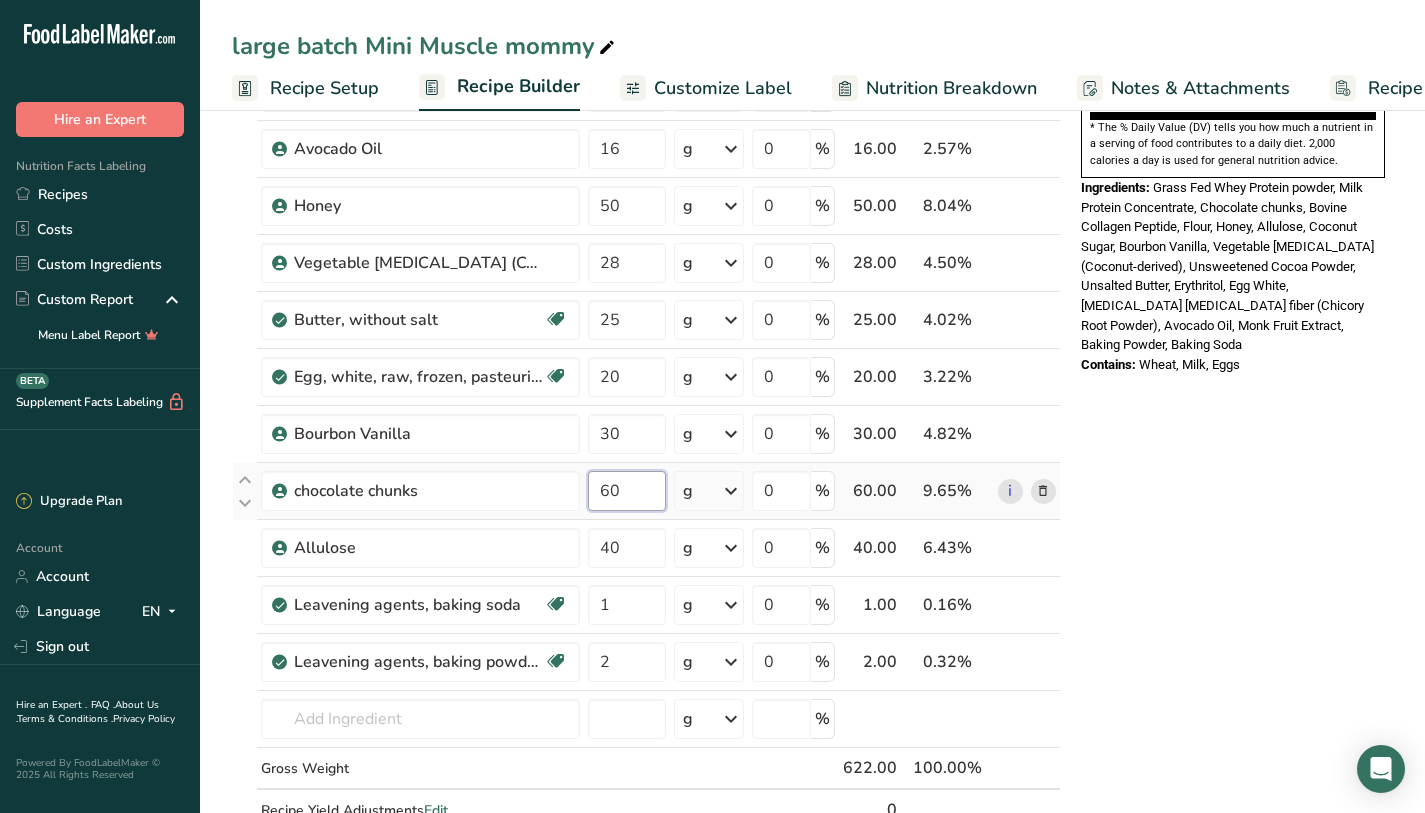 click on "60" at bounding box center [627, 491] 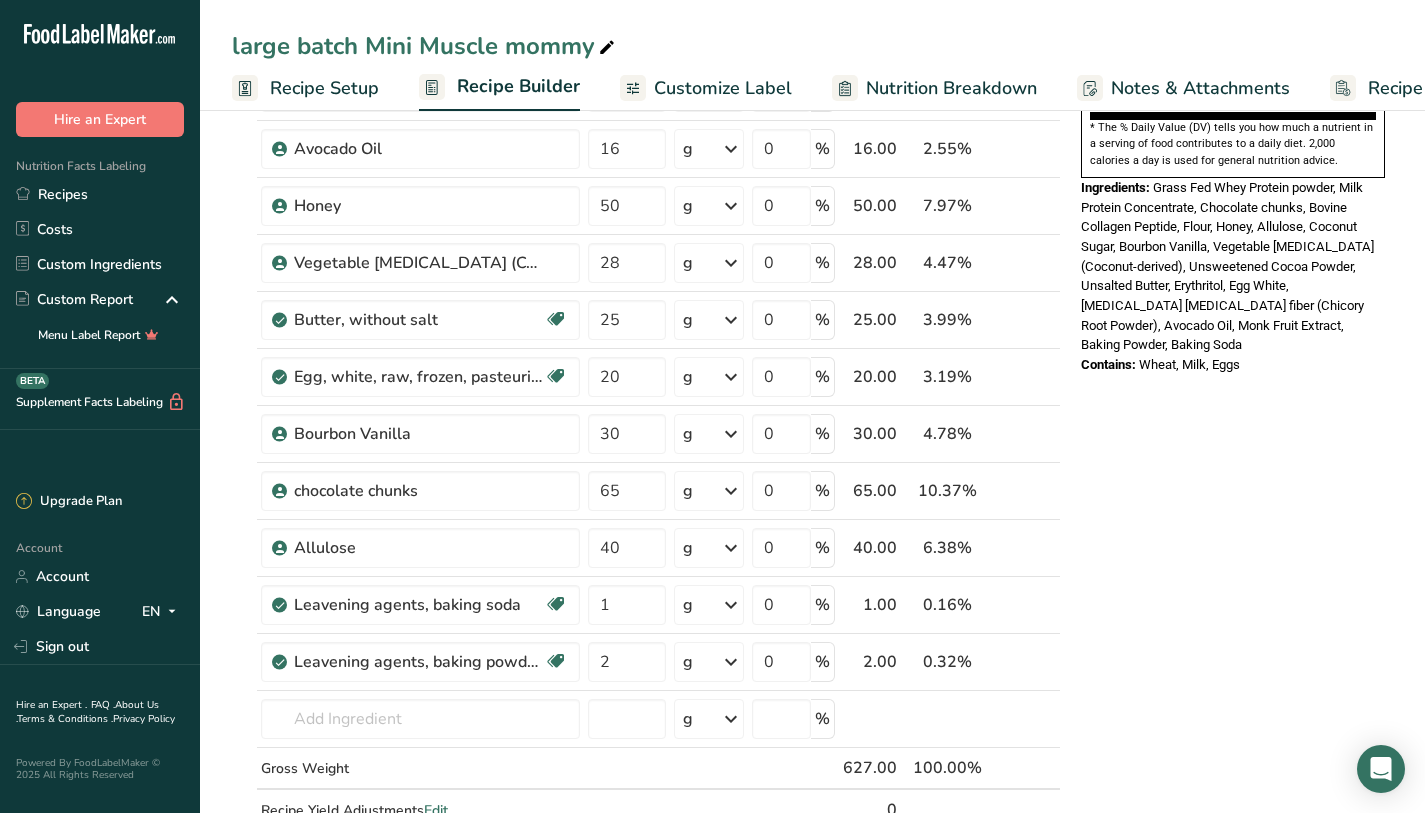 drag, startPoint x: 1198, startPoint y: 385, endPoint x: 1212, endPoint y: 390, distance: 14.866069 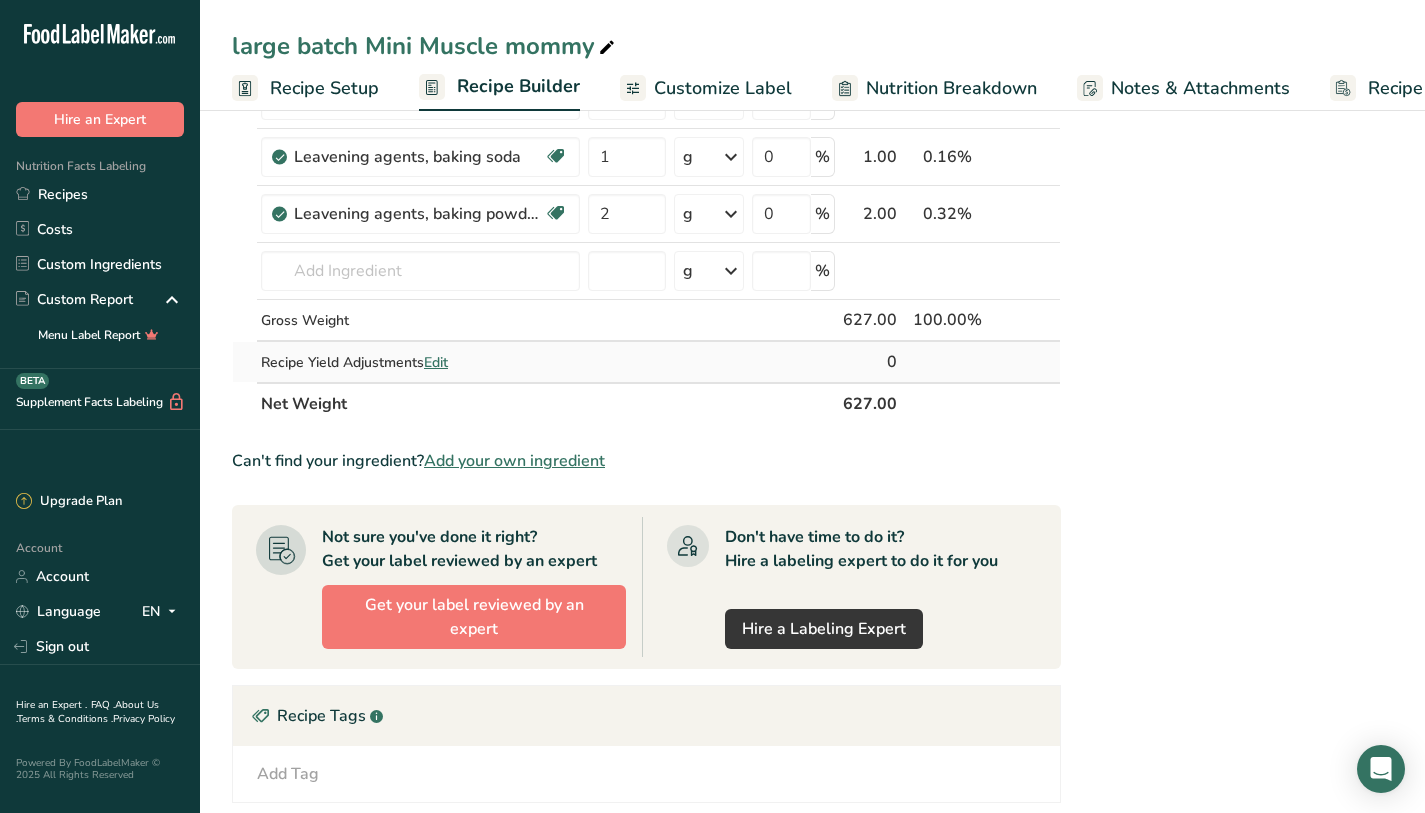 scroll, scrollTop: 713, scrollLeft: 0, axis: vertical 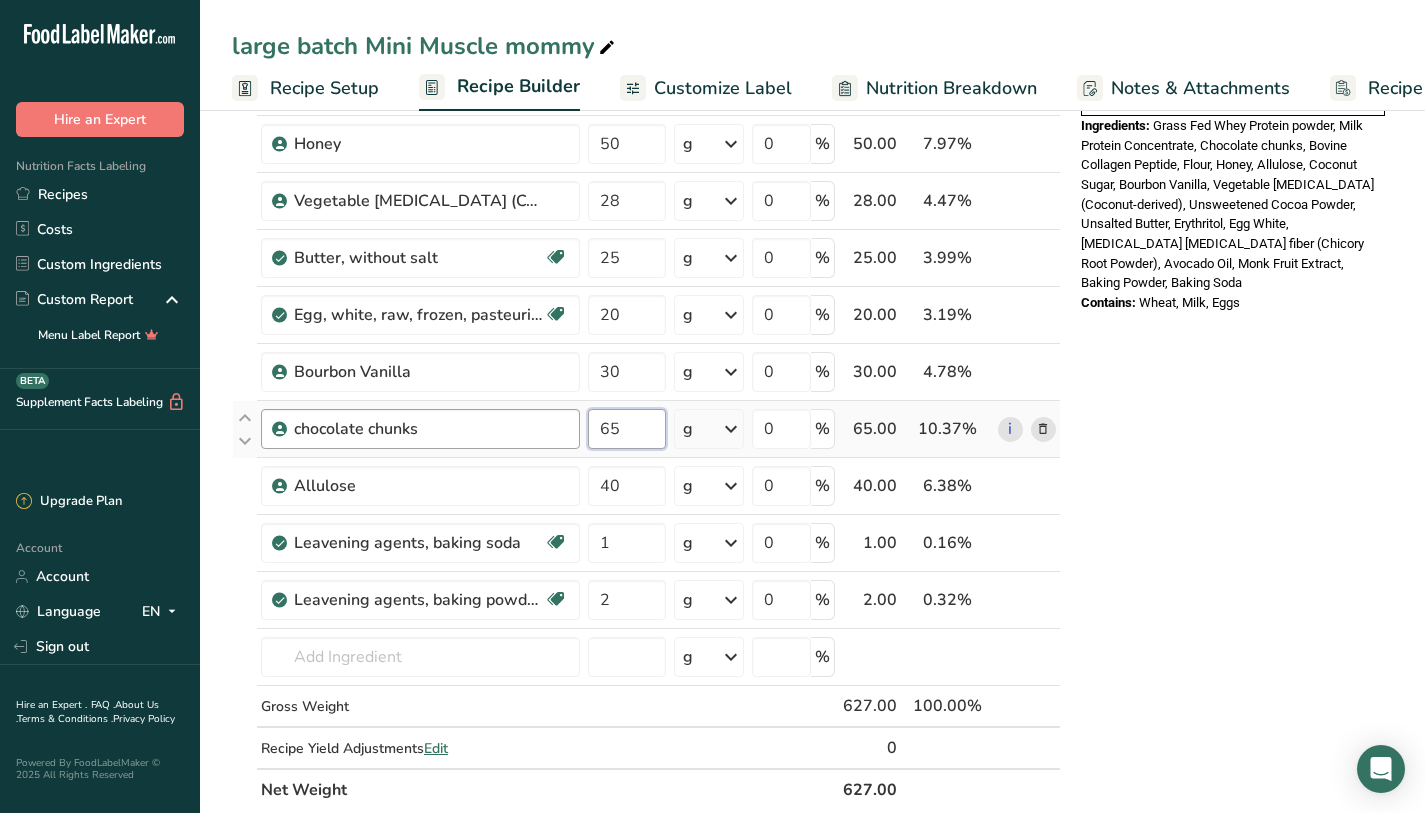 drag, startPoint x: 650, startPoint y: 422, endPoint x: 573, endPoint y: 413, distance: 77.52419 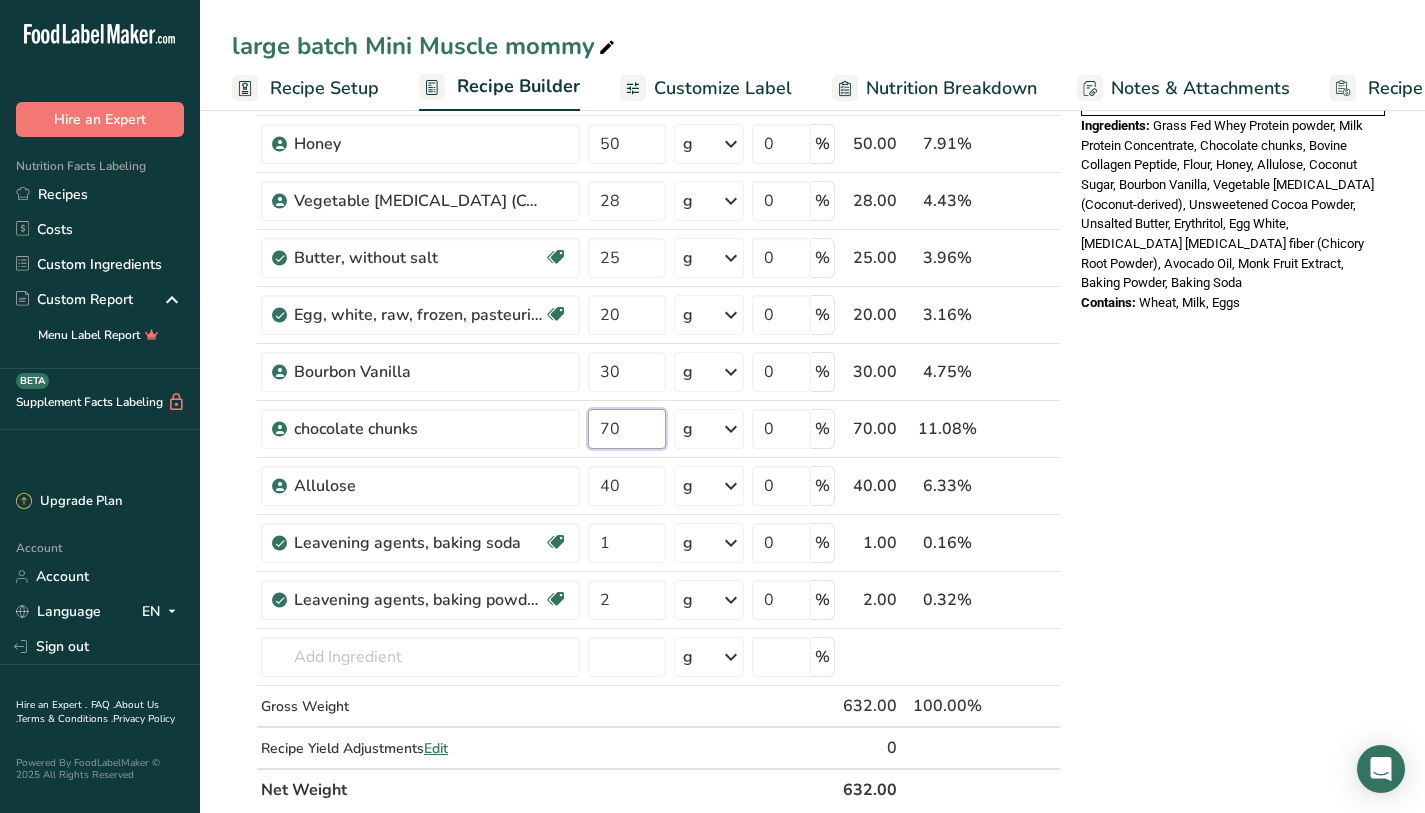 type on "70" 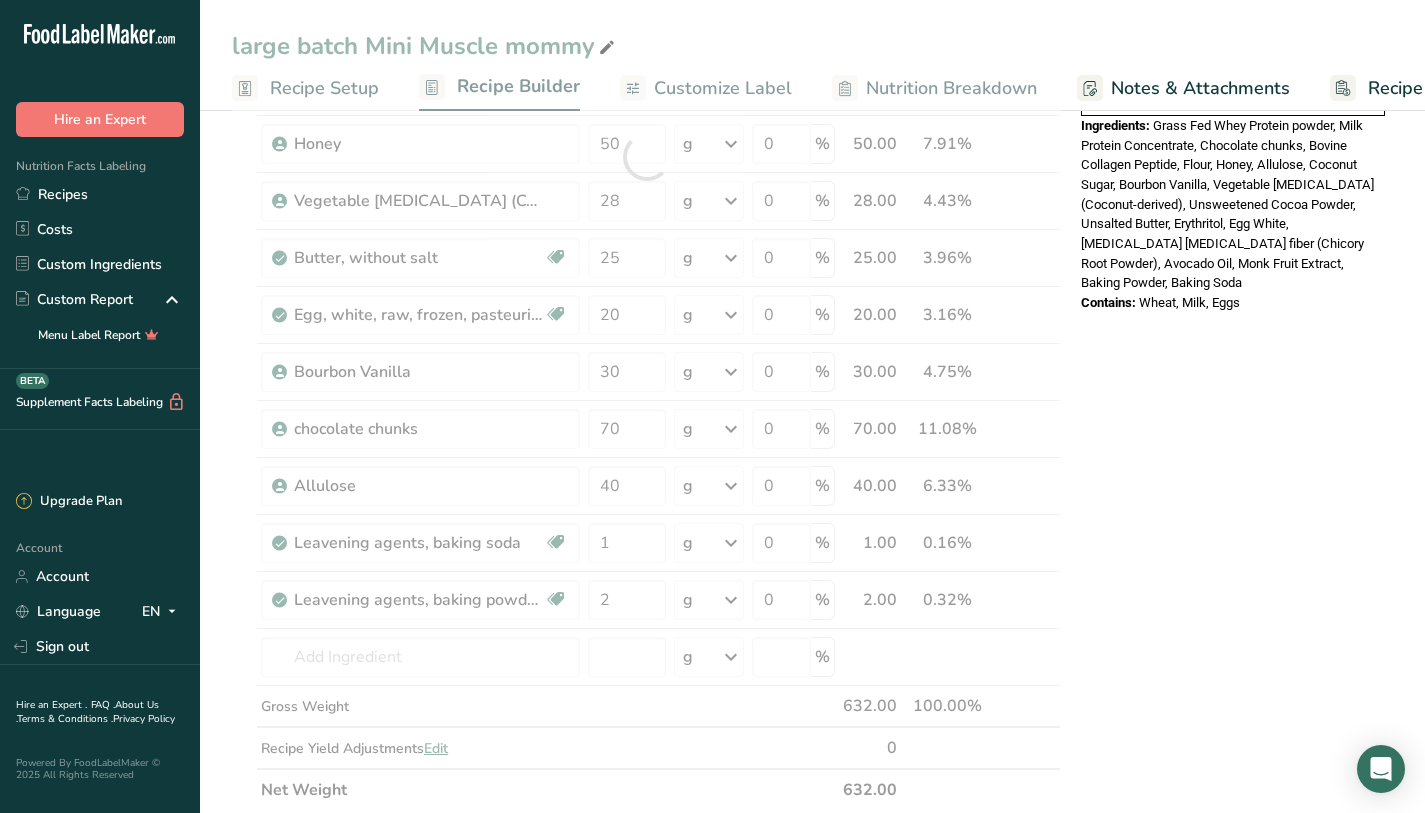 click on "Nutrition Facts
1 Serving Per Container
Serving Size
52g
Amount Per Serving
Calories
180
% Daily Value *
Total Fat
6g
7%
Saturated Fat
3g
14%
Trans  Fat
0g
Cholesterol
15mg
6%
Sodium
70mg
4%
Total Carbohydrates
23g
8%
Dietary Fiber
3g
10%" at bounding box center [1233, 447] 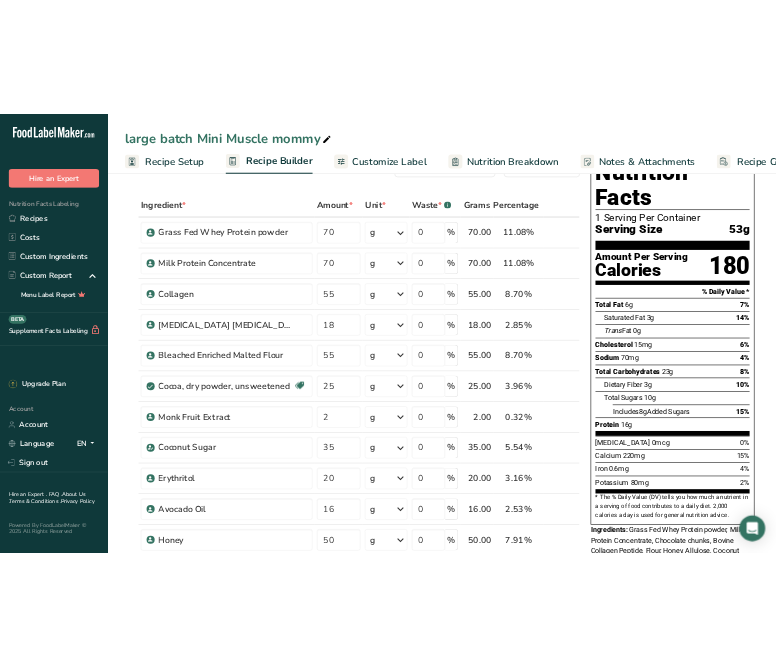 scroll, scrollTop: 0, scrollLeft: 0, axis: both 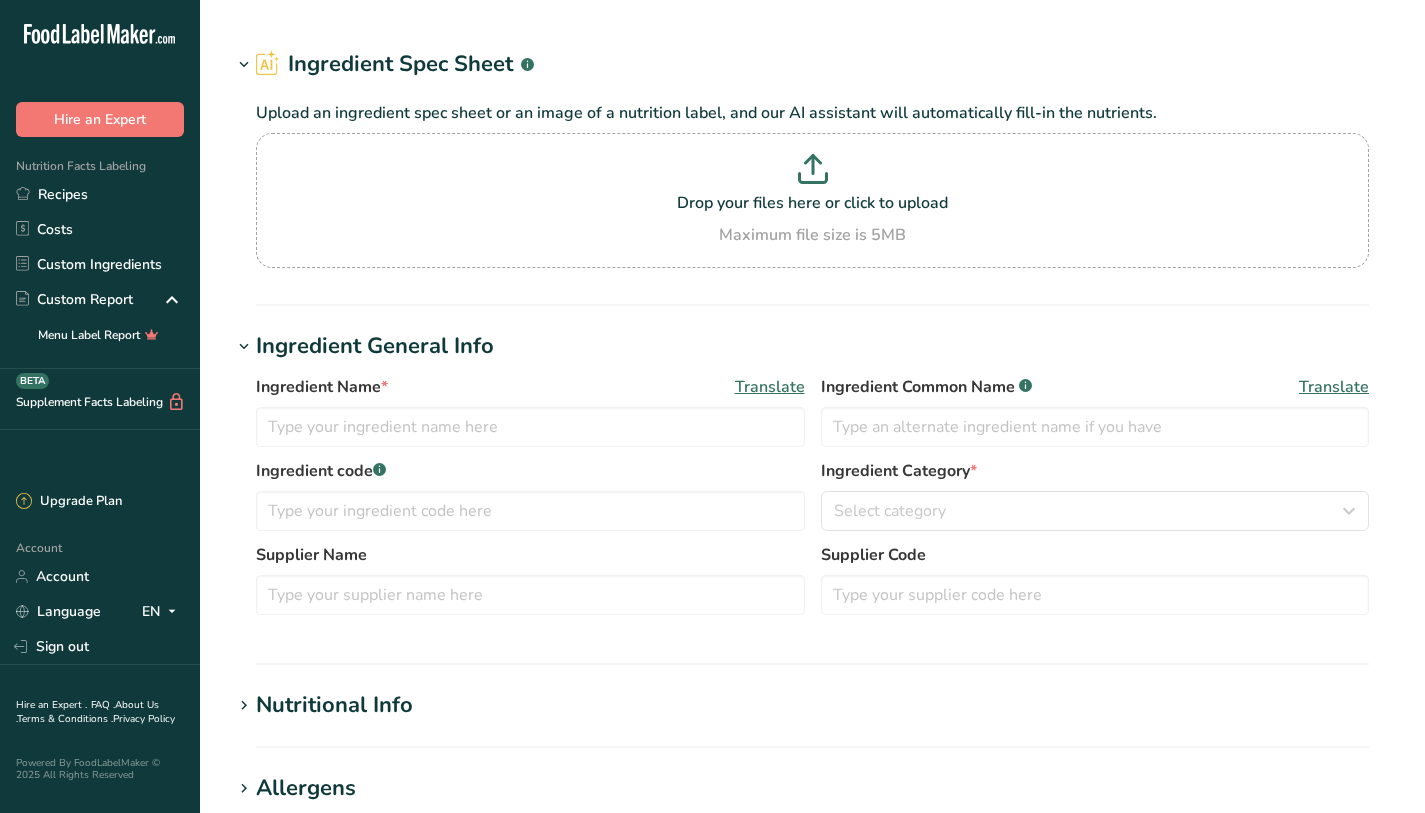 type on "Collagen Powder" 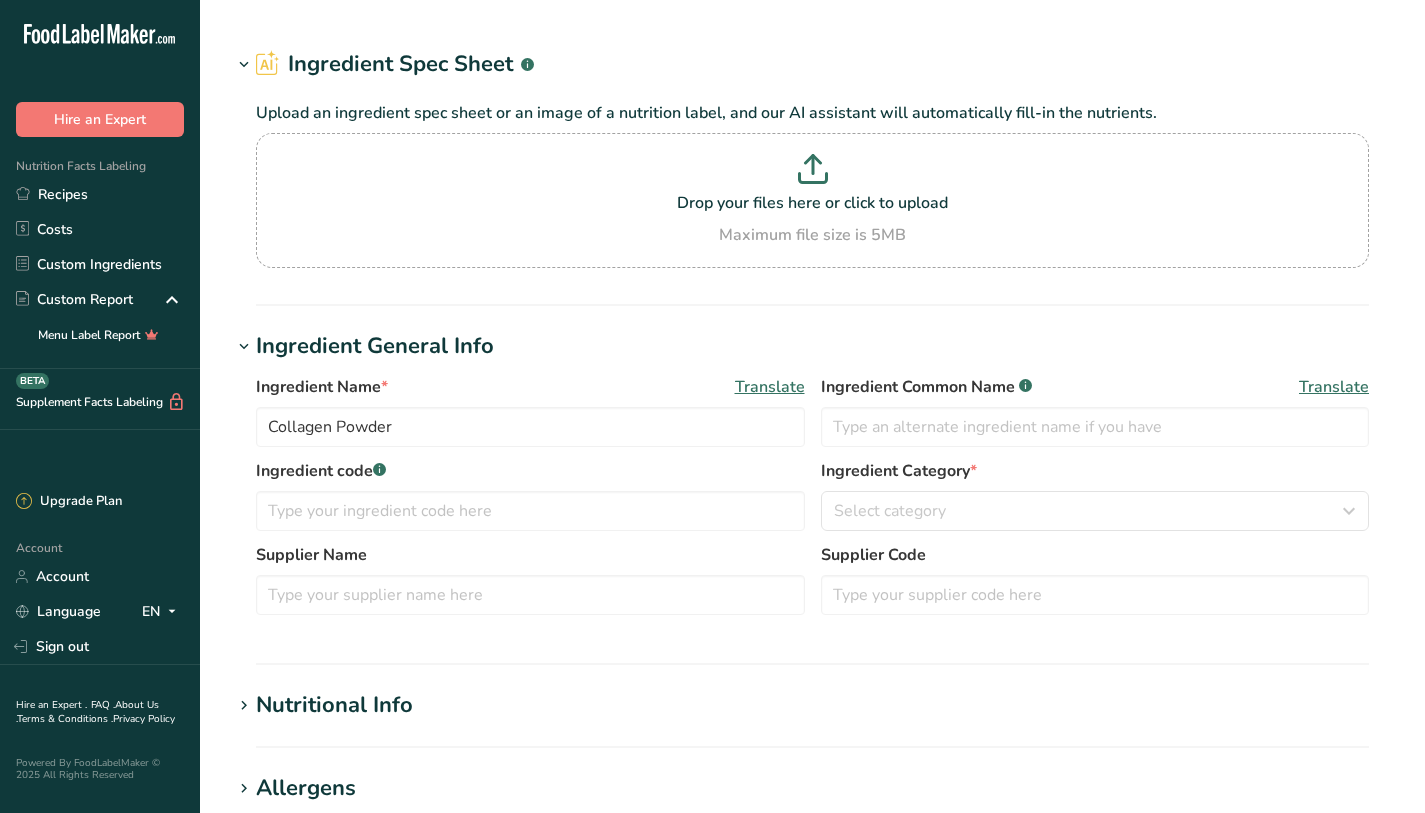 type on "Collagen Powder" 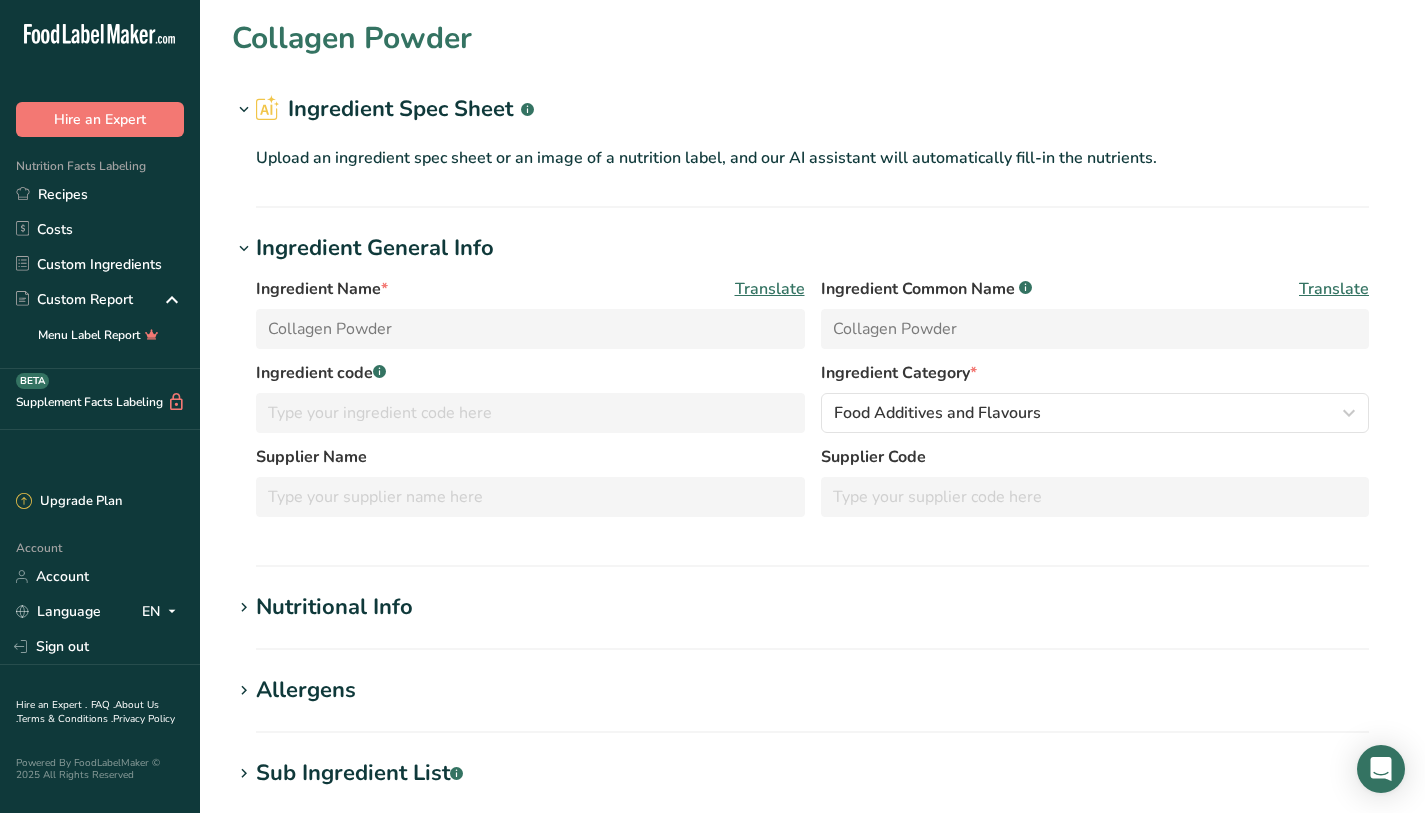 scroll, scrollTop: 0, scrollLeft: 0, axis: both 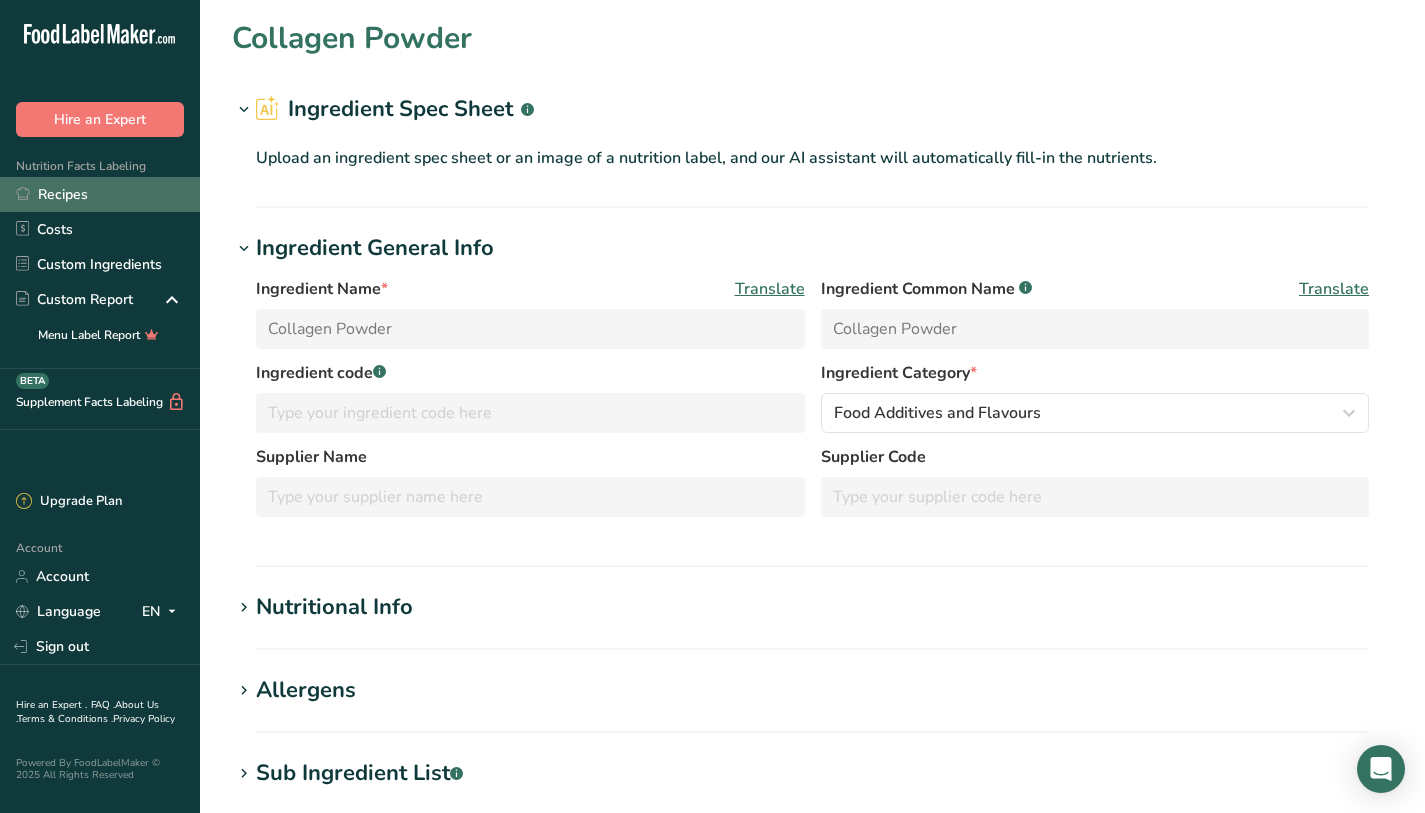 click on "Recipes" at bounding box center [100, 194] 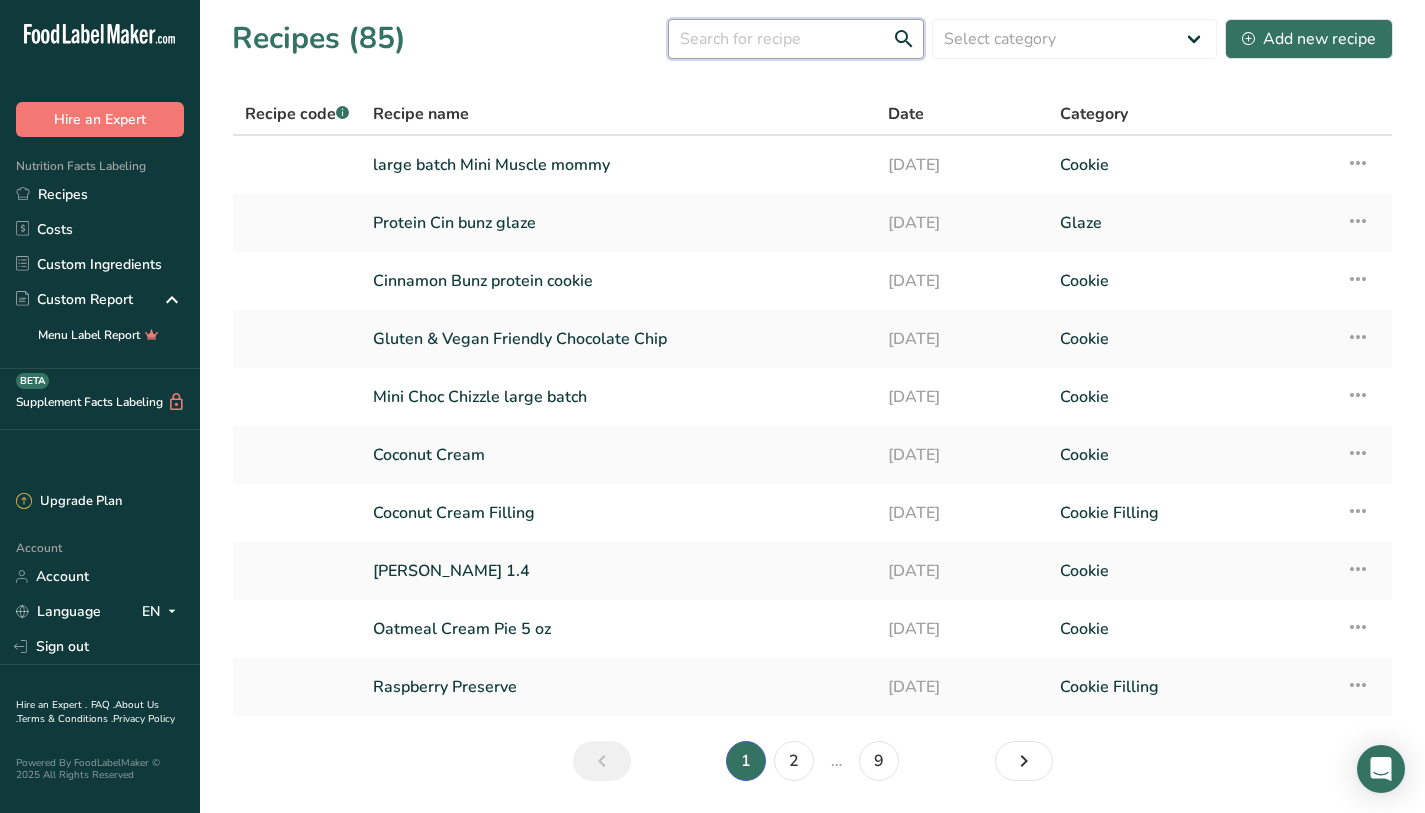 click at bounding box center [796, 39] 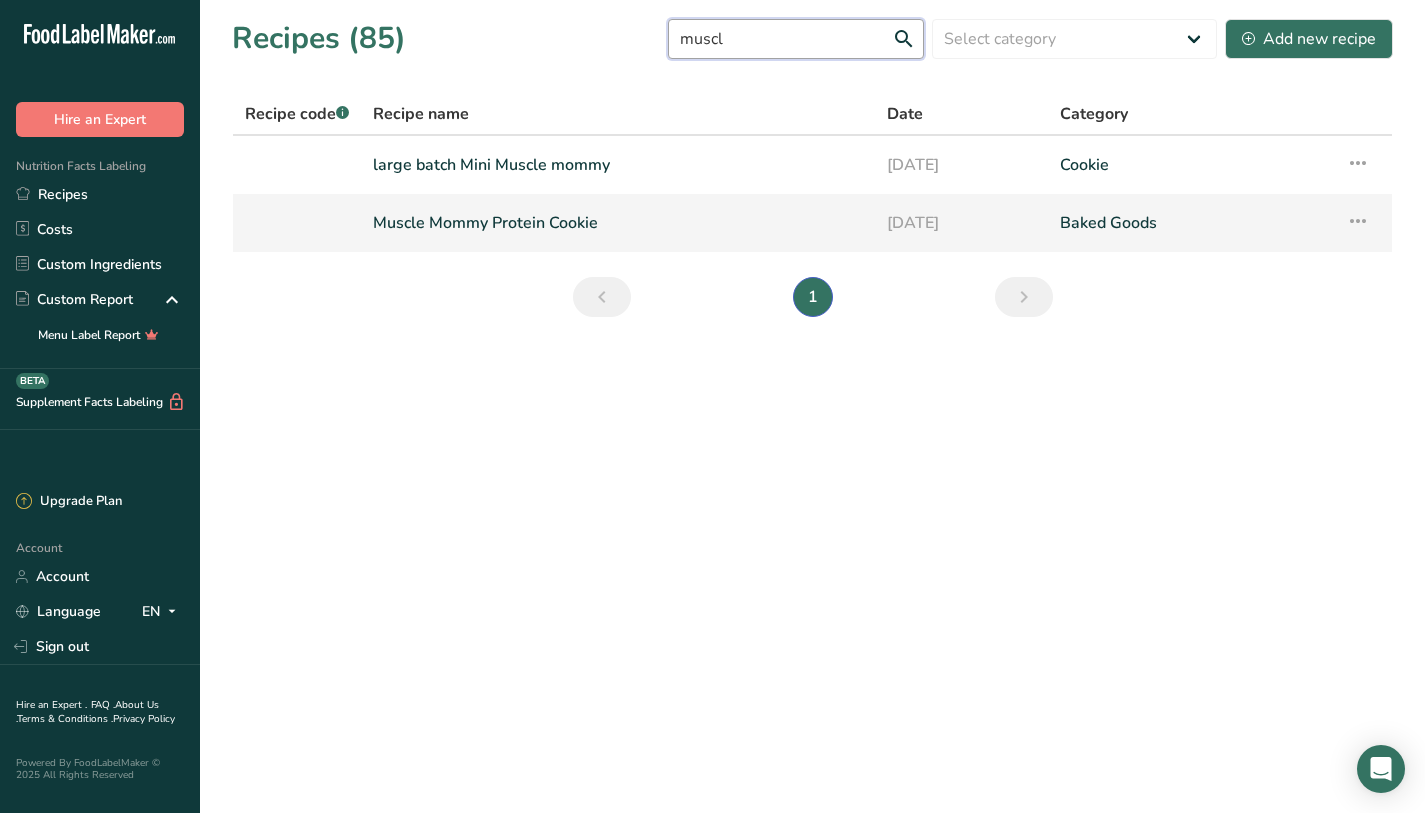 type on "muscl" 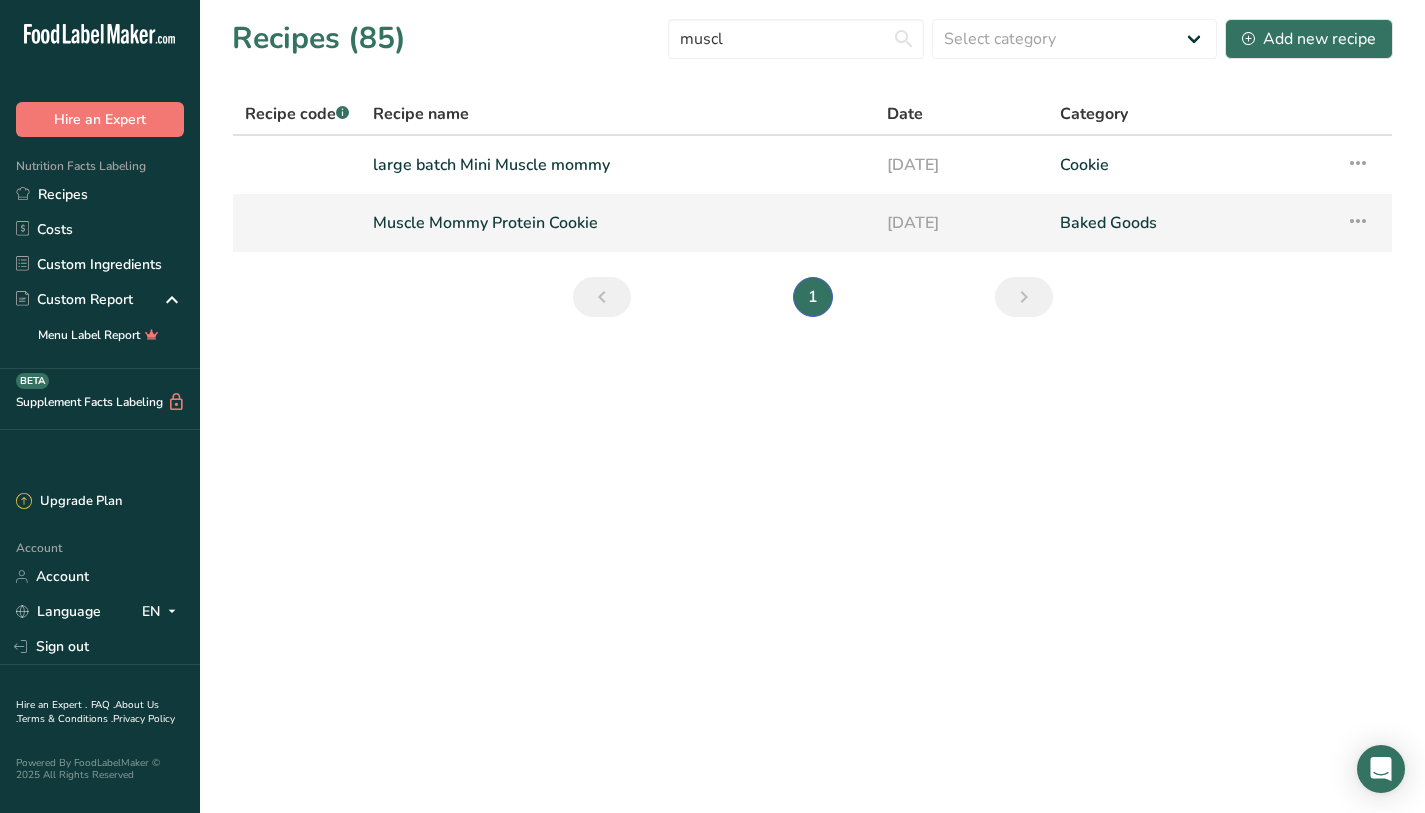 click on "Muscle Mommy Protein Cookie" at bounding box center (618, 223) 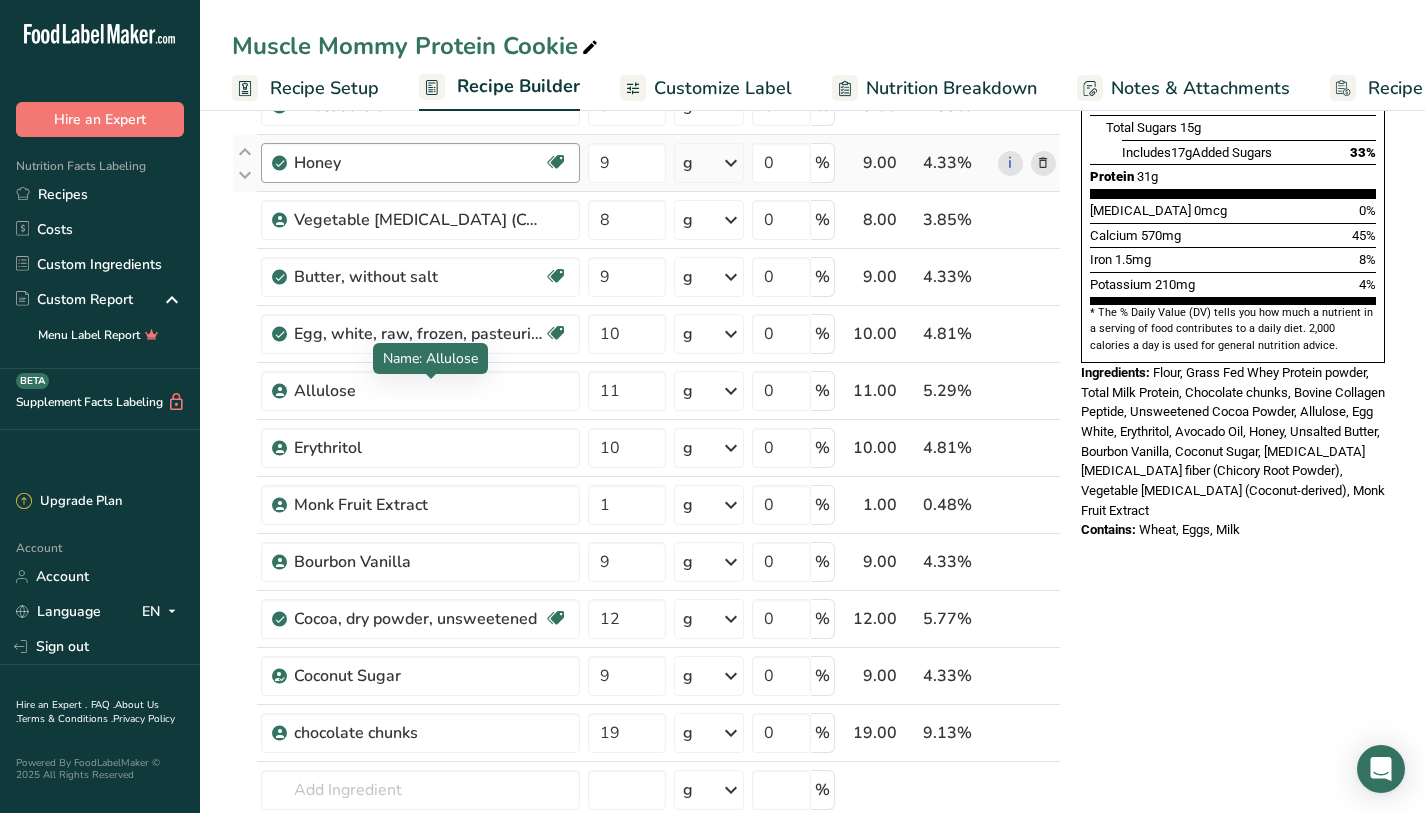 scroll, scrollTop: 468, scrollLeft: 0, axis: vertical 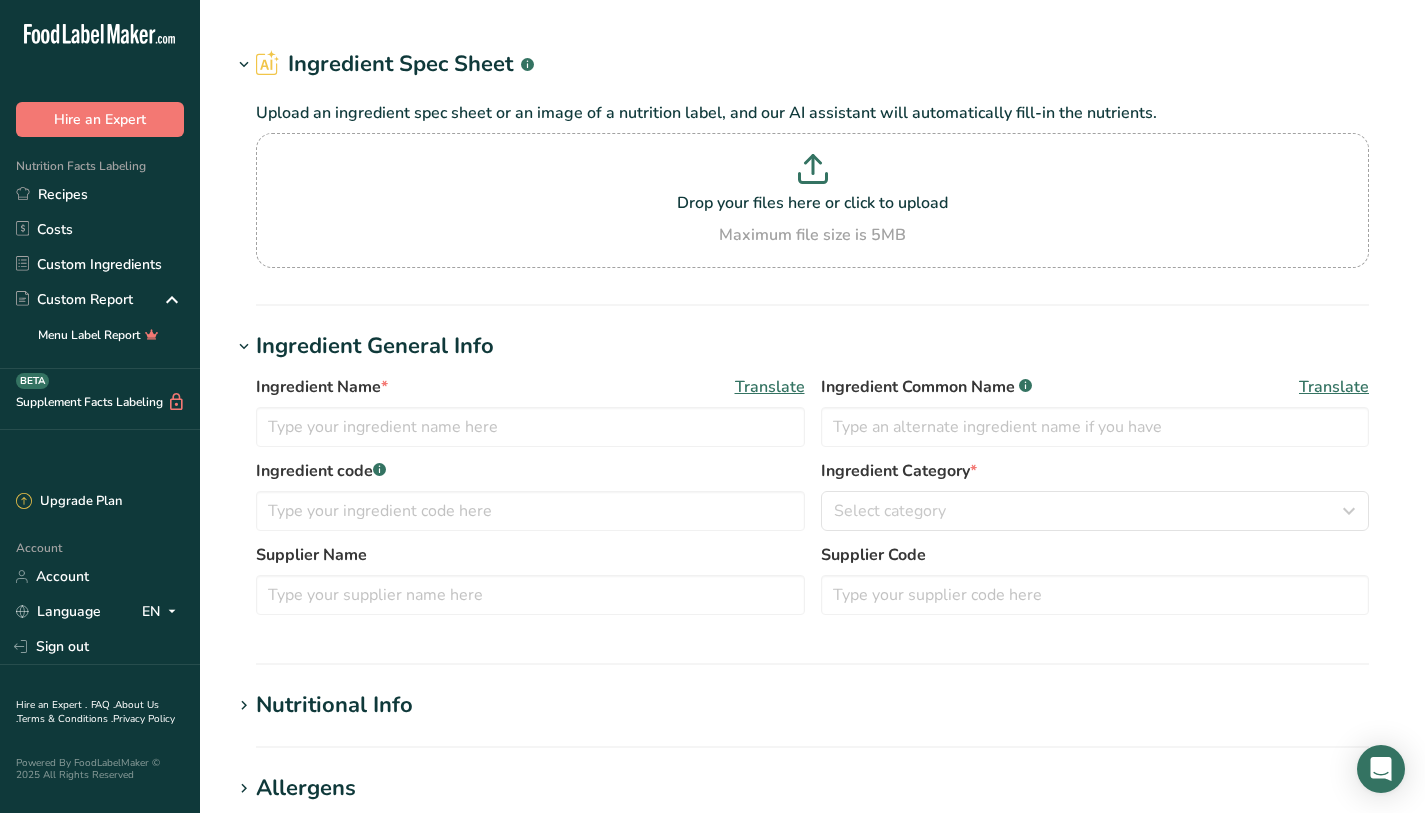 type on "Collagen" 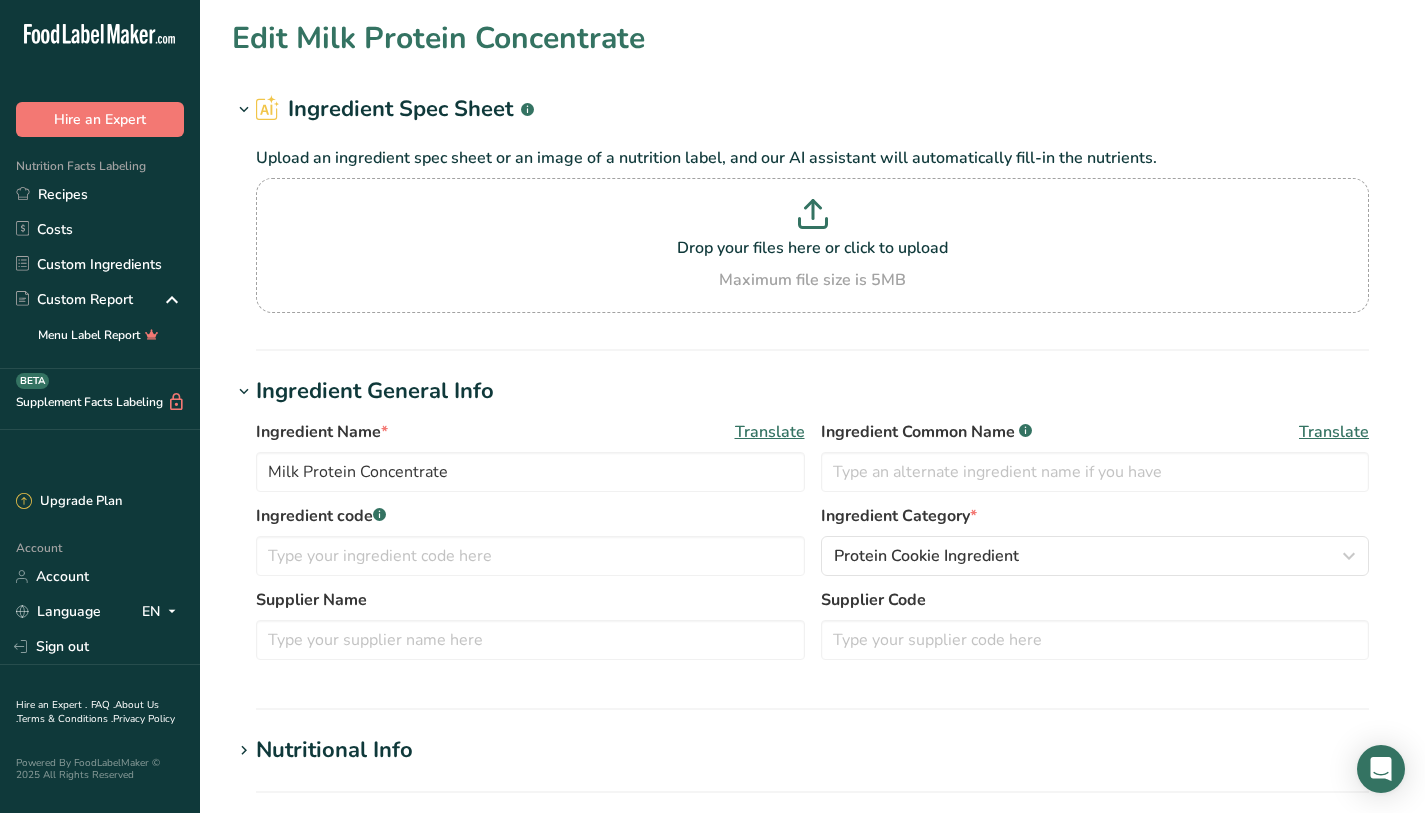 scroll, scrollTop: 0, scrollLeft: 0, axis: both 